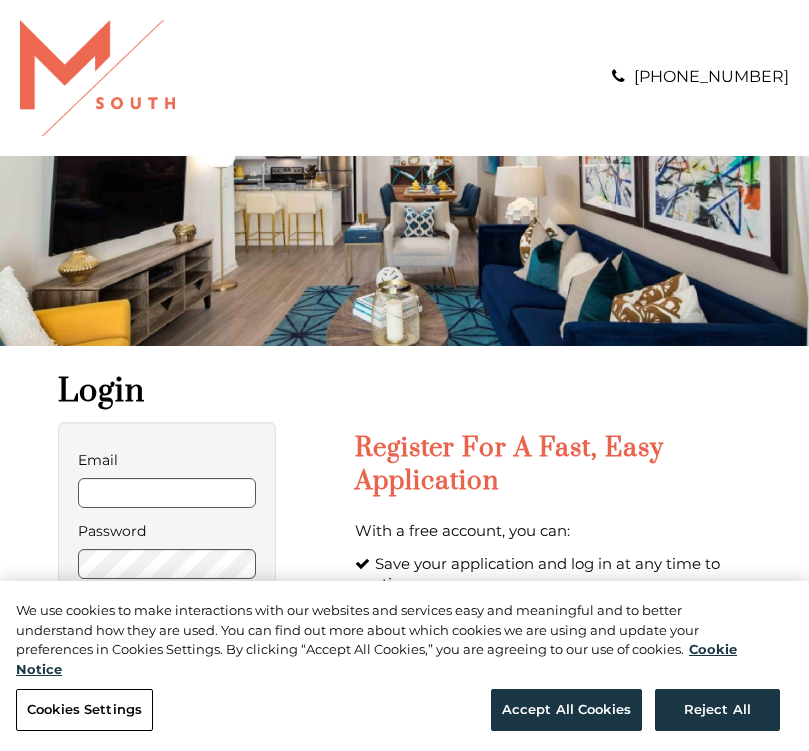 scroll, scrollTop: 0, scrollLeft: 0, axis: both 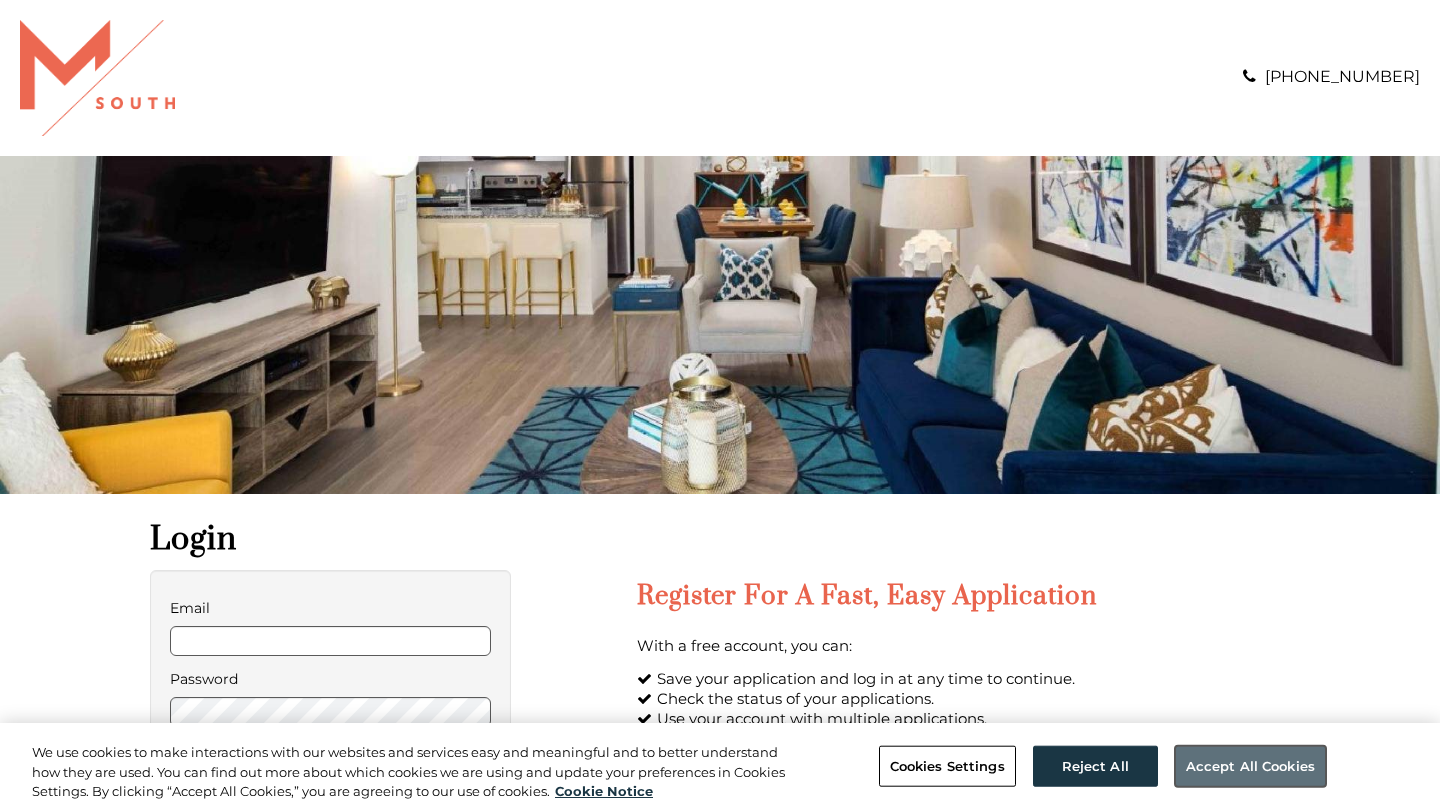 click on "Accept All Cookies" at bounding box center (1250, 766) 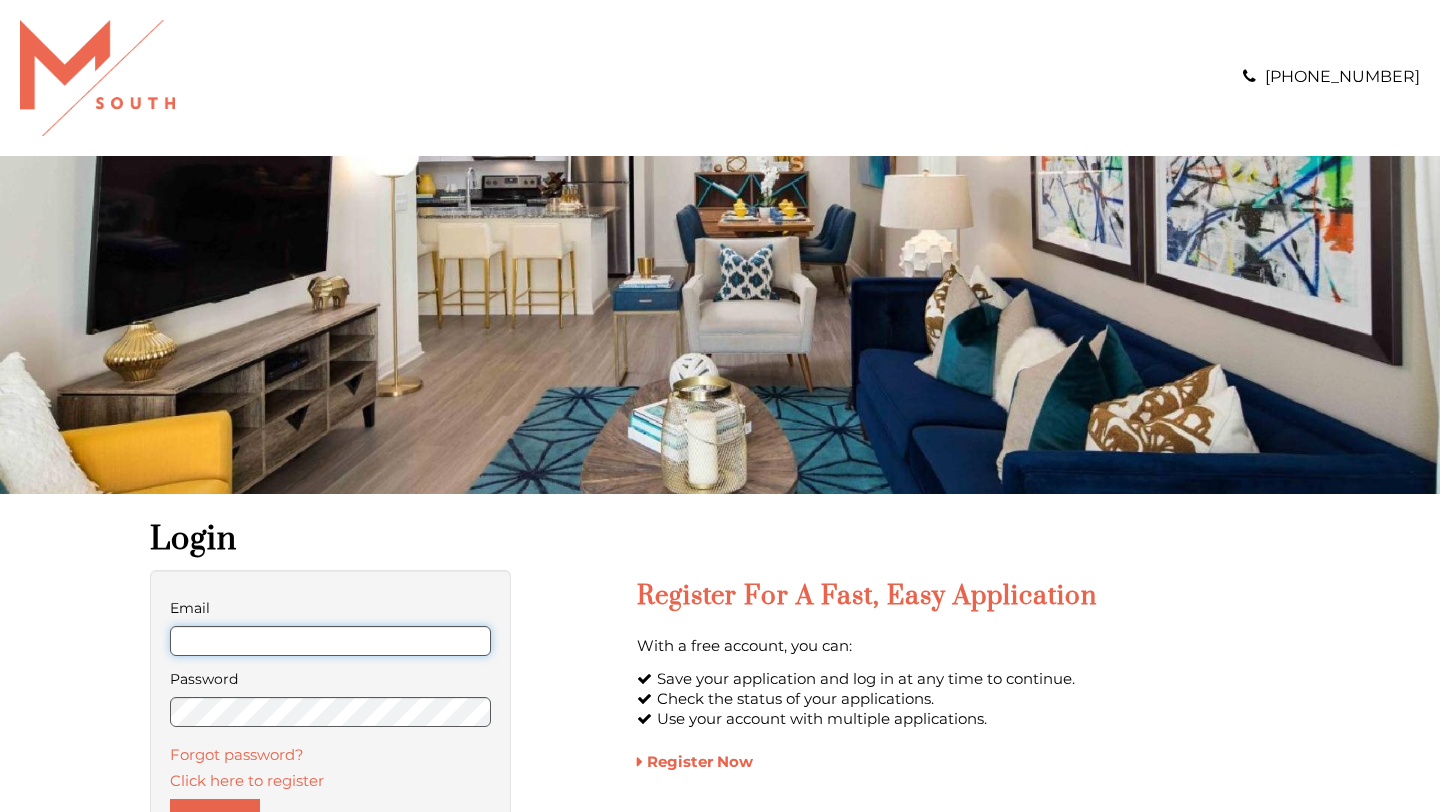 click on "Email" at bounding box center [330, 641] 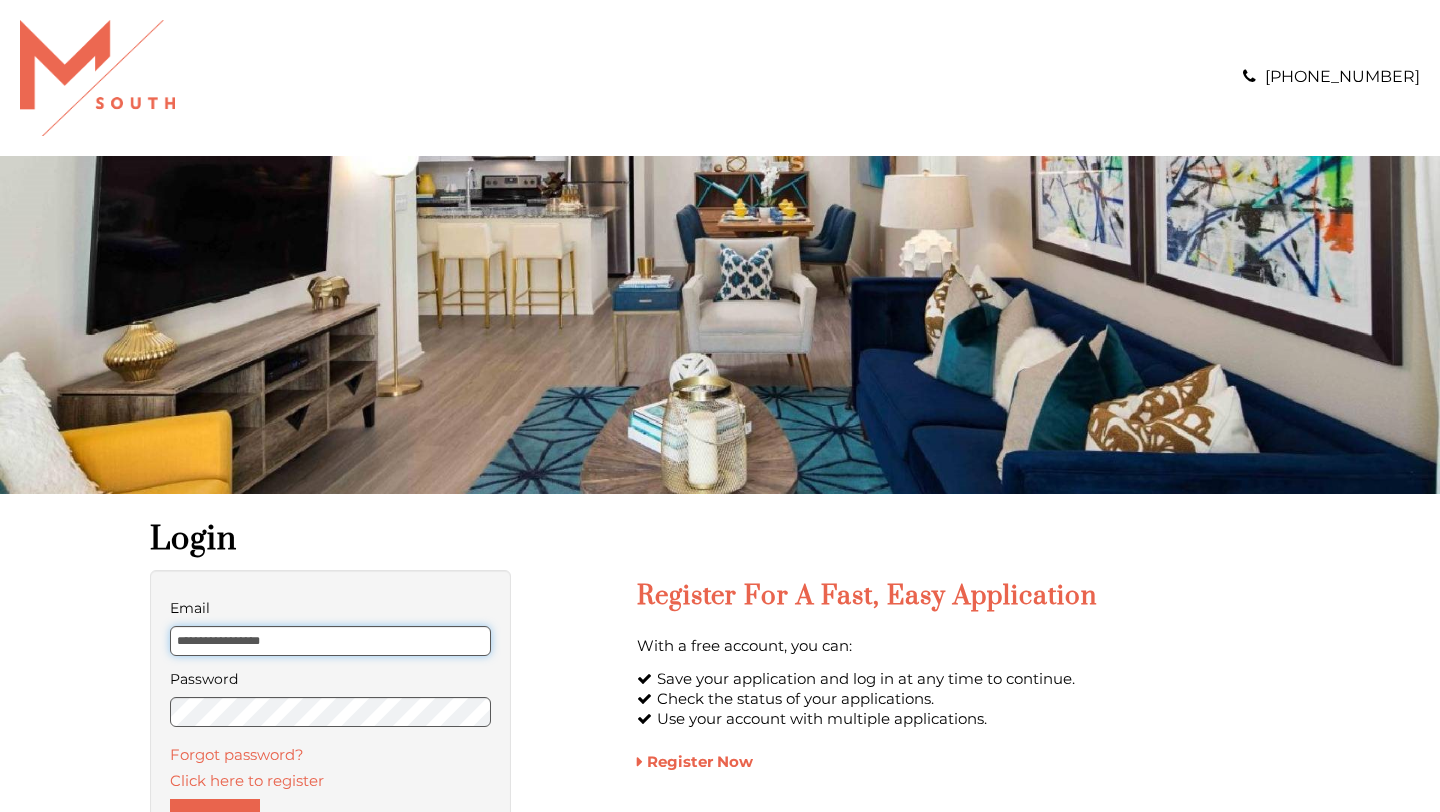 type on "**********" 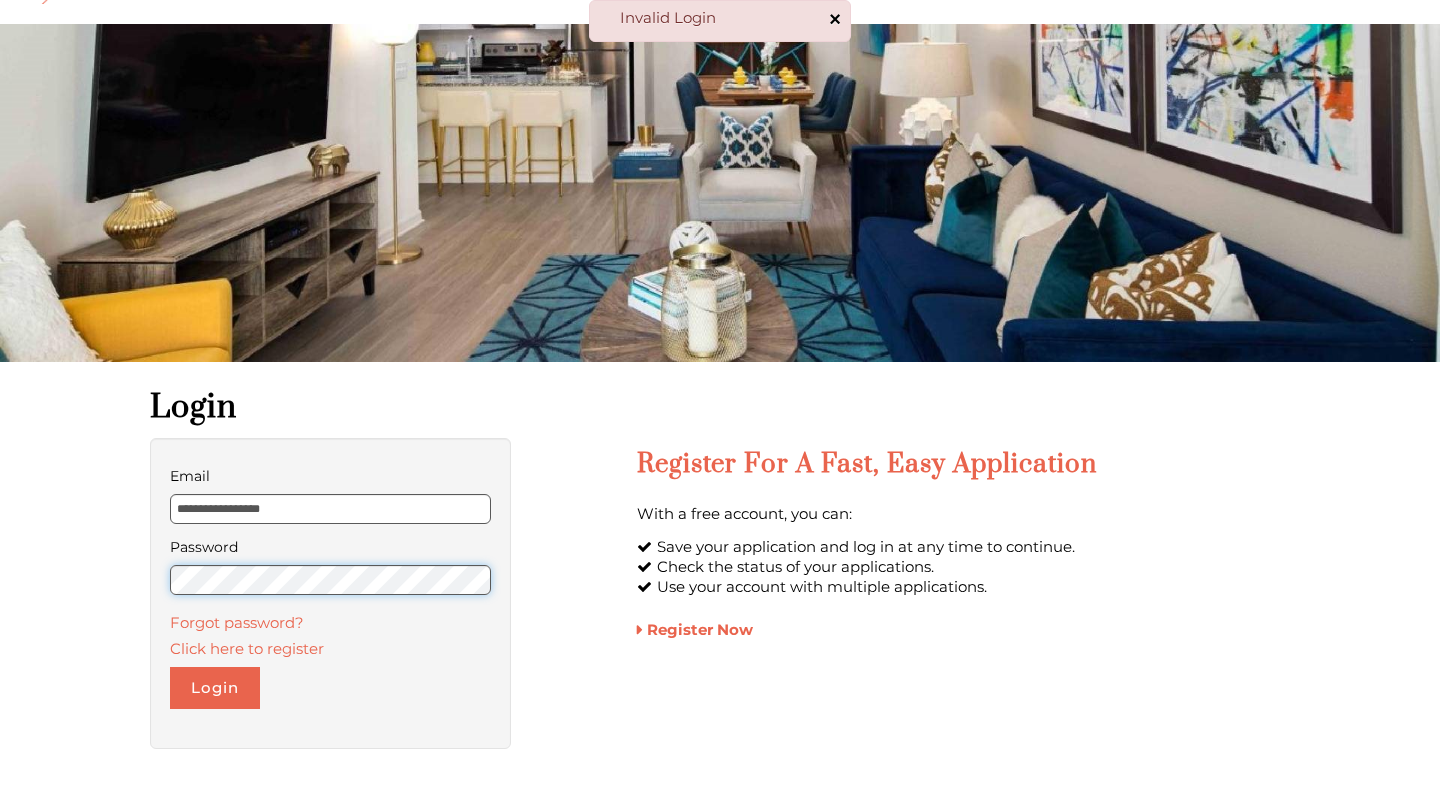 scroll, scrollTop: 140, scrollLeft: 0, axis: vertical 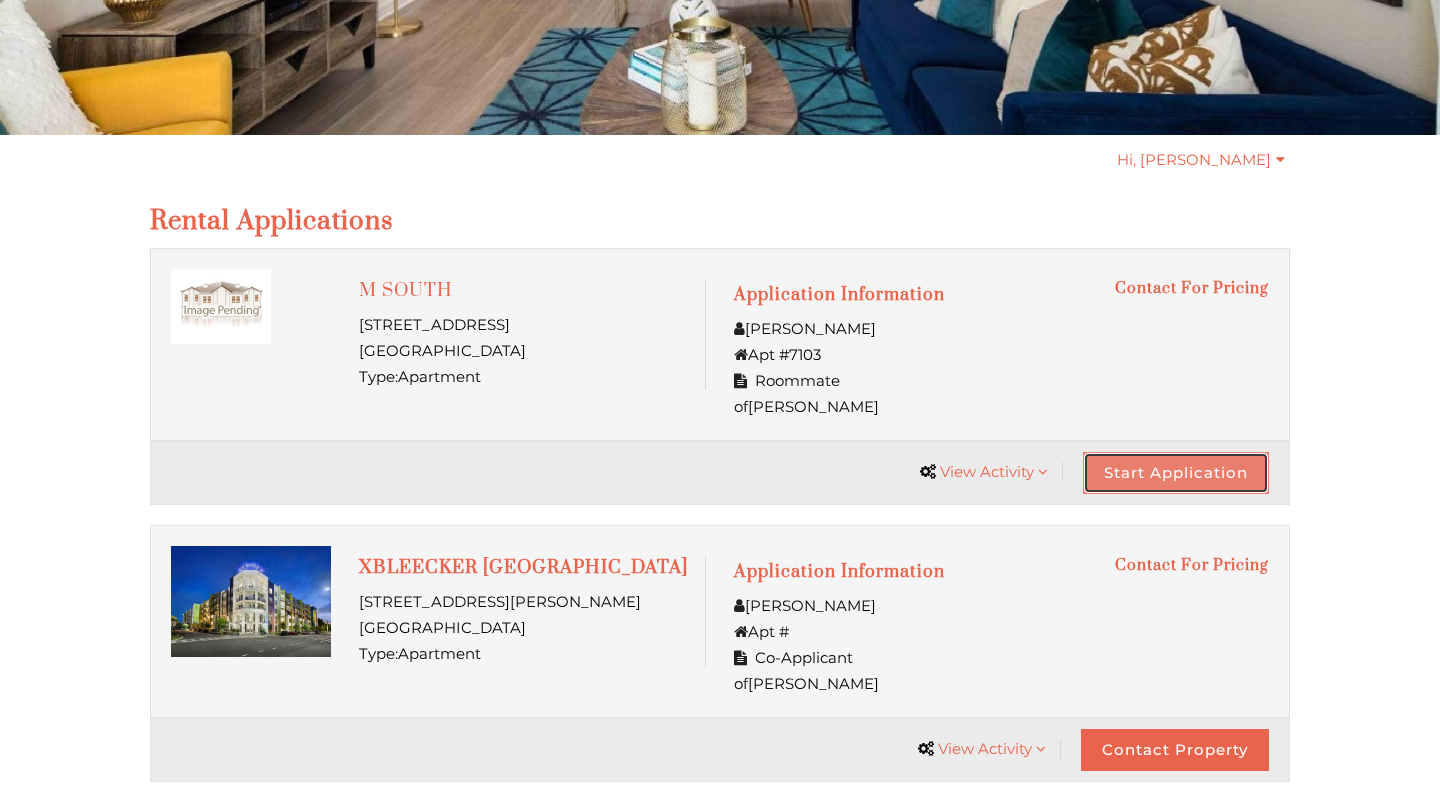 click on "Start Application" at bounding box center [1176, 473] 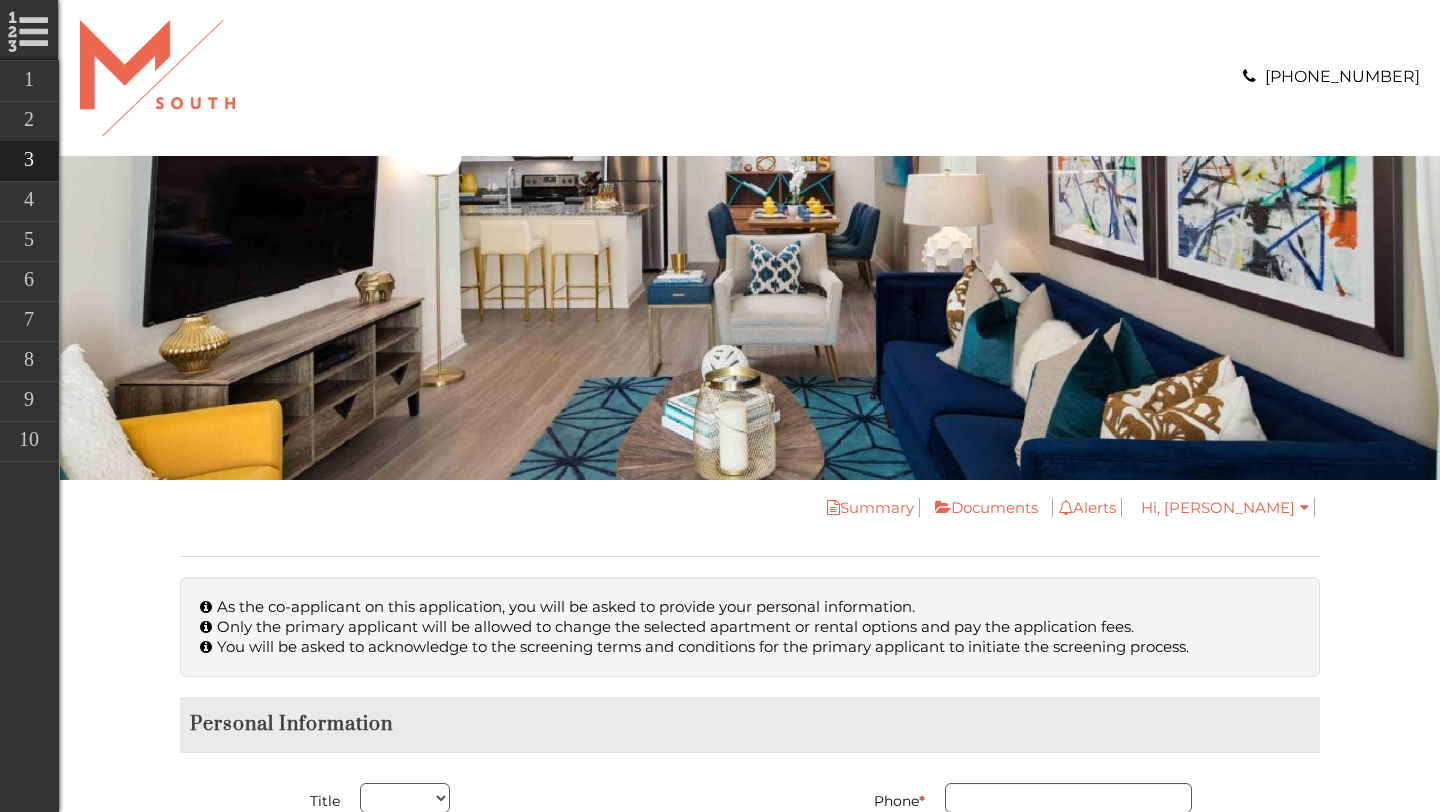 scroll, scrollTop: 0, scrollLeft: 0, axis: both 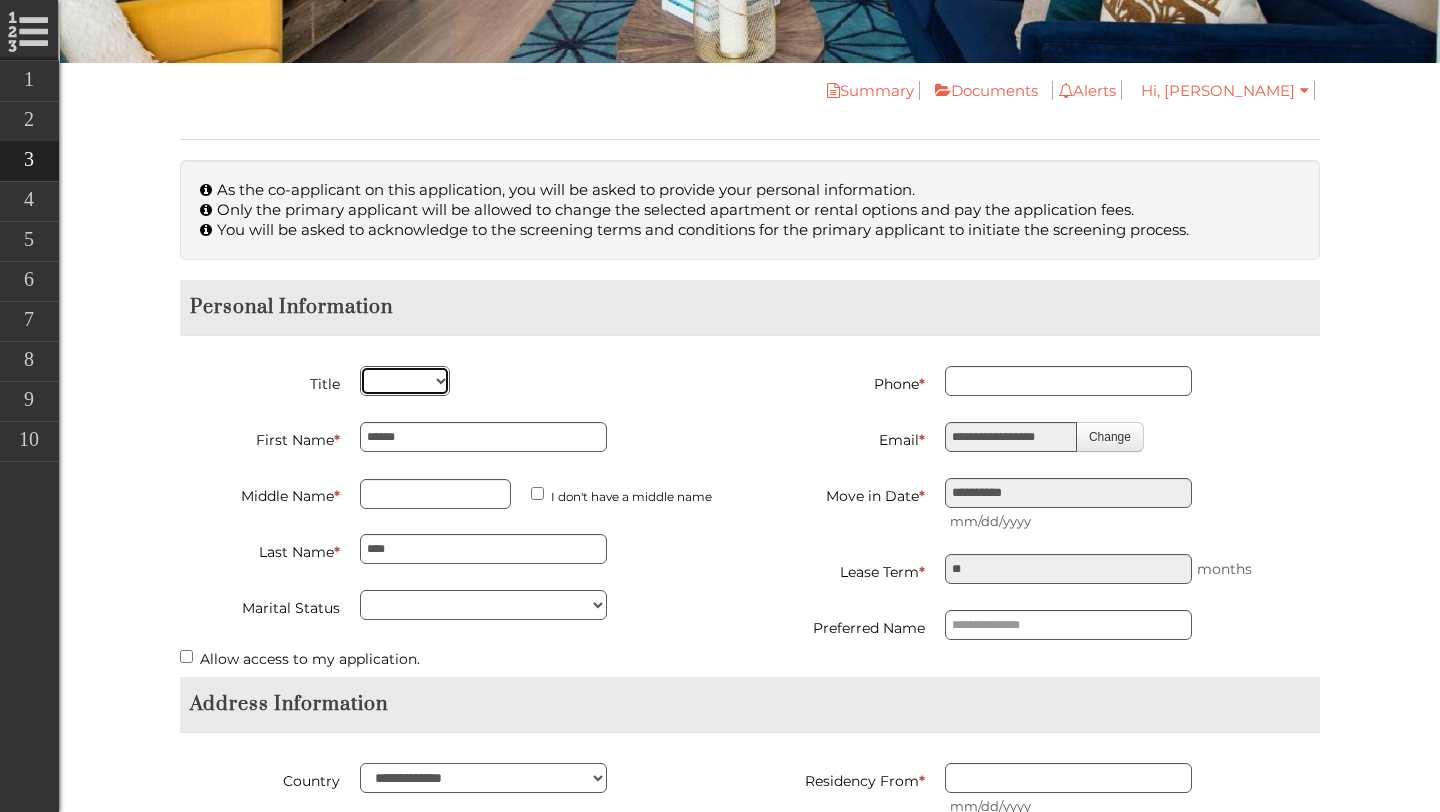 click on "***
***
****
***" at bounding box center [405, 381] 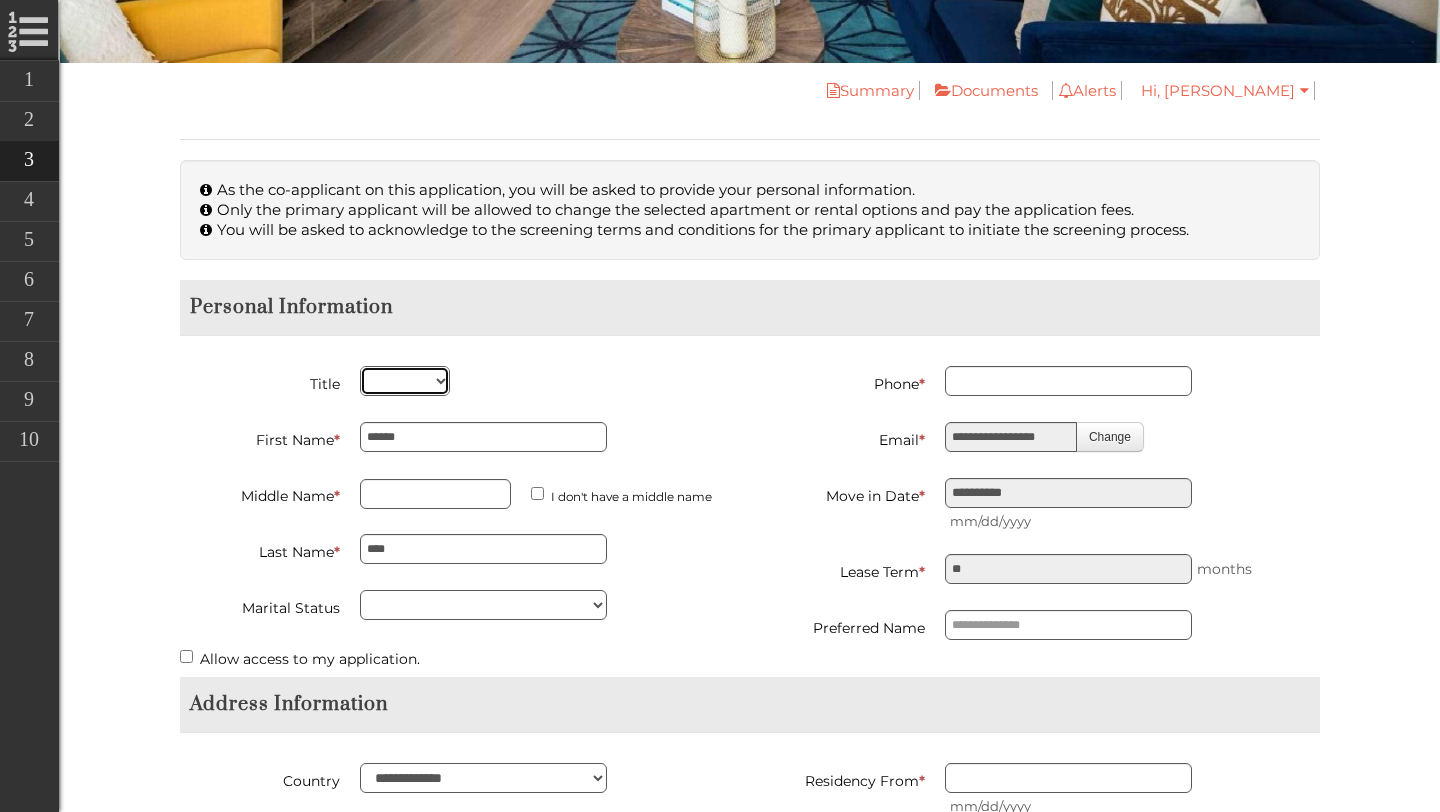 select on "***" 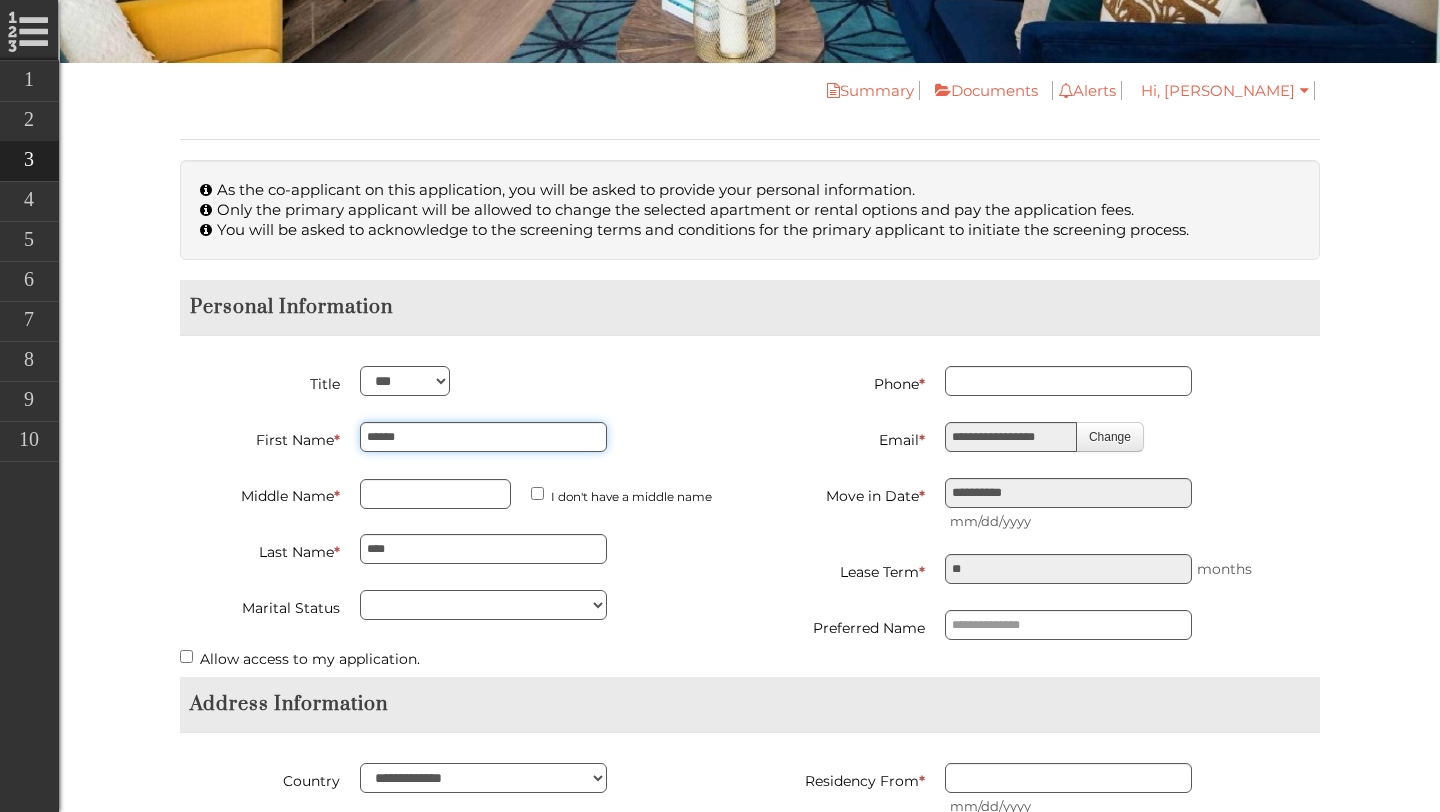 click on "******" at bounding box center [483, 437] 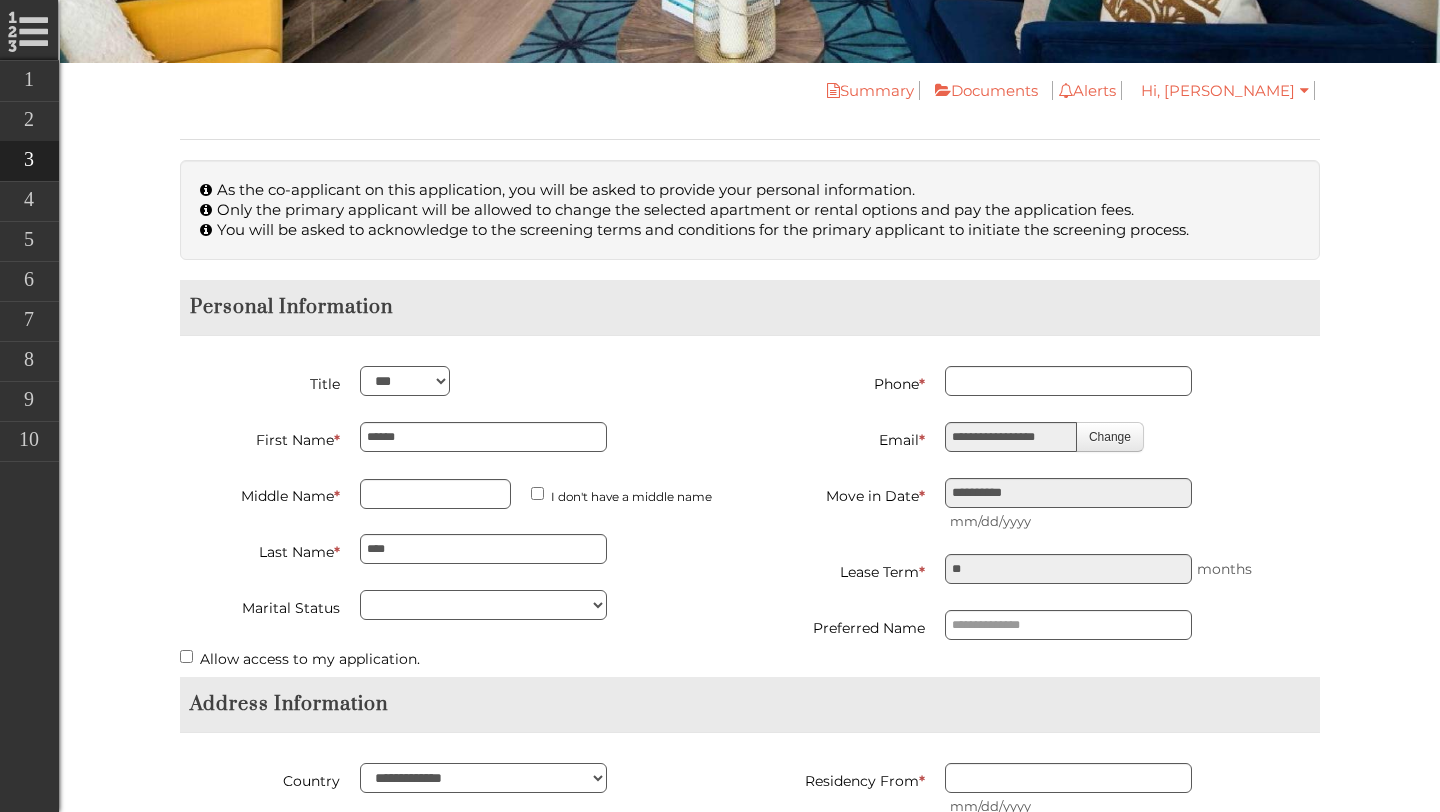 click on "I don't have a middle name" at bounding box center [547, 494] 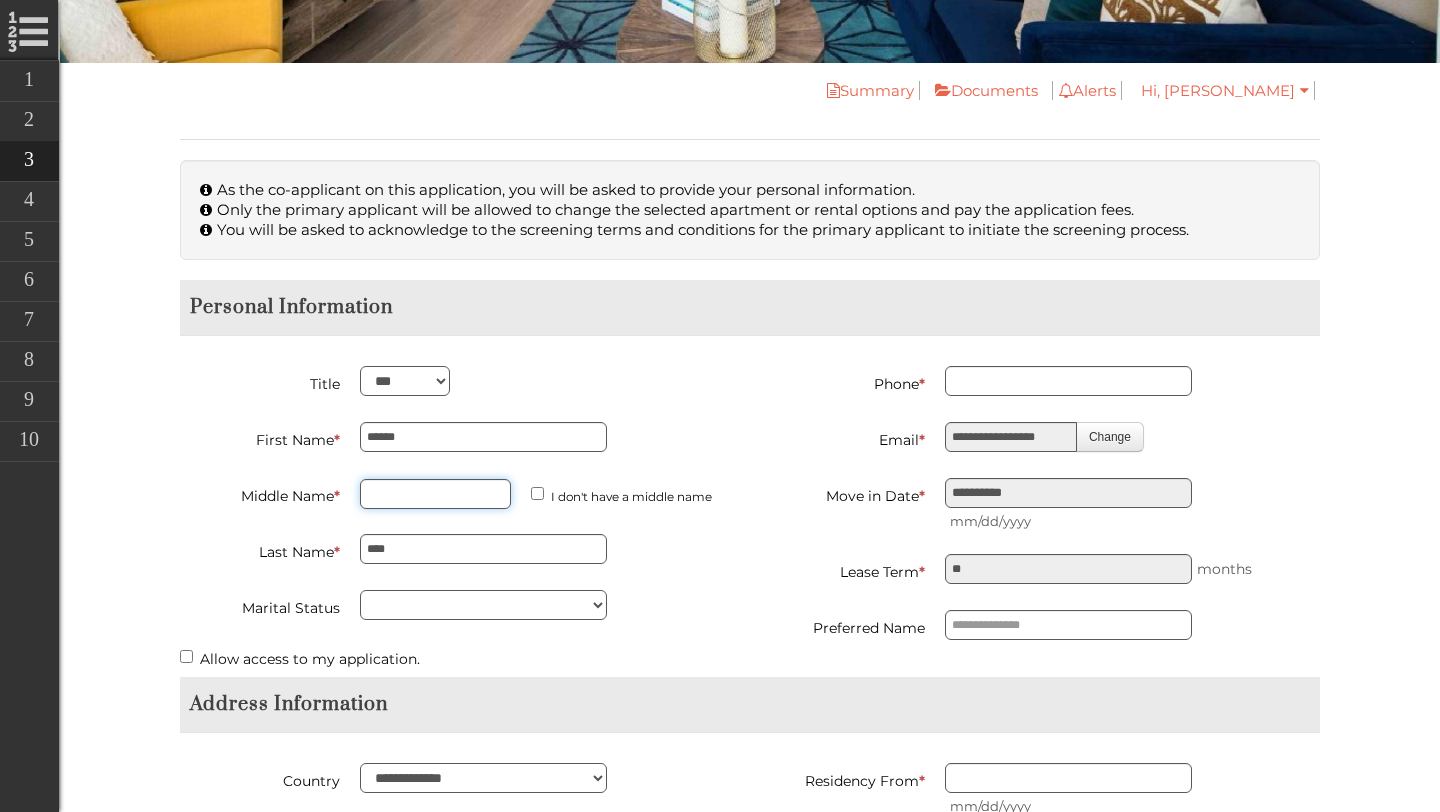 click on "Middle Name  *" at bounding box center [435, 494] 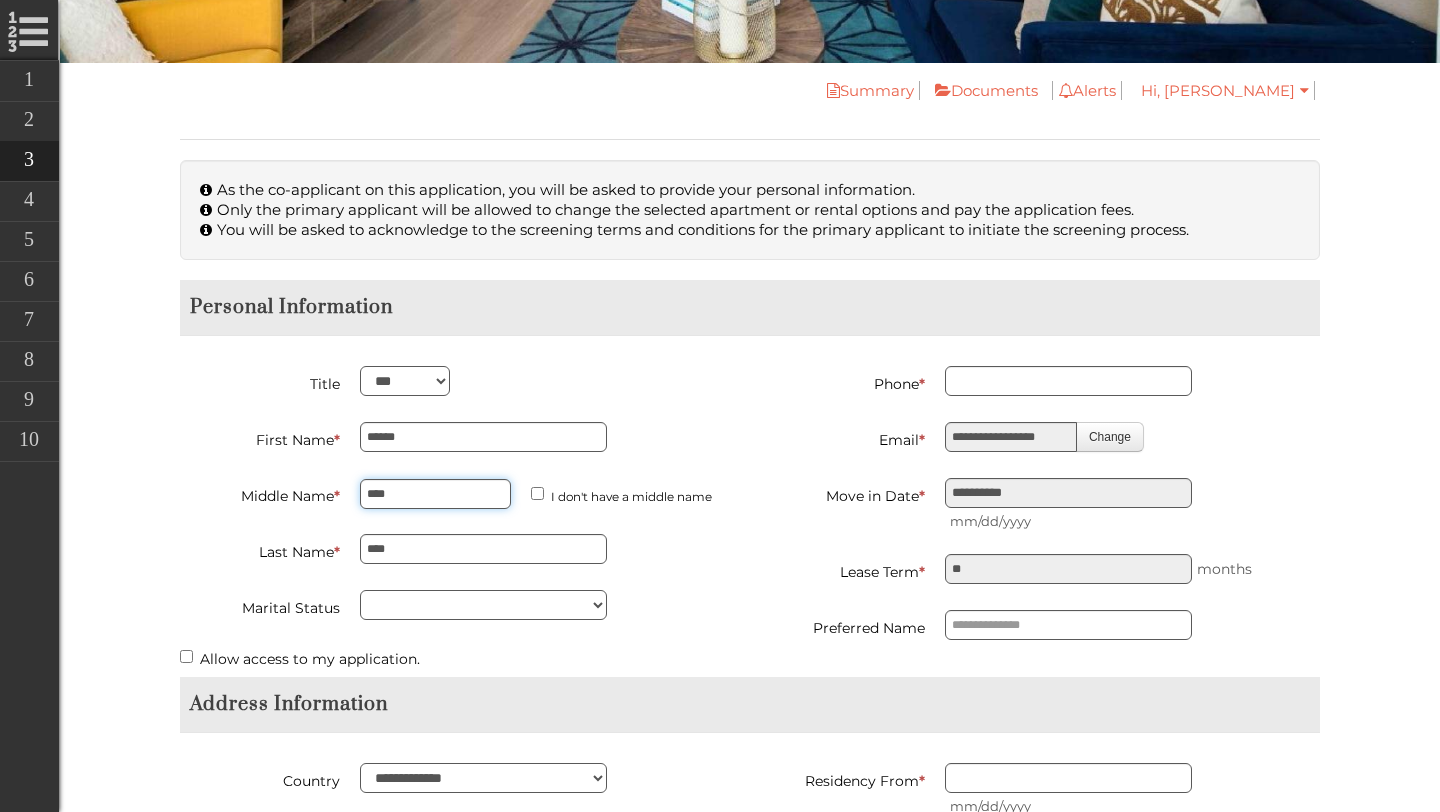 type on "****" 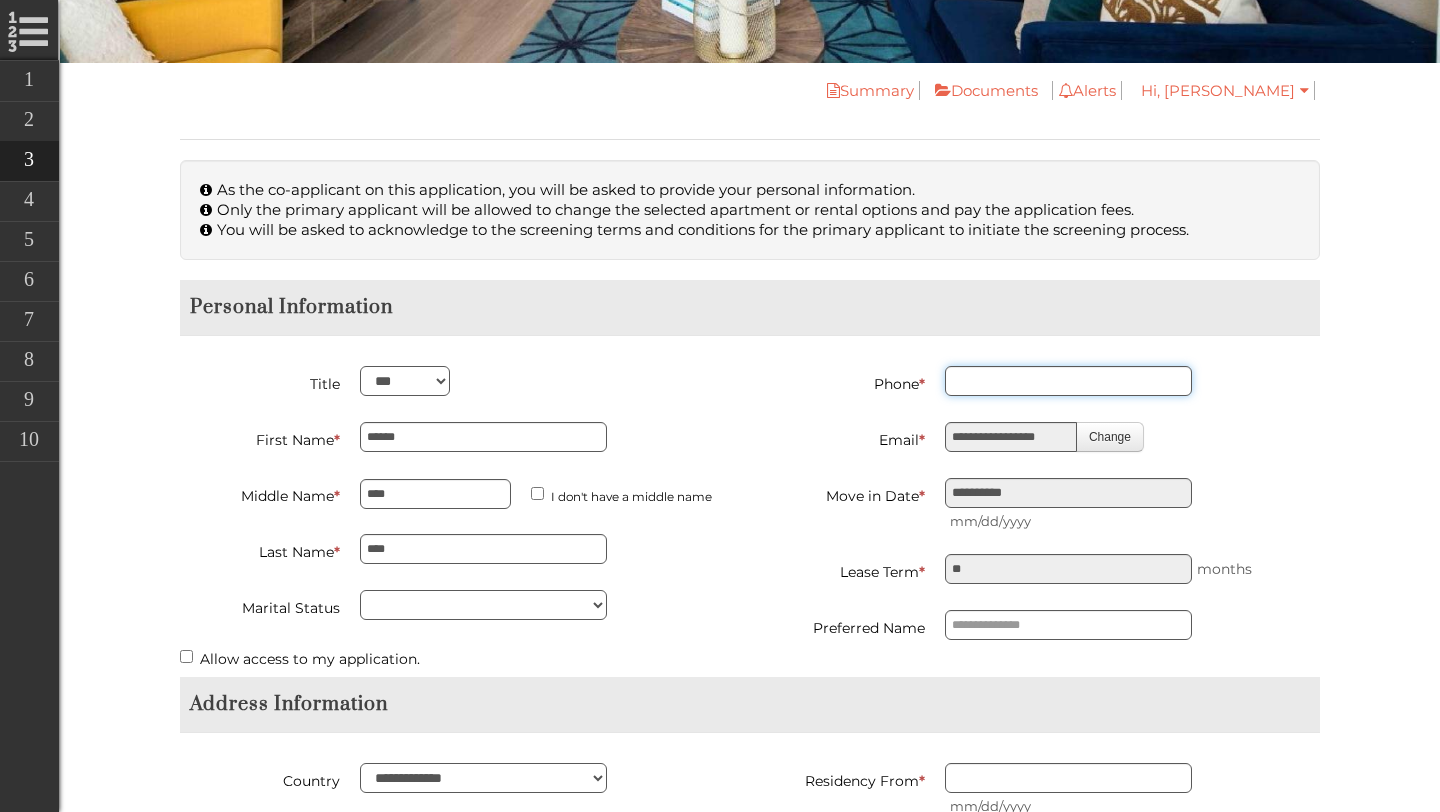 click on "Phone  *" at bounding box center [1068, 381] 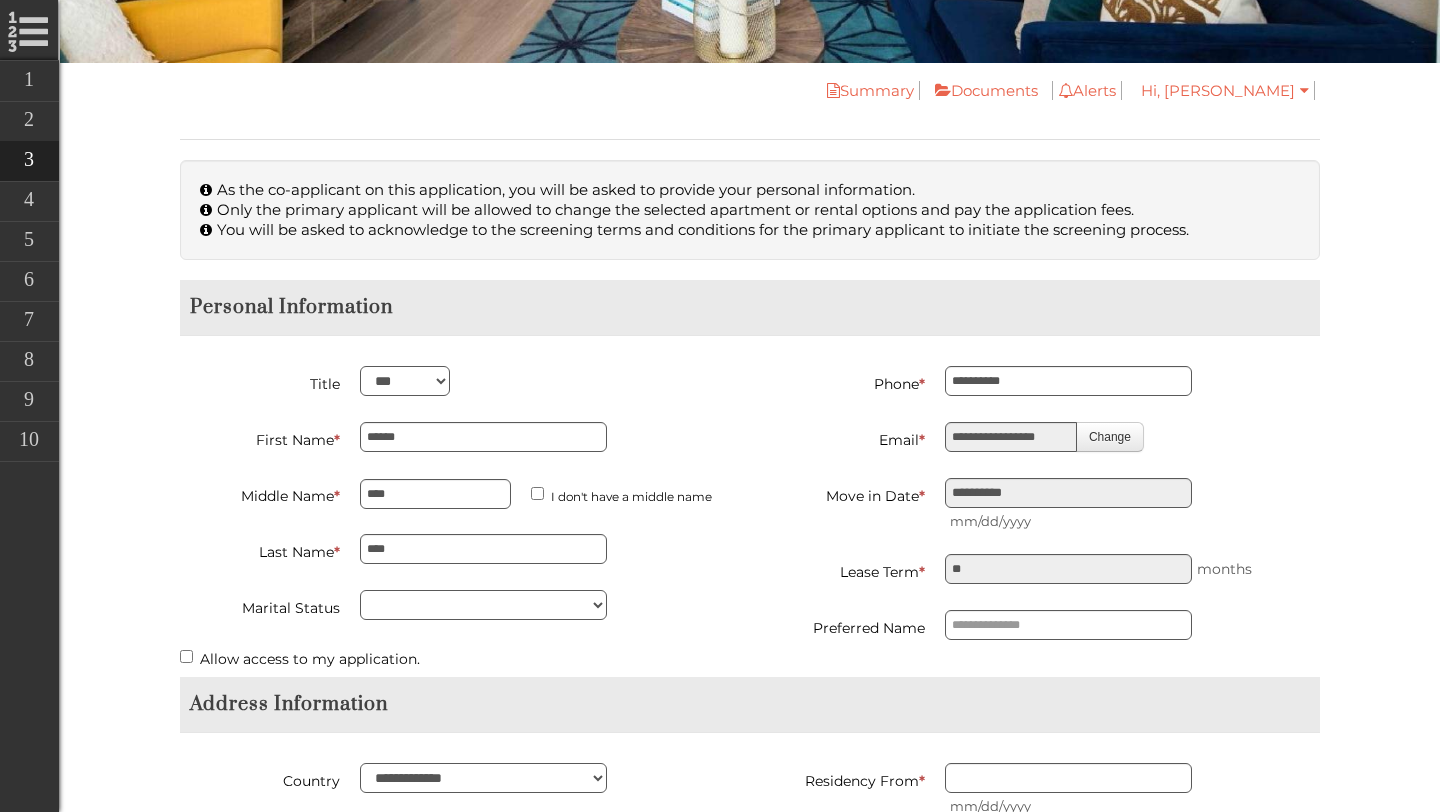 type on "**********" 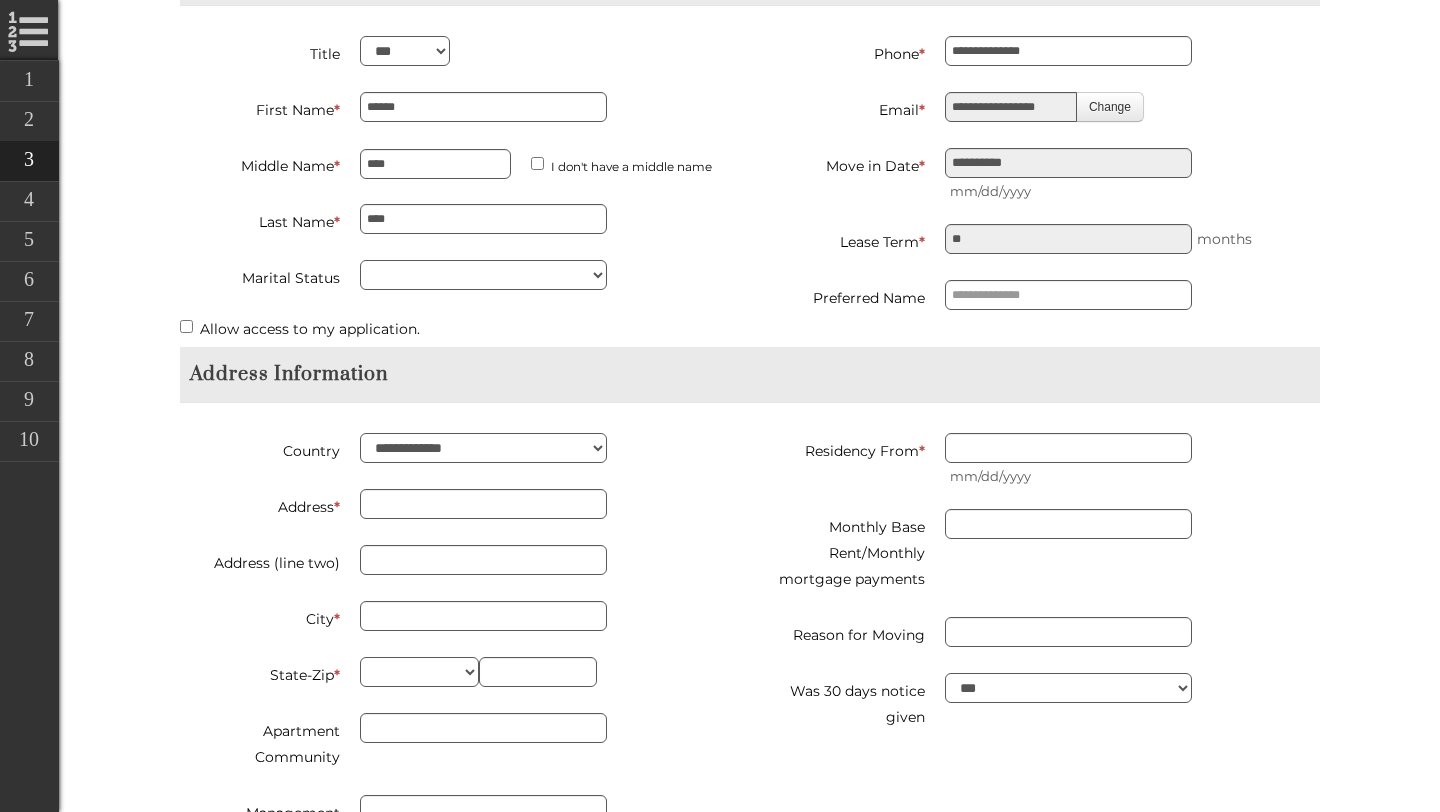 scroll, scrollTop: 805, scrollLeft: 0, axis: vertical 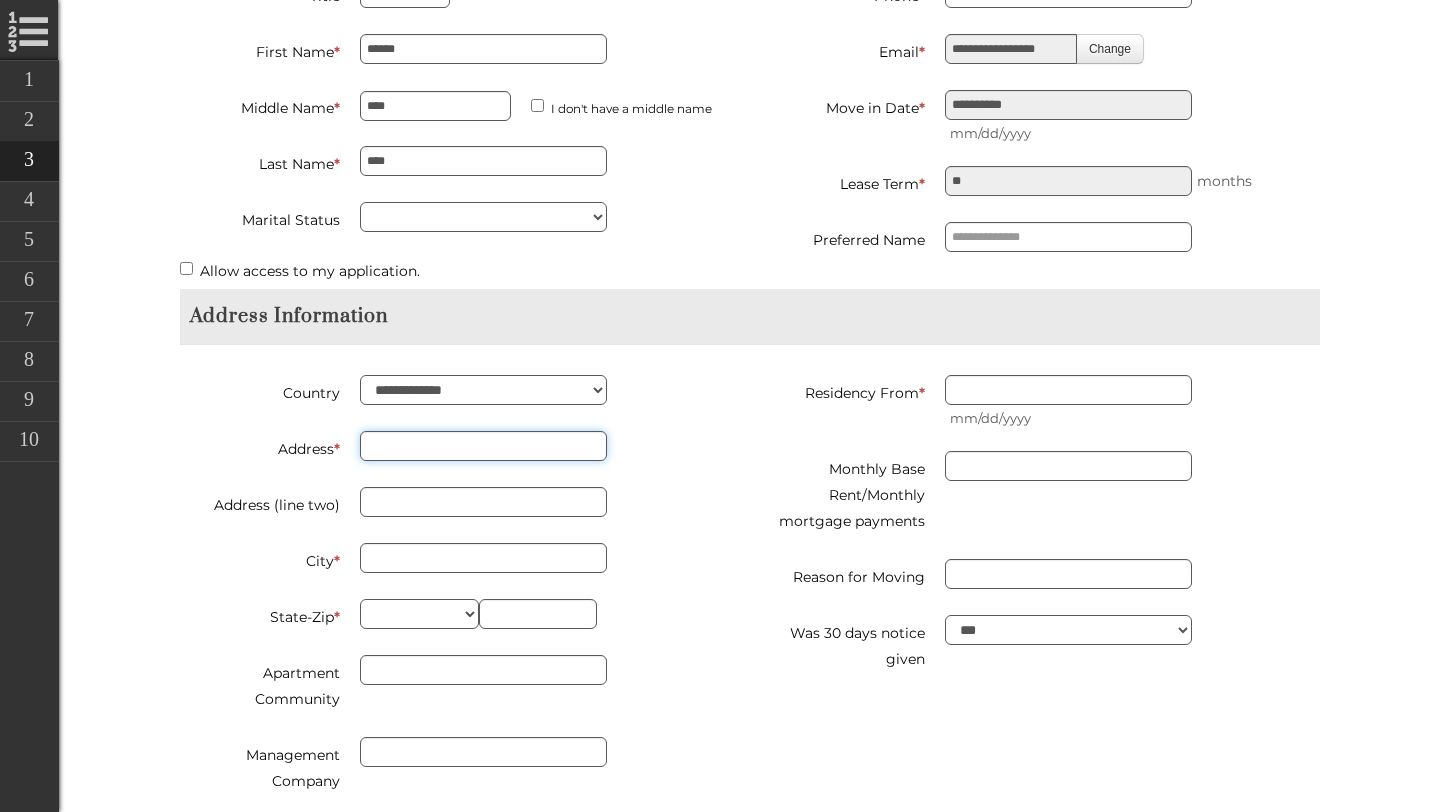 click on "Address  *" at bounding box center [483, 446] 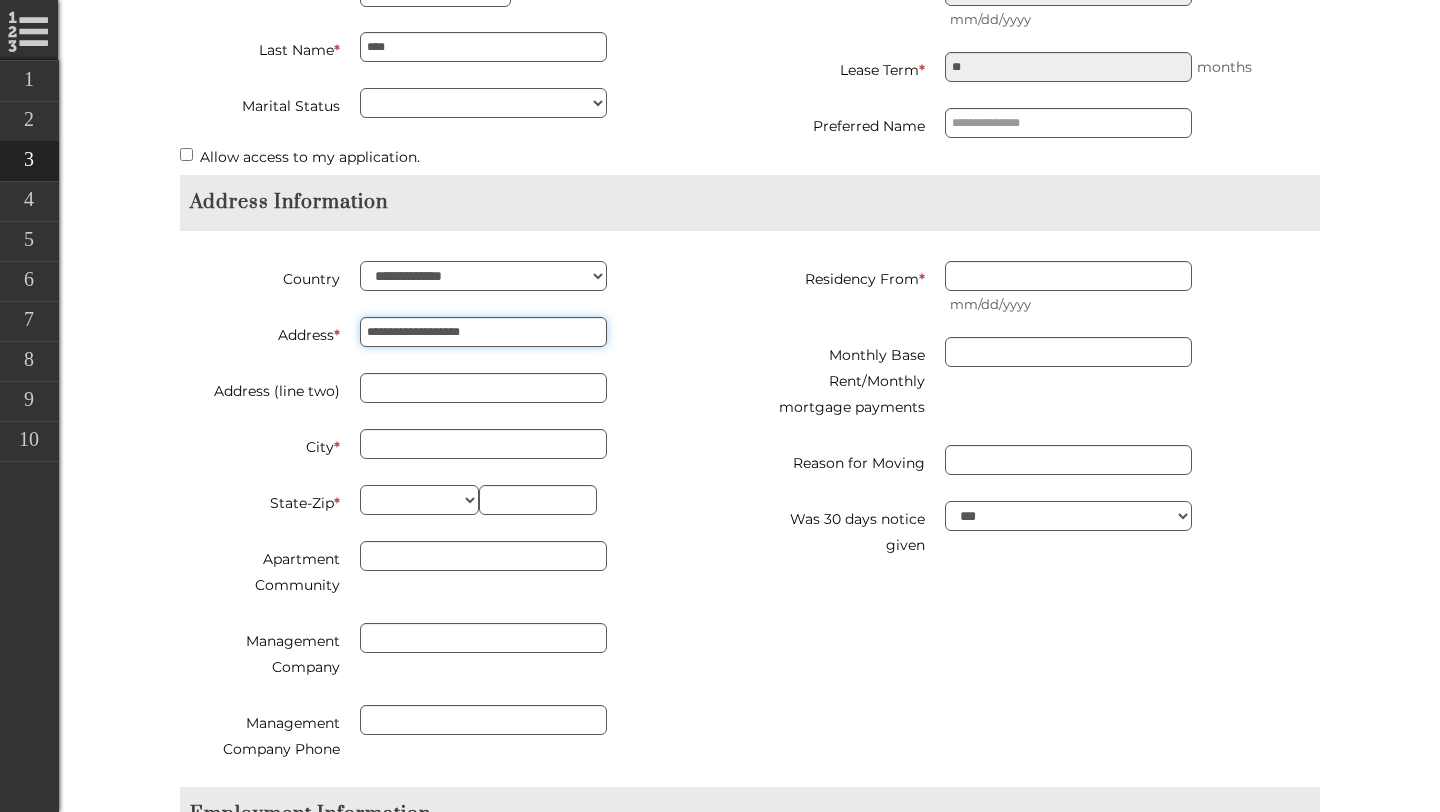 scroll, scrollTop: 926, scrollLeft: 0, axis: vertical 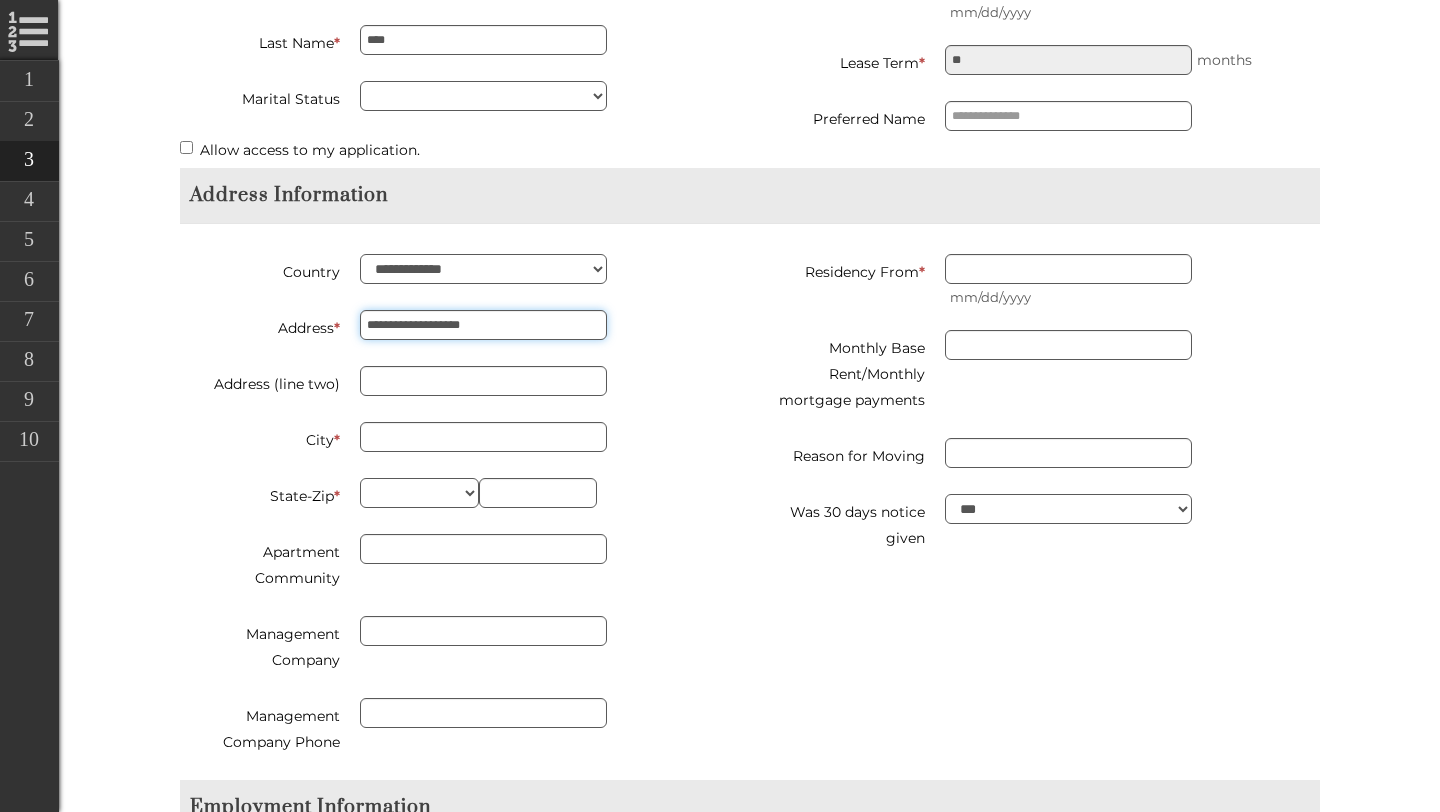 type on "**********" 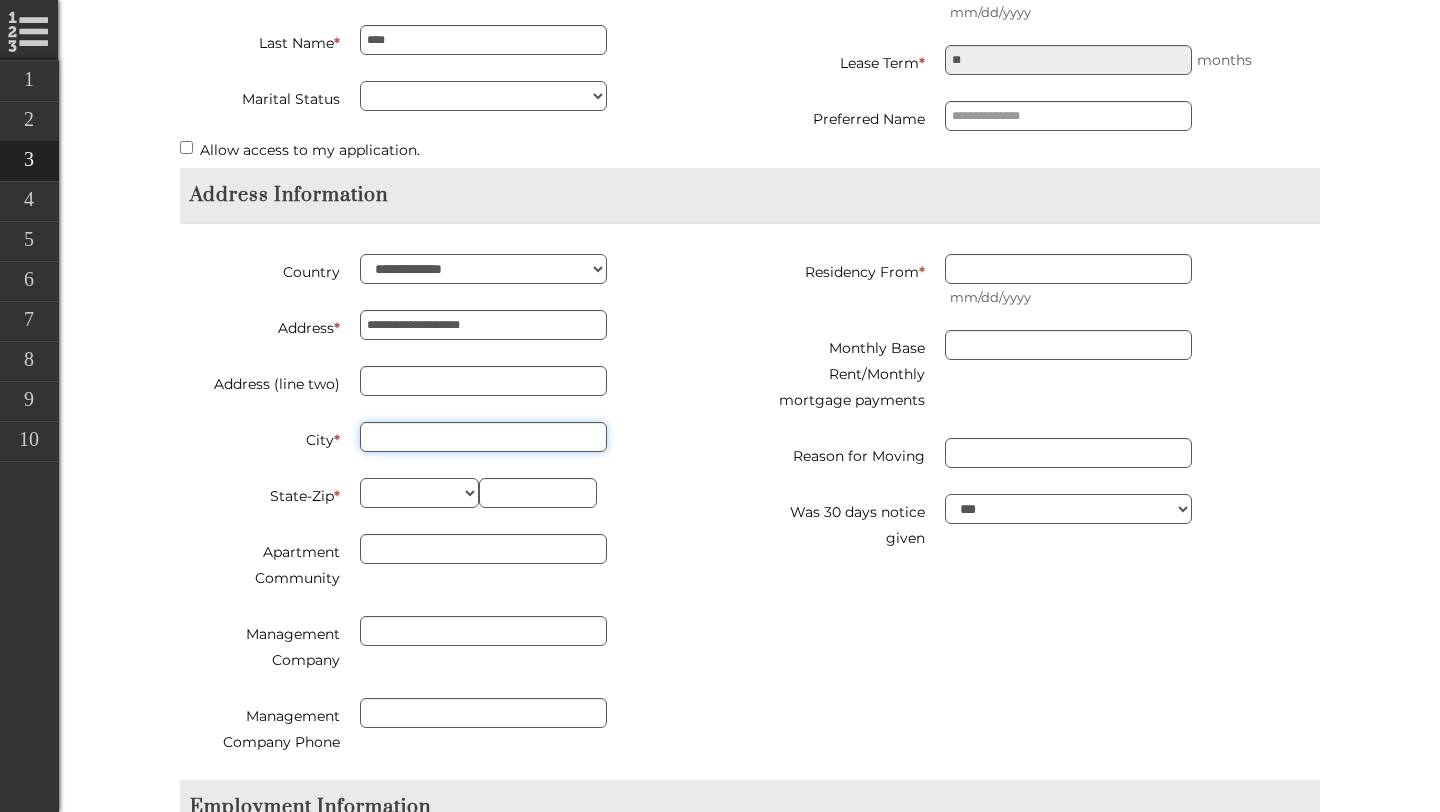 click on "City  *" at bounding box center [483, 437] 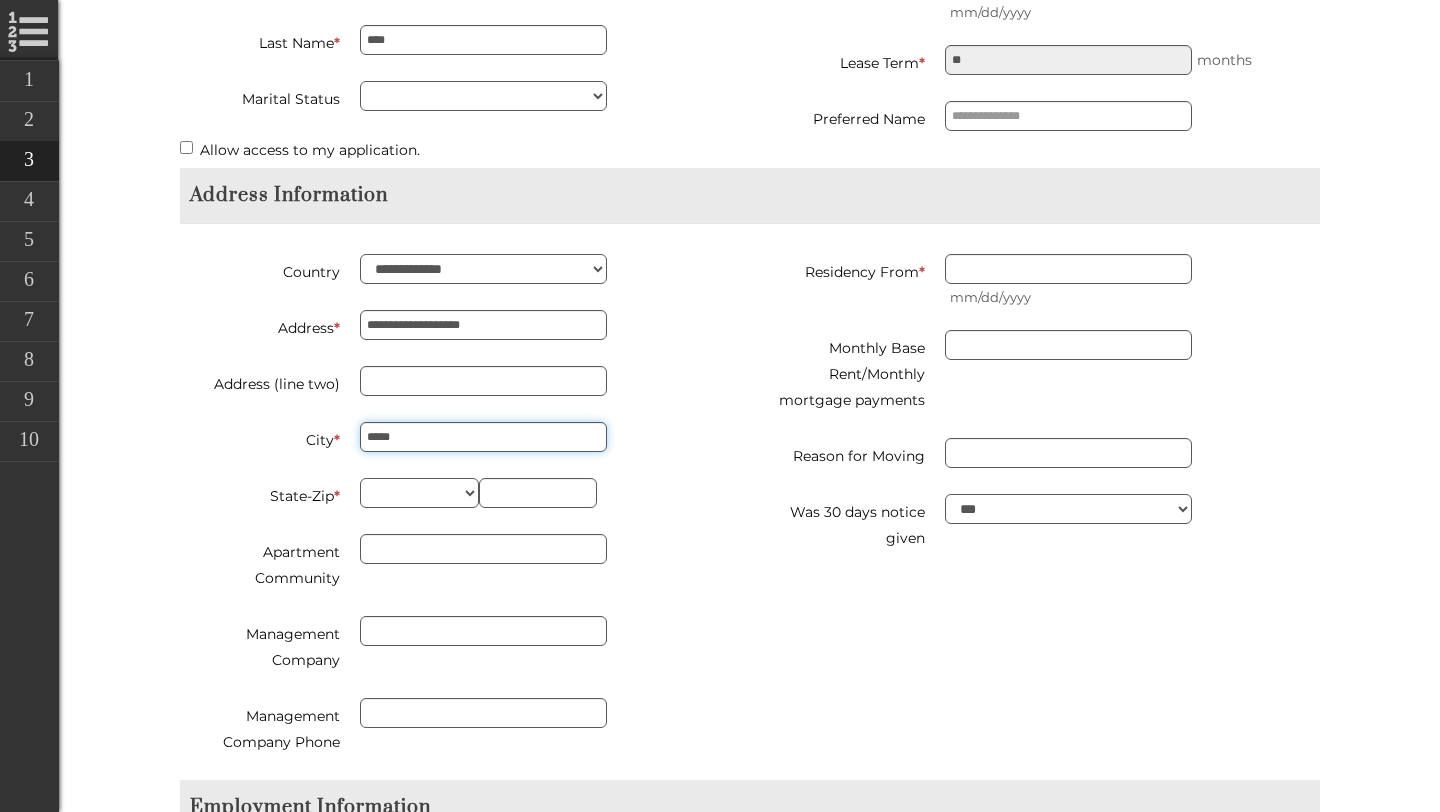 type on "*****" 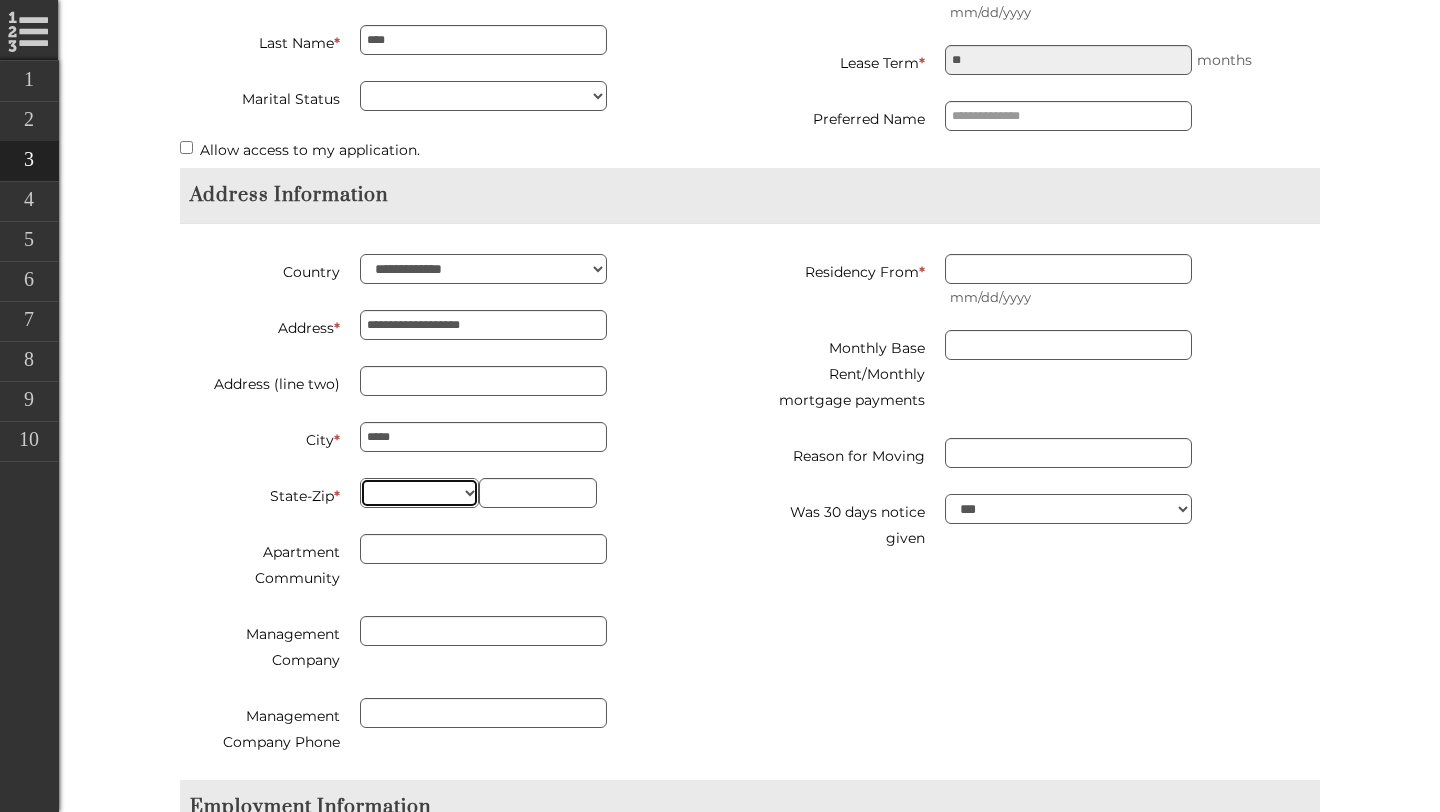click on "**
**
**
**
**
**
**
**
**
**
**
**
**
**
**
**
**
**
**
**
**
**
**
**
**
**
**
**
**
**
**
**
**
**
**
**
**
**
**
**
**
**
**
**
**
**
**
**
**
**
**
**
**
**
**
**
**
**
**
**
**" at bounding box center [419, 493] 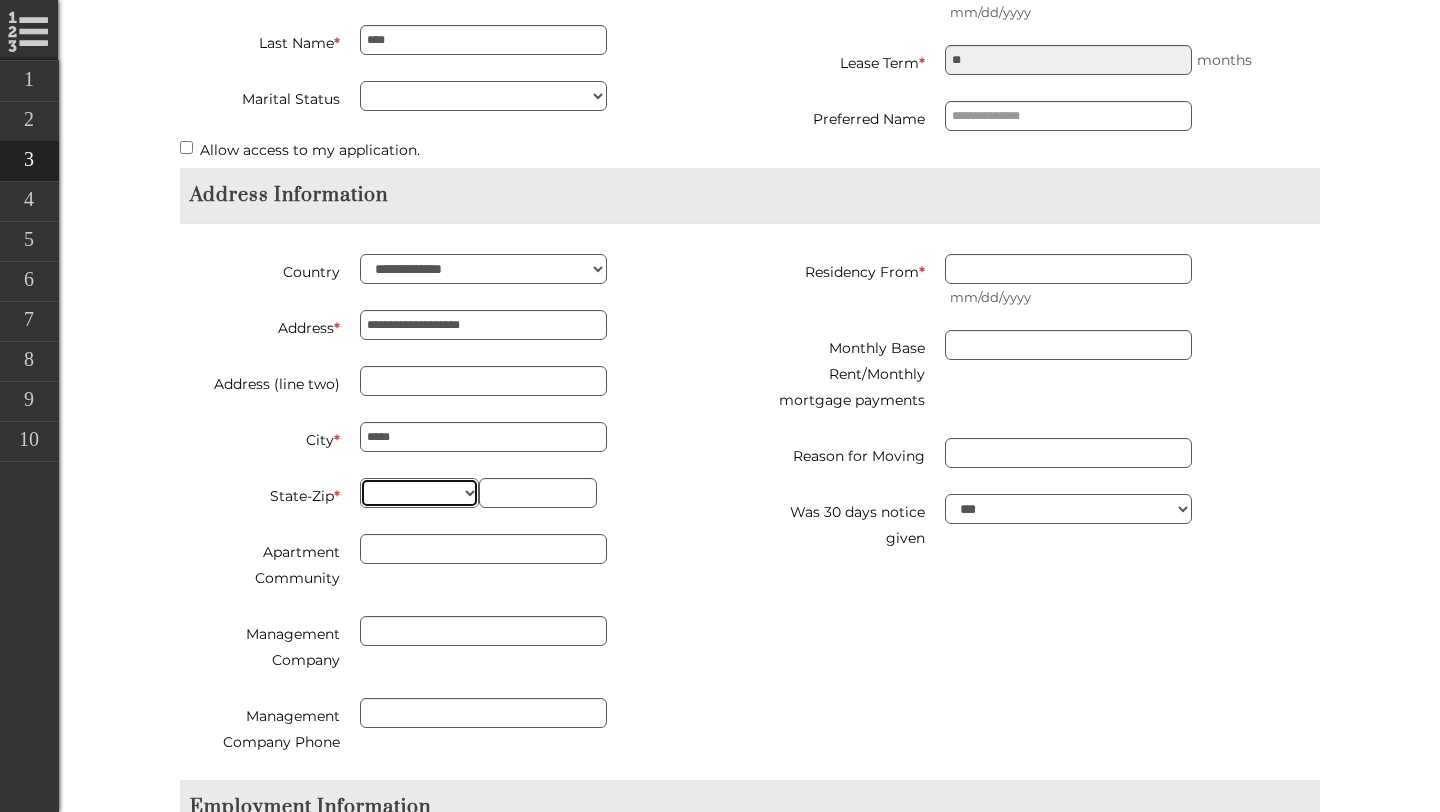 scroll, scrollTop: 988, scrollLeft: 0, axis: vertical 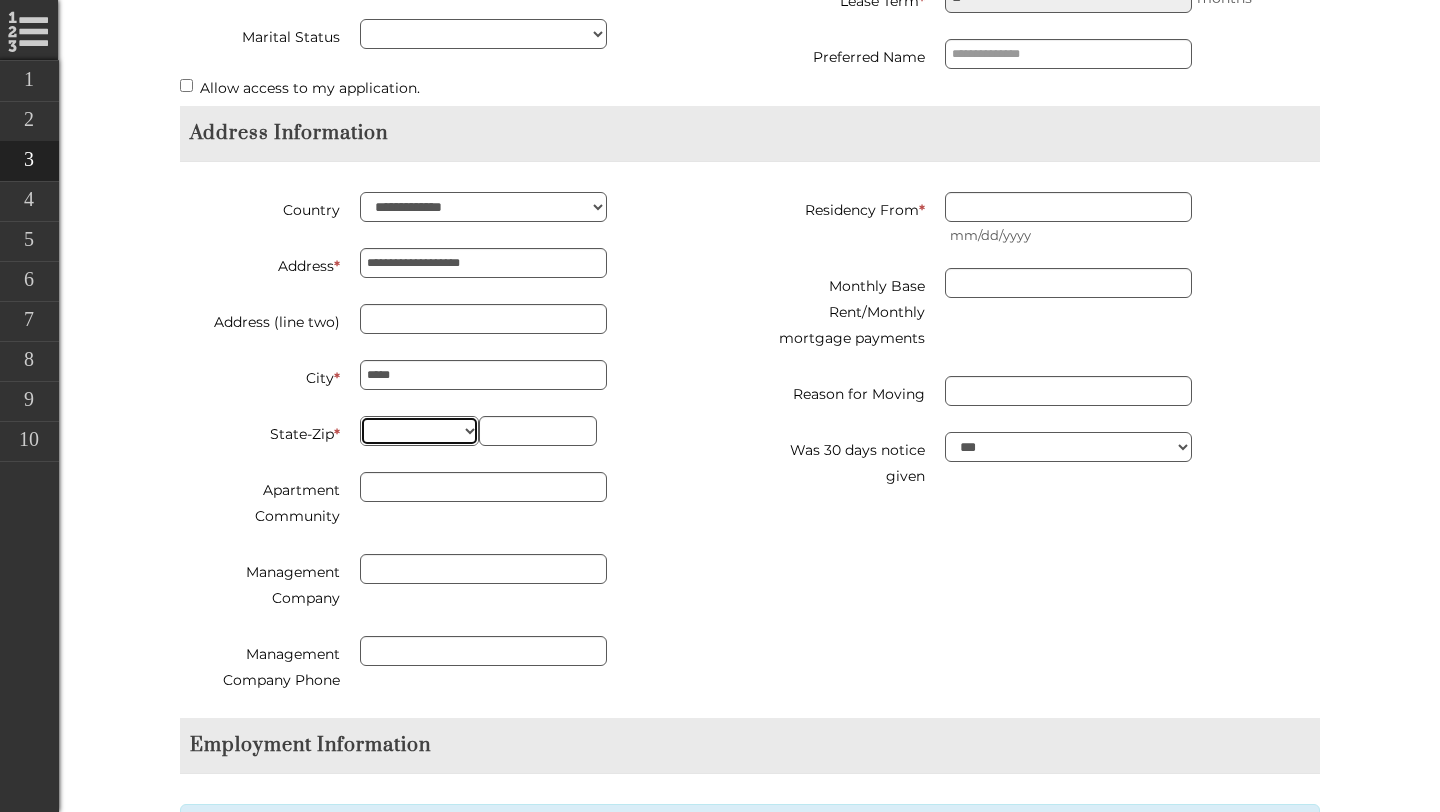 click on "**
**
**
**
**
**
**
**
**
**
**
**
**
**
**
**
**
**
**
**
**
**
**
**
**
**
**
**
**
**
**
**
**
**
**
**
**
**
**
**
**
**
**
**
**
**
**
**
**
**
**
**
**
**
**
**
**
**
**
**
**" at bounding box center [419, 431] 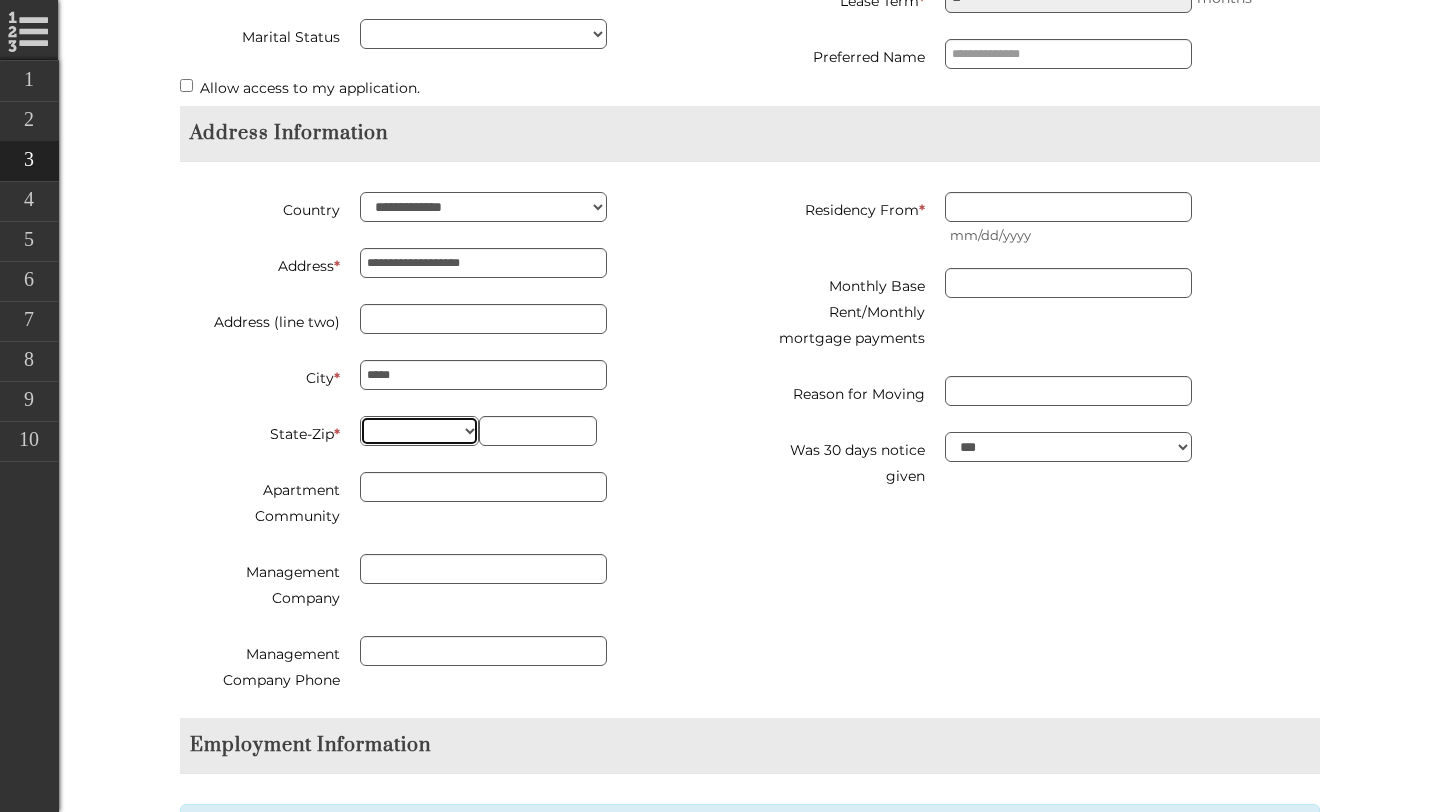 select on "**" 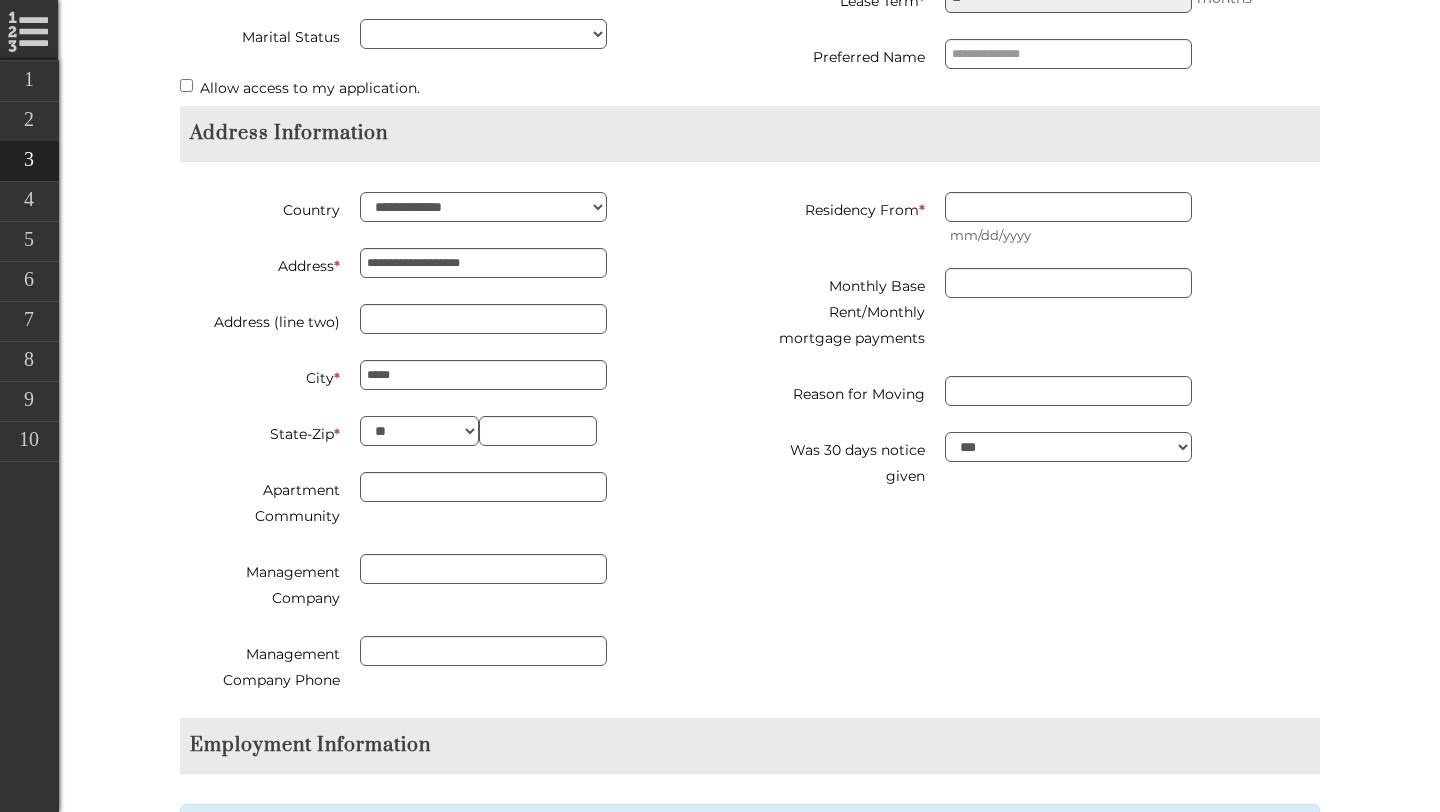 click on "**********" at bounding box center (750, 455) 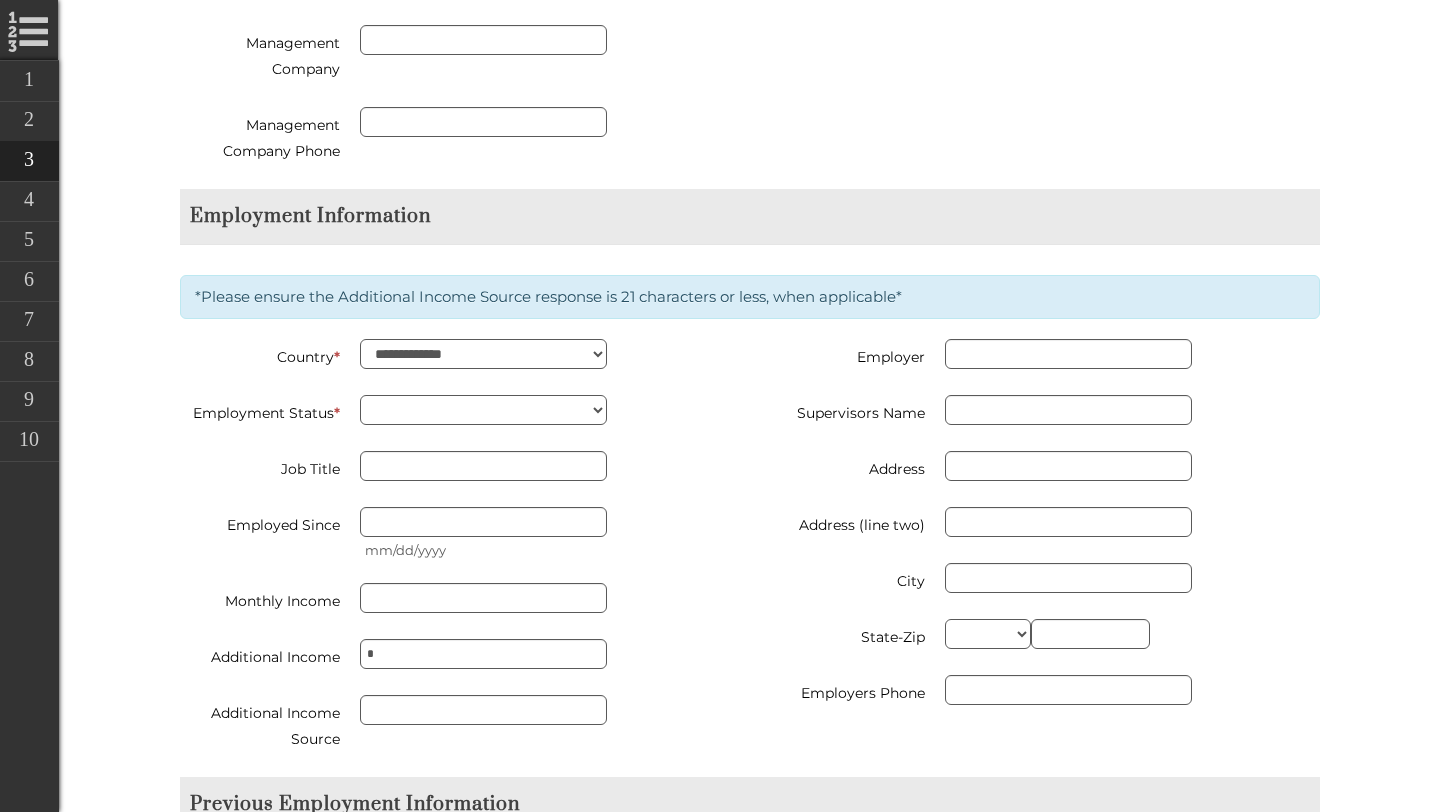 scroll, scrollTop: 1518, scrollLeft: 0, axis: vertical 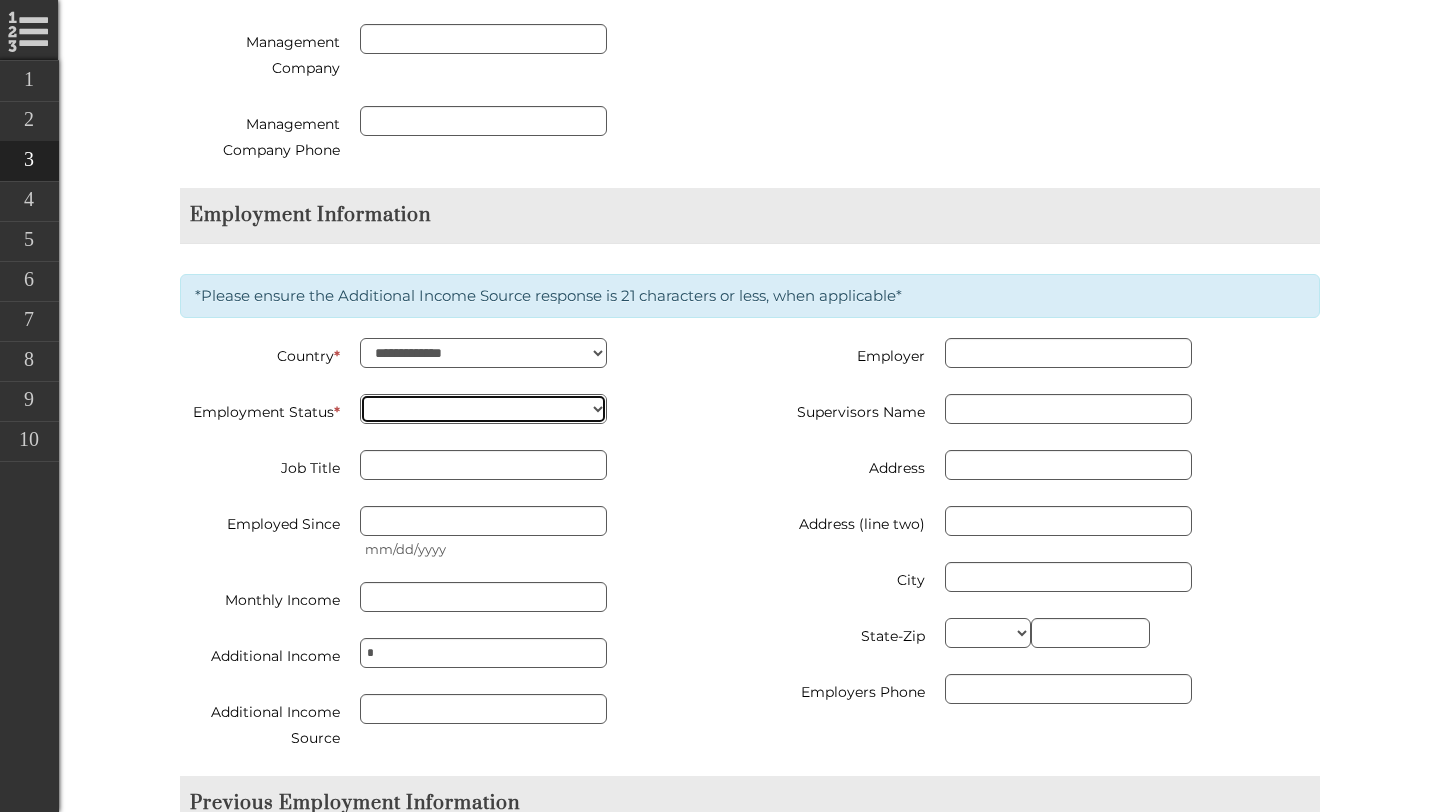 click on "**********" at bounding box center (483, 409) 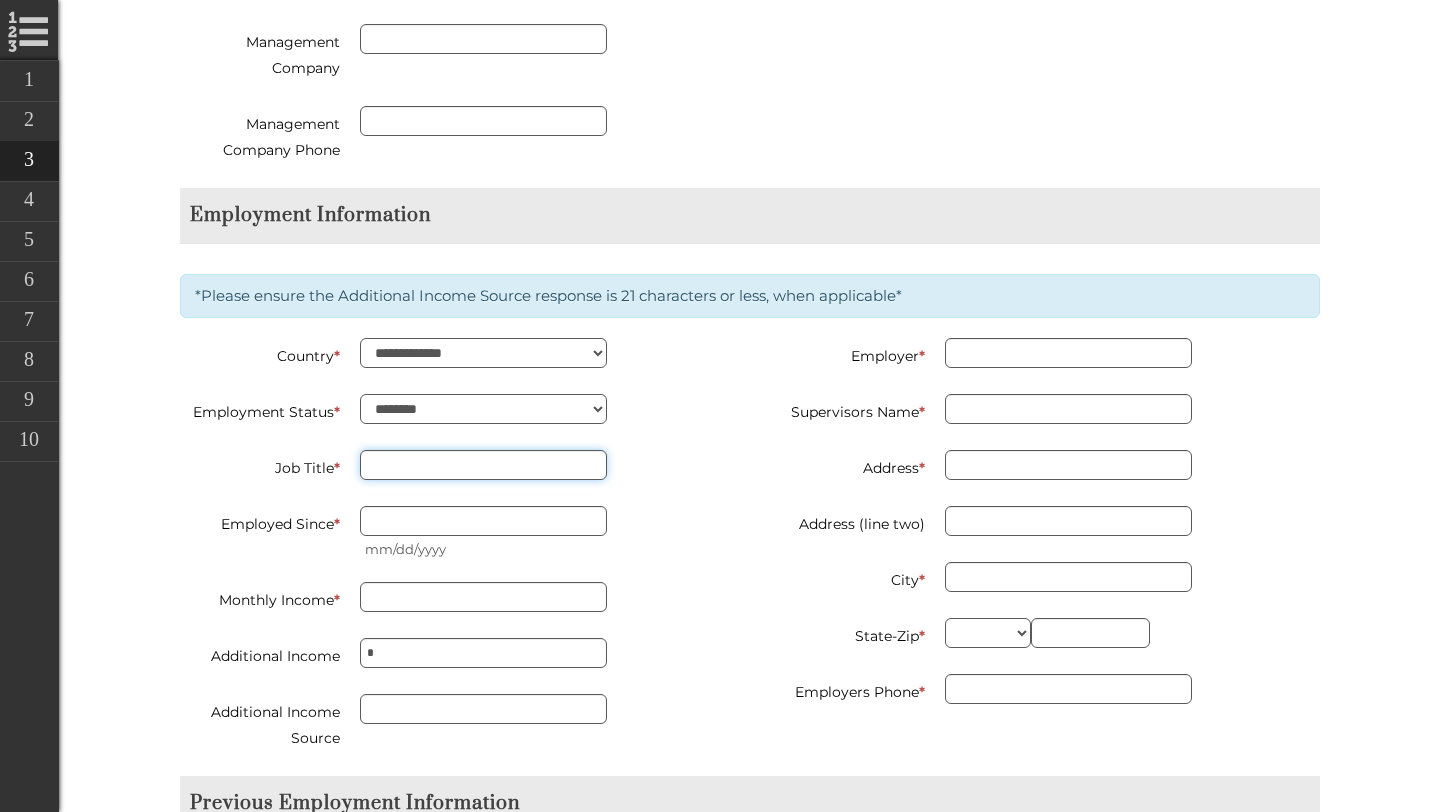 click on "Job Title  *" at bounding box center (483, 465) 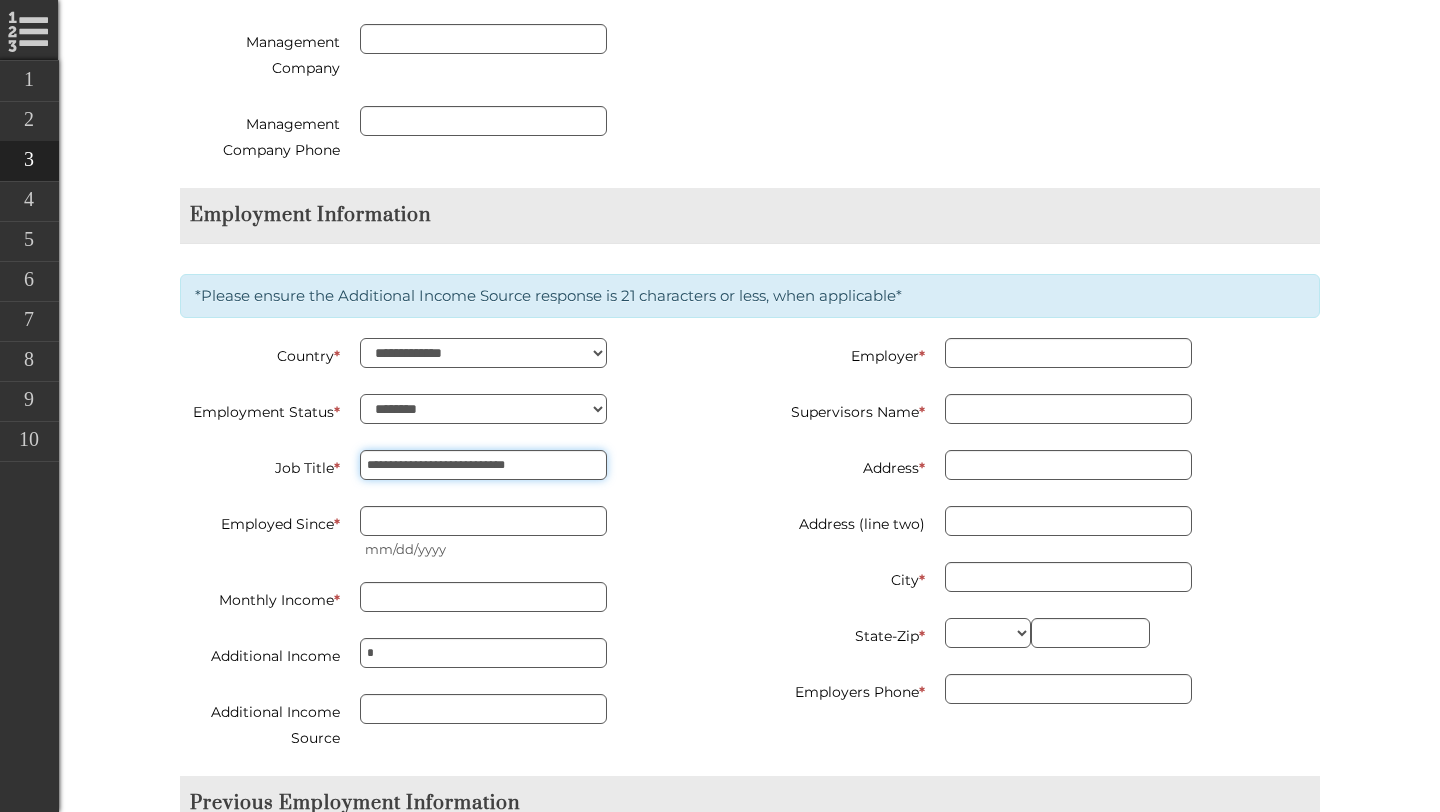 click on "**********" at bounding box center (483, 465) 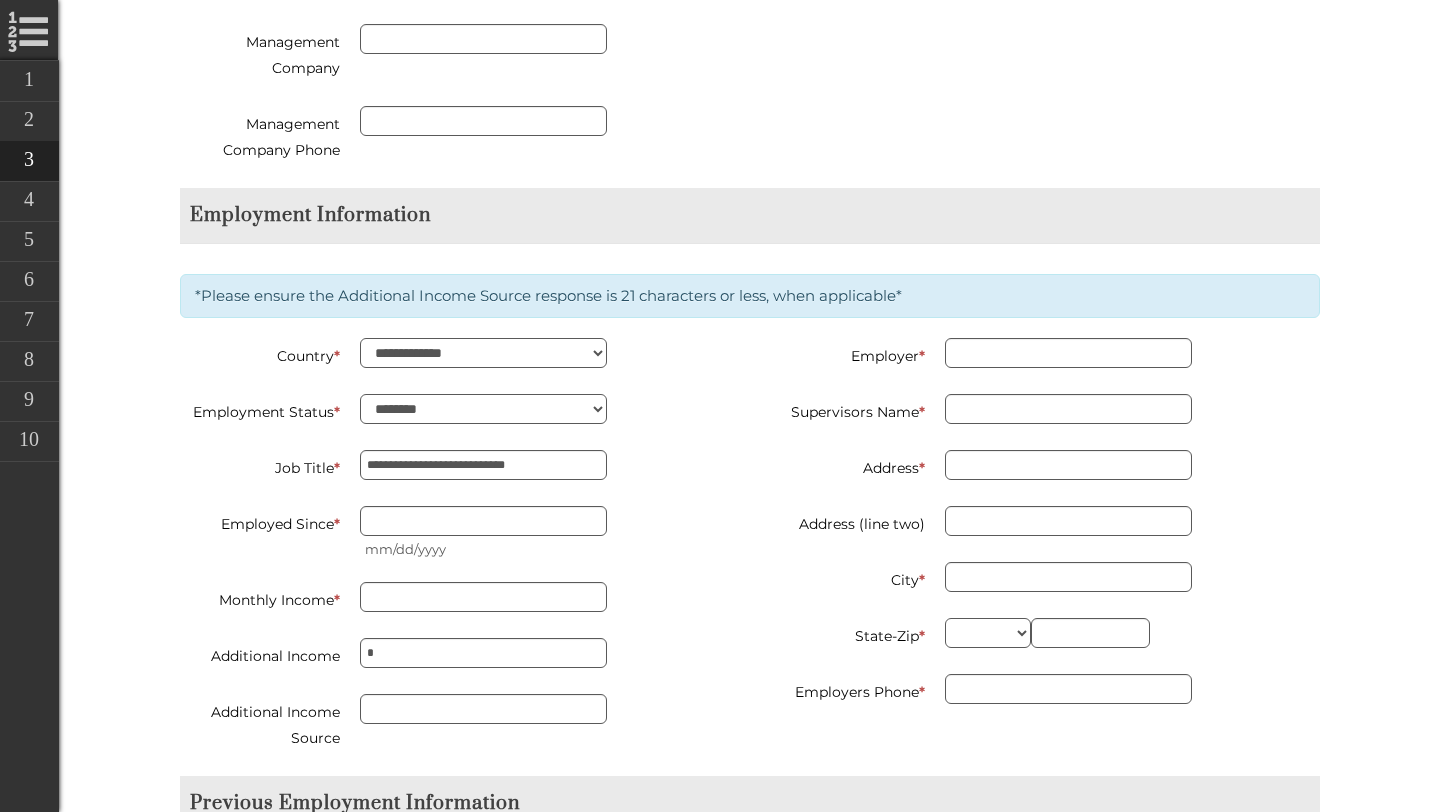 click on "**********" at bounding box center (457, 557) 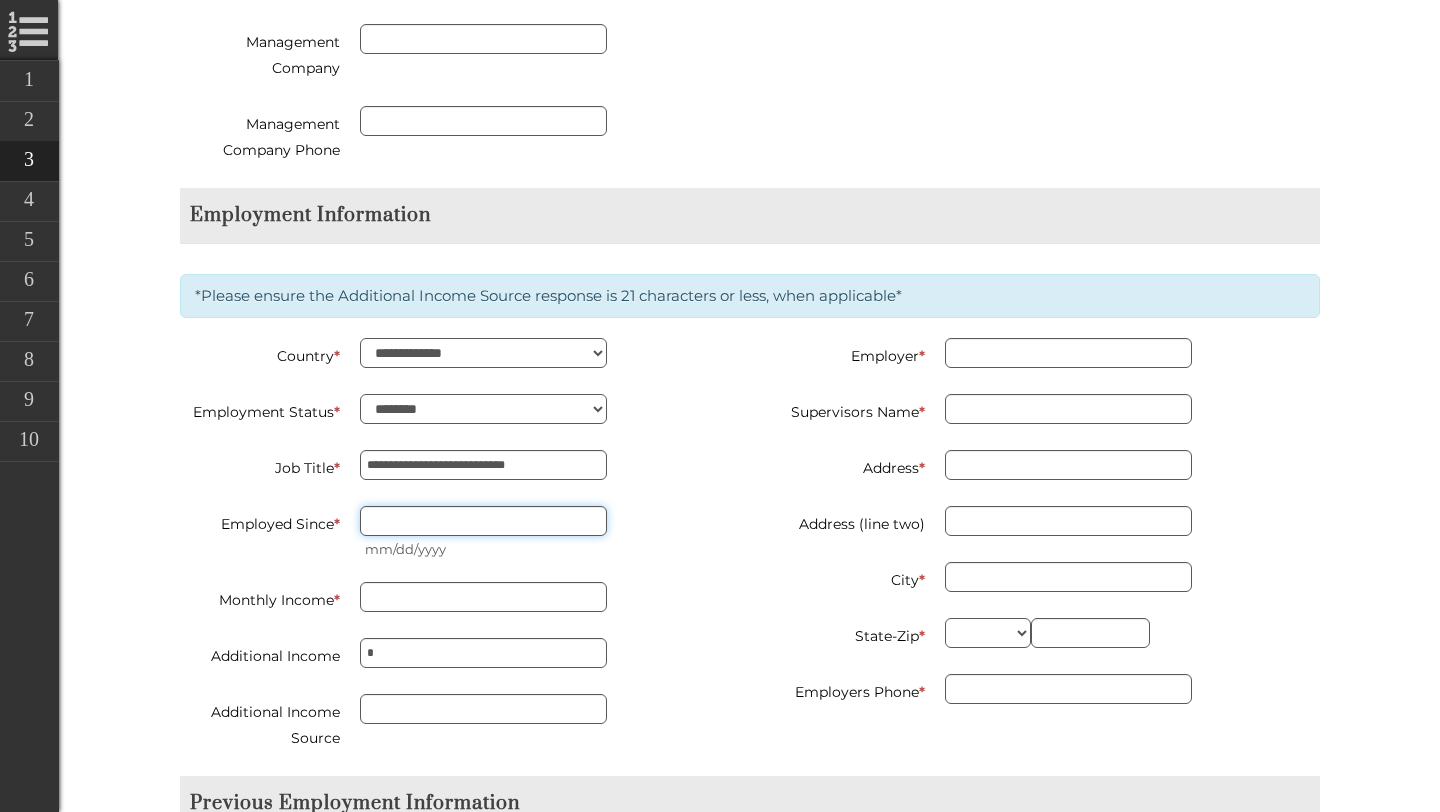 click on "Employed Since  *" at bounding box center [483, 521] 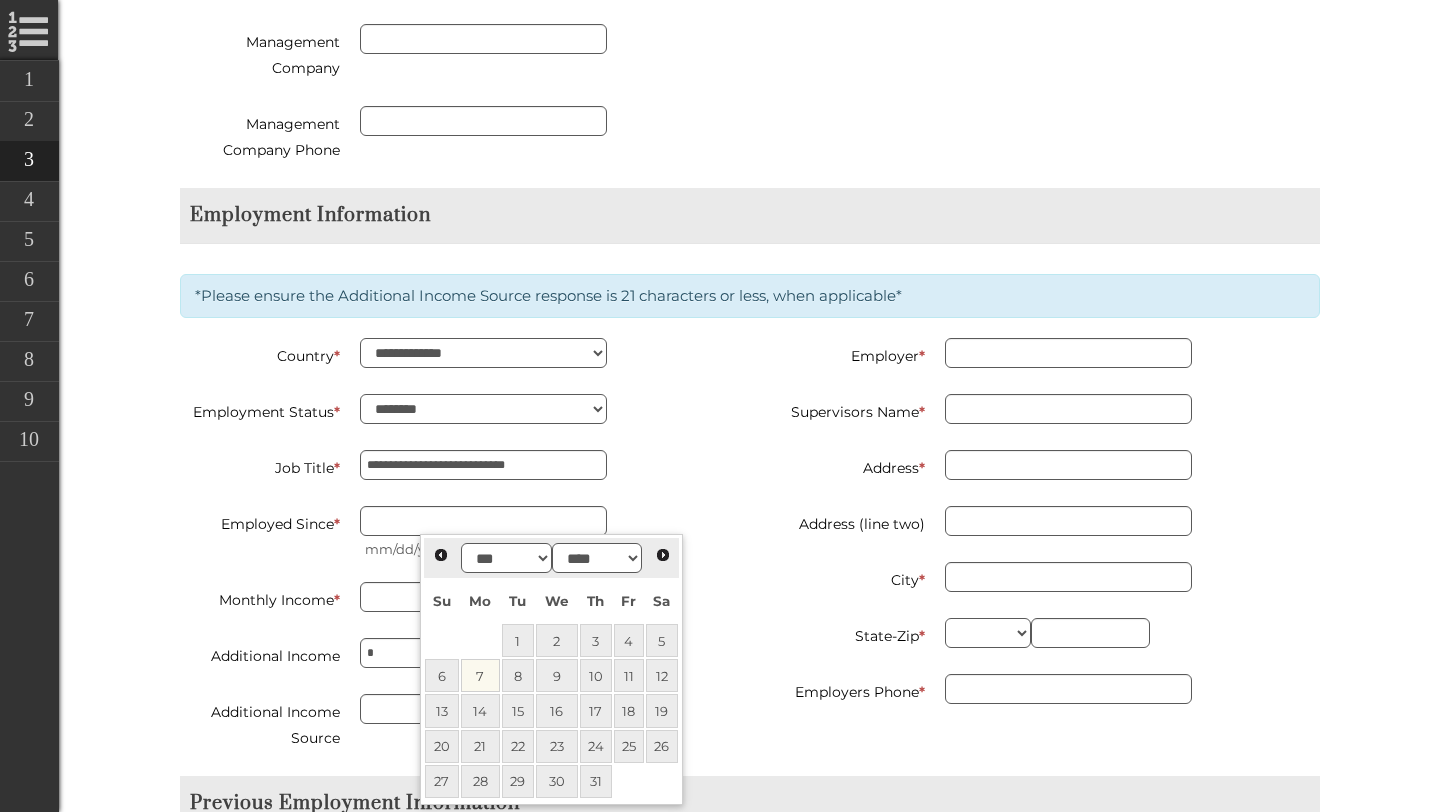 click on "**********" at bounding box center [457, 557] 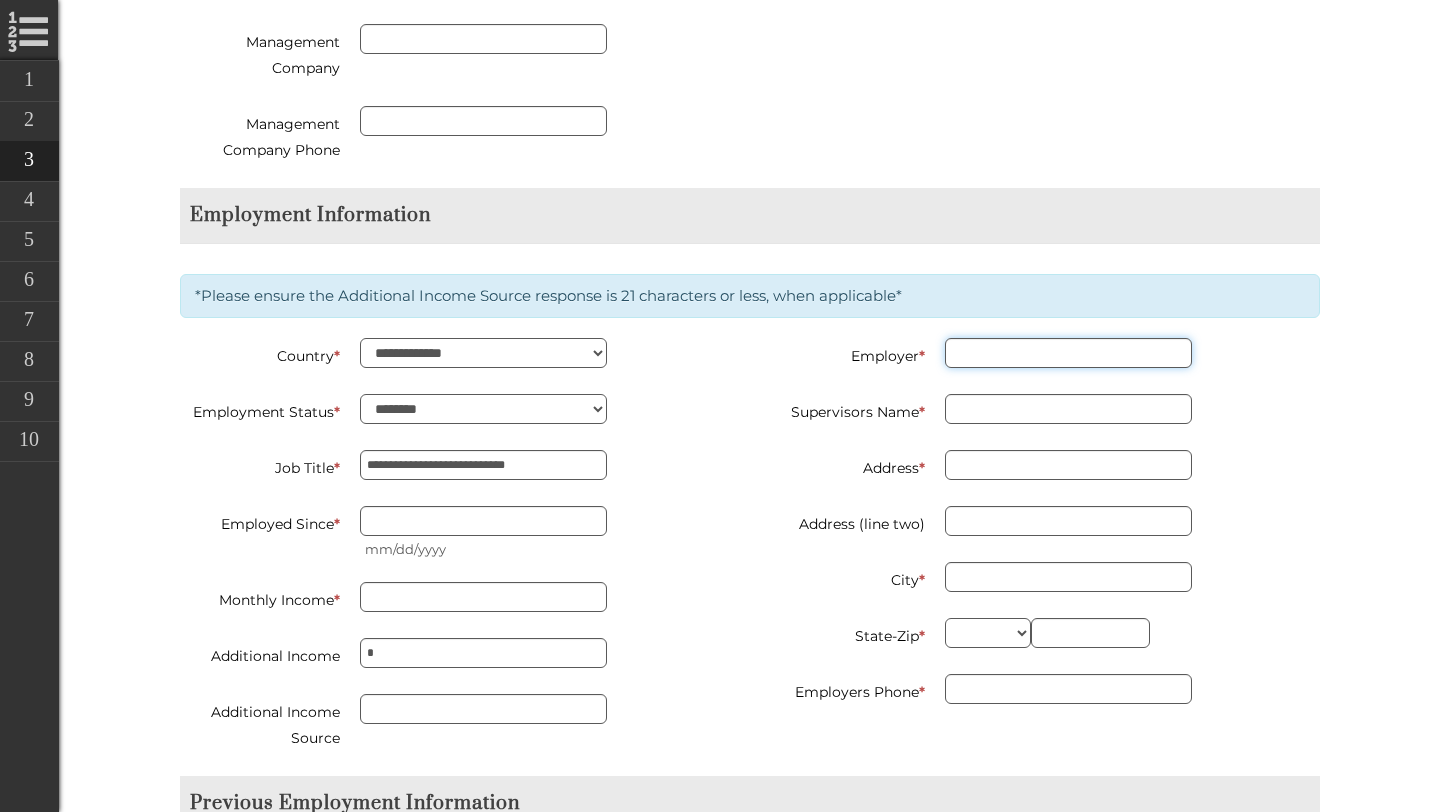 click on "Employer  *" at bounding box center [1068, 353] 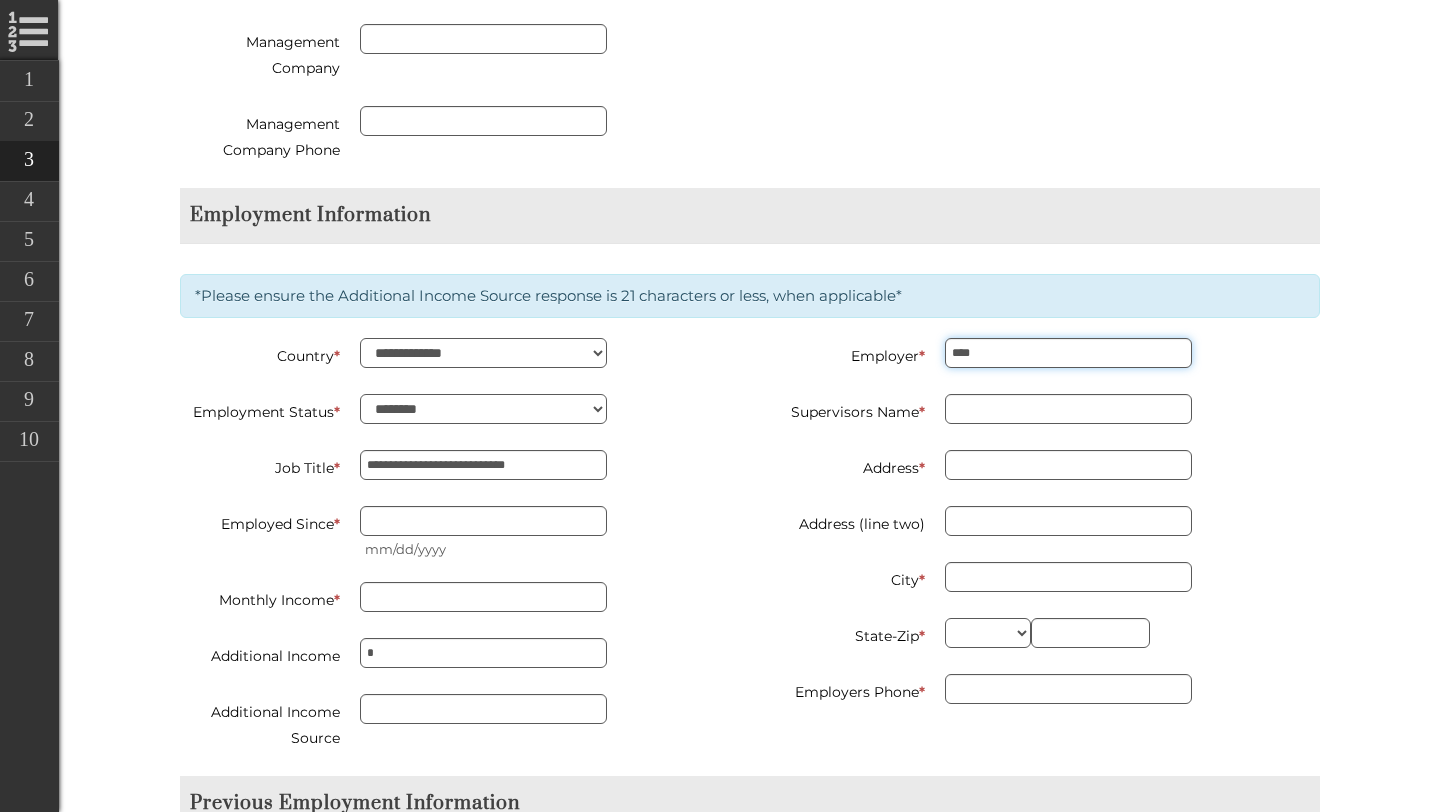 type on "****" 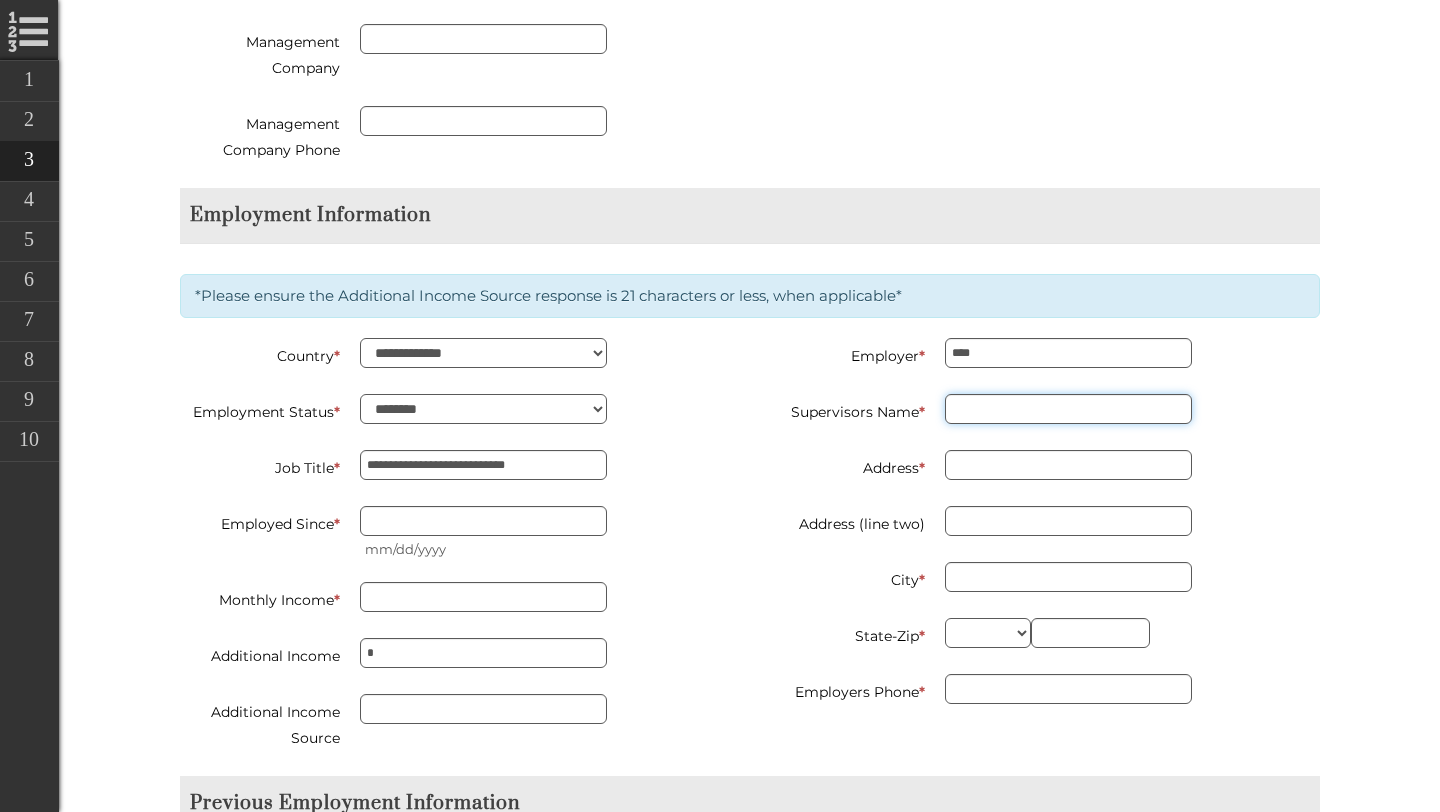 click on "Supervisors Name  *" at bounding box center (1068, 409) 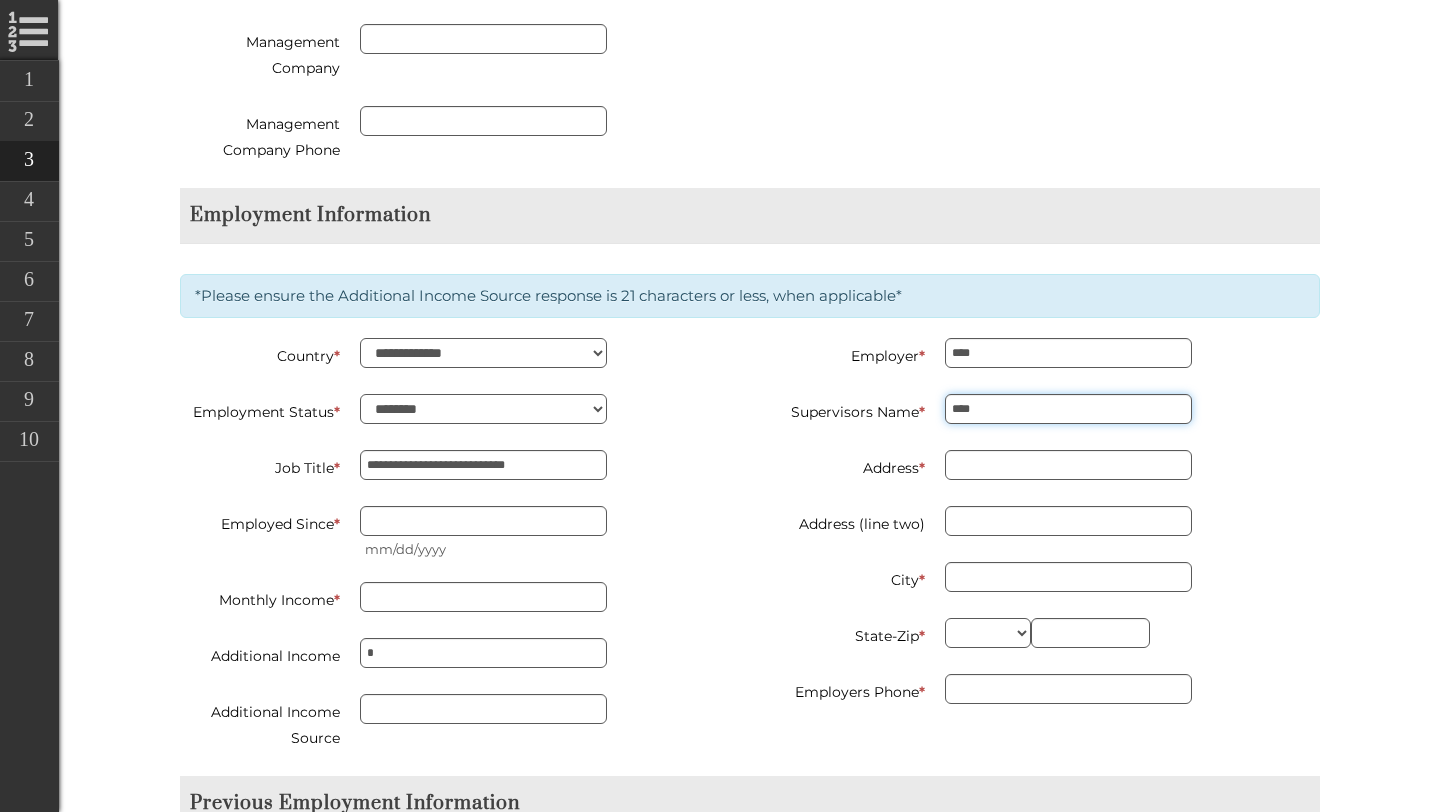 type on "****" 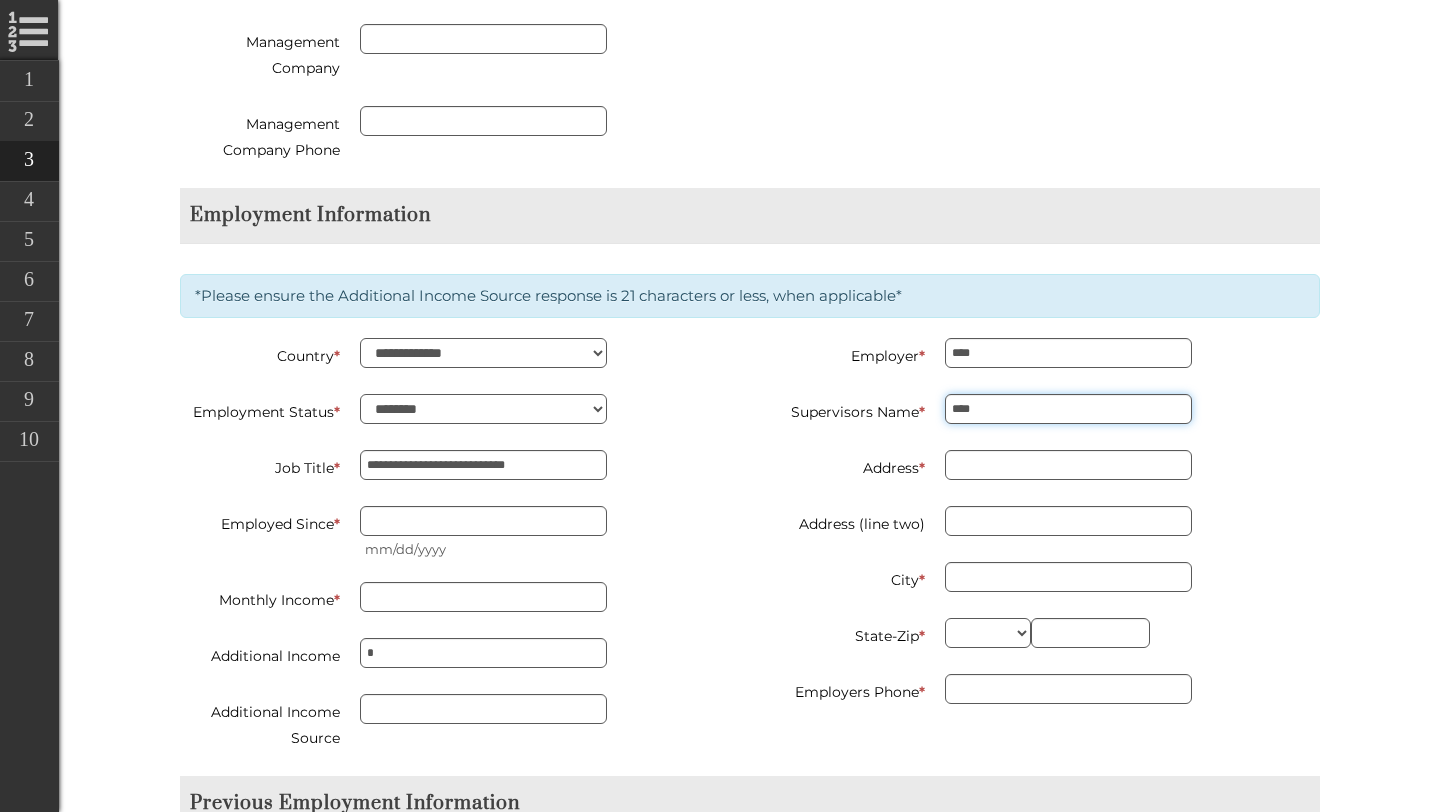 type on "*****" 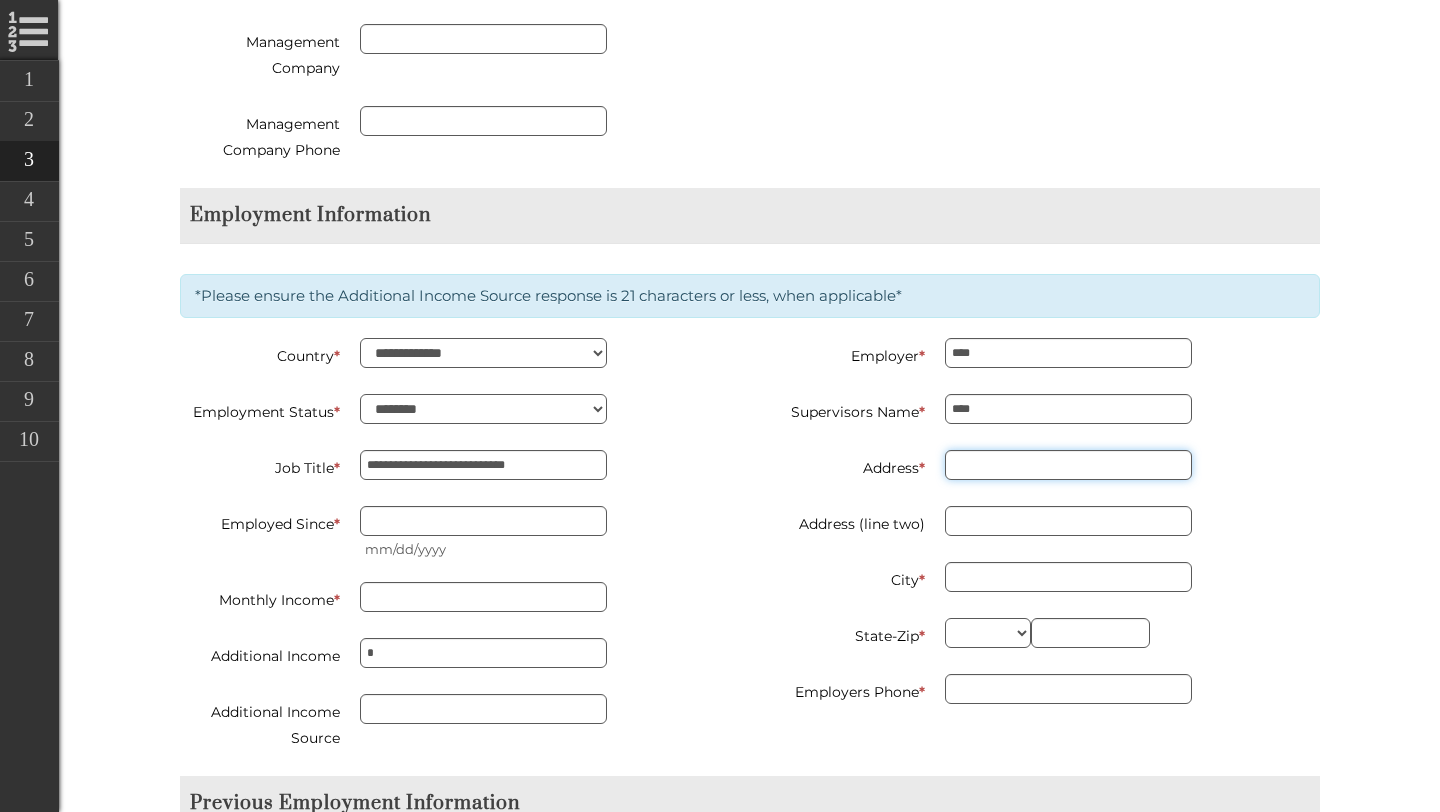 click on "Address  *" at bounding box center (1068, 465) 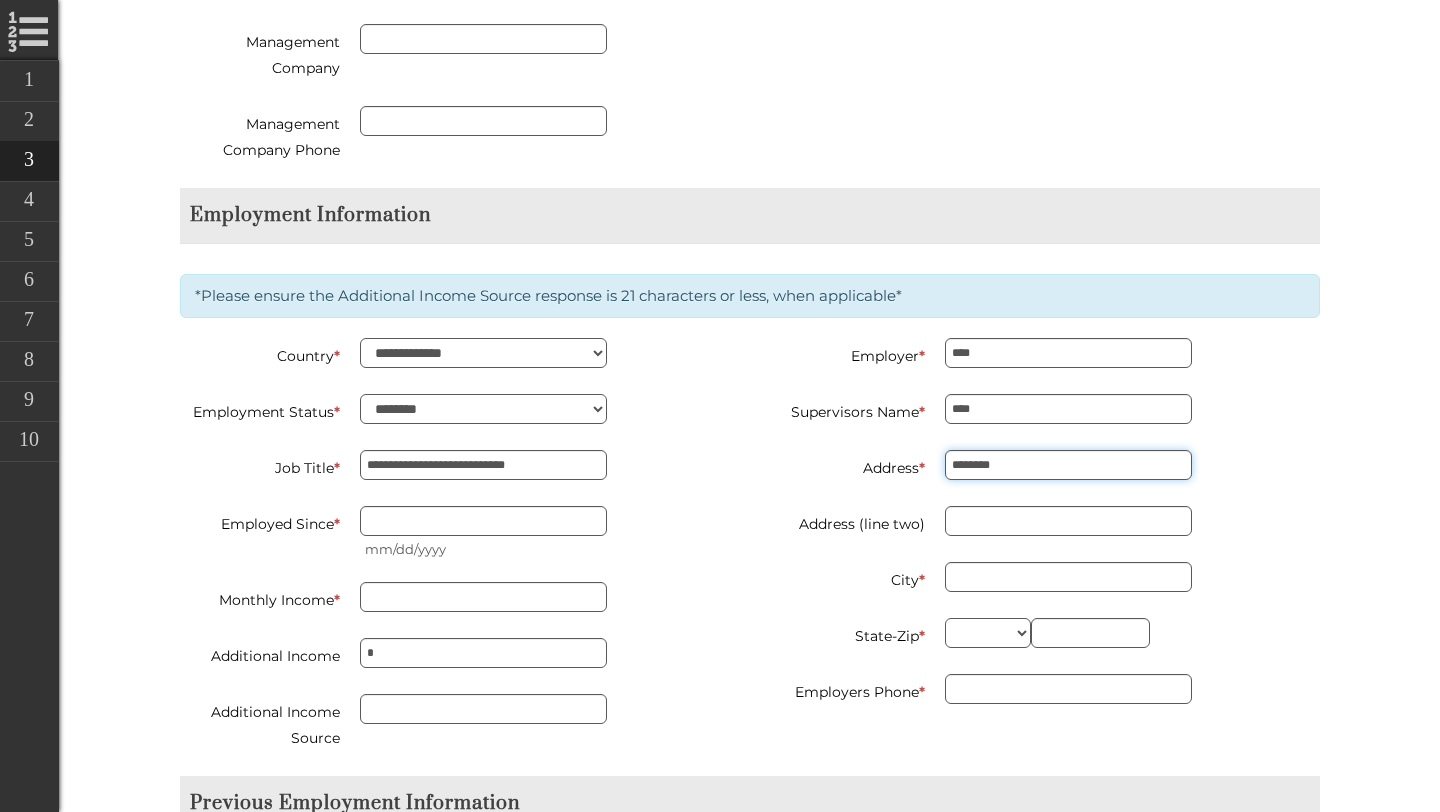 type on "********" 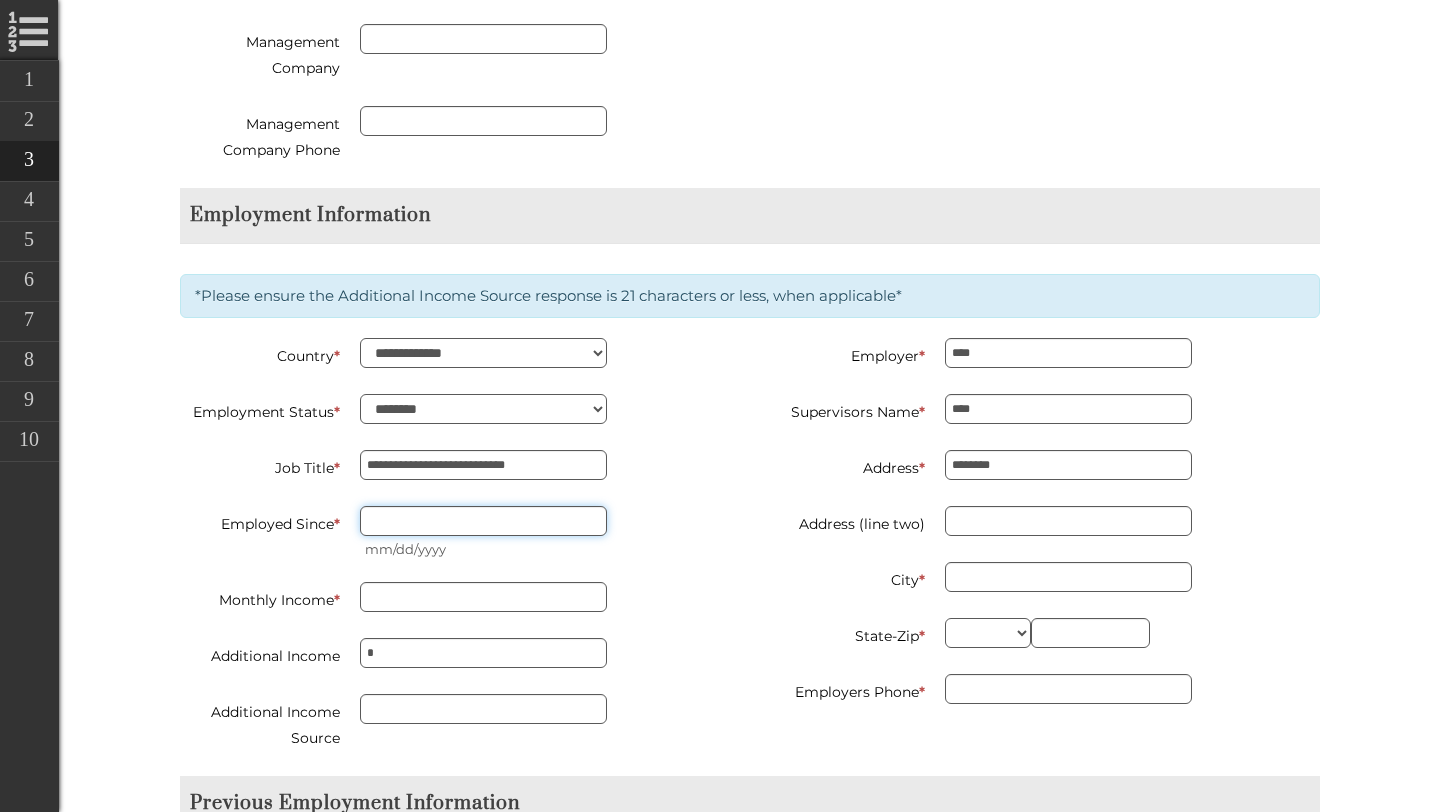 click on "Employed Since  *" at bounding box center [483, 521] 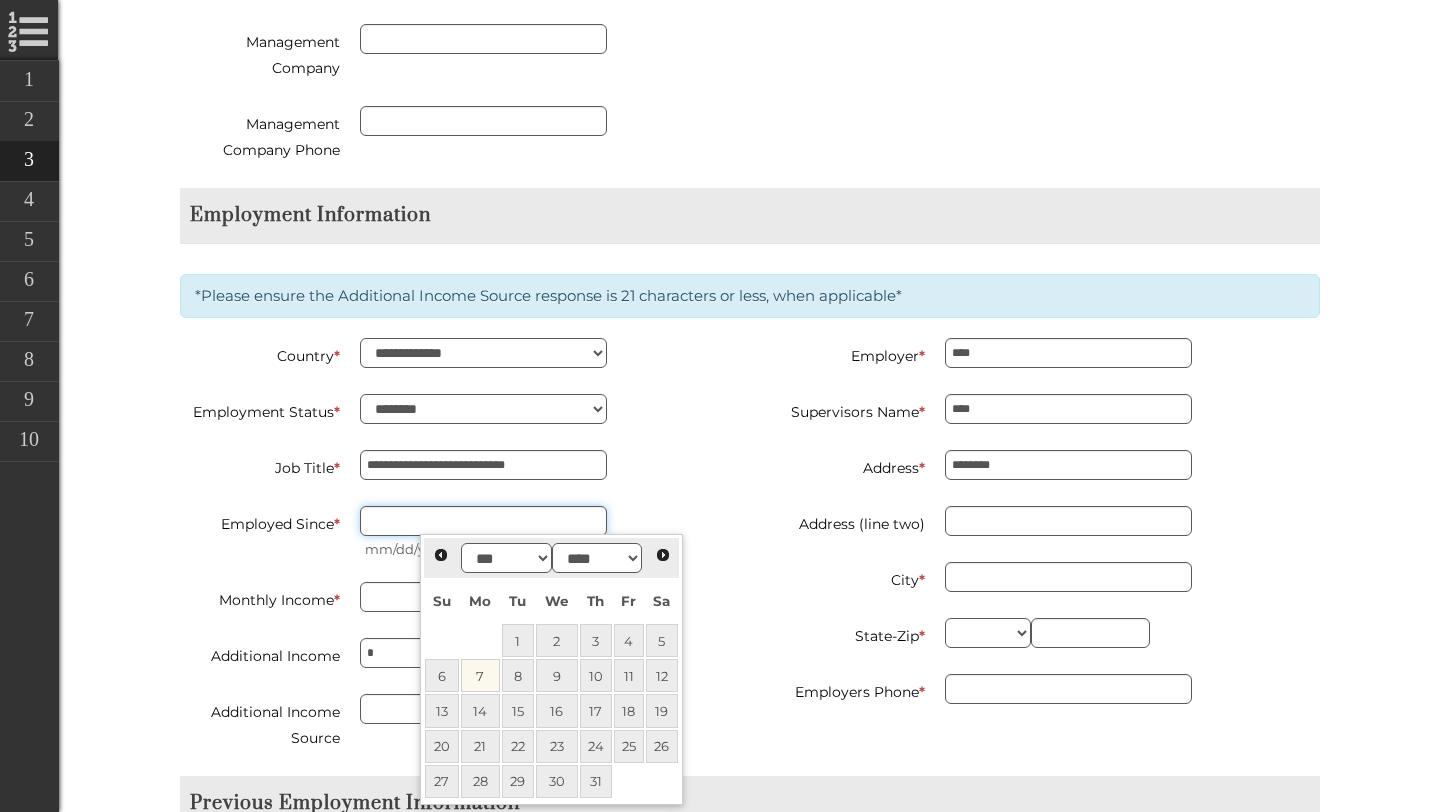 click on "Employed Since  *" at bounding box center [483, 521] 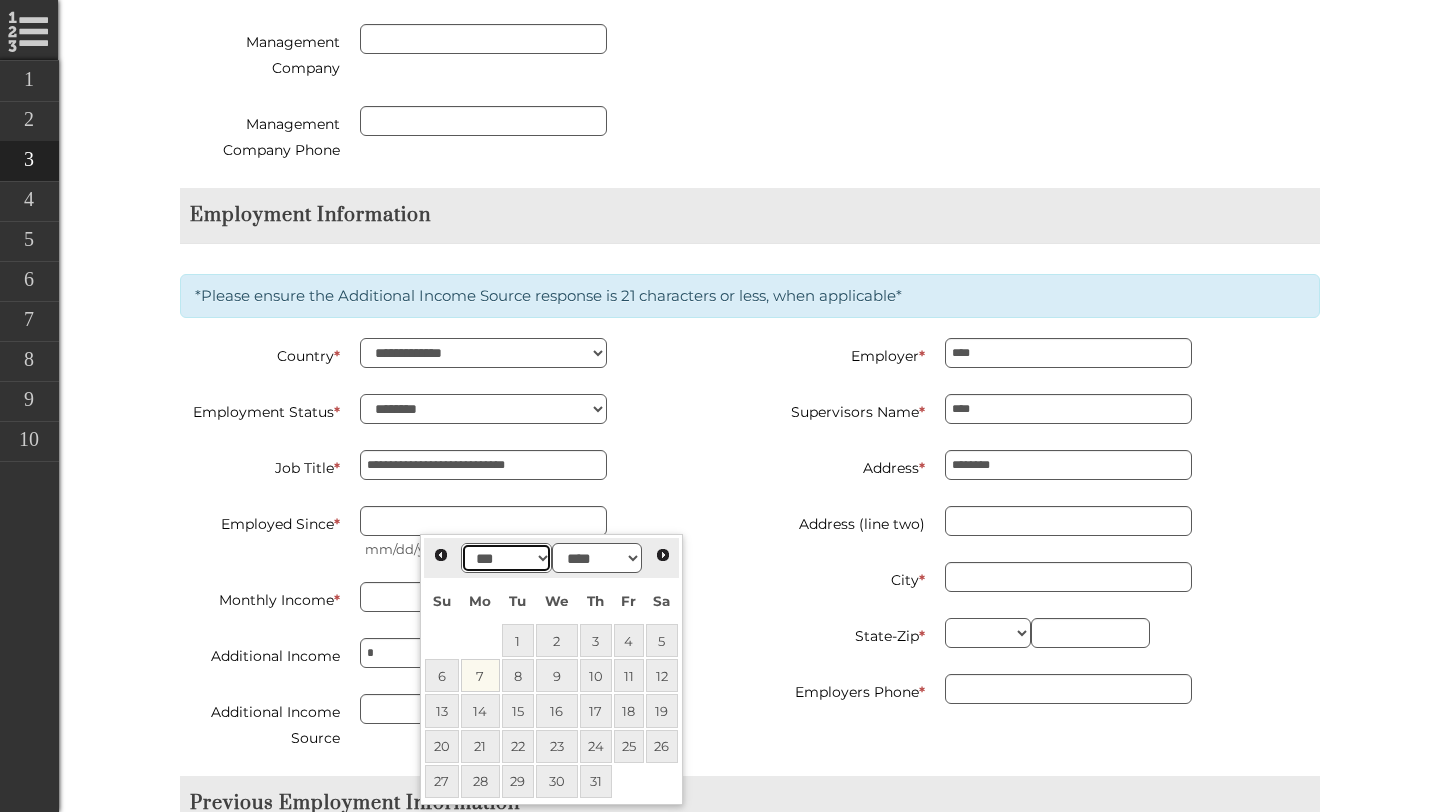 click on "*** *** *** *** *** *** *** *** *** *** *** ***" at bounding box center (506, 558) 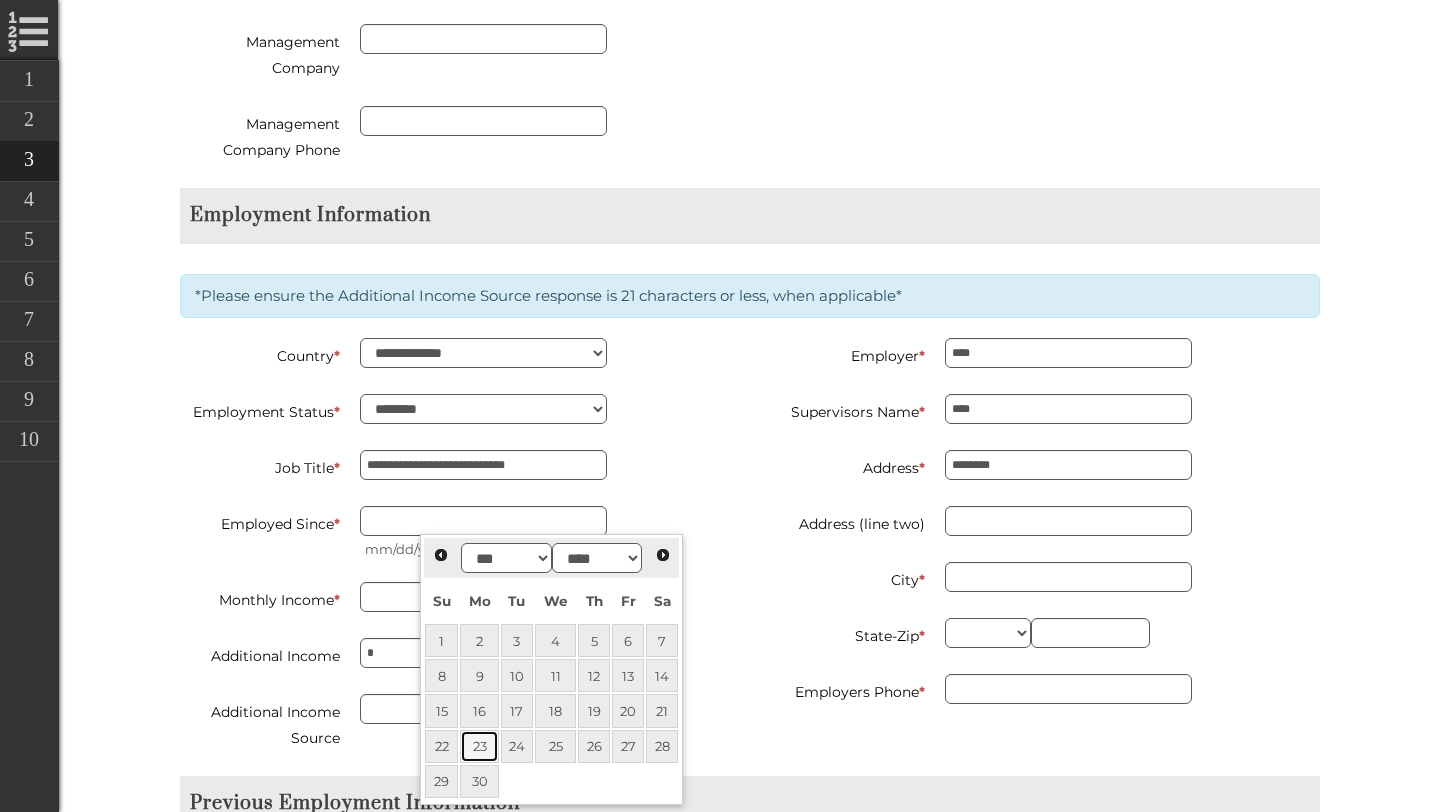 click on "23" at bounding box center (479, 746) 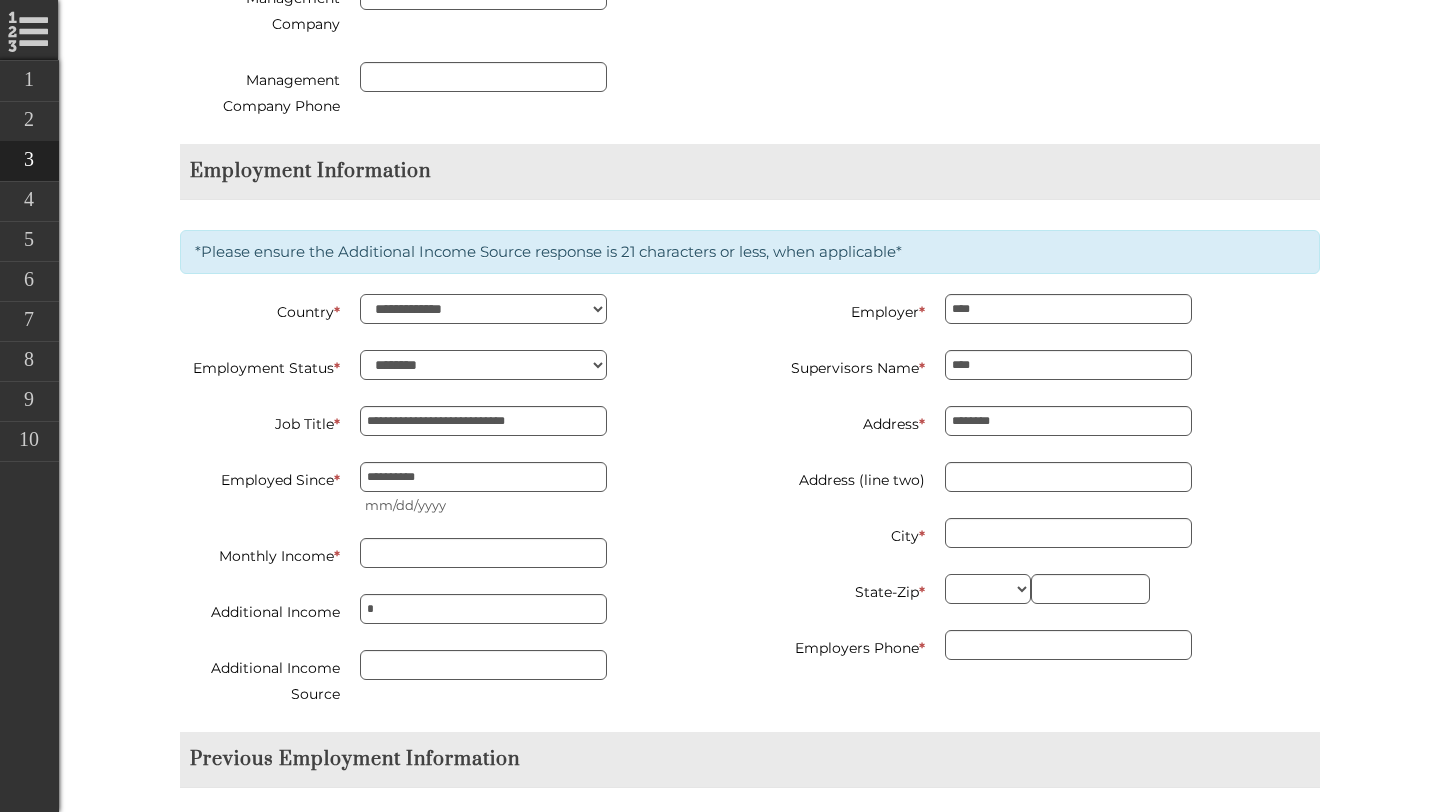 scroll, scrollTop: 1572, scrollLeft: 0, axis: vertical 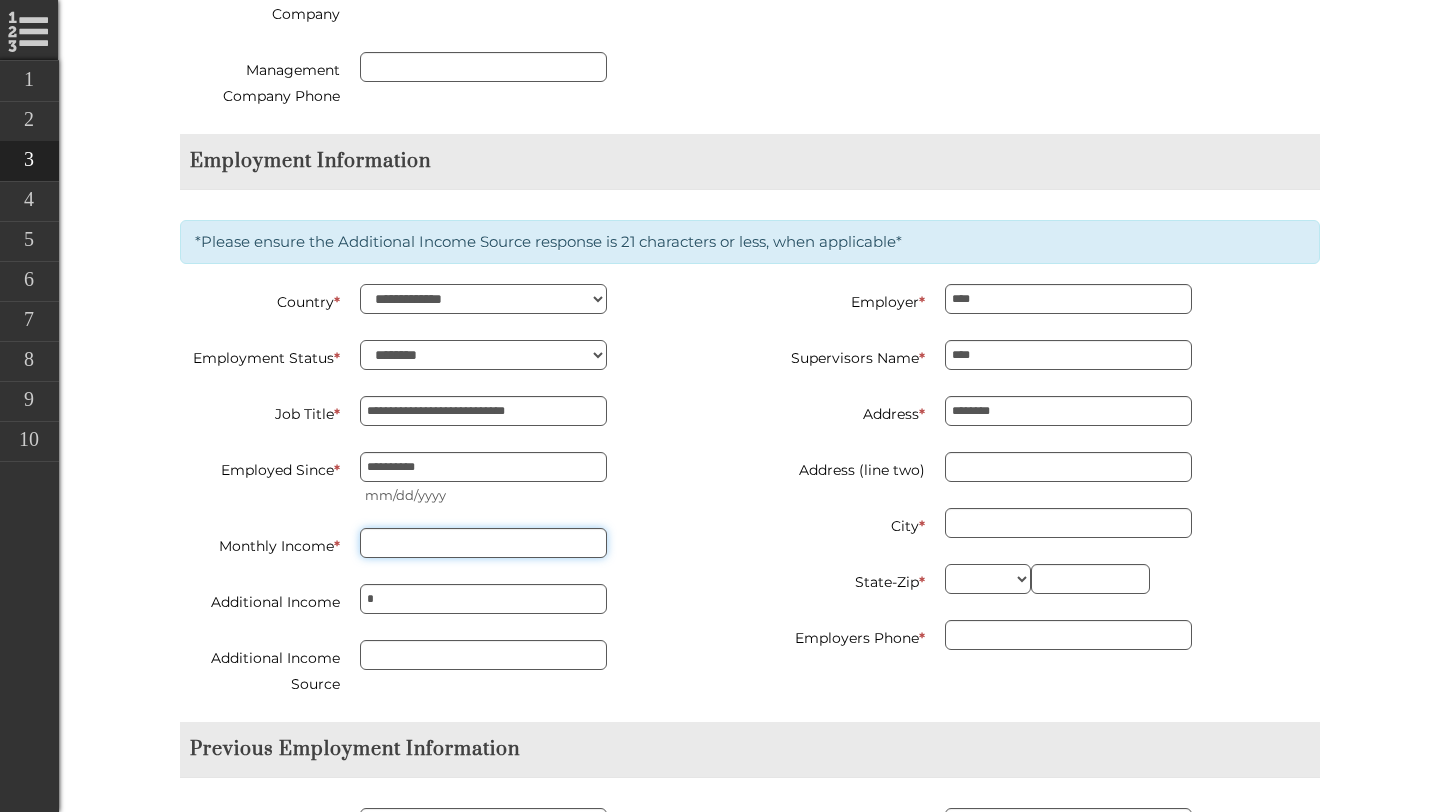click on "Monthly Income  *" at bounding box center [483, 543] 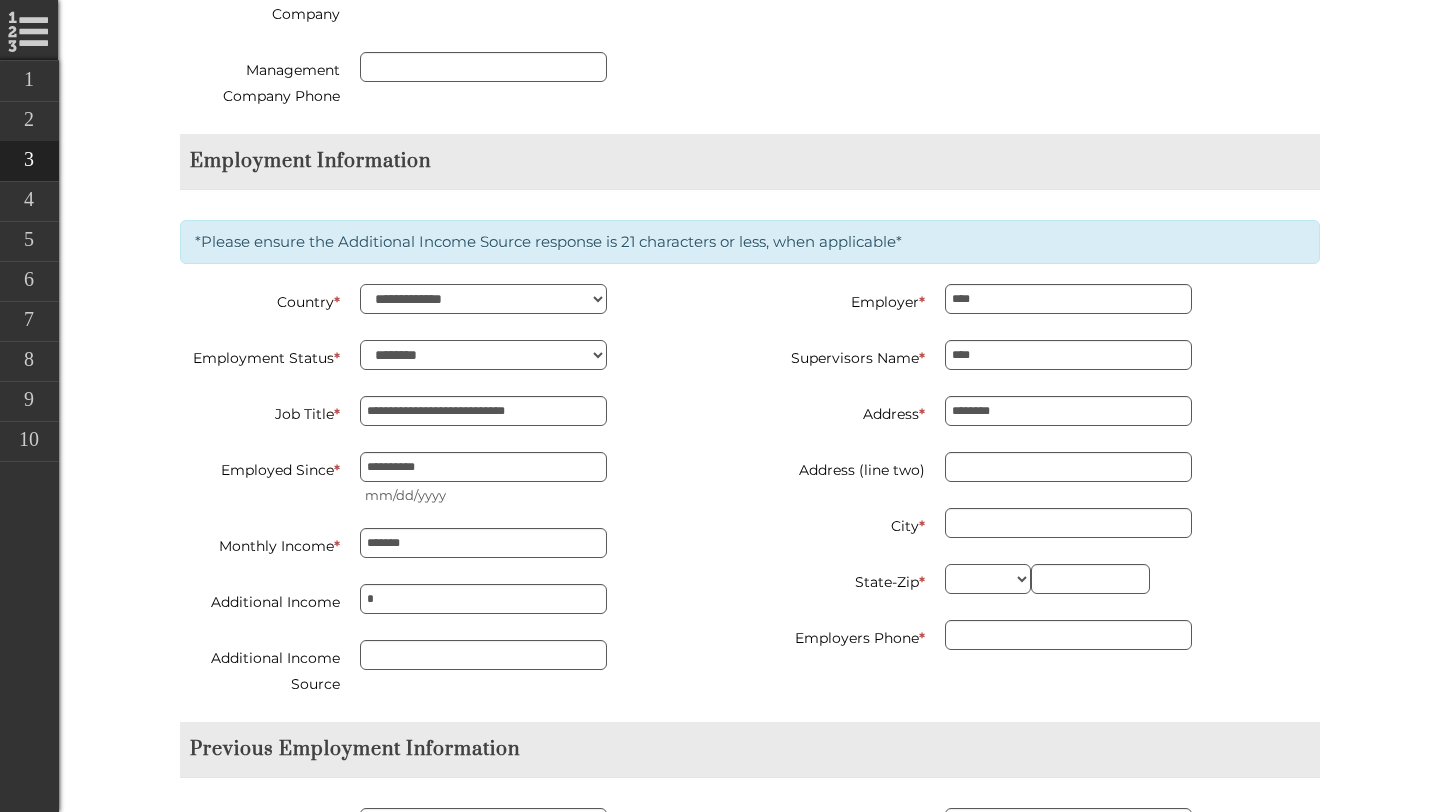 type on "*********" 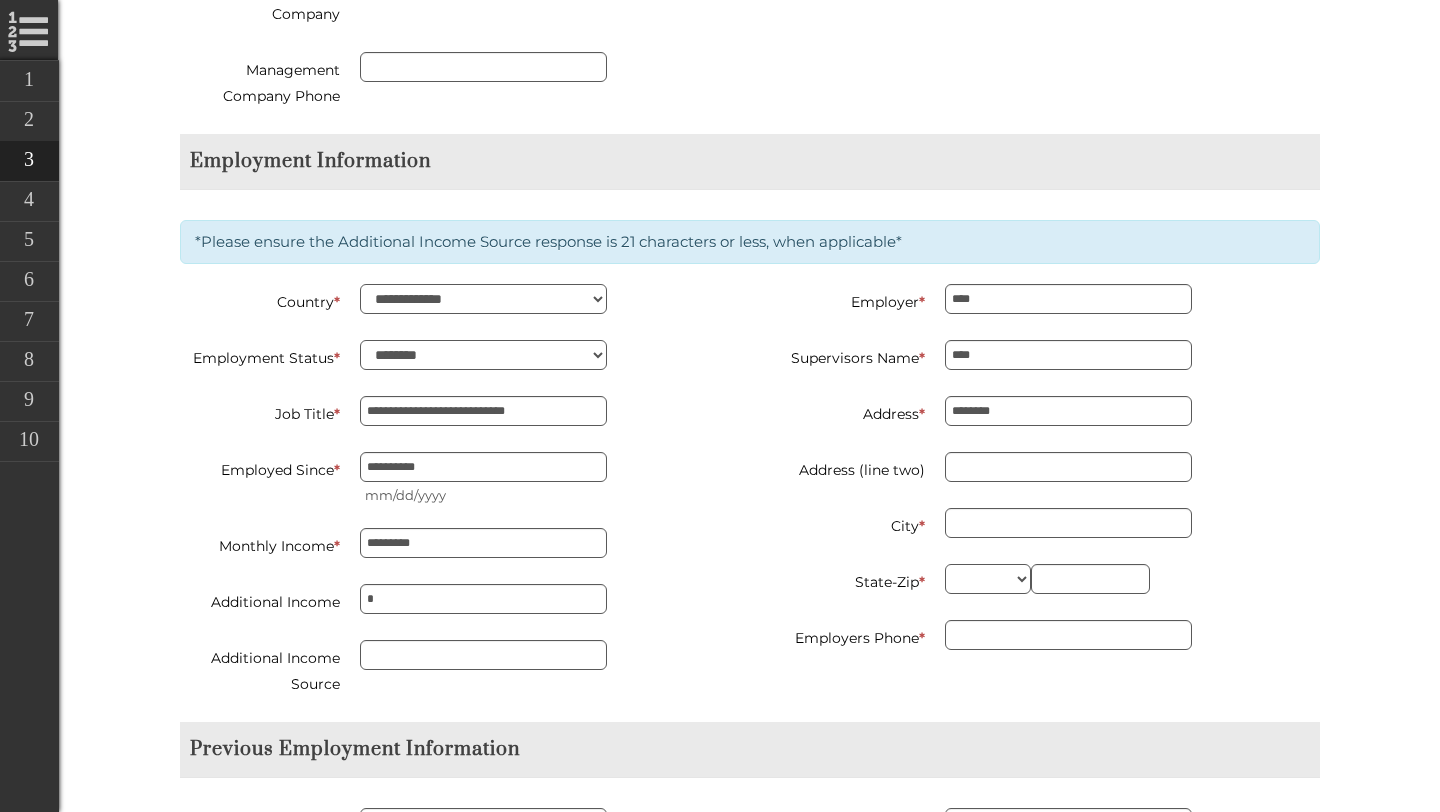 drag, startPoint x: 693, startPoint y: 635, endPoint x: 821, endPoint y: 559, distance: 148.86235 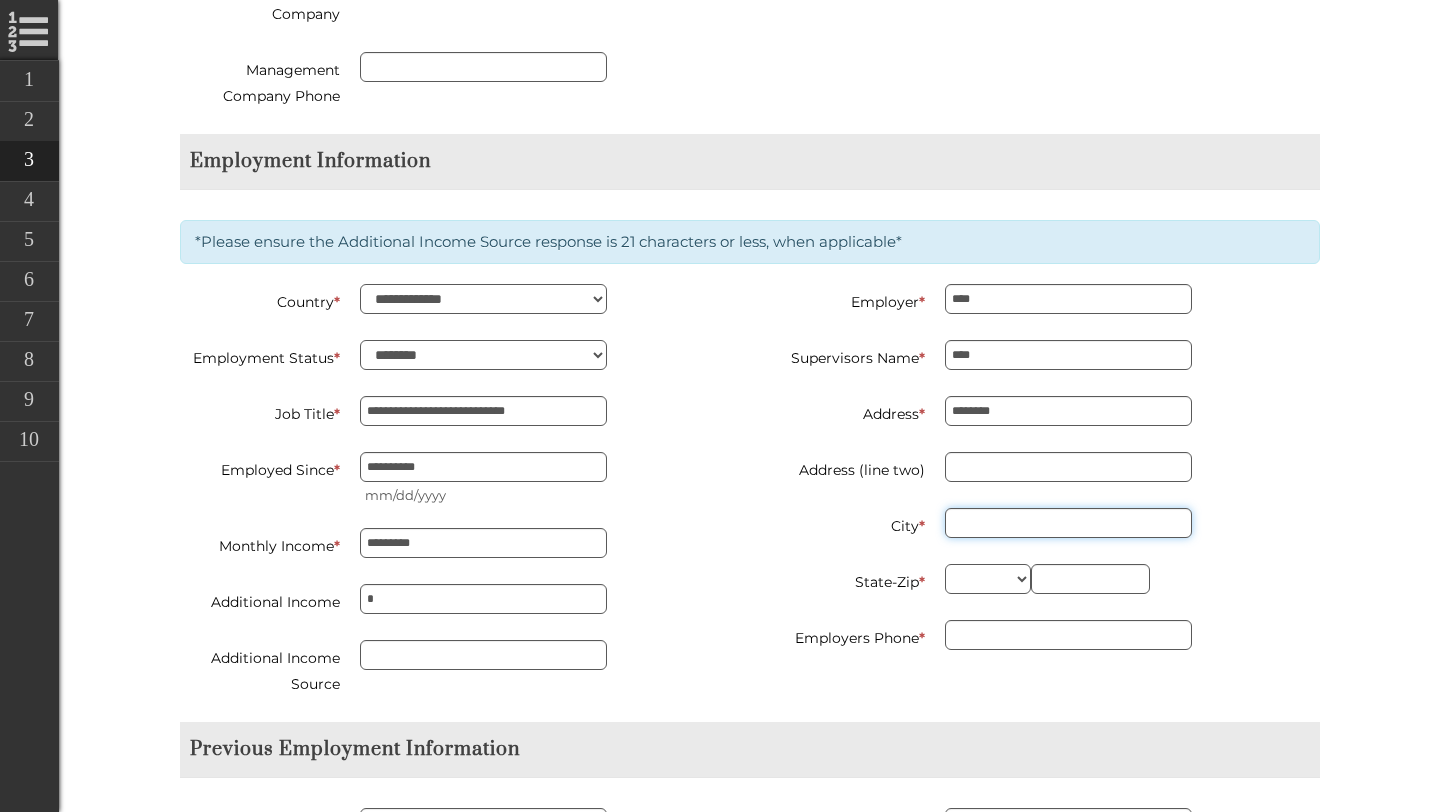 click on "City  *" at bounding box center (1068, 523) 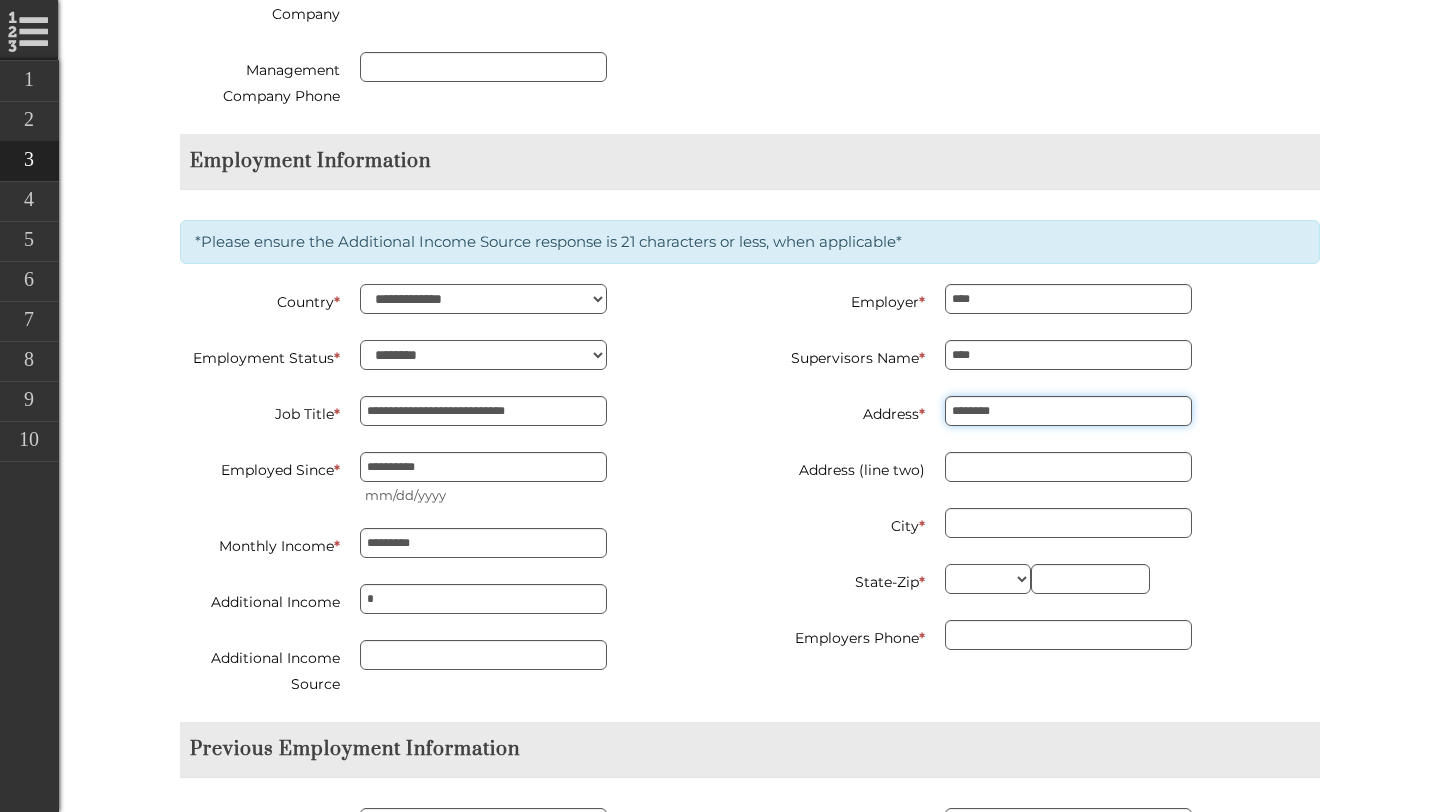 click on "********" at bounding box center (1068, 411) 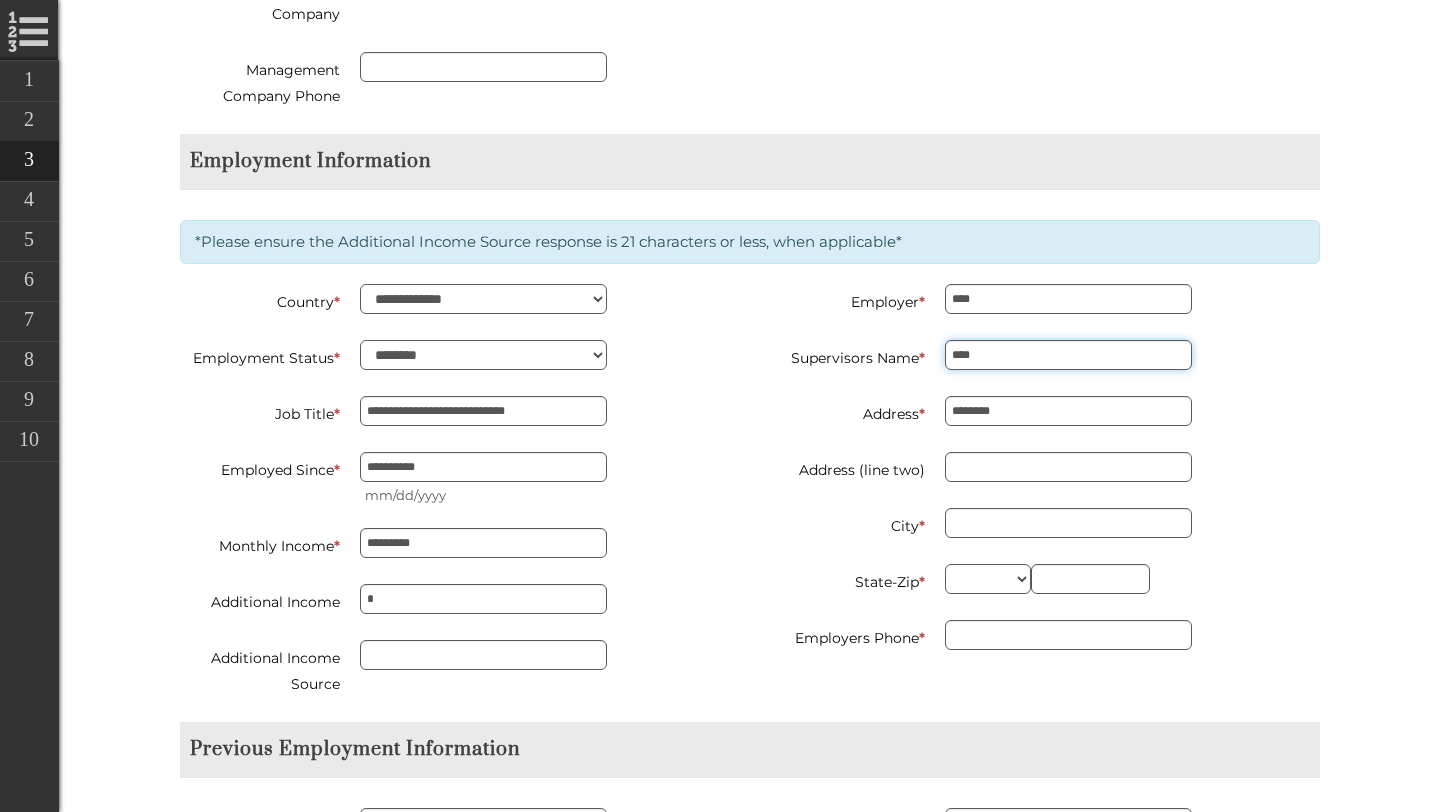 click on "****" at bounding box center [1068, 355] 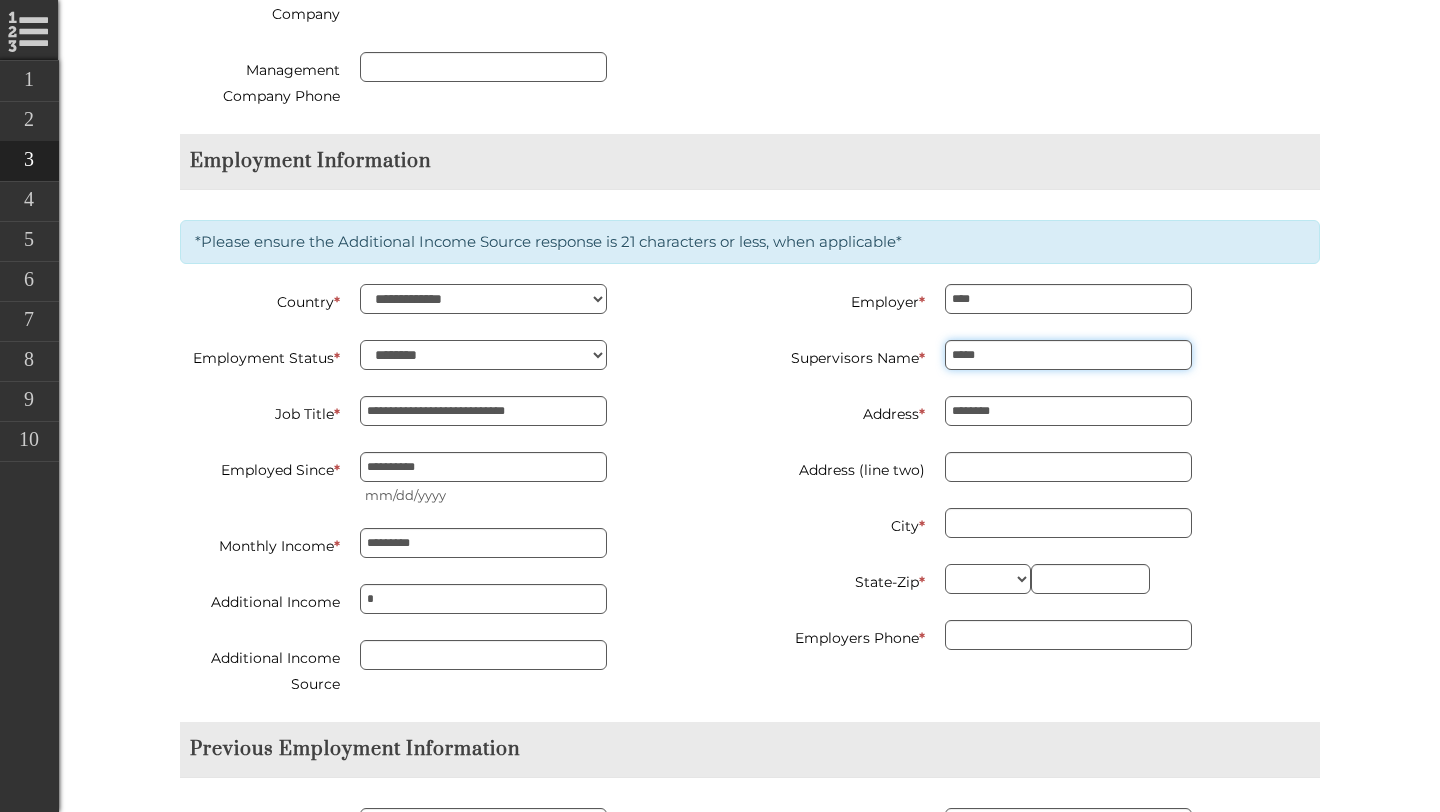 paste on "*********" 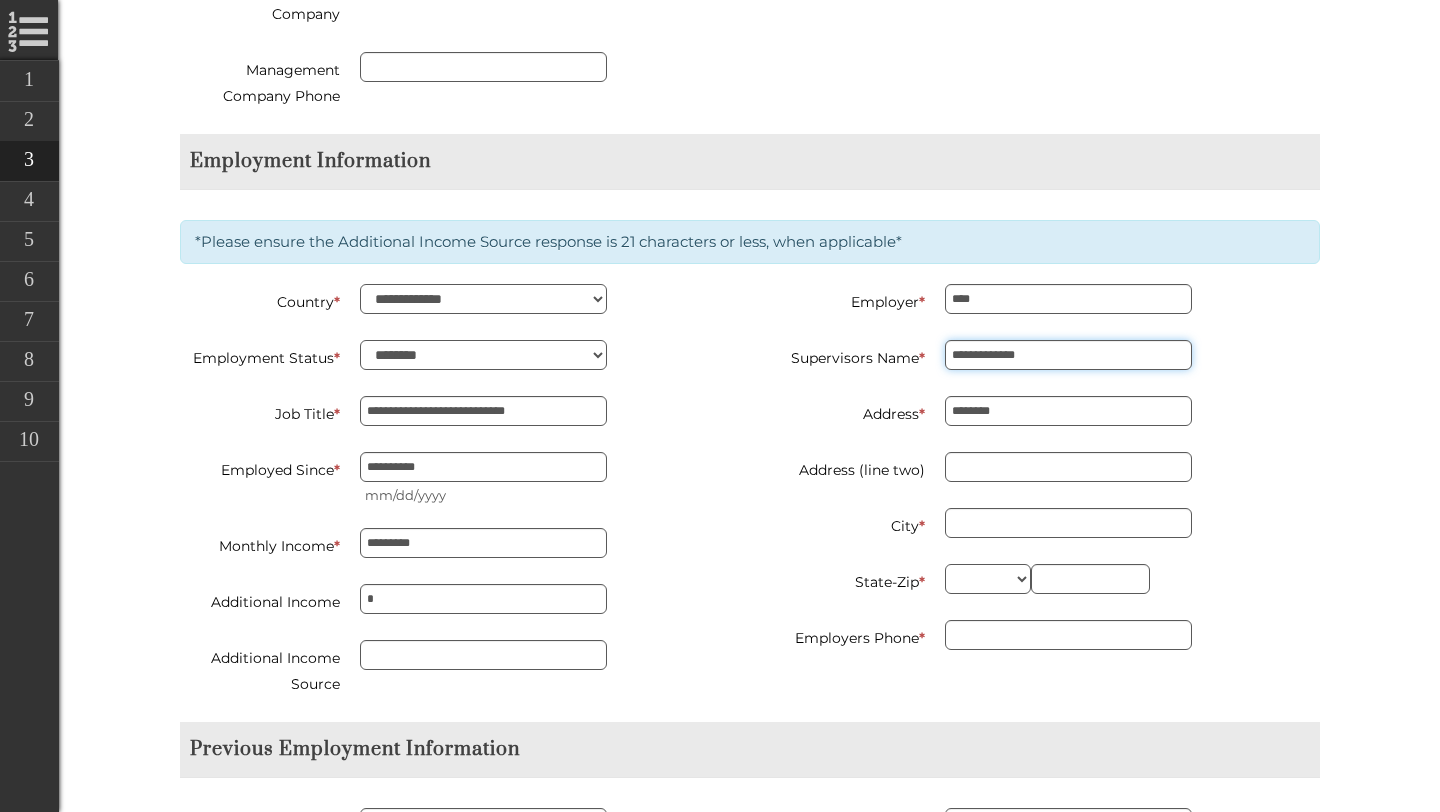 type on "**********" 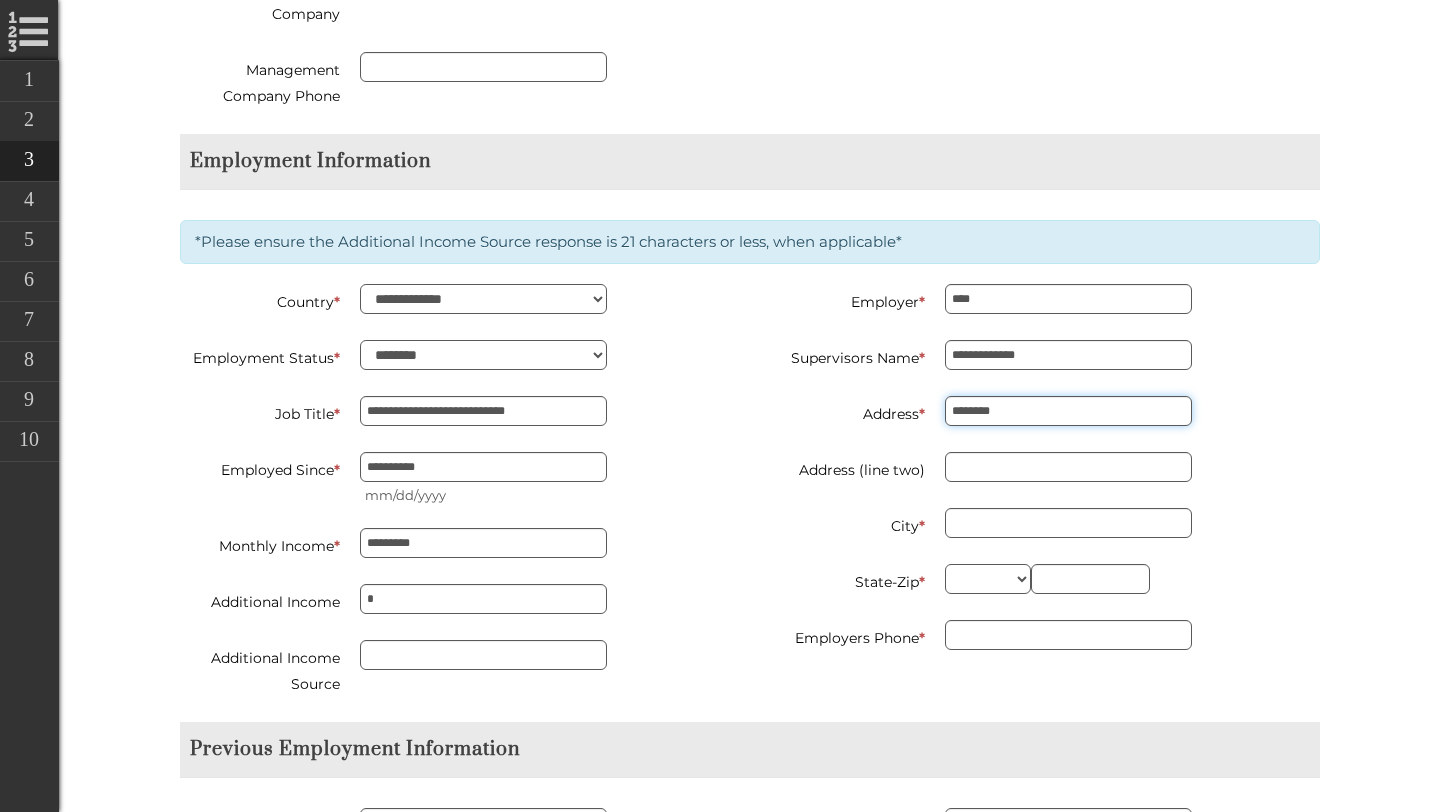 click on "********" at bounding box center (1068, 411) 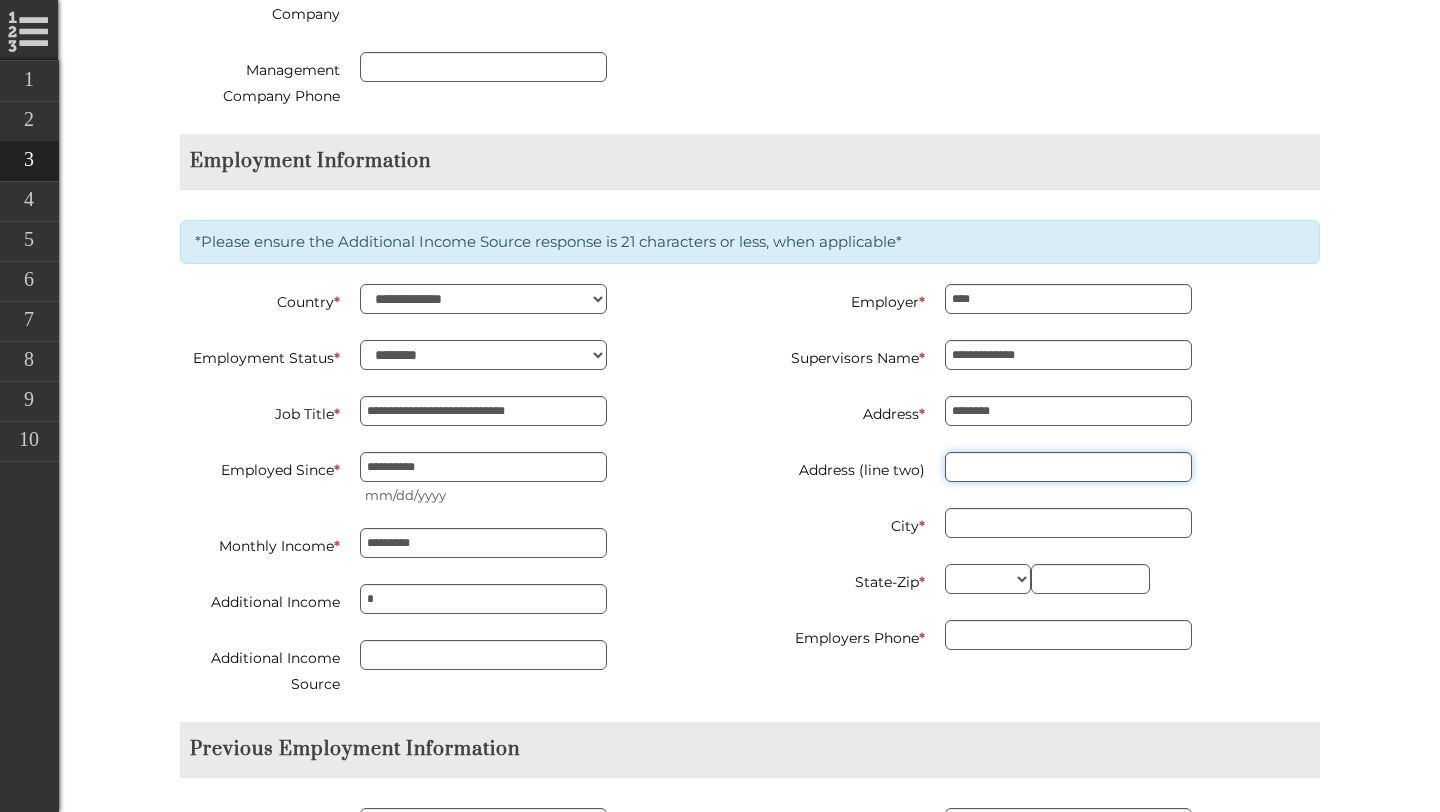 click on "Address (line two)" at bounding box center [1068, 467] 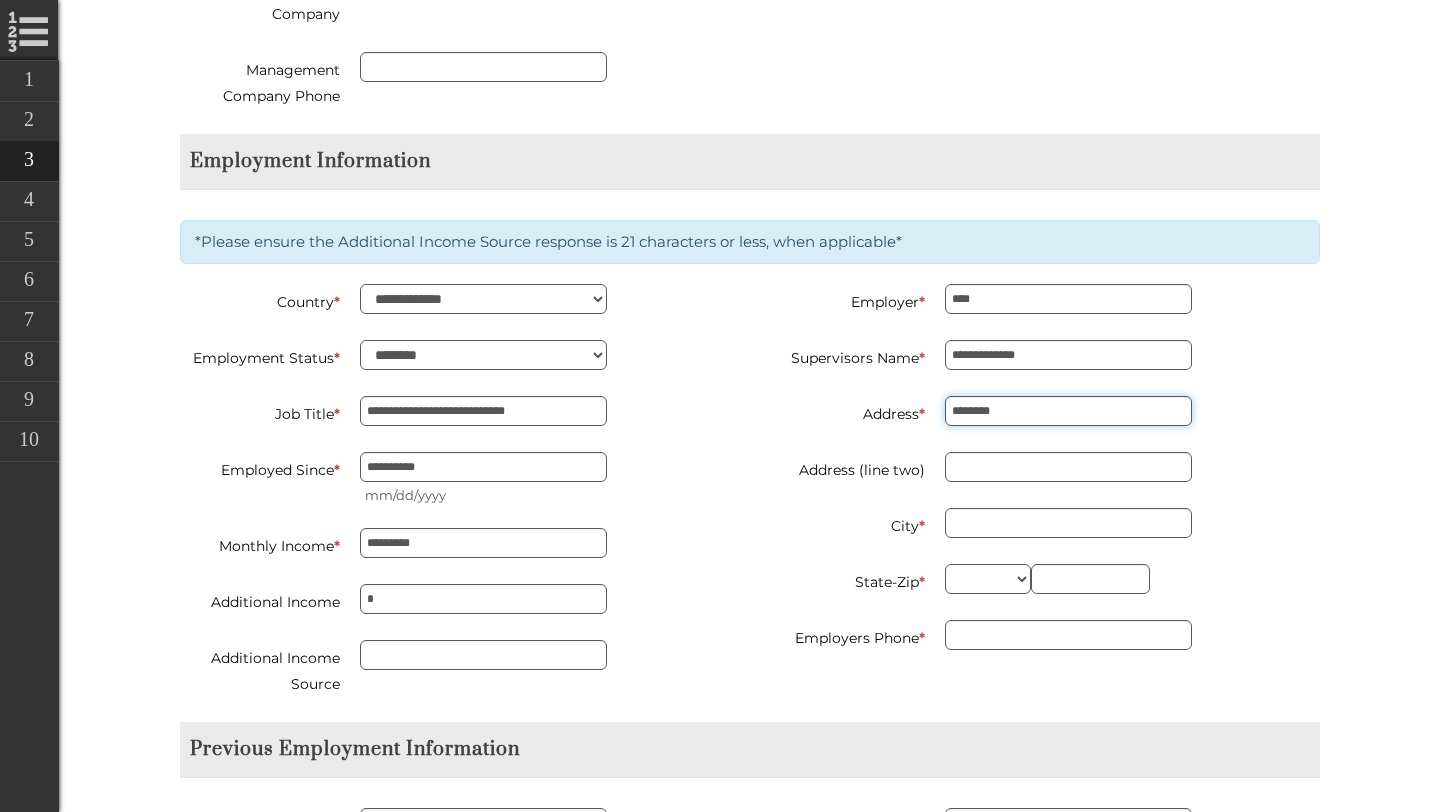 click on "********" at bounding box center (1068, 411) 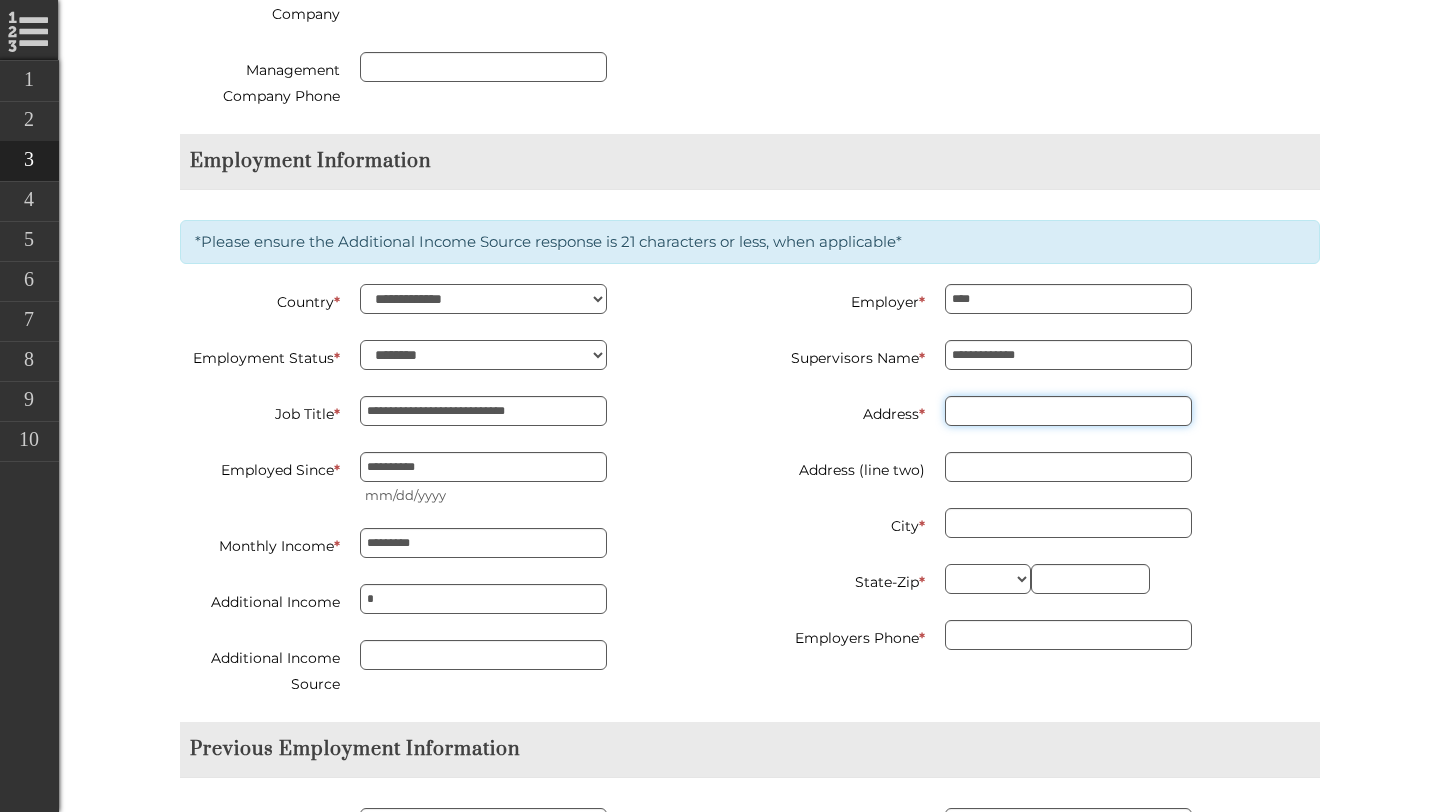 paste on "**********" 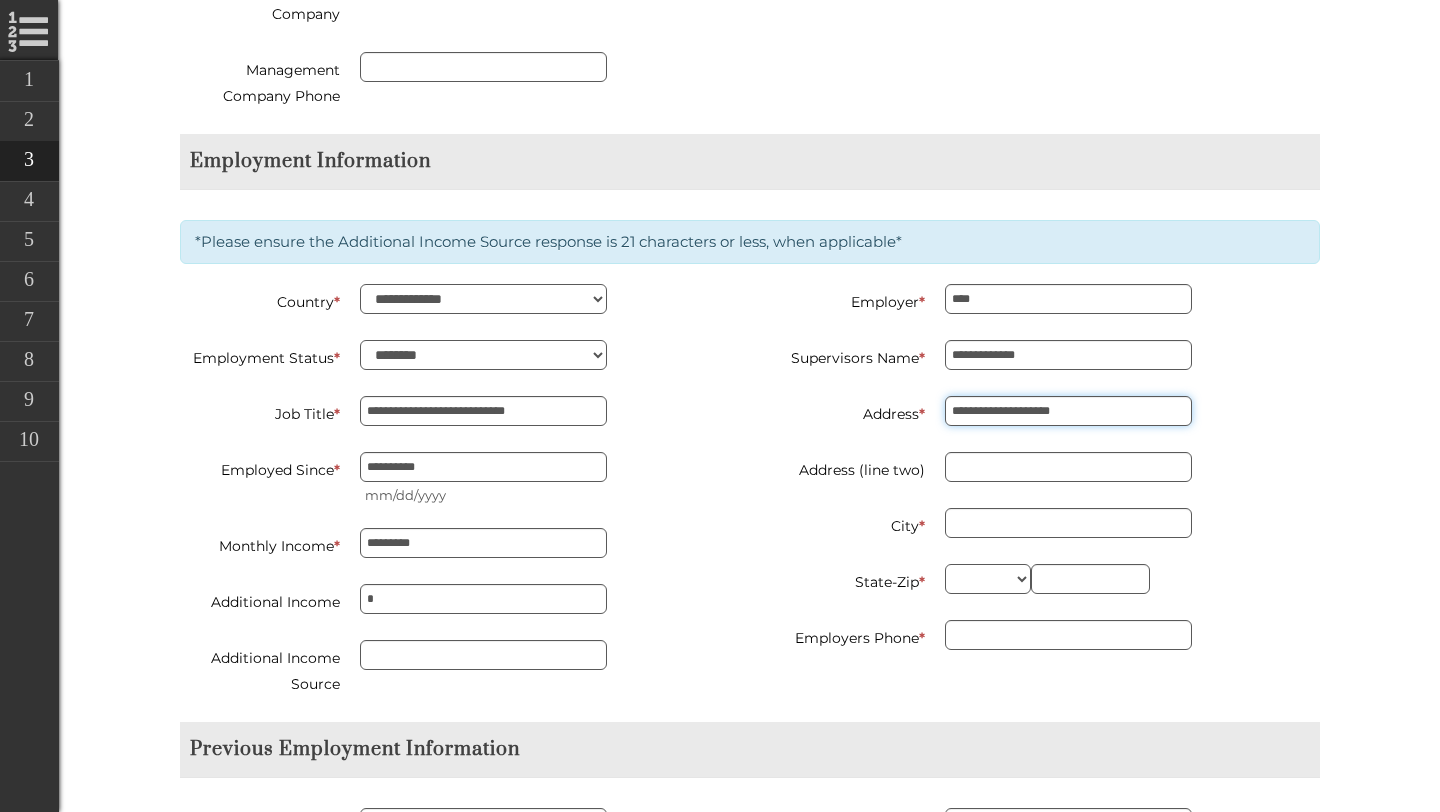type on "**********" 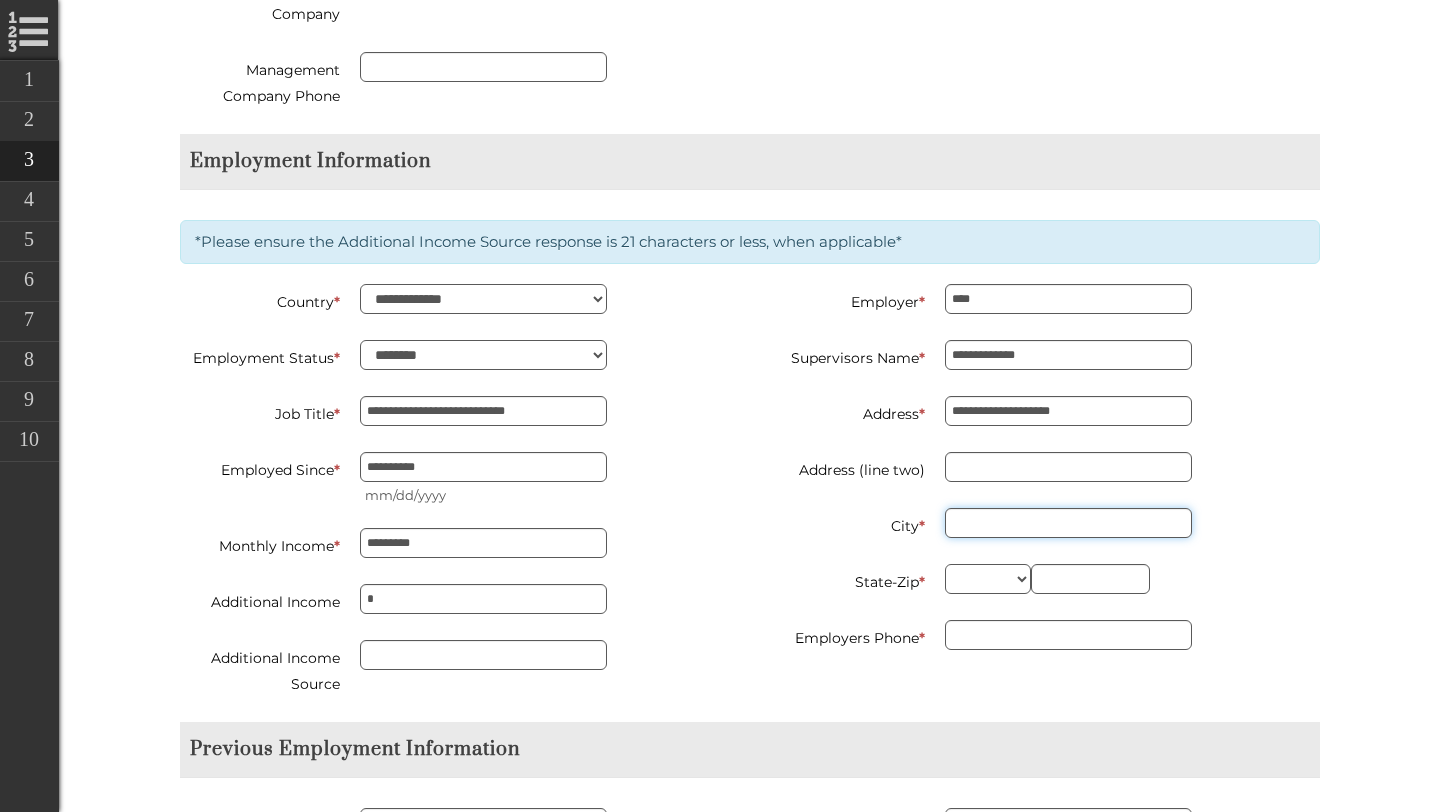 click on "City  *" at bounding box center (1068, 523) 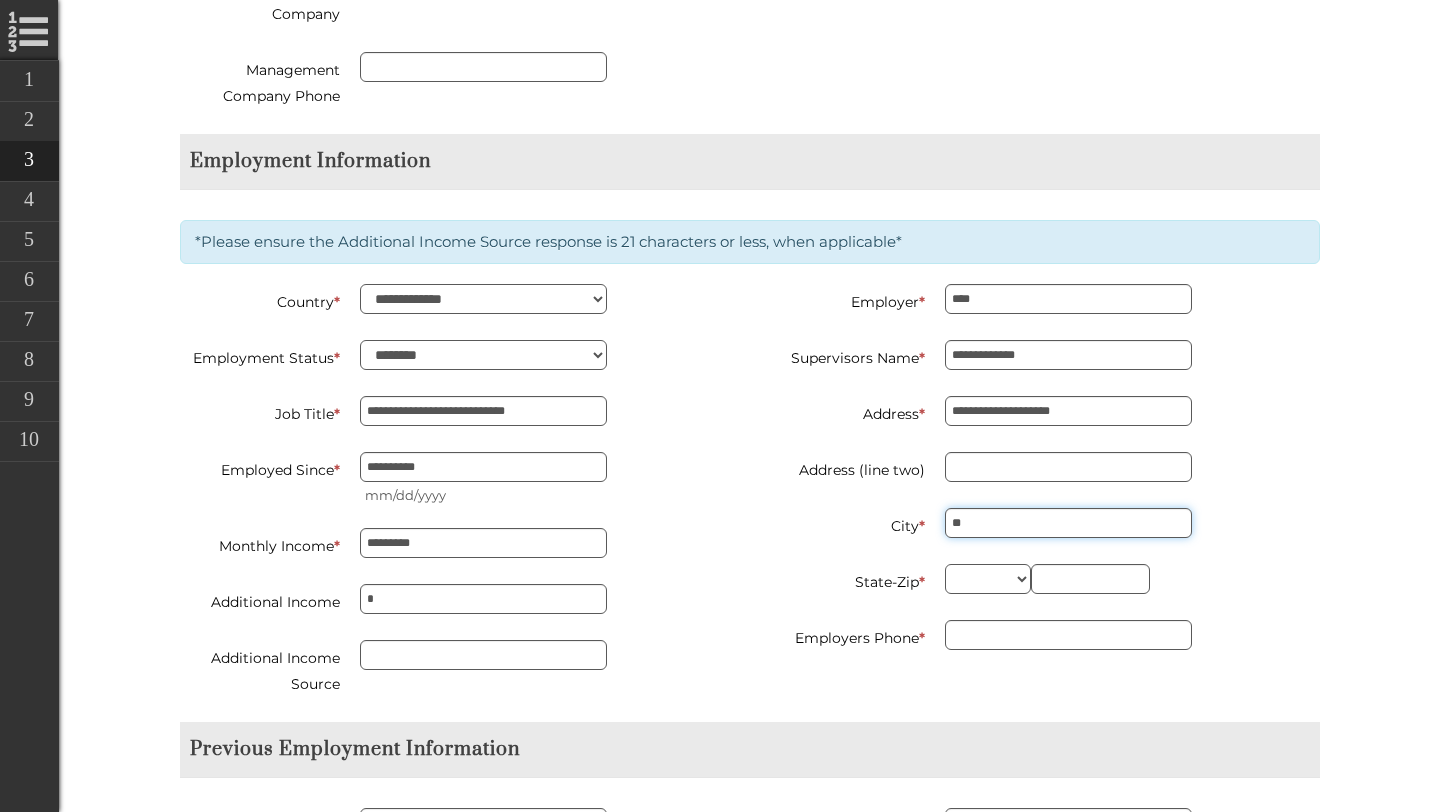 type on "*" 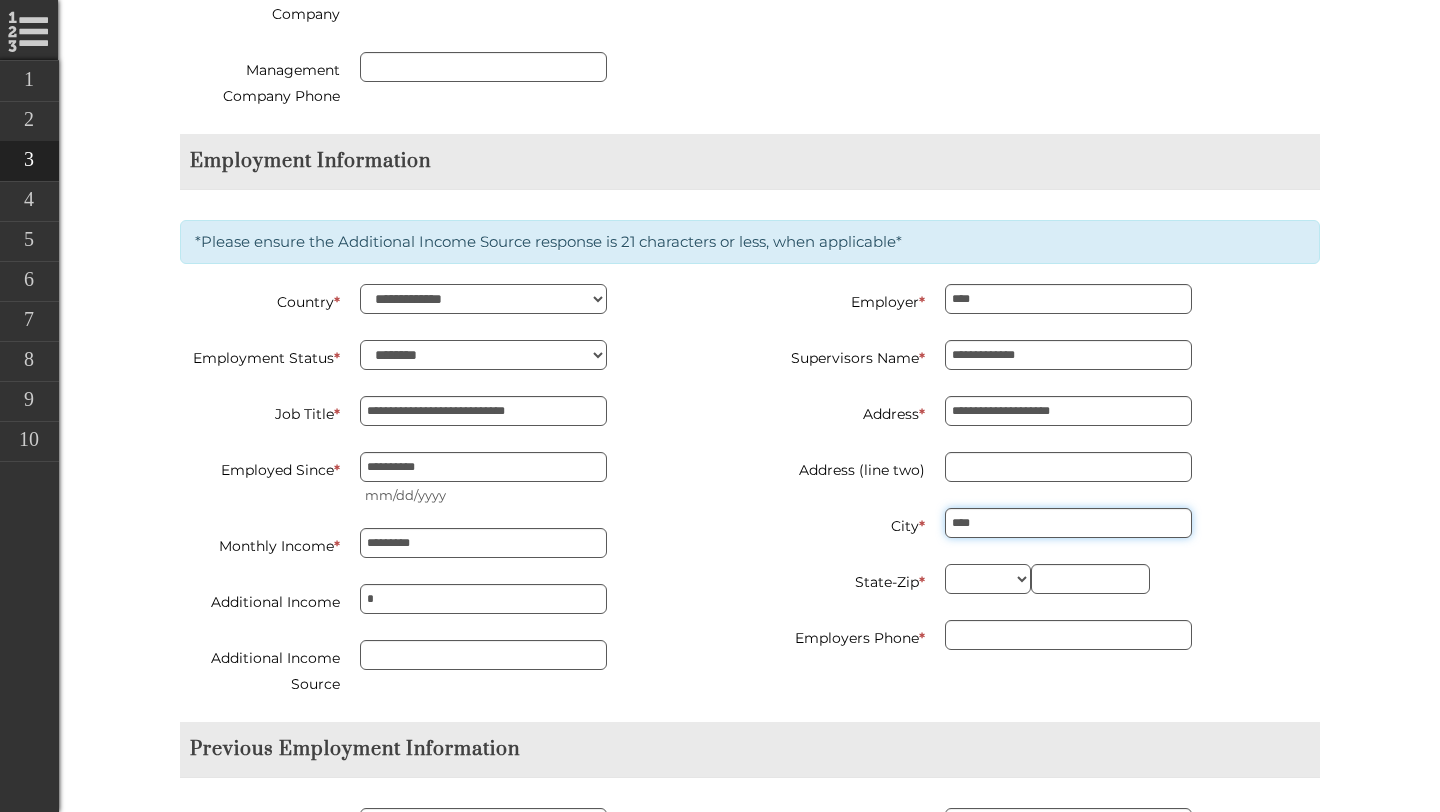 type on "****" 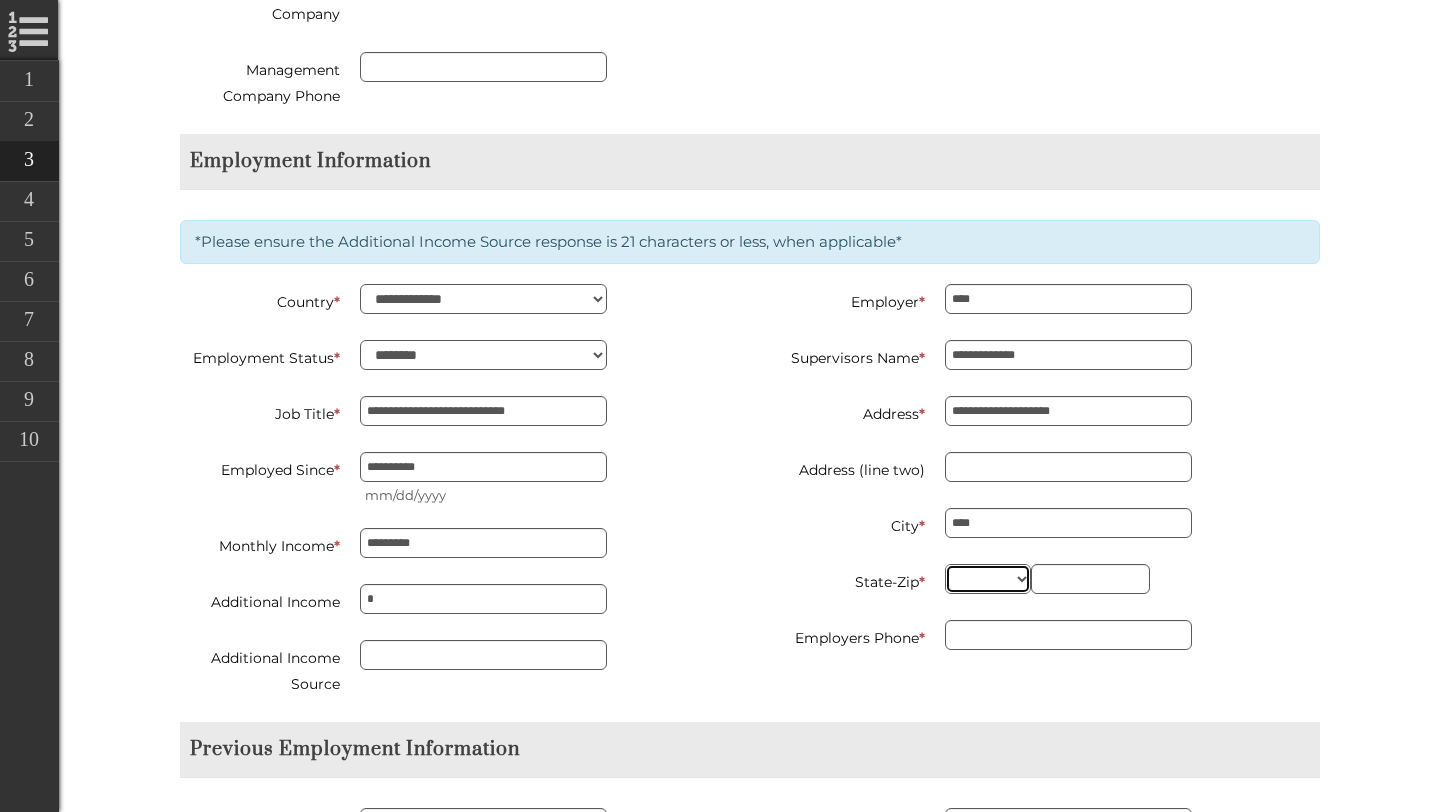 drag, startPoint x: 1003, startPoint y: 579, endPoint x: 989, endPoint y: 690, distance: 111.8794 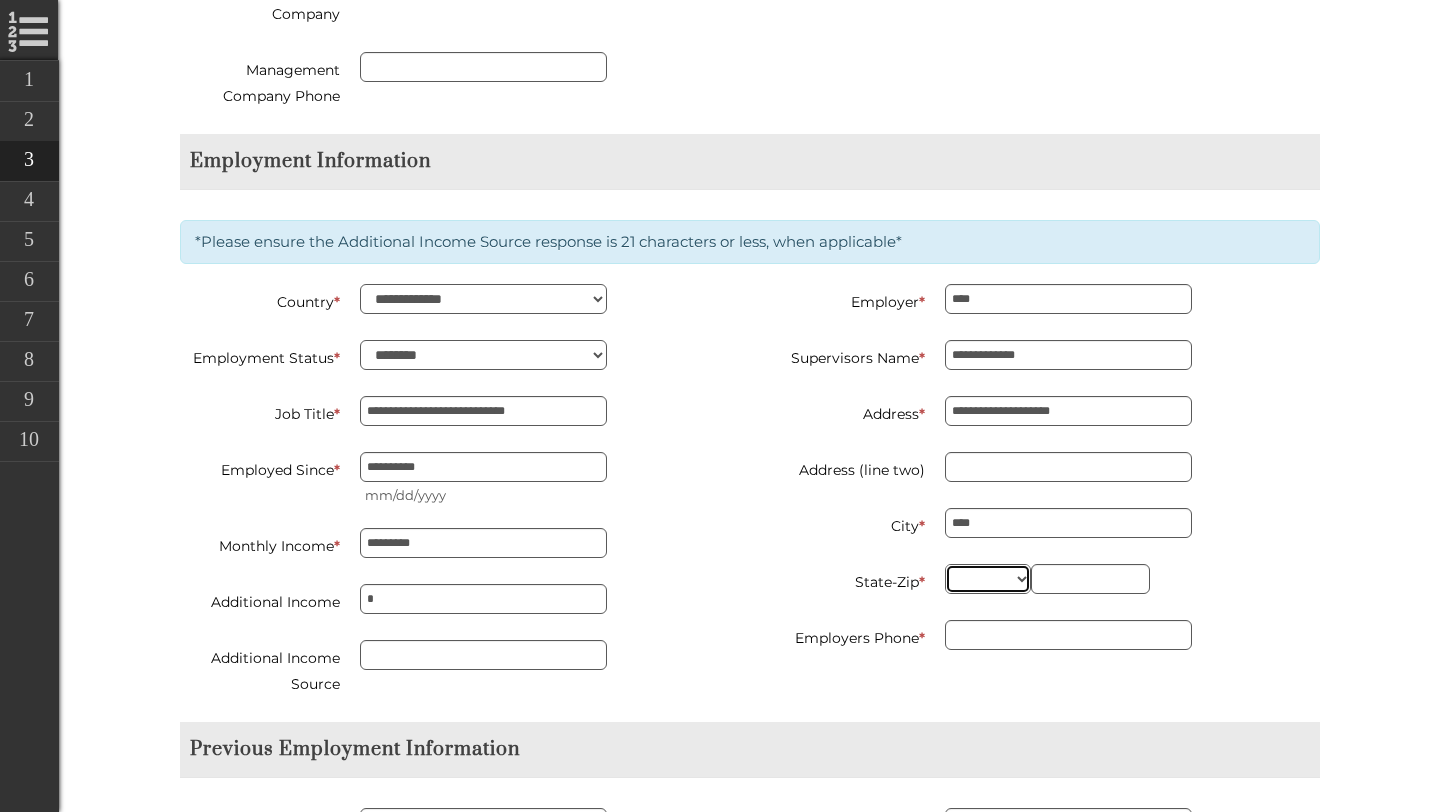 click on "** ** ** ** ** ** ** ** ** ** ** ** ** ** ** ** ** ** ** ** ** ** ** ** ** ** ** ** ** ** ** ** ** ** ** ** ** ** ** ** ** ** ** ** ** ** ** ** ** ** ** ** ** ** ** ** ** ** ** ** **" at bounding box center (988, 579) 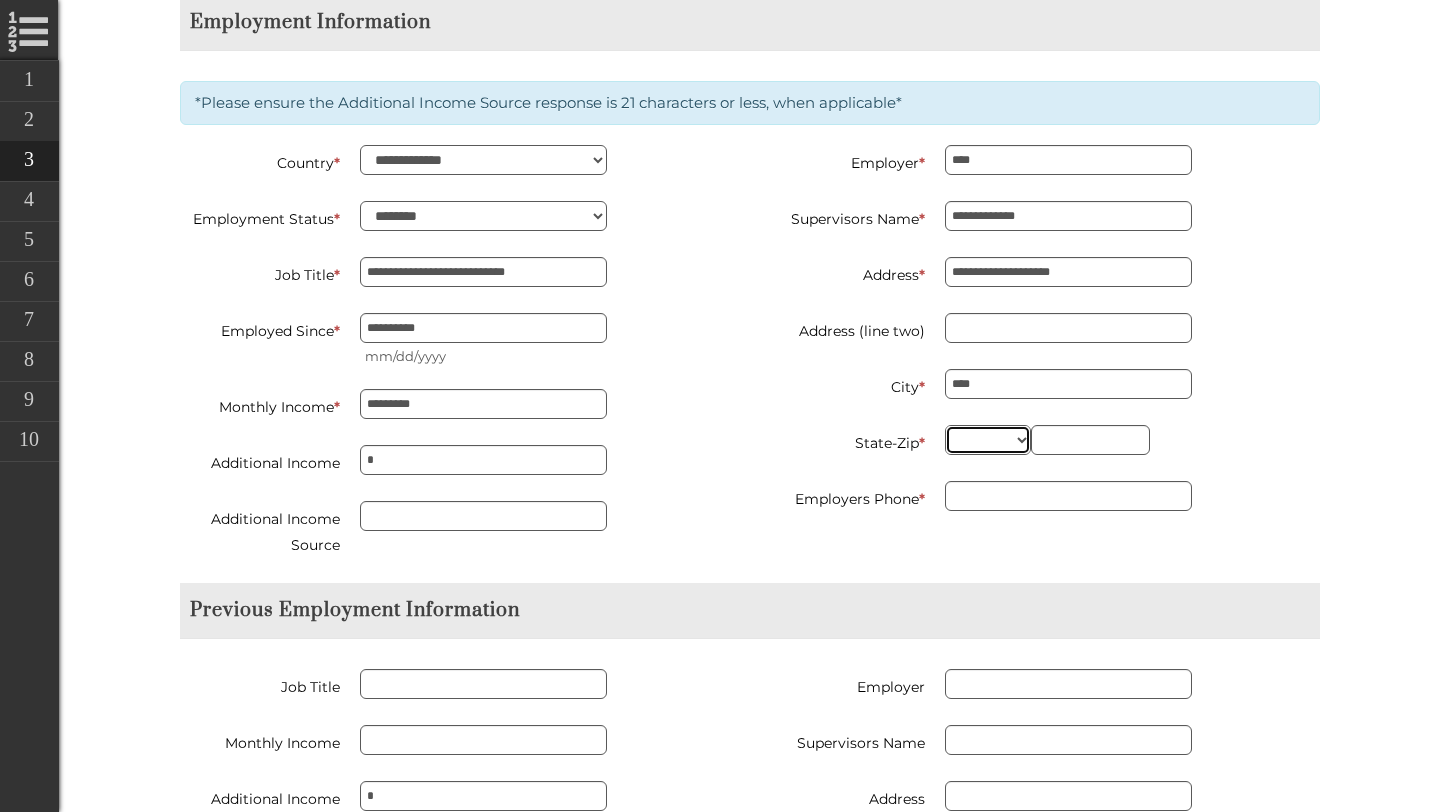 scroll, scrollTop: 1714, scrollLeft: 0, axis: vertical 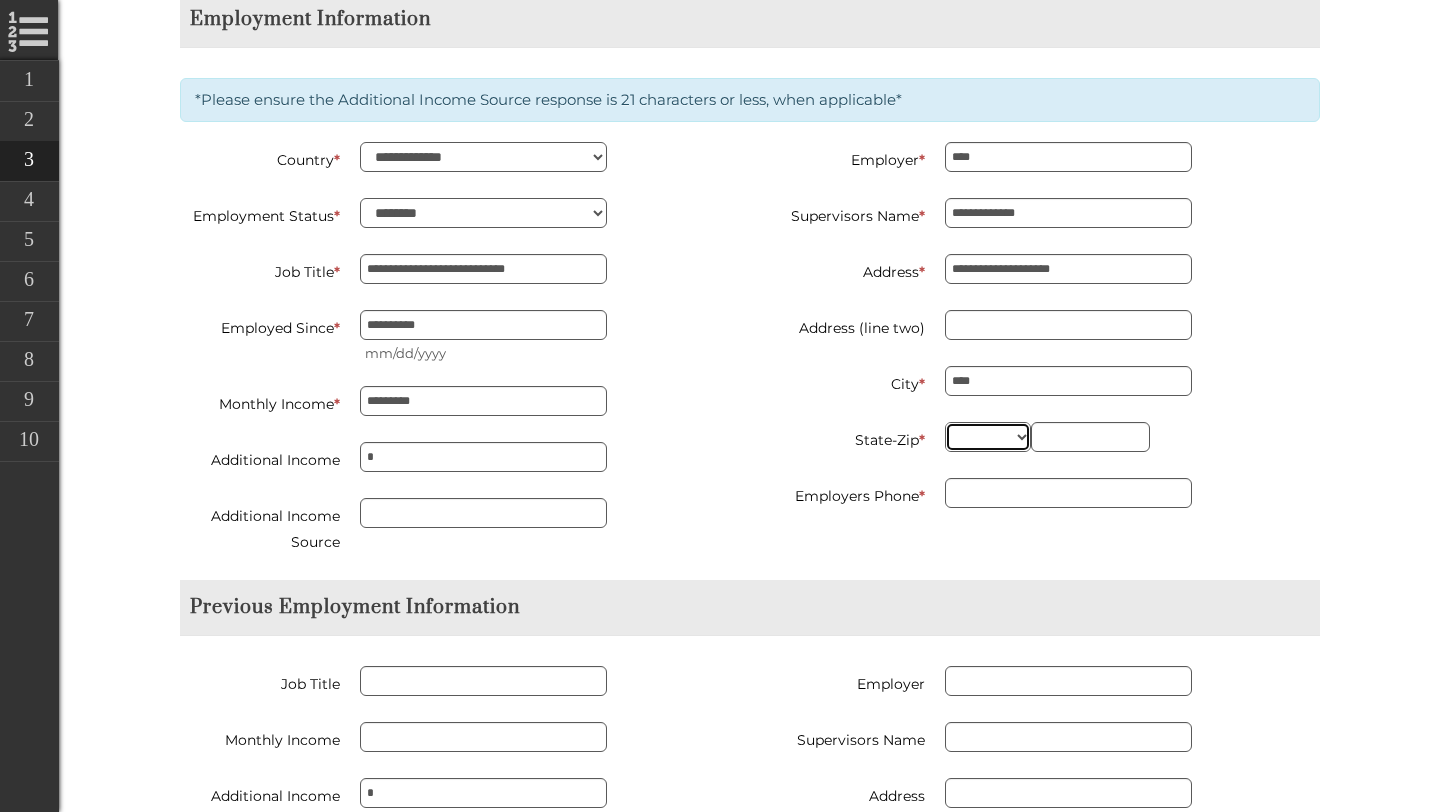 click on "** ** ** ** ** ** ** ** ** ** ** ** ** ** ** ** ** ** ** ** ** ** ** ** ** ** ** ** ** ** ** ** ** ** ** ** ** ** ** ** ** ** ** ** ** ** ** ** ** ** ** ** ** ** ** ** ** ** ** ** **" at bounding box center [988, 437] 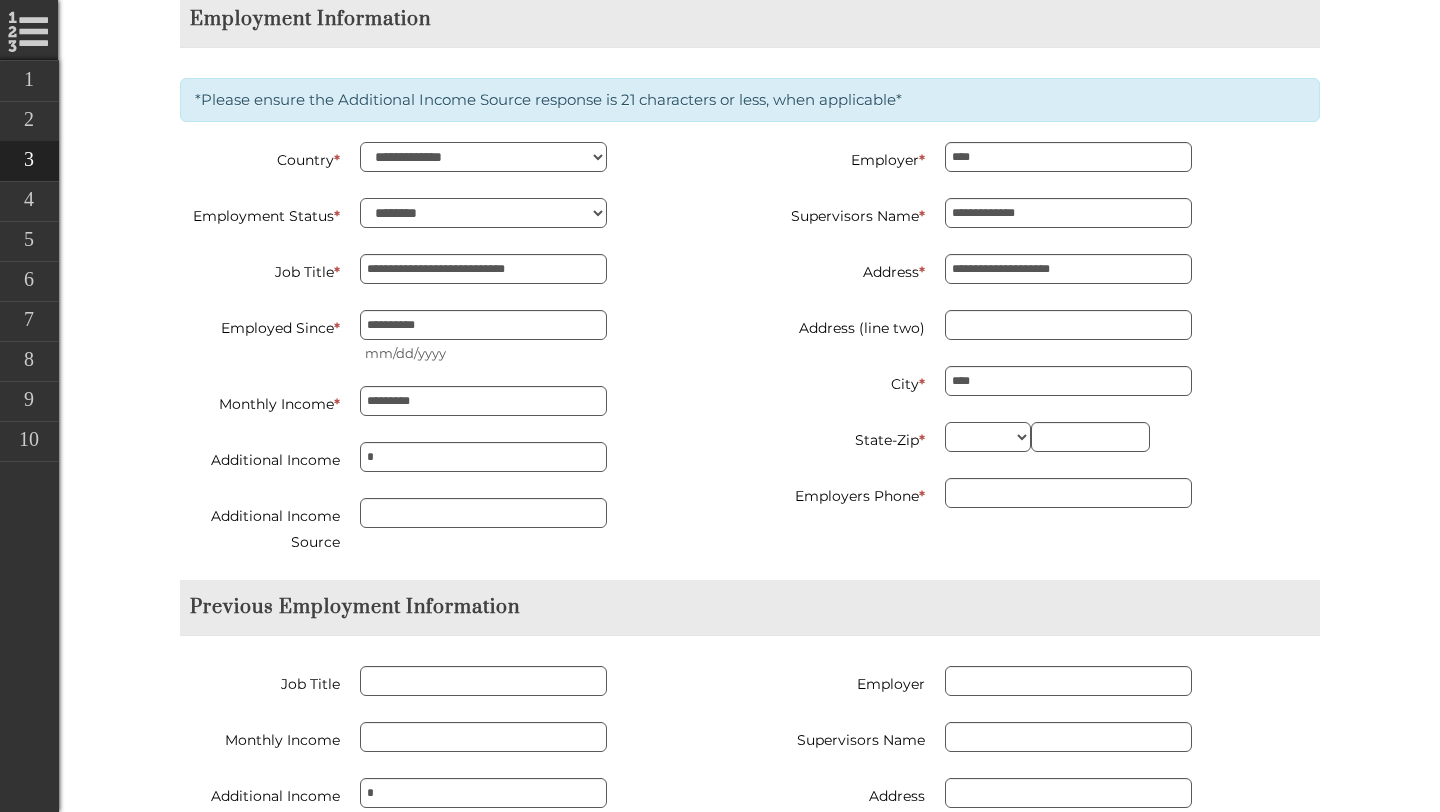 click on "Employer
Supervisors Name
Address
Address (line two)
City
State-Zip
** ** ** ** ** ** ** ** ** ** ** ** ** ** ** ** ** ** ** ** ** ** ** ** ** ** ** ** ** ** ** ** ** ** ** ** ** ** ** ** ** ** ** ** ** ** ** ** ** ** ** ** ** ** ** ** ** ** ** ** **
Employers Phone" at bounding box center (1042, 862) 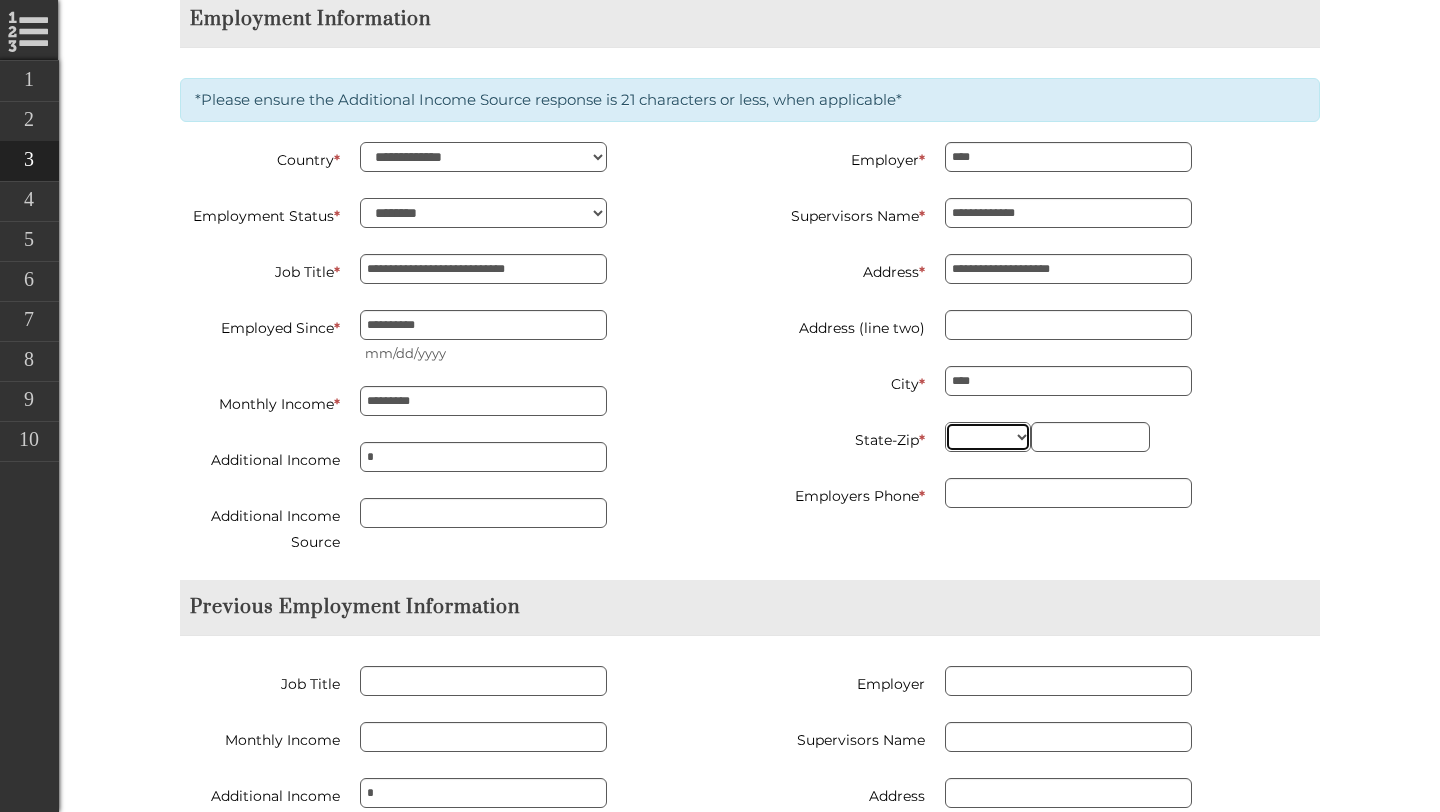 click on "** ** ** ** ** ** ** ** ** ** ** ** ** ** ** ** ** ** ** ** ** ** ** ** ** ** ** ** ** ** ** ** ** ** ** ** ** ** ** ** ** ** ** ** ** ** ** ** ** ** ** ** ** ** ** ** ** ** ** ** **" at bounding box center (988, 437) 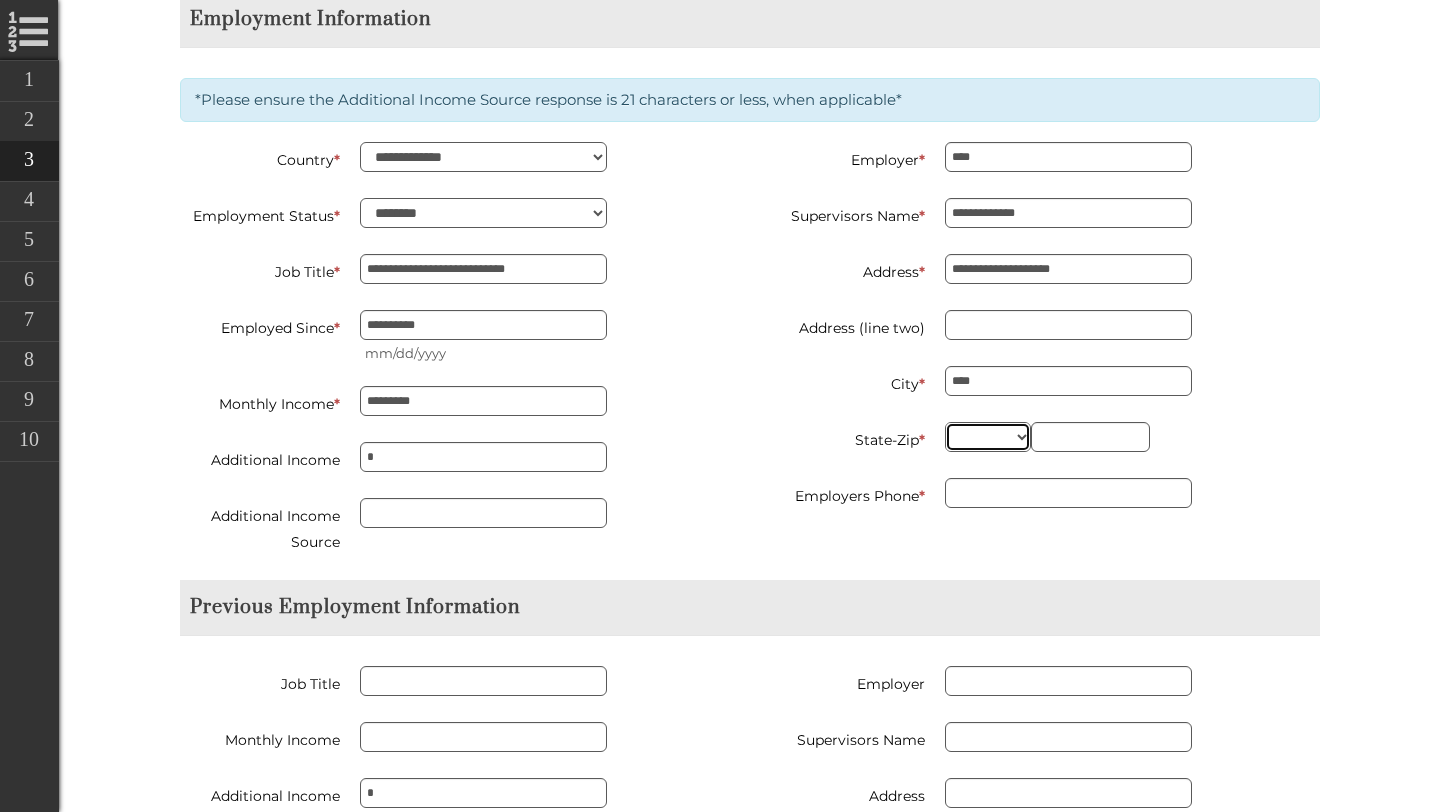 click on "** ** ** ** ** ** ** ** ** ** ** ** ** ** ** ** ** ** ** ** ** ** ** ** ** ** ** ** ** ** ** ** ** ** ** ** ** ** ** ** ** ** ** ** ** ** ** ** ** ** ** ** ** ** ** ** ** ** ** ** **" at bounding box center [988, 437] 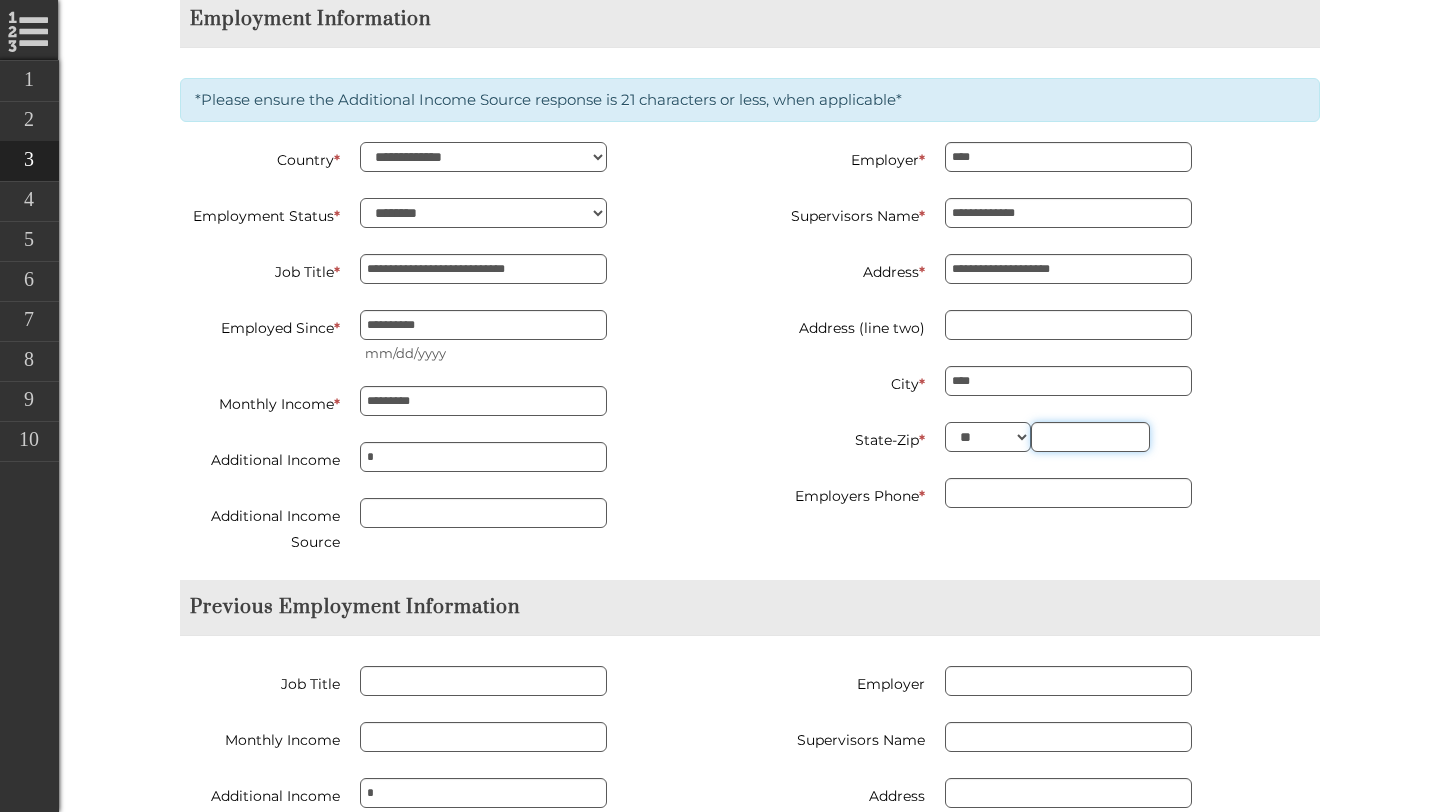 click at bounding box center [1090, 437] 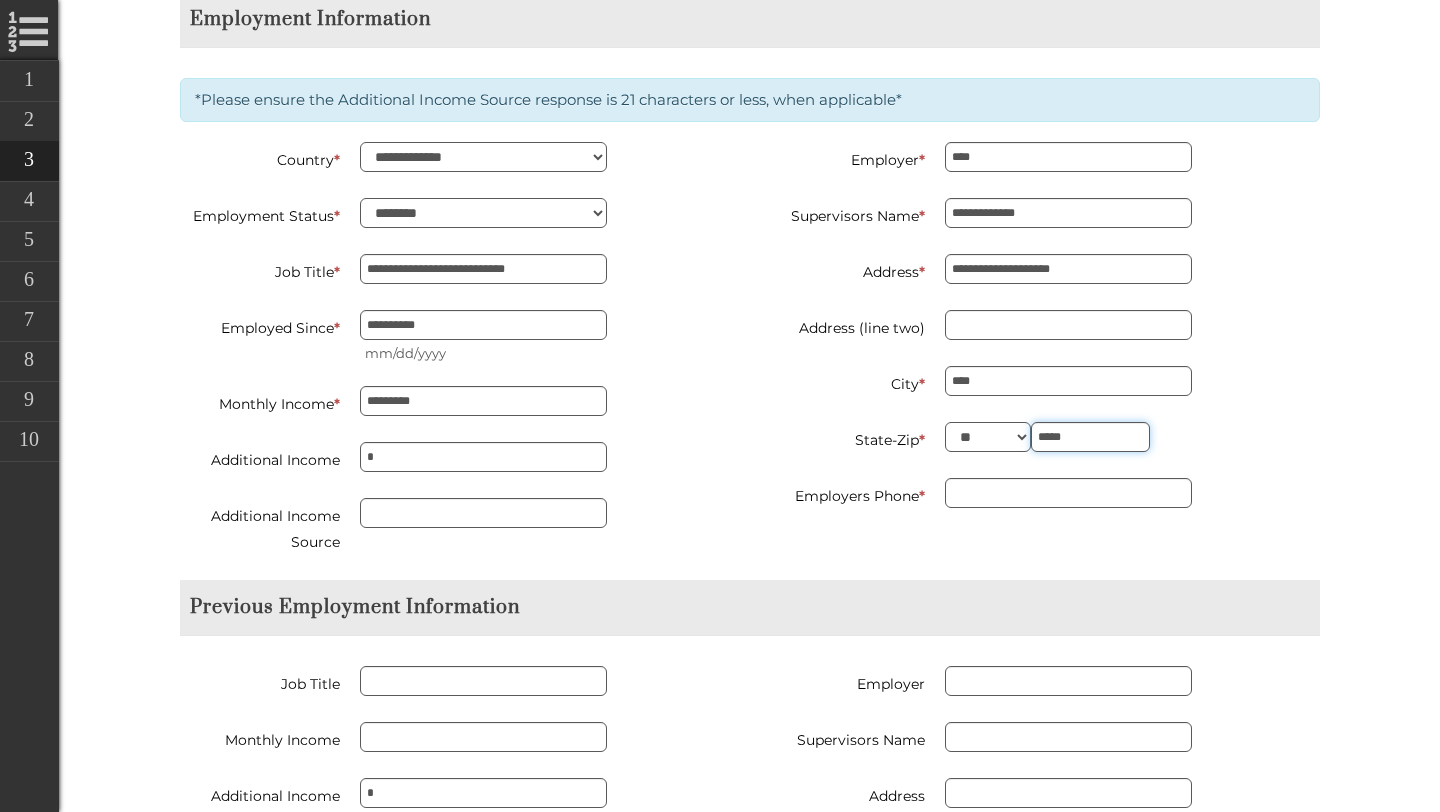 type on "*****" 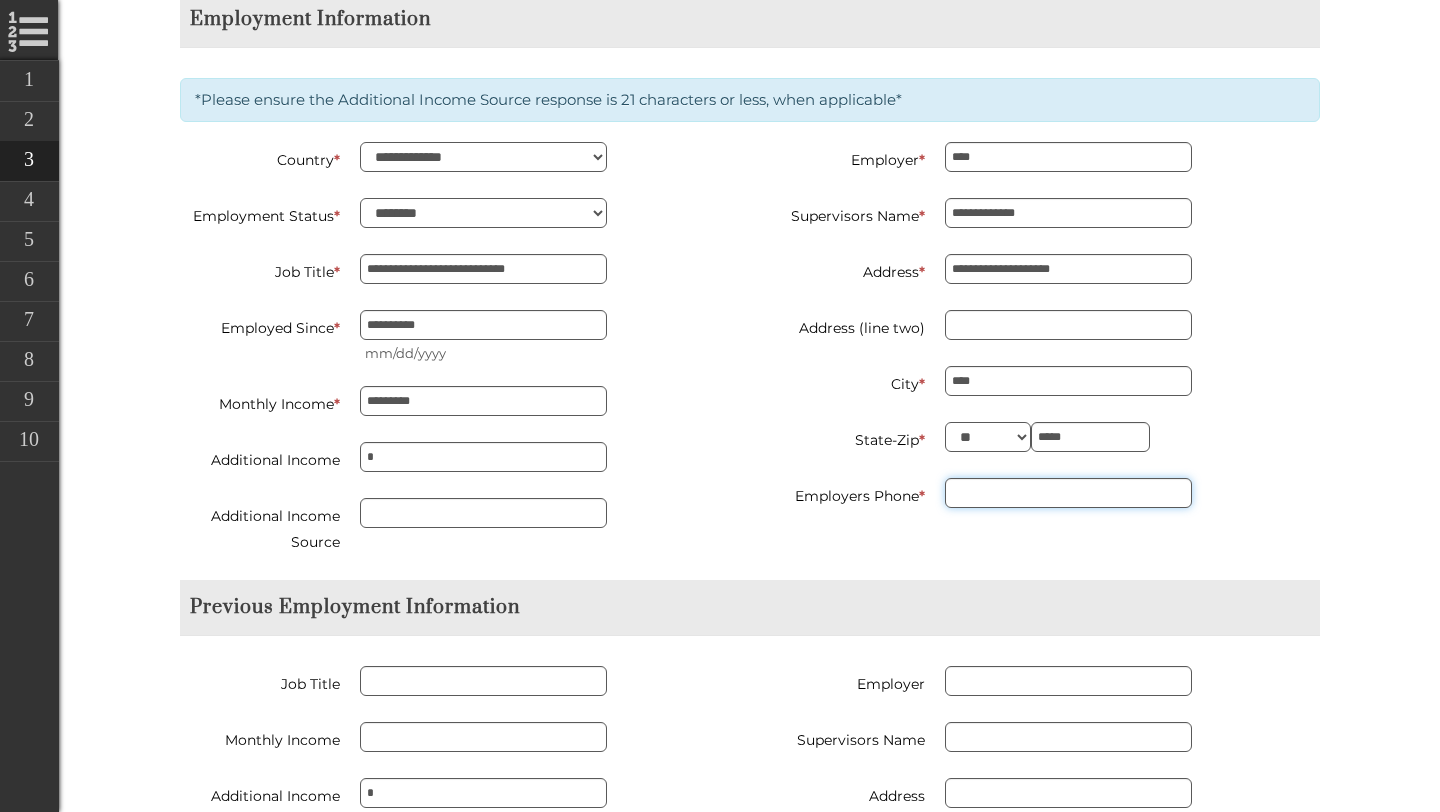 click on "Employers Phone  *" at bounding box center [1068, 493] 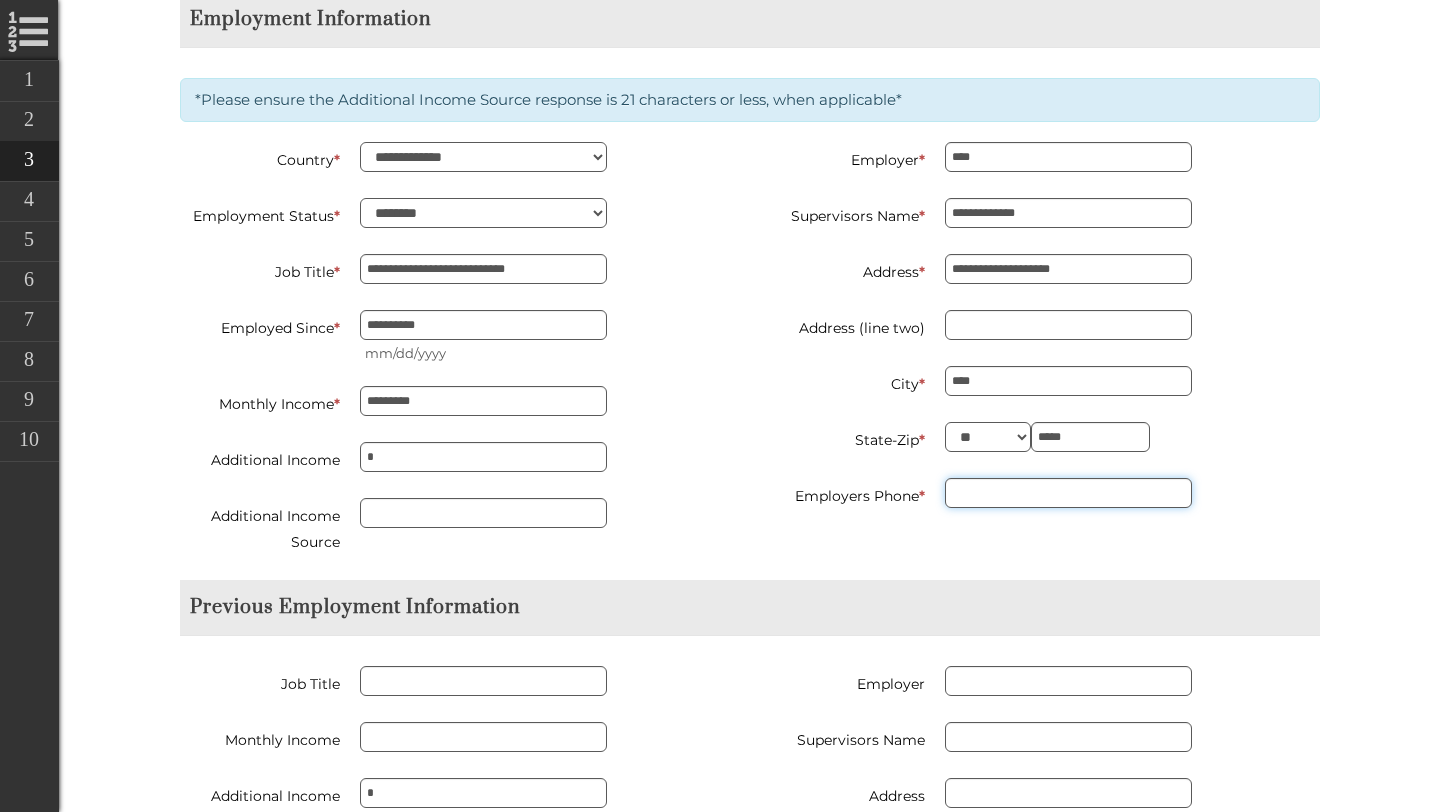 paste on "**********" 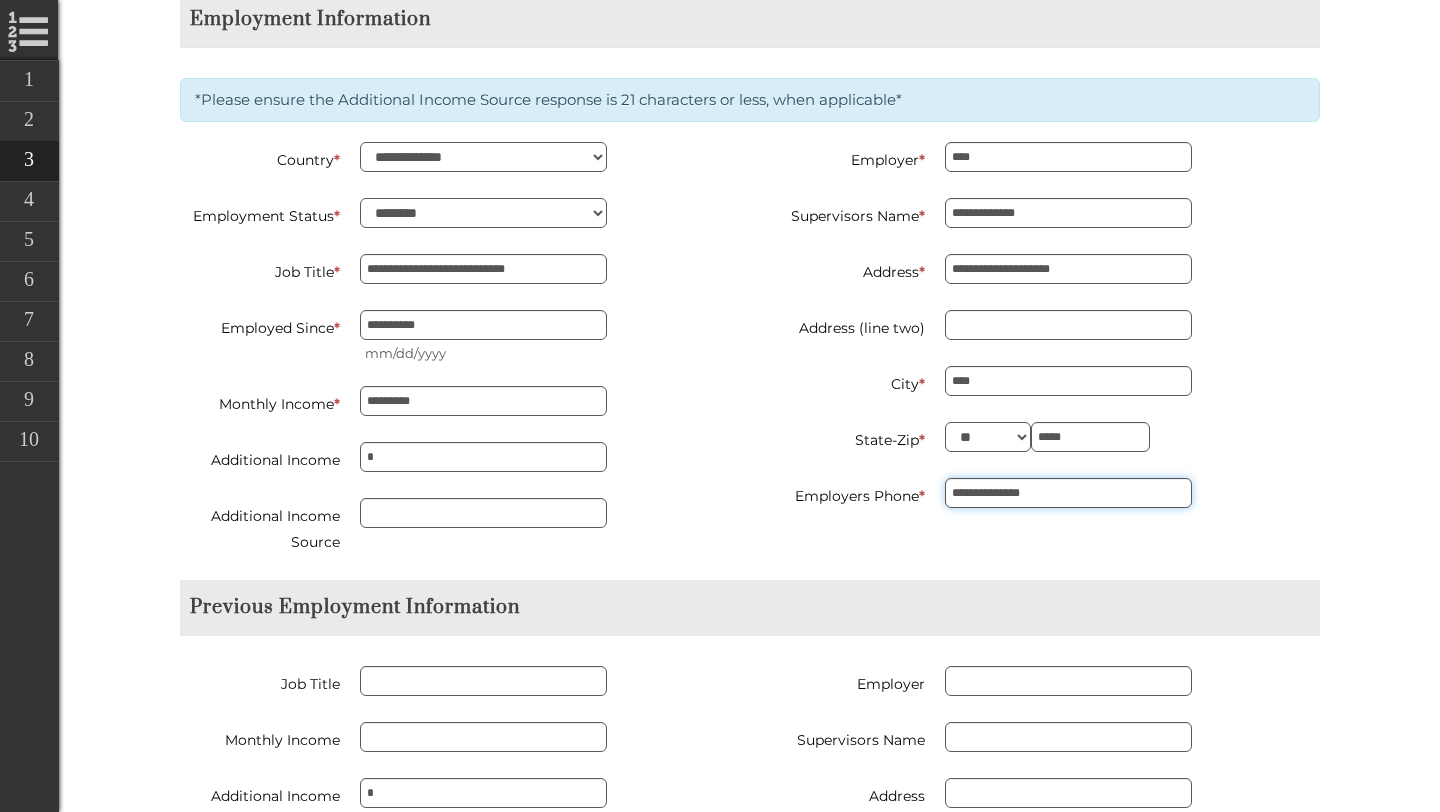 type on "**********" 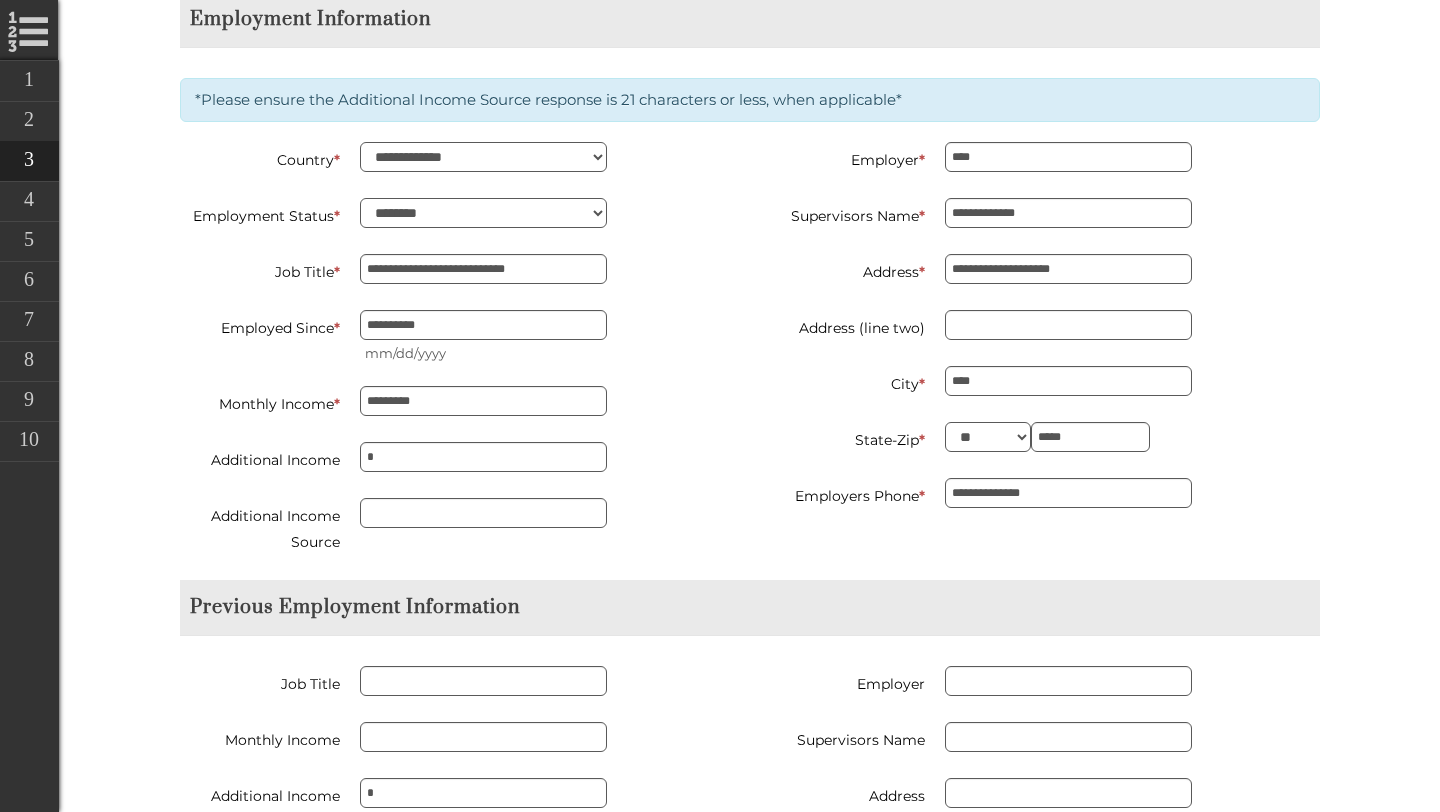 click on "**********" at bounding box center [547, 338] 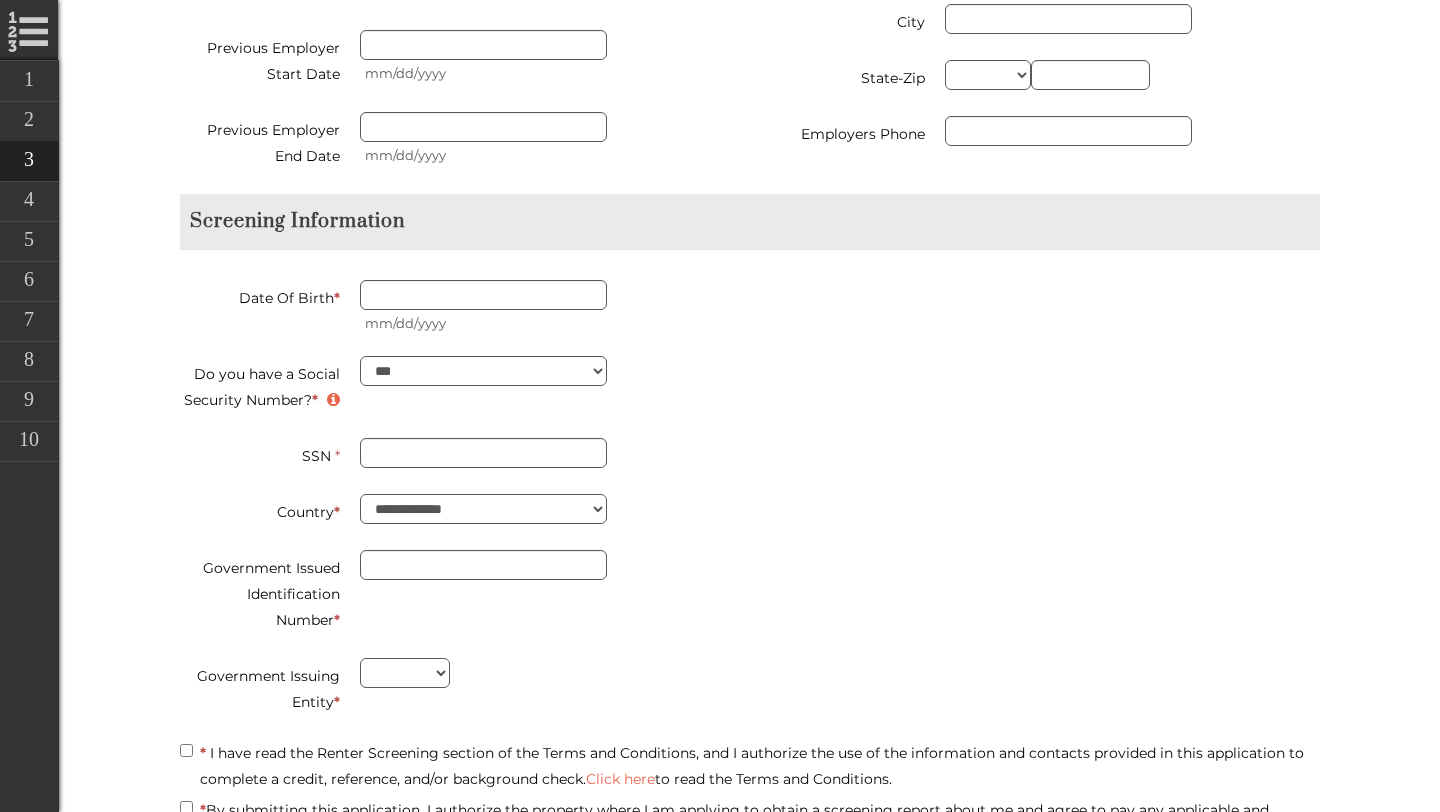 scroll, scrollTop: 2608, scrollLeft: 0, axis: vertical 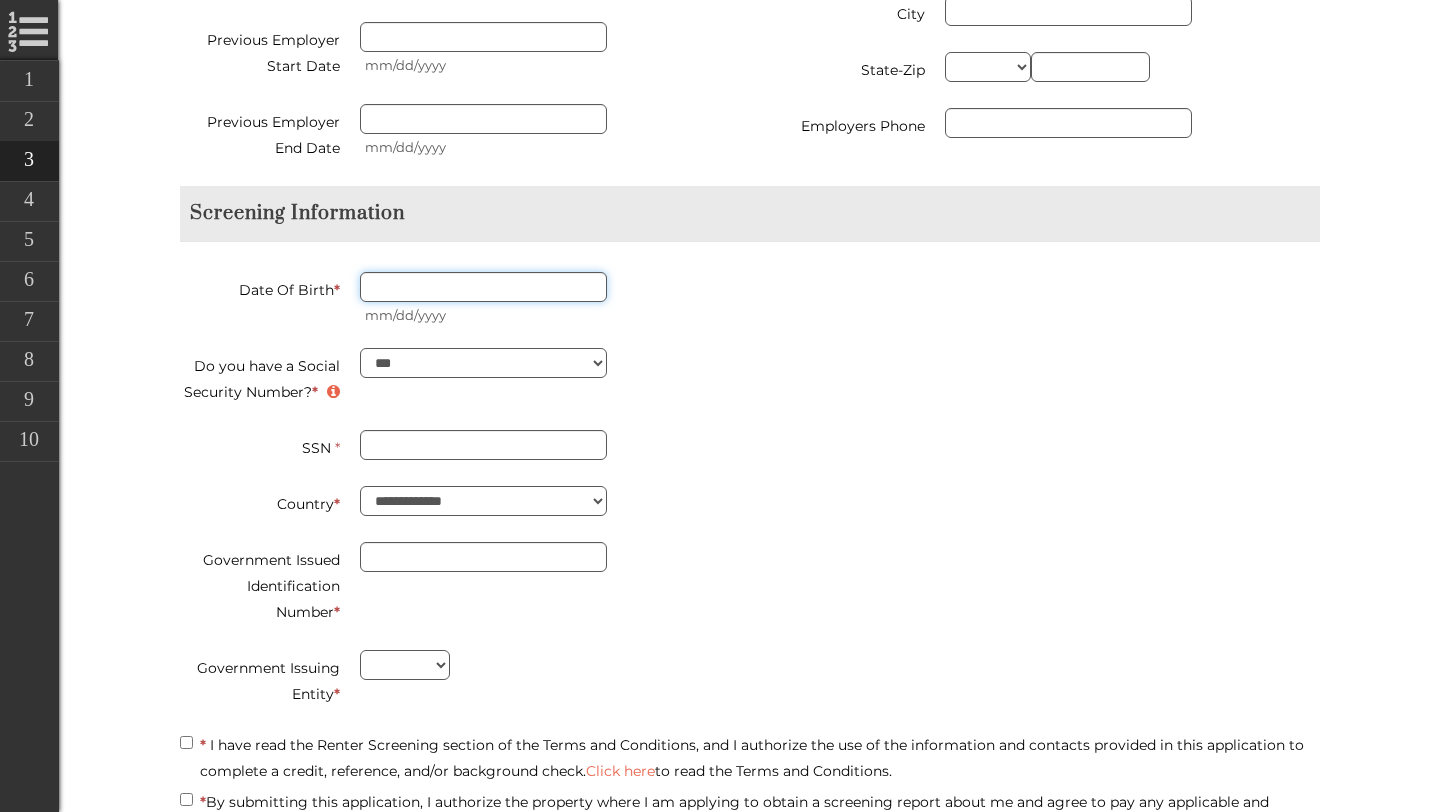 click on "Date Of Birth  *" at bounding box center (483, 287) 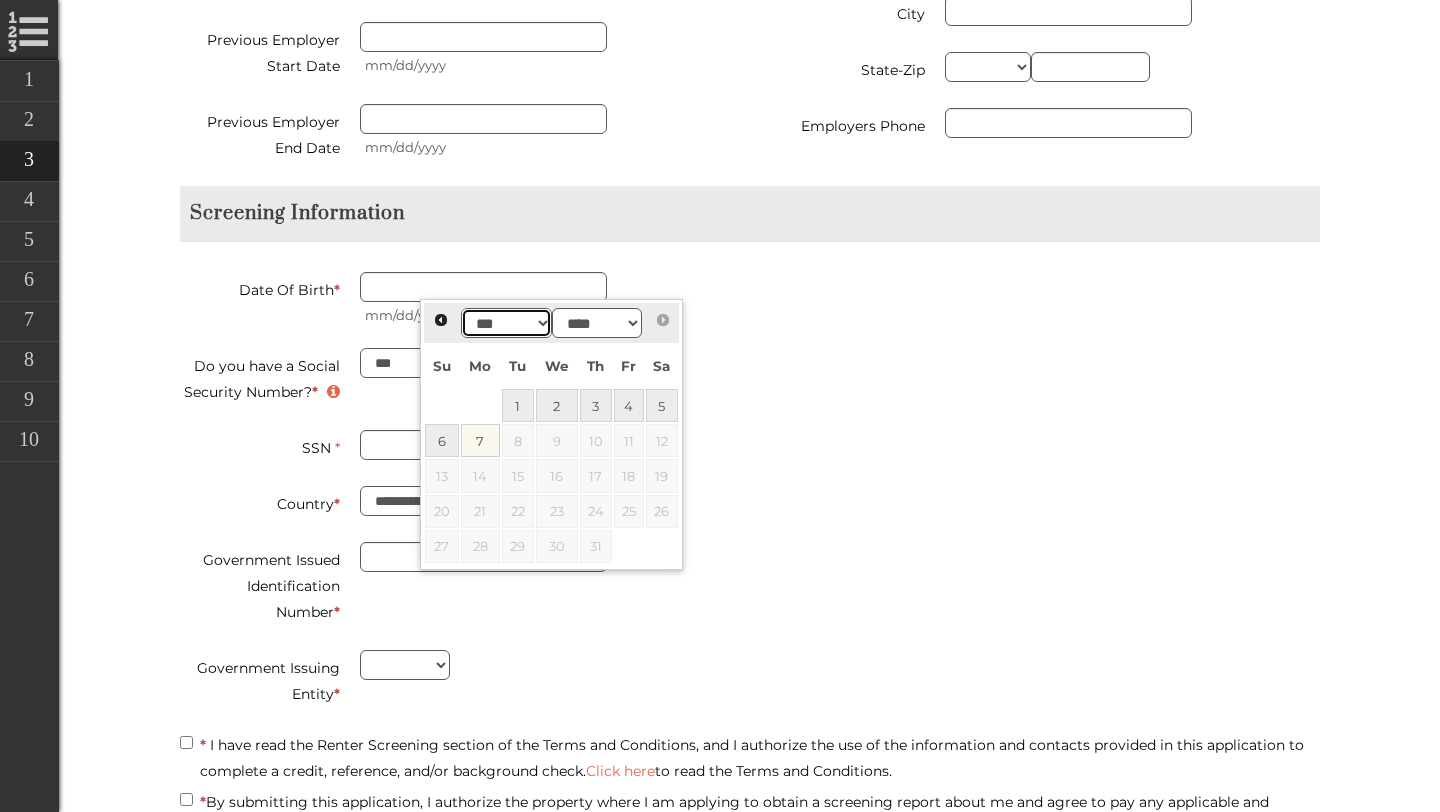 click on "*** *** *** *** *** *** ***" at bounding box center [506, 323] 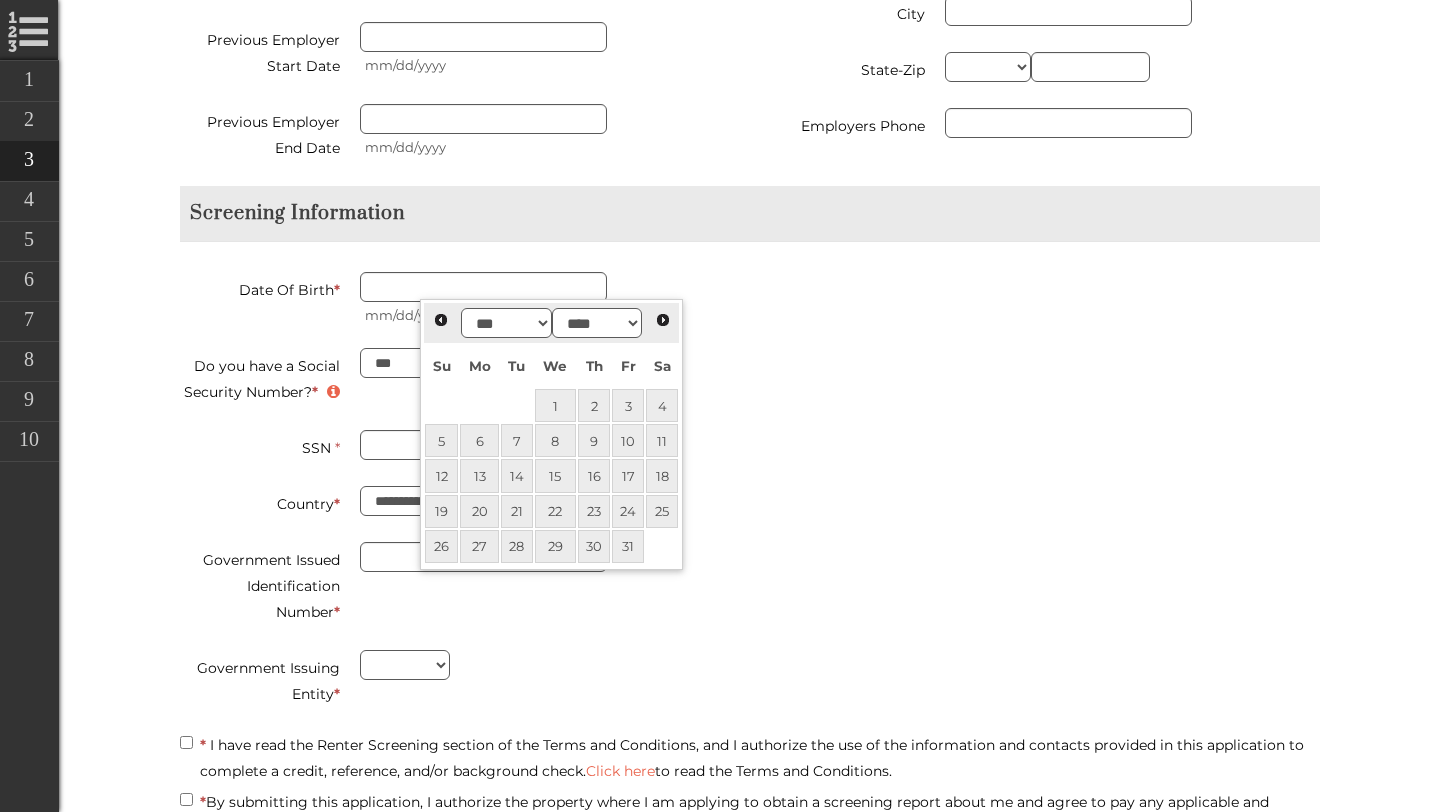 click on "**** **** **** **** **** **** **** **** **** **** **** **** **** **** **** **** **** **** **** **** **** **** **** **** **** **** **** **** **** **** **** **** **** **** **** **** **** **** **** **** **** **** **** **** **** **** **** **** **** **** **** **** **** **** **** **** **** **** **** **** **** **** **** **** **** **** **** **** **** **** **** **** **** **** **** **** **** **** **** **** **** **** **** **** **** **** **** **** **** **** **** **** **** **** **** **** **** **** **** **** **** **** **** **** **** ****" at bounding box center (597, 323) 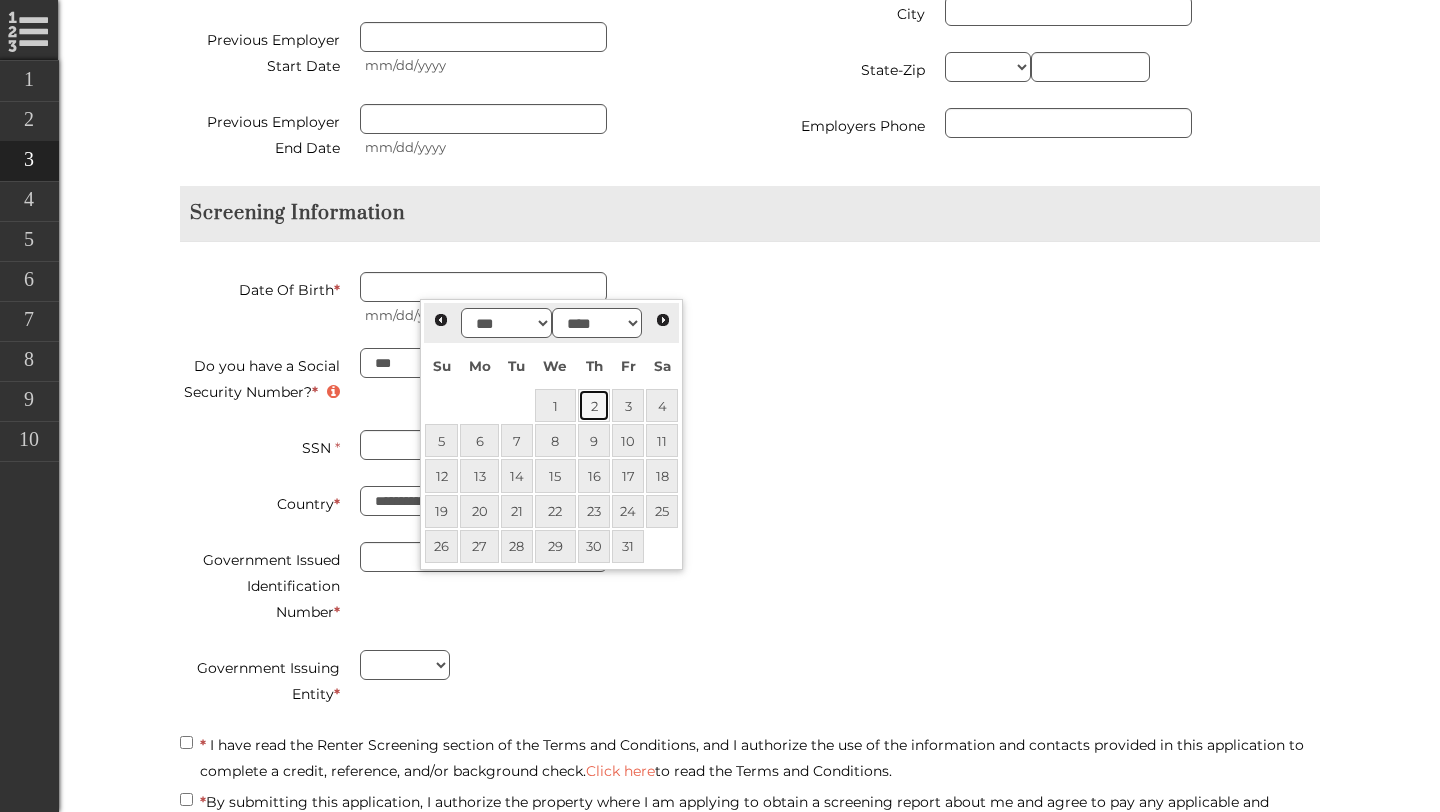 click on "2" at bounding box center [594, 405] 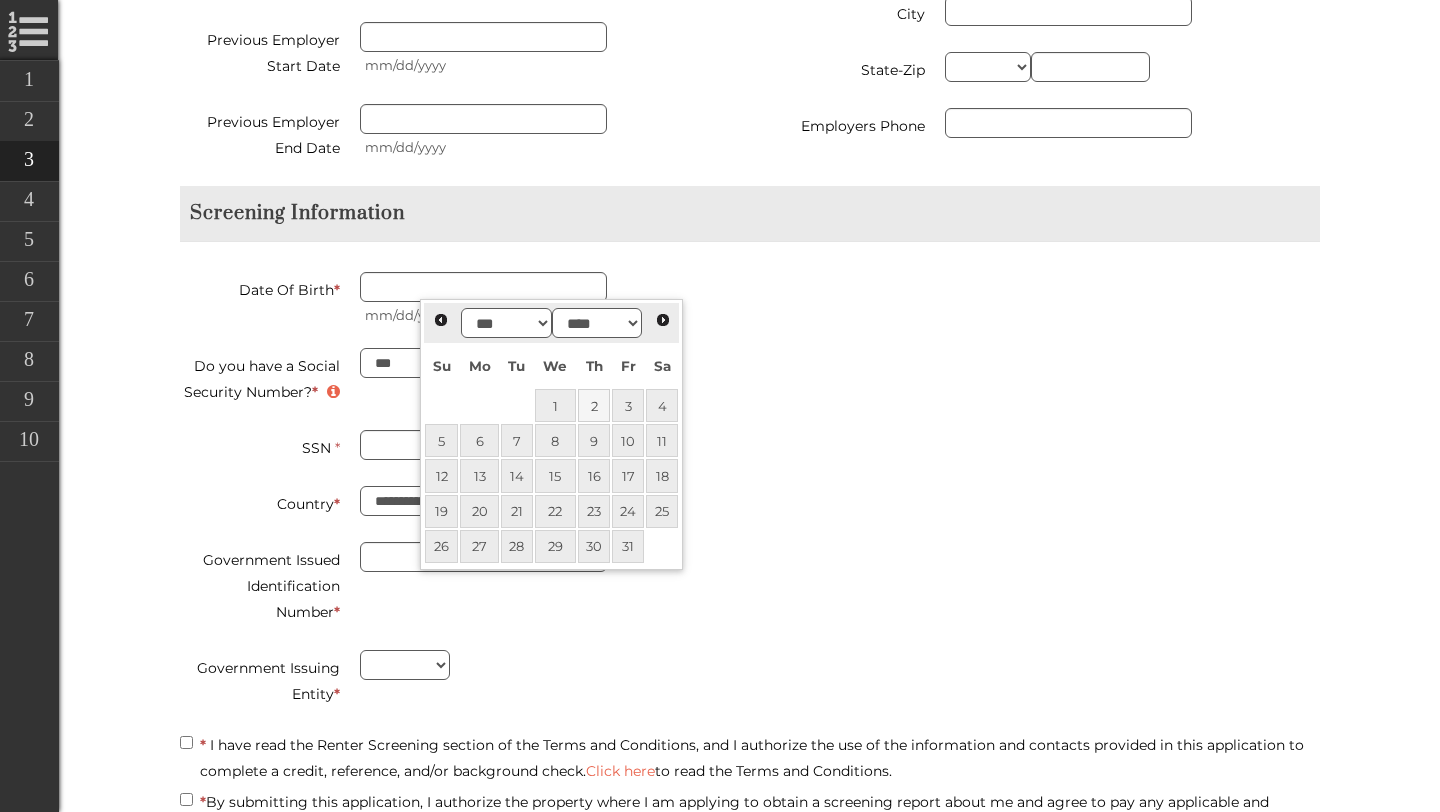 click on "**** **** **** **** **** **** **** **** **** **** **** **** **** **** **** **** **** **** **** **** **** **** **** **** **** **** **** **** **** **** **** **** **** **** **** **** **** **** **** **** **** **** **** **** **** **** **** **** **** **** **** **** **** **** **** **** **** **** **** **** **** **** **** **** **** **** **** **** **** **** **** **** **** **** **** **** **** **** **** **** **** **** **** **** **** **** **** **** **** **** **** **** **** **** **** **** **** **** **** **** **** **** **** **** **** ****" at bounding box center (597, 323) 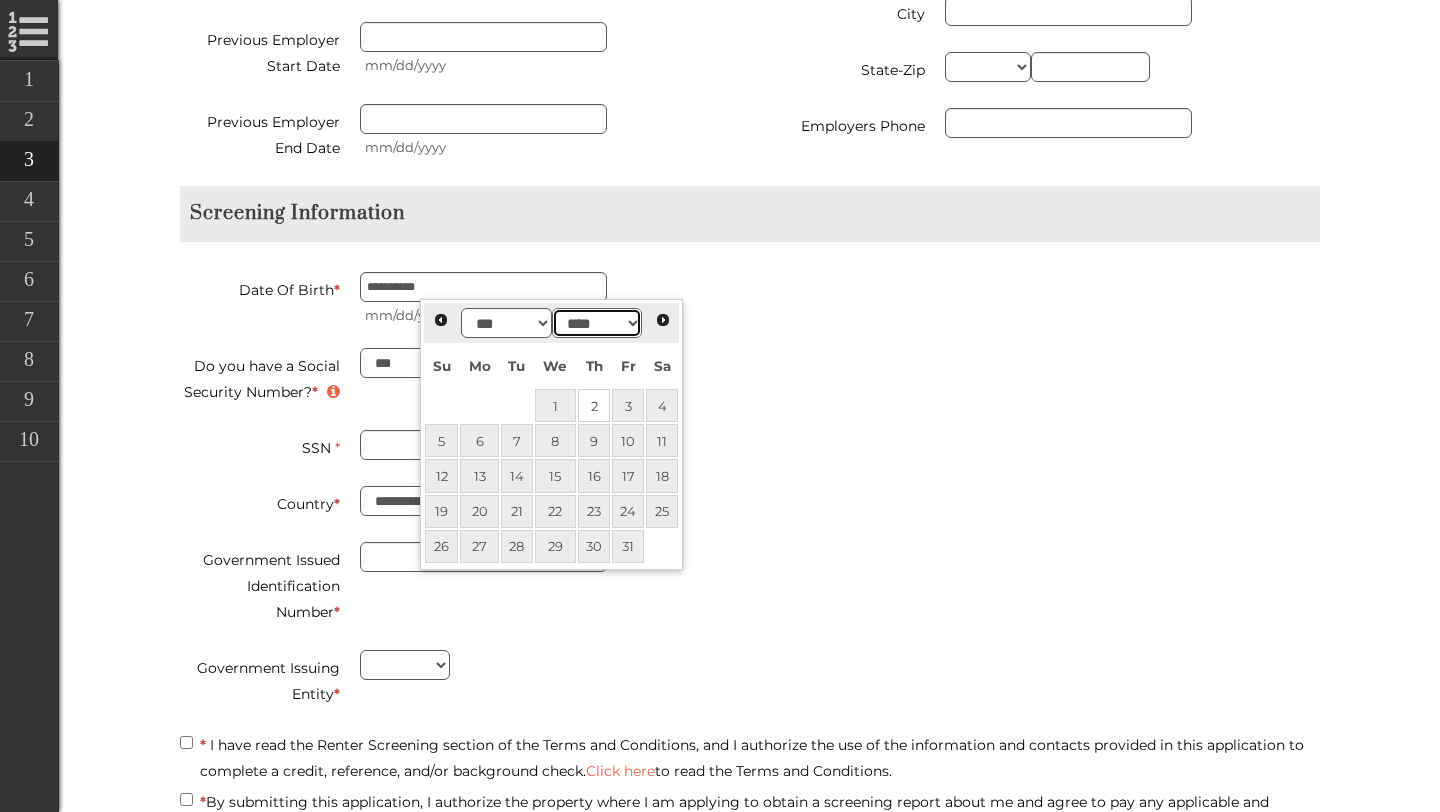 click on "**** **** **** **** **** **** **** **** **** **** **** **** **** **** **** **** **** **** **** **** **** **** **** **** **** **** **** **** **** **** **** **** **** **** **** **** **** **** **** **** **** **** **** **** **** **** **** **** **** **** **** **** **** **** **** **** **** **** **** **** **** **** **** **** **** **** **** **** **** **** **** **** **** **** **** **** **** **** **** **** **** **** **** **** **** **** **** **** **** **** **** **** **** **** **** **** **** **** **** **** **** **** **** **** **** ****" at bounding box center (597, 323) 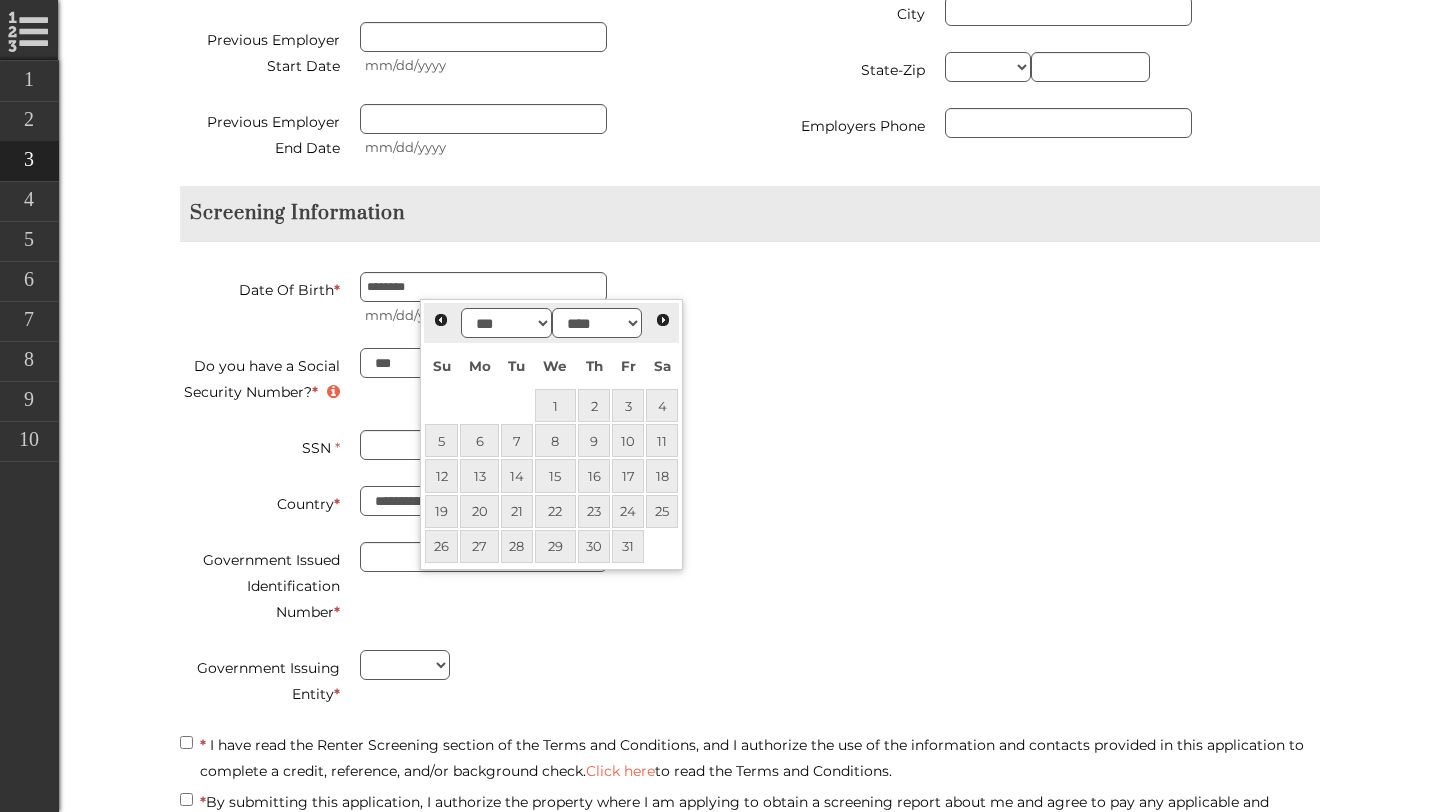type on "********" 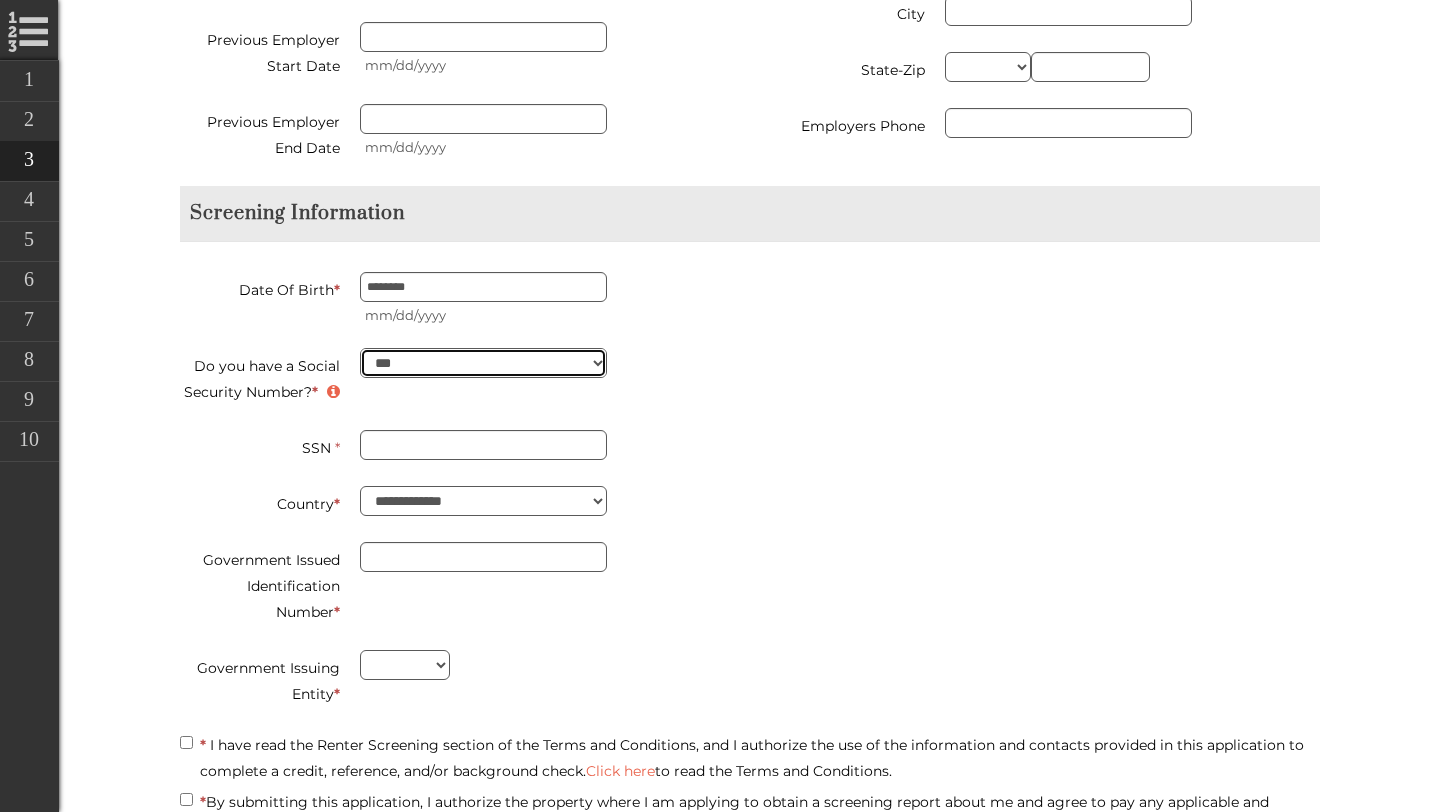 click on "*** **" at bounding box center (483, 363) 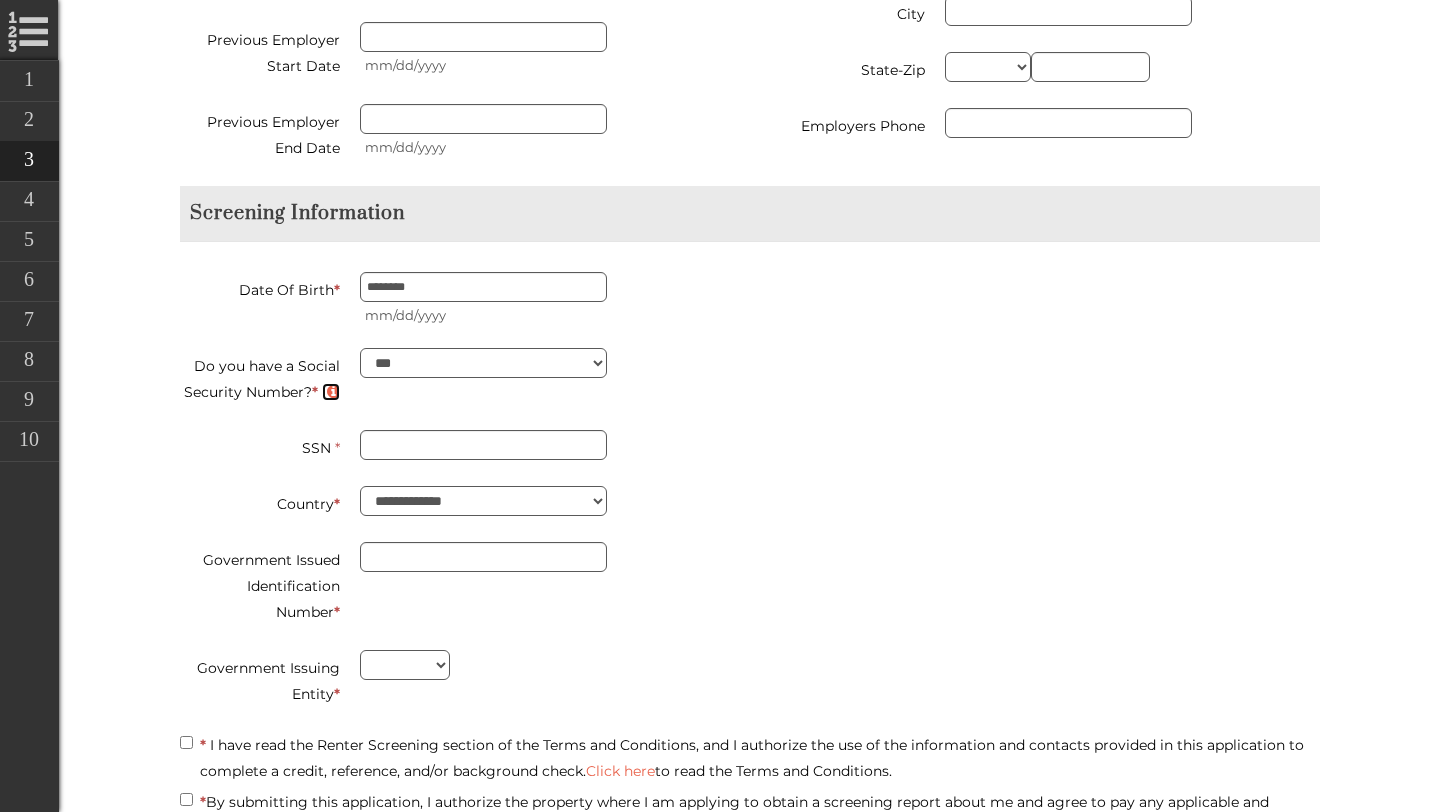 click at bounding box center [333, 391] 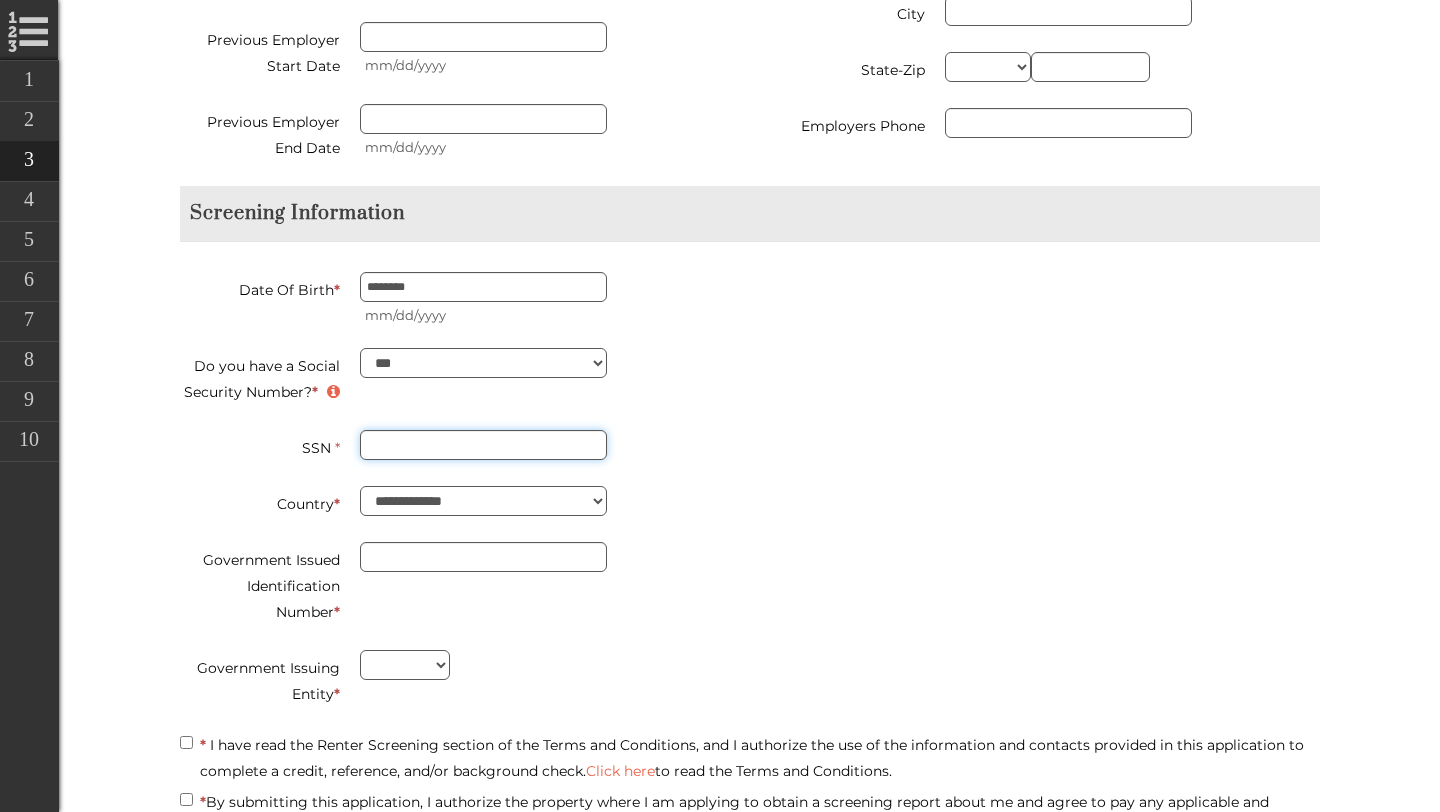 click on "SSN    *" at bounding box center (483, 445) 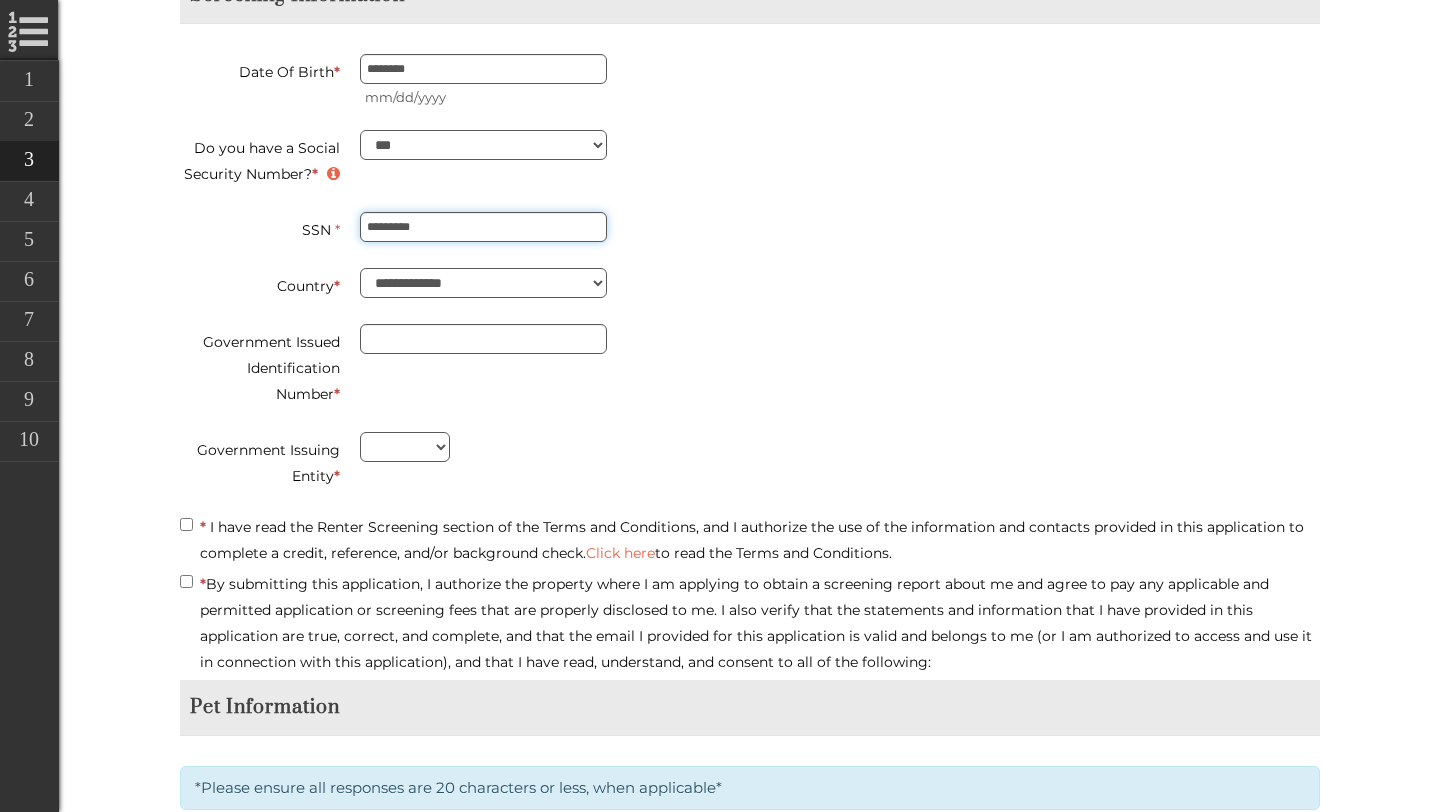 scroll, scrollTop: 2827, scrollLeft: 0, axis: vertical 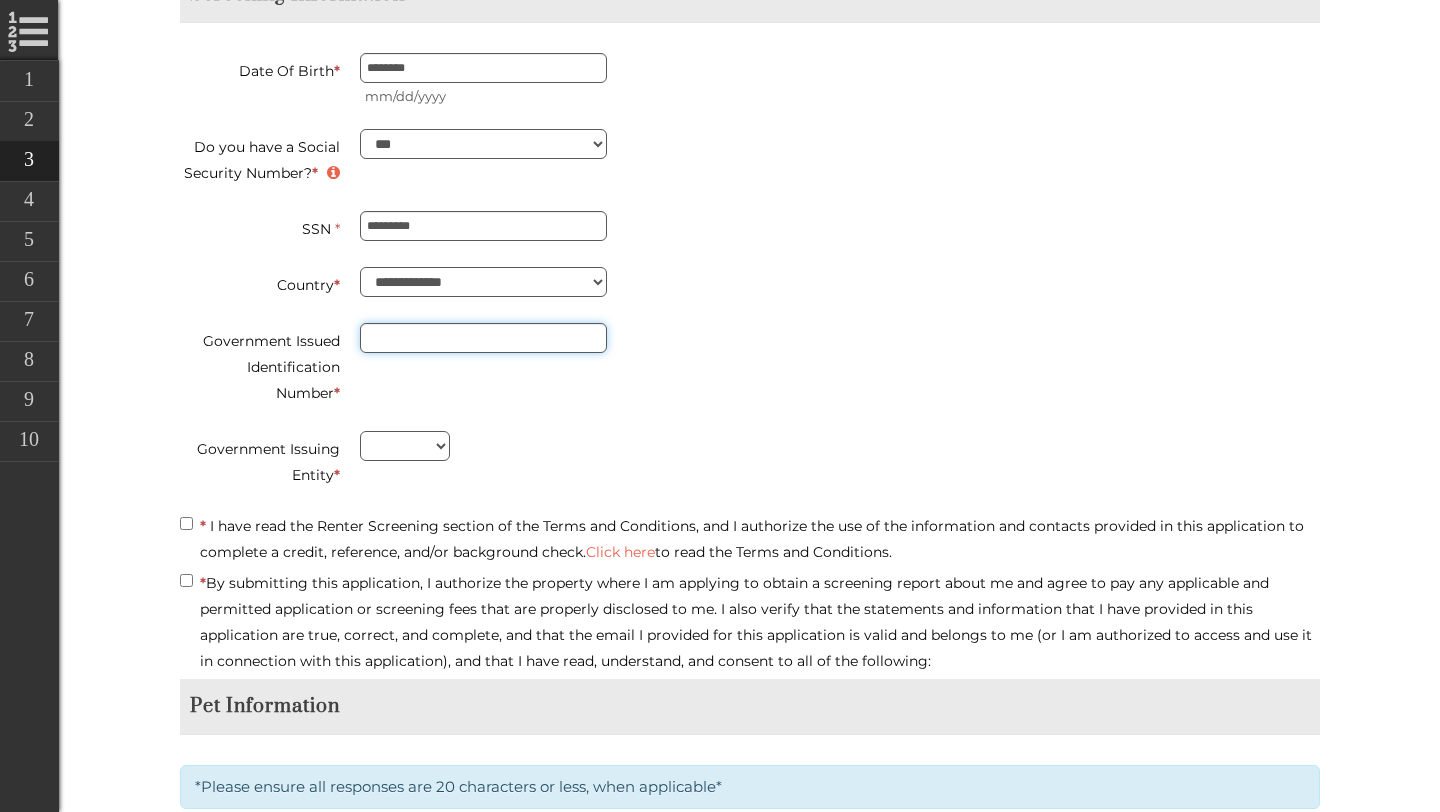 type on "**********" 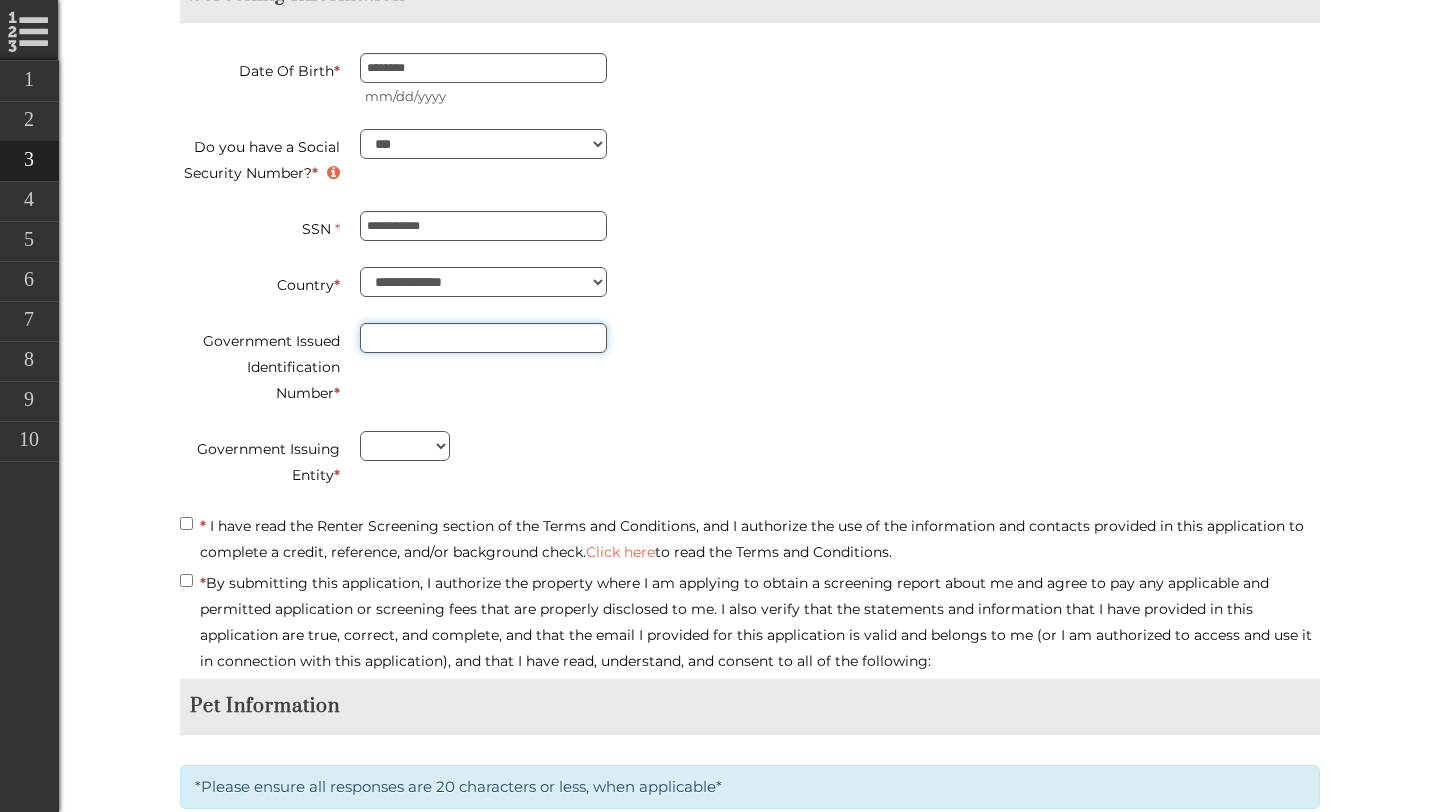 click on "Government Issued Identification Number  *" at bounding box center [483, 338] 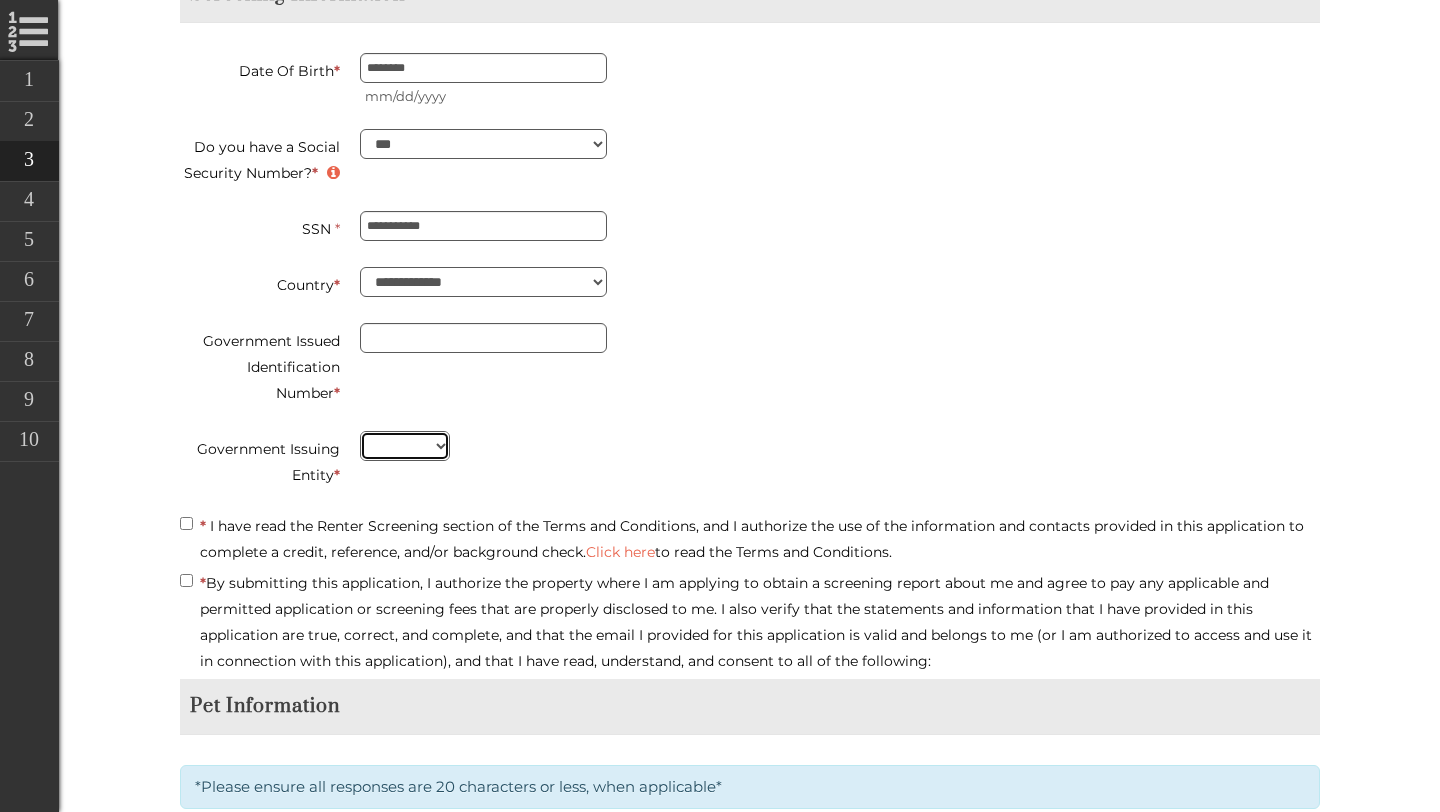 click on "** ** ** ** ** ** ** ** ** ** ** ** ** ** ** ** ** ** ** ** ** ** ** ** ** ** ** ** ** ** ** ** ** ** ** ** ** ** ** ** ** ** ** ** ** ** ** ** ** ** ** ** ** ** ** ** ** ** ** ** **" at bounding box center [405, 446] 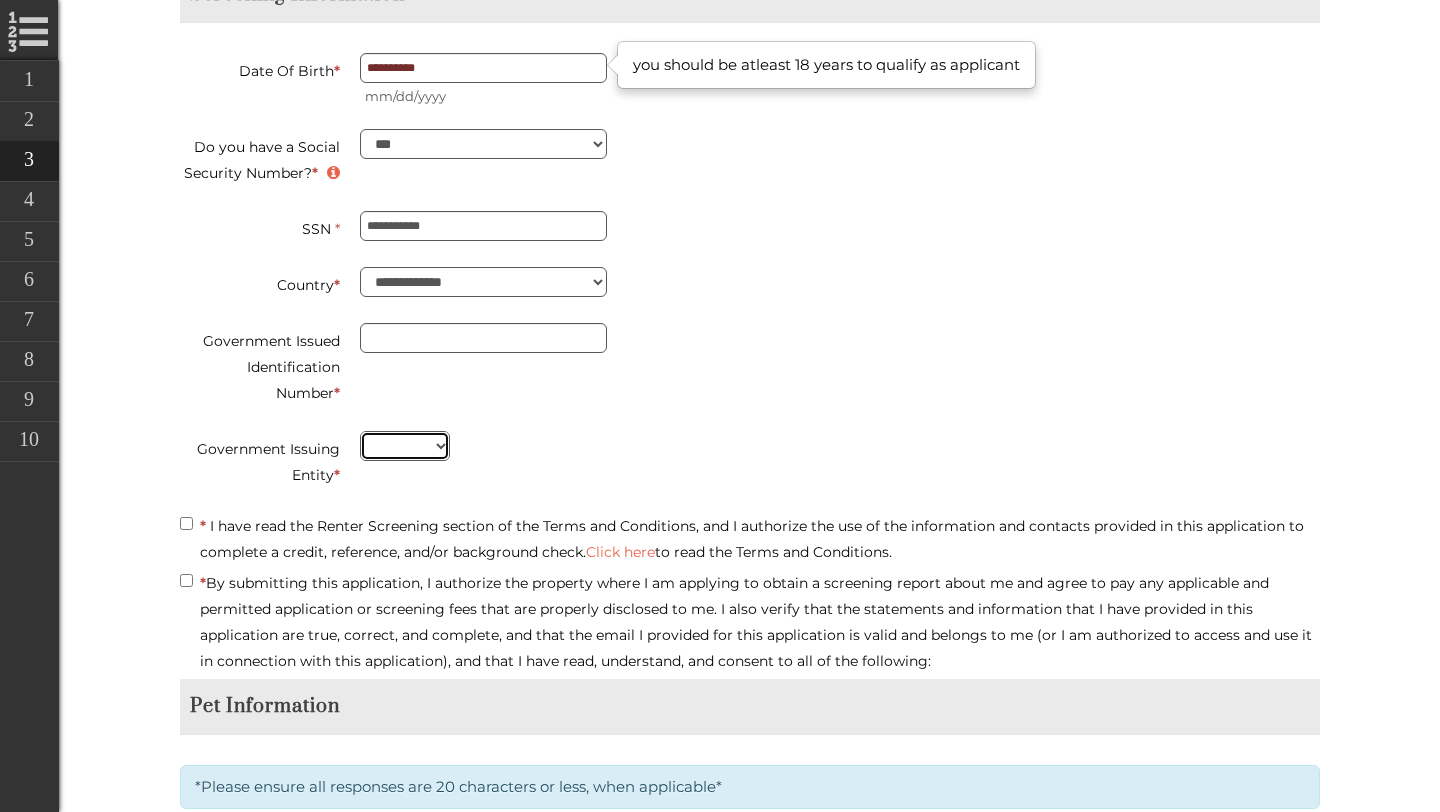 click on "** ** ** ** ** ** ** ** ** ** ** ** ** ** ** ** ** ** ** ** ** ** ** ** ** ** ** ** ** ** ** ** ** ** ** ** ** ** ** ** ** ** ** ** ** ** ** ** ** ** ** ** ** ** ** ** ** ** ** ** **" at bounding box center (405, 446) 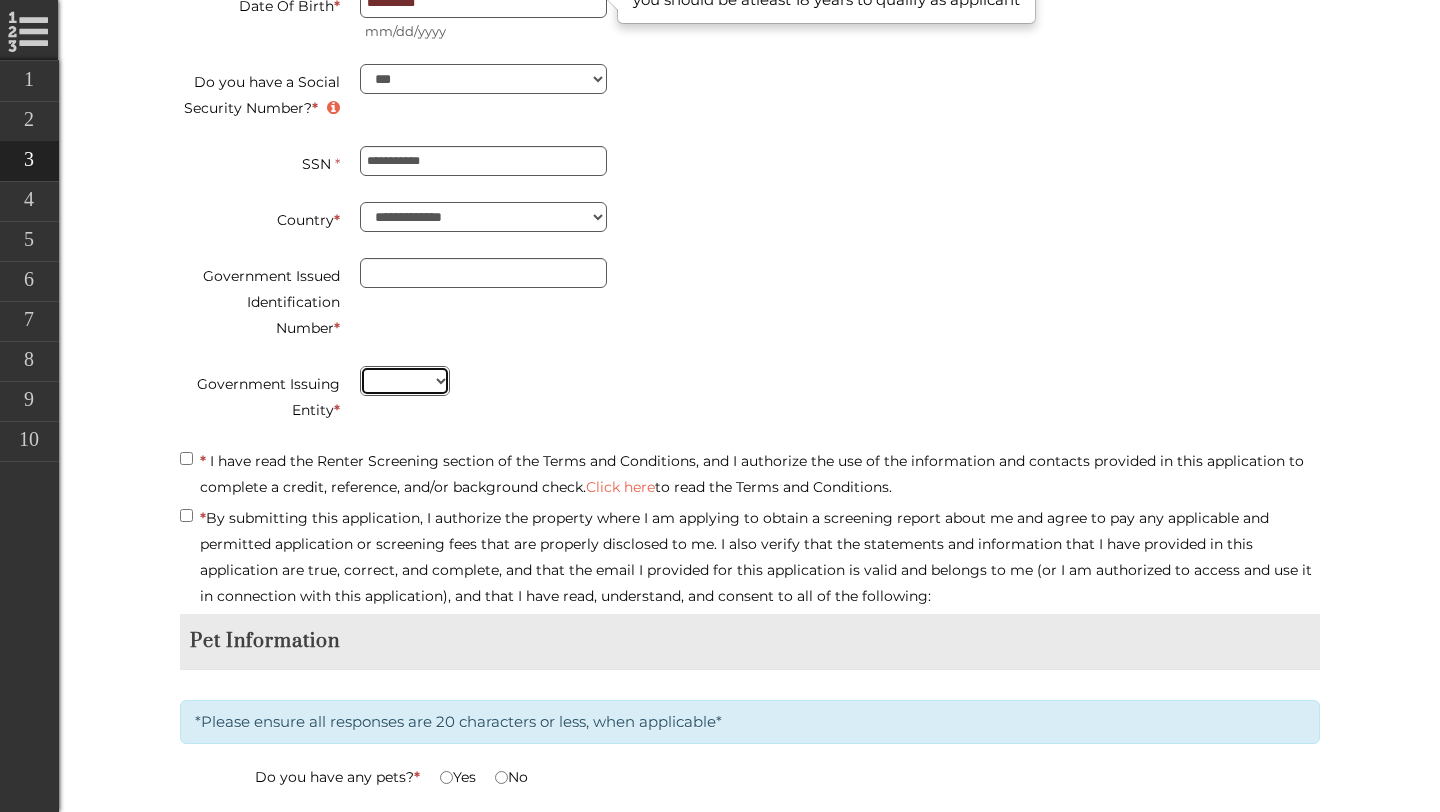 click on "** ** ** ** ** ** ** ** ** ** ** ** ** ** ** ** ** ** ** ** ** ** ** ** ** ** ** ** ** ** ** ** ** ** ** ** ** ** ** ** ** ** ** ** ** ** ** ** ** ** ** ** ** ** ** ** ** ** ** ** **" at bounding box center [405, 381] 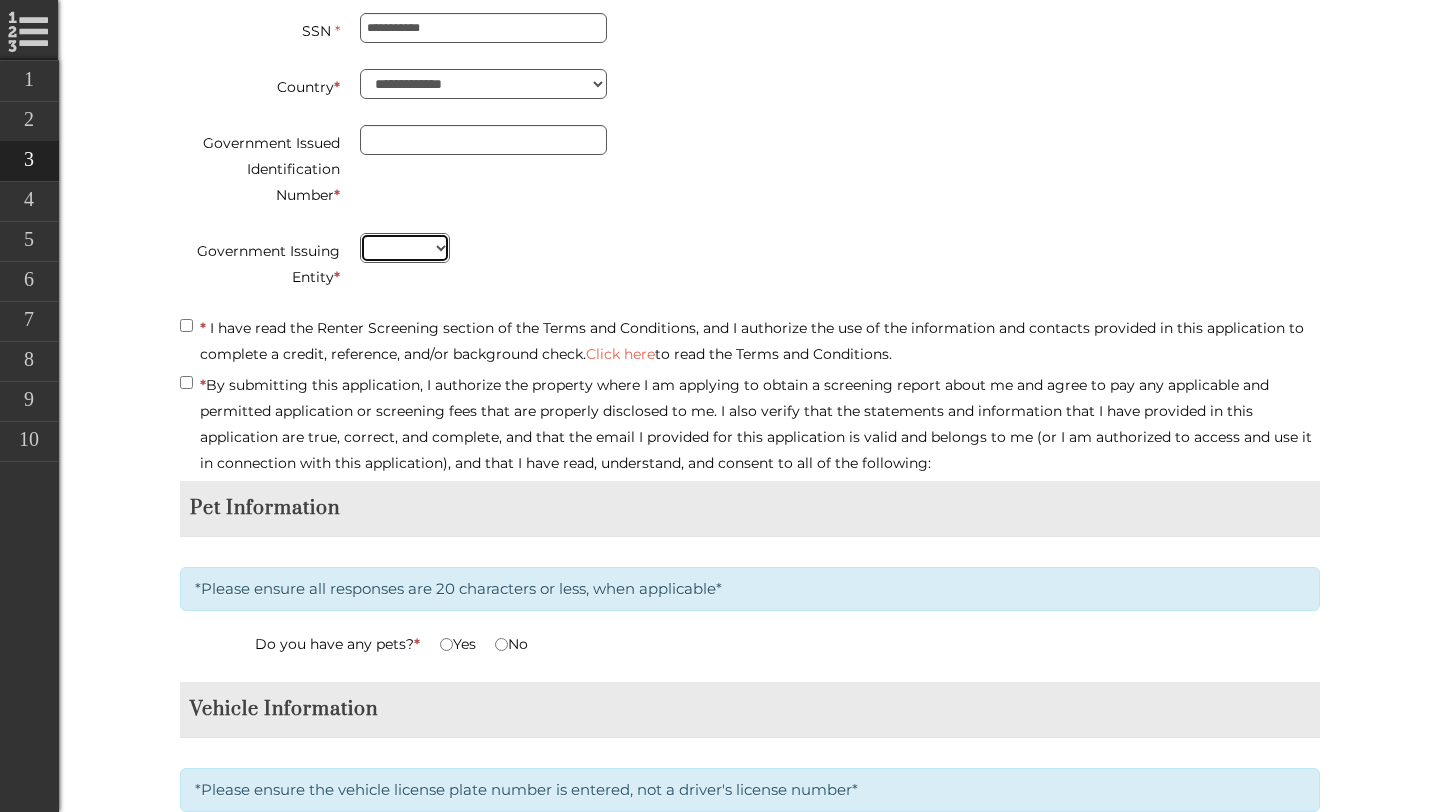 click on "** ** ** ** ** ** ** ** ** ** ** ** ** ** ** ** ** ** ** ** ** ** ** ** ** ** ** ** ** ** ** ** ** ** ** ** ** ** ** ** ** ** ** ** ** ** ** ** ** ** ** ** ** ** ** ** ** ** ** ** **" at bounding box center (405, 248) 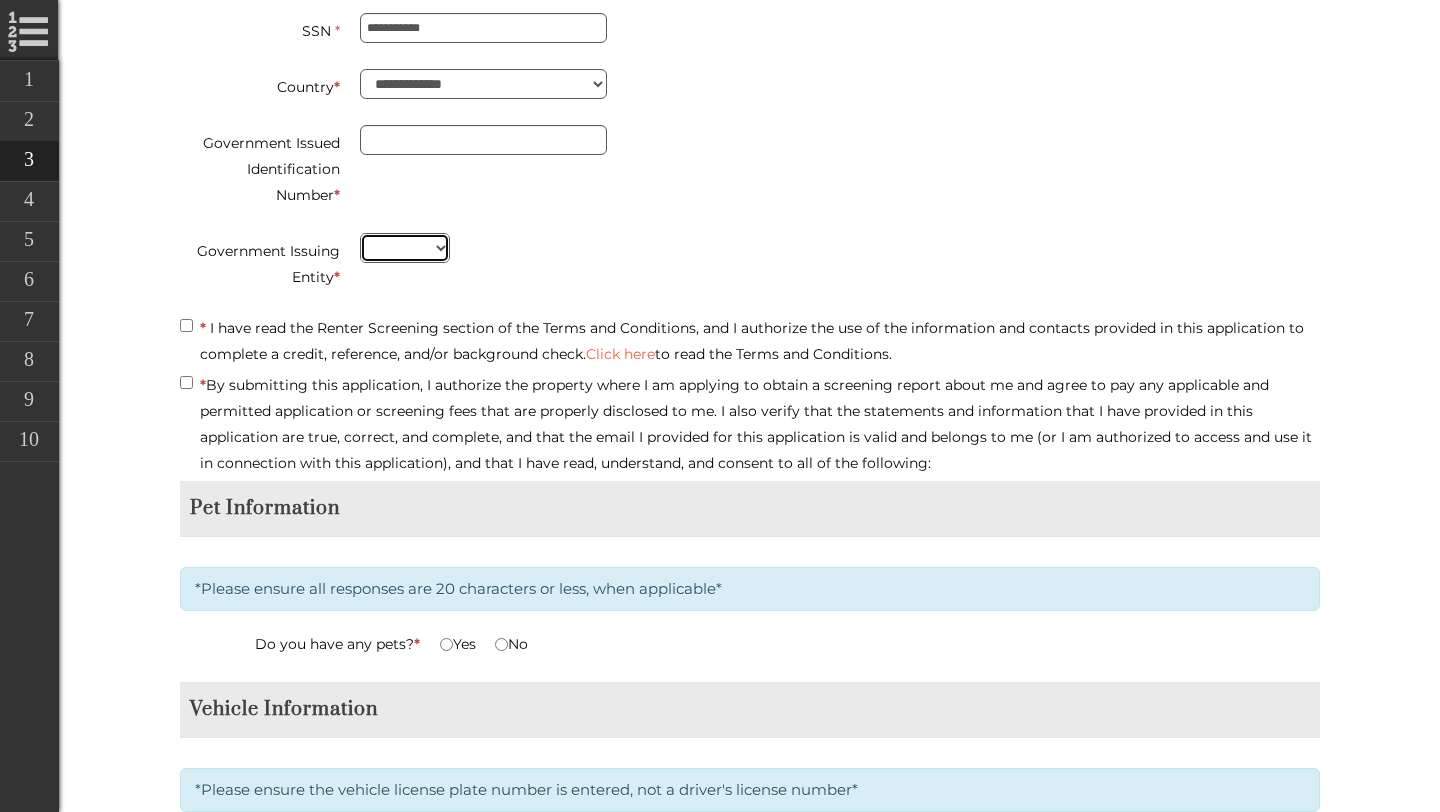 click on "** ** ** ** ** ** ** ** ** ** ** ** ** ** ** ** ** ** ** ** ** ** ** ** ** ** ** ** ** ** ** ** ** ** ** ** ** ** ** ** ** ** ** ** ** ** ** ** ** ** ** ** ** ** ** ** ** ** ** ** **" at bounding box center [405, 248] 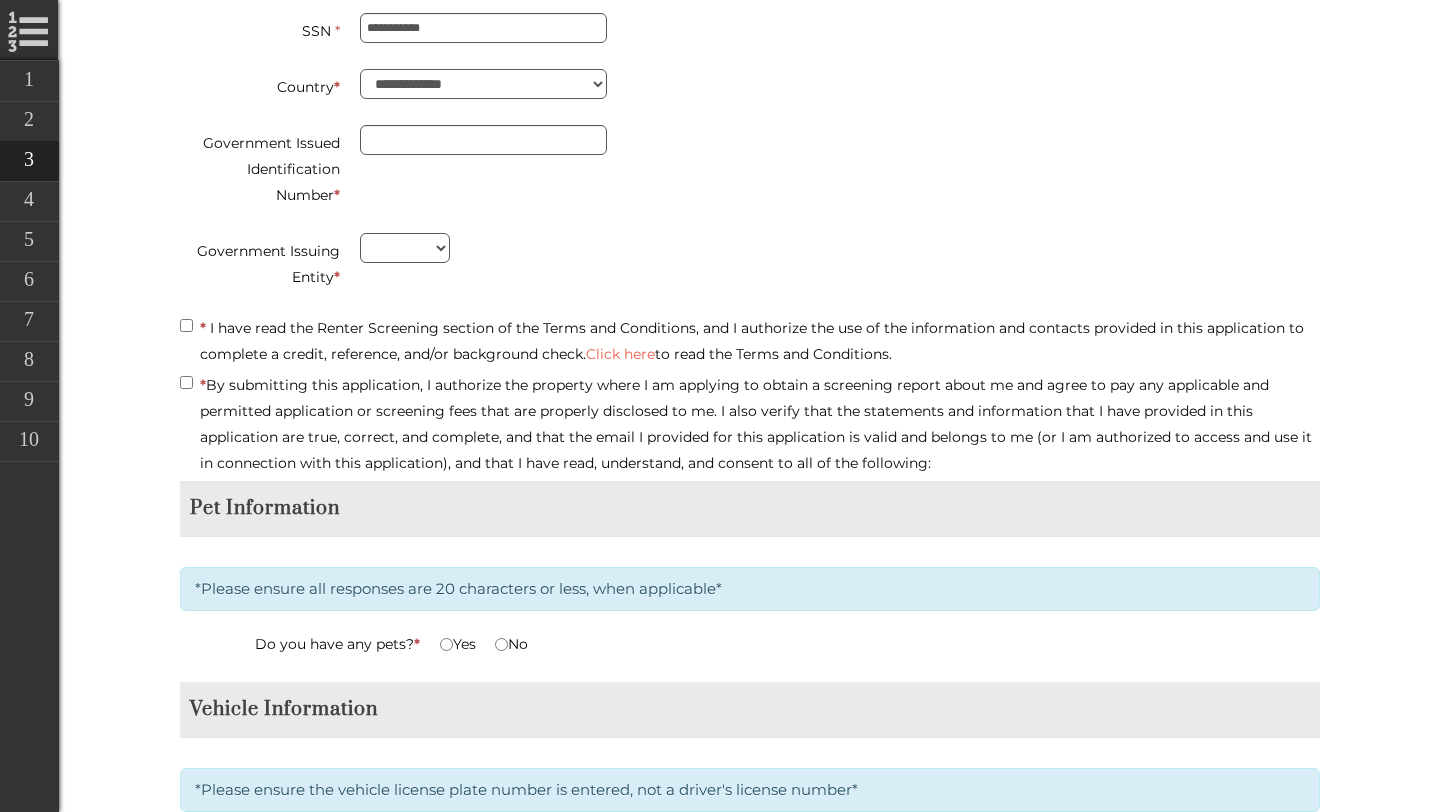 click on "Pet Information
*Please ensure all responses are 20 characters or less, when applicable*
Do you have any pets?  *
Yes
No
*
Pet Type  *   Weight(lbs)  *   Age  *   Color  *   Breed  *   Name  *   Gender Spayed/Neutered Service Animal Pet  0
*** **
** ***
+ Add another pet" at bounding box center [750, 581] 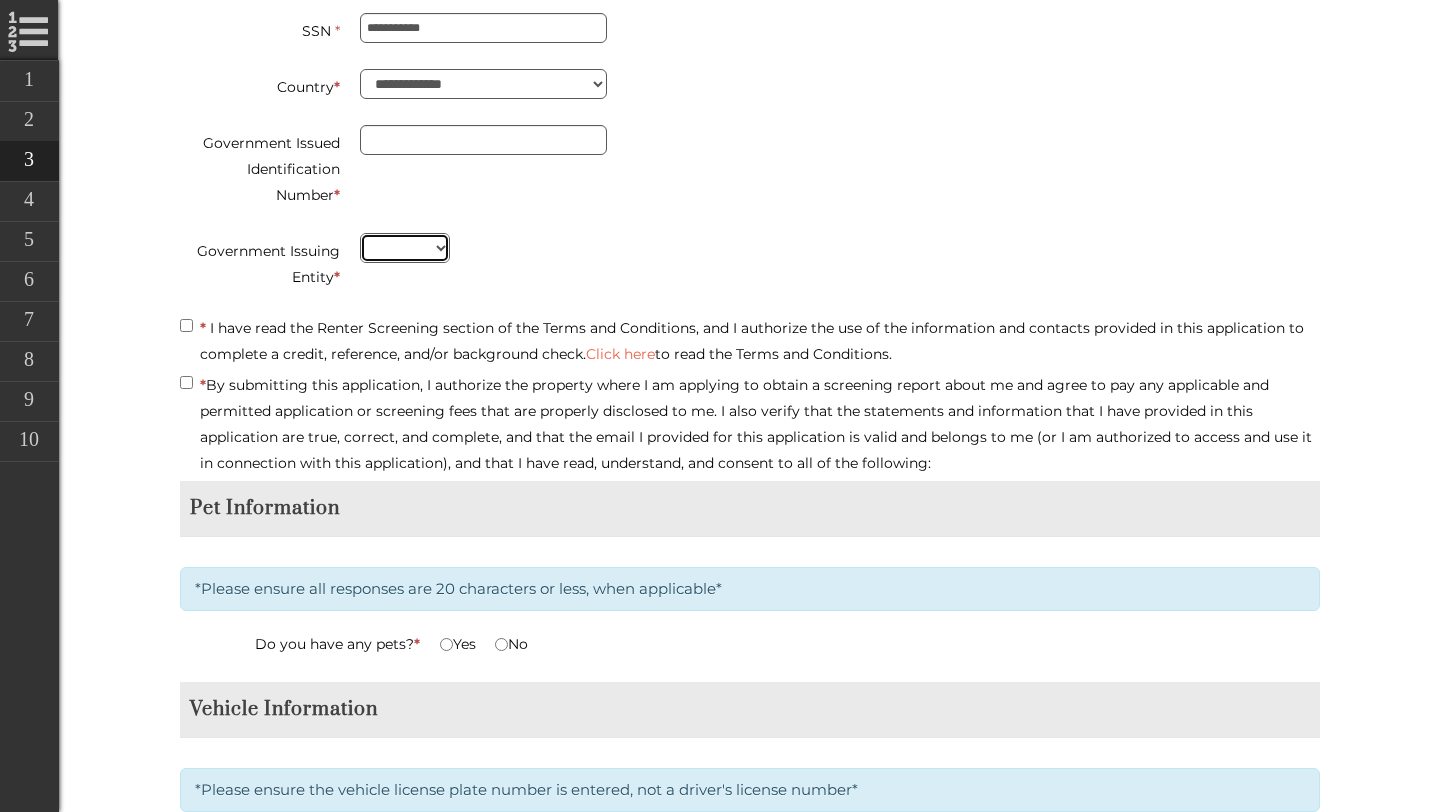 click on "** ** ** ** ** ** ** ** ** ** ** ** ** ** ** ** ** ** ** ** ** ** ** ** ** ** ** ** ** ** ** ** ** ** ** ** ** ** ** ** ** ** ** ** ** ** ** ** ** ** ** ** ** ** ** ** ** ** ** ** **" at bounding box center [405, 248] 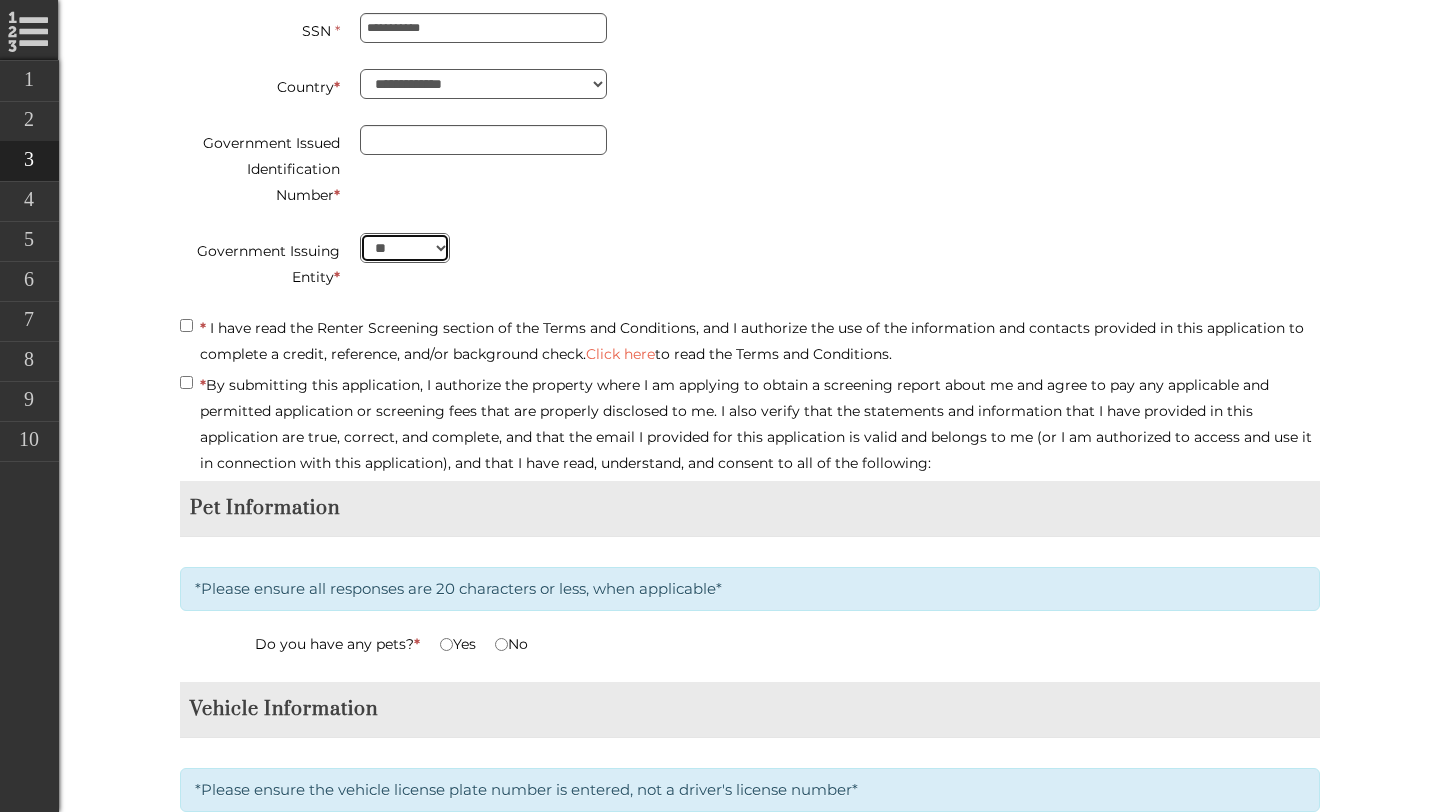 click on "** ** ** ** ** ** ** ** ** ** ** ** ** ** ** ** ** ** ** ** ** ** ** ** ** ** ** ** ** ** ** ** ** ** ** ** ** ** ** ** ** ** ** ** ** ** ** ** ** ** ** ** ** ** ** ** ** ** ** ** **" at bounding box center [405, 248] 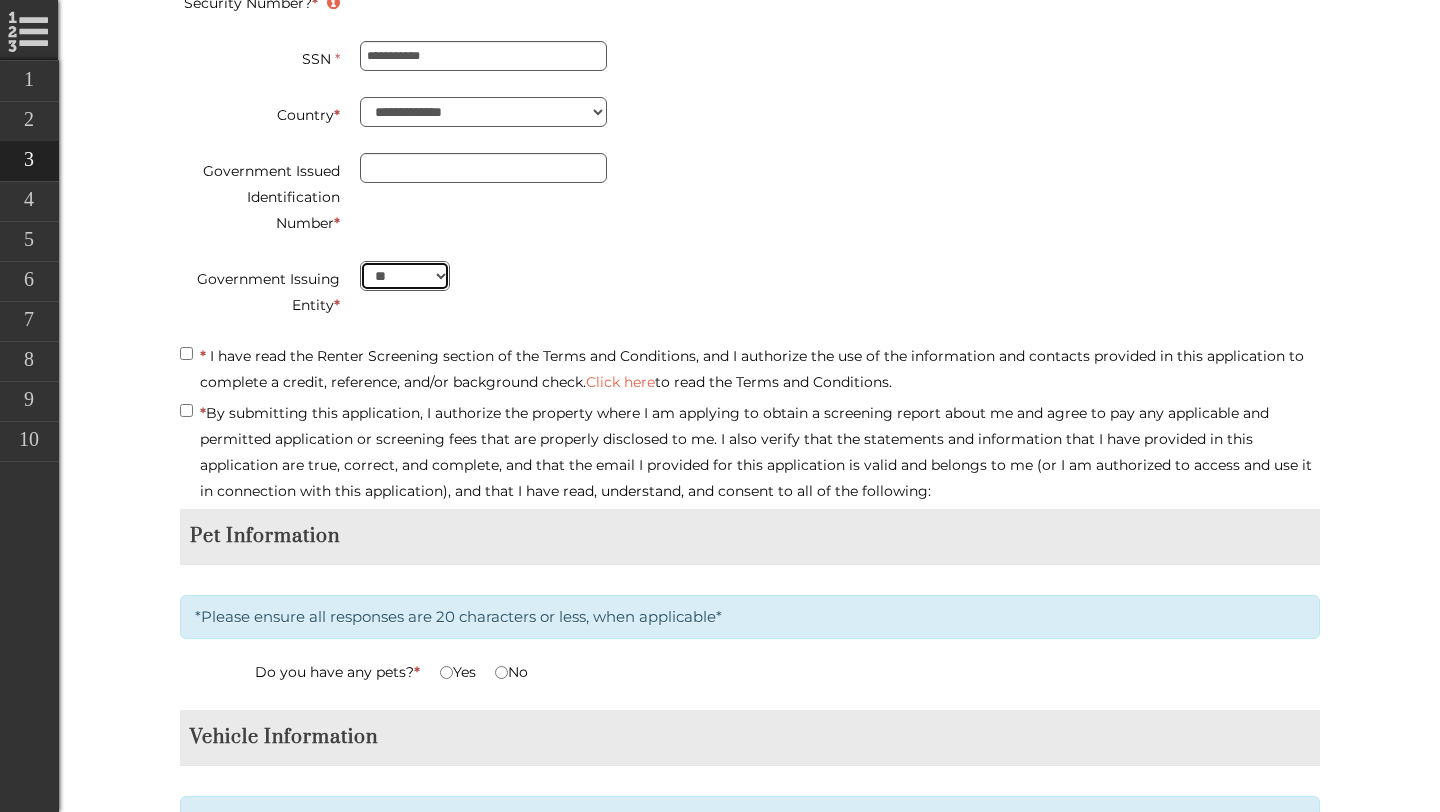 click on "** ** ** ** ** ** ** ** ** ** ** ** ** ** ** ** ** ** ** ** ** ** ** ** ** ** ** ** ** ** ** ** ** ** ** ** ** ** ** ** ** ** ** ** ** ** ** ** ** ** ** ** ** ** ** ** ** ** ** ** **" at bounding box center (405, 276) 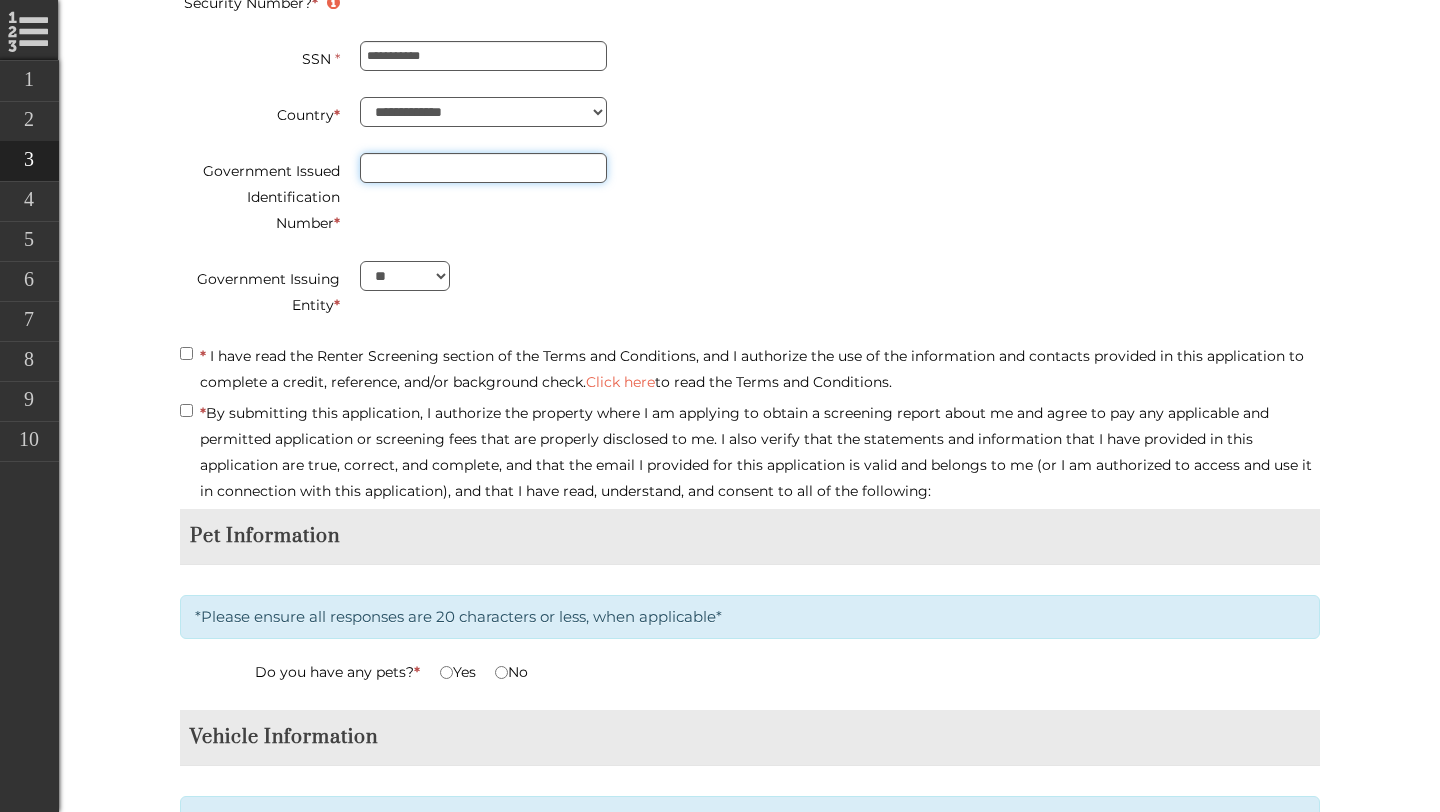 click on "Government Issued Identification Number  *" at bounding box center (483, 168) 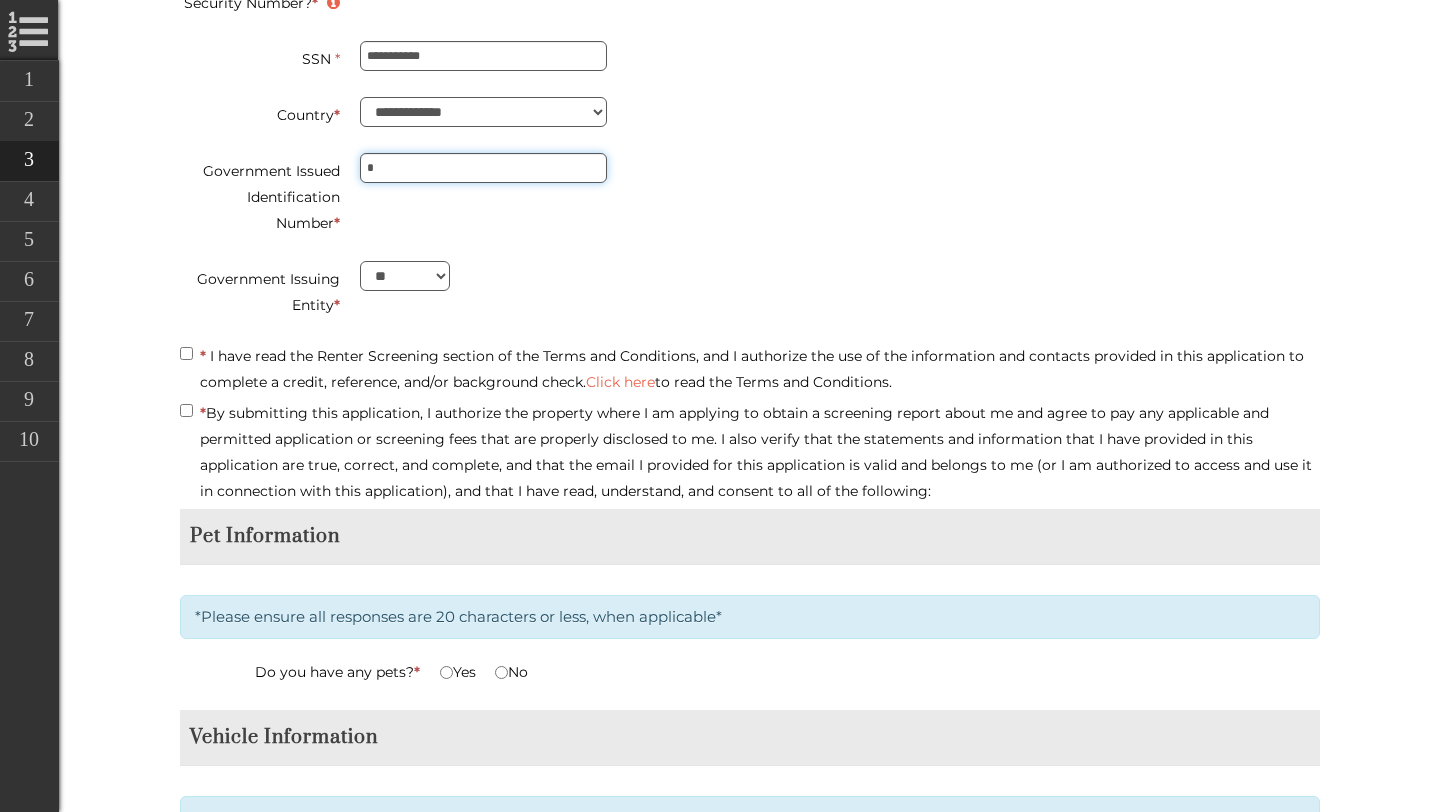type on "**********" 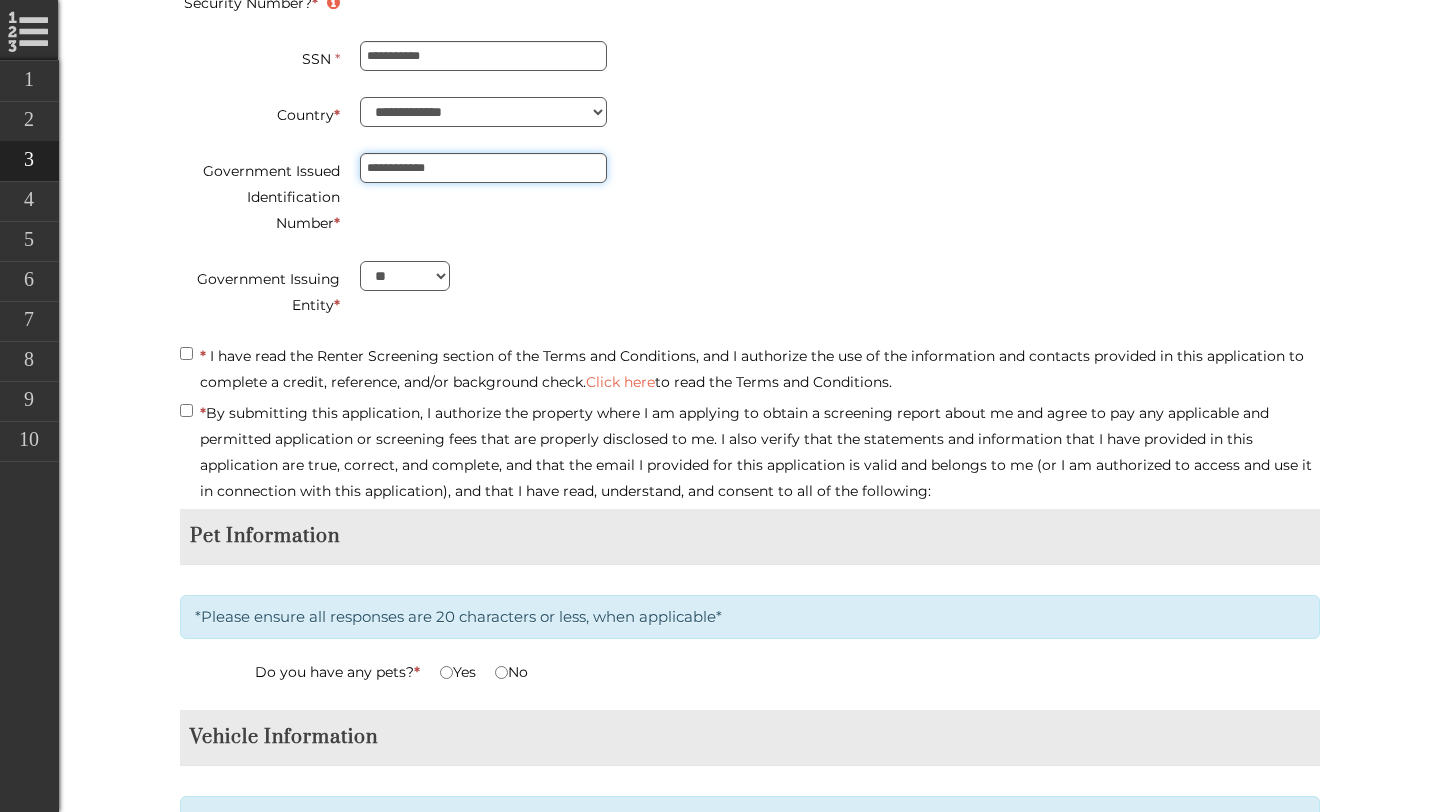 type on "**********" 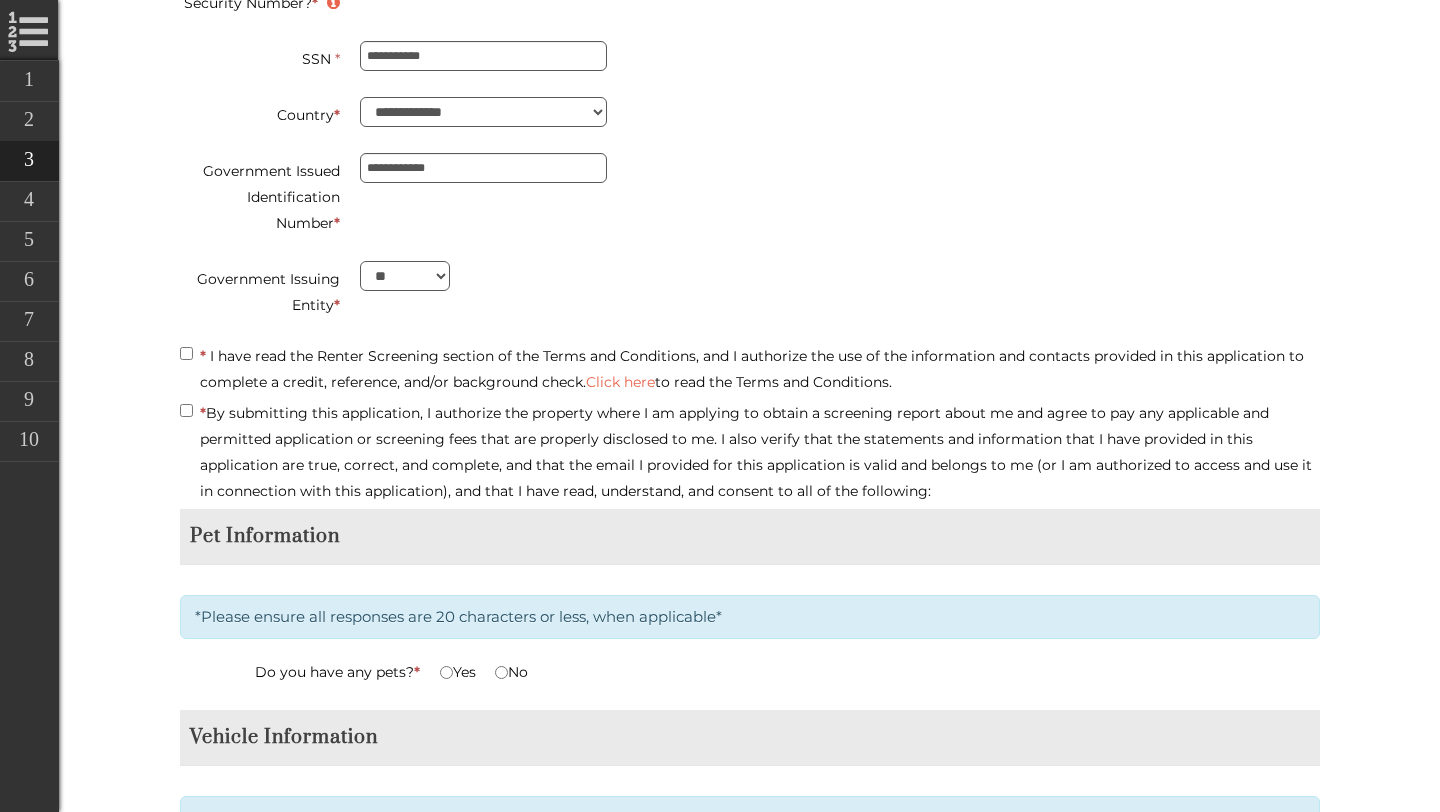 click on "**********" at bounding box center [750, 196] 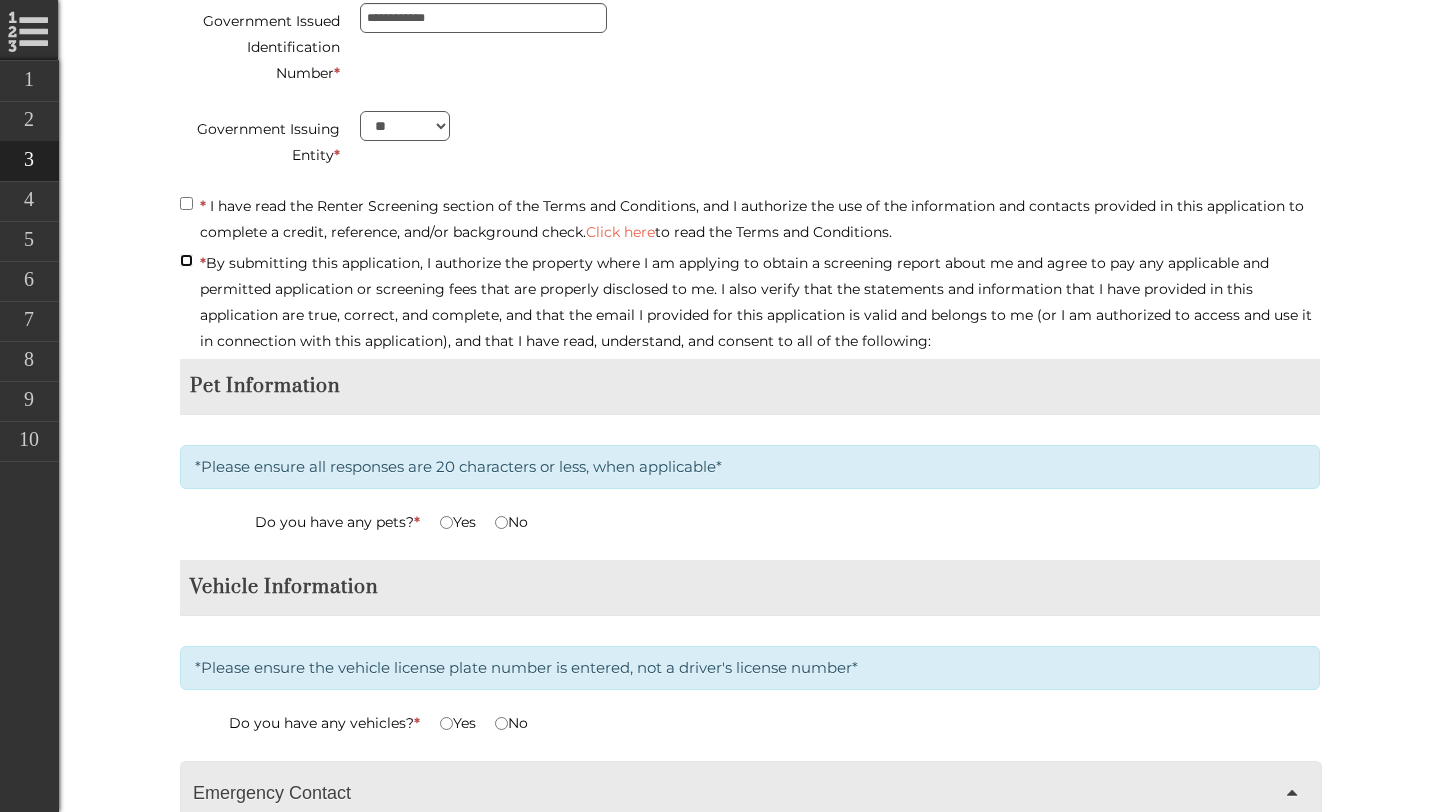 scroll, scrollTop: 3320, scrollLeft: 0, axis: vertical 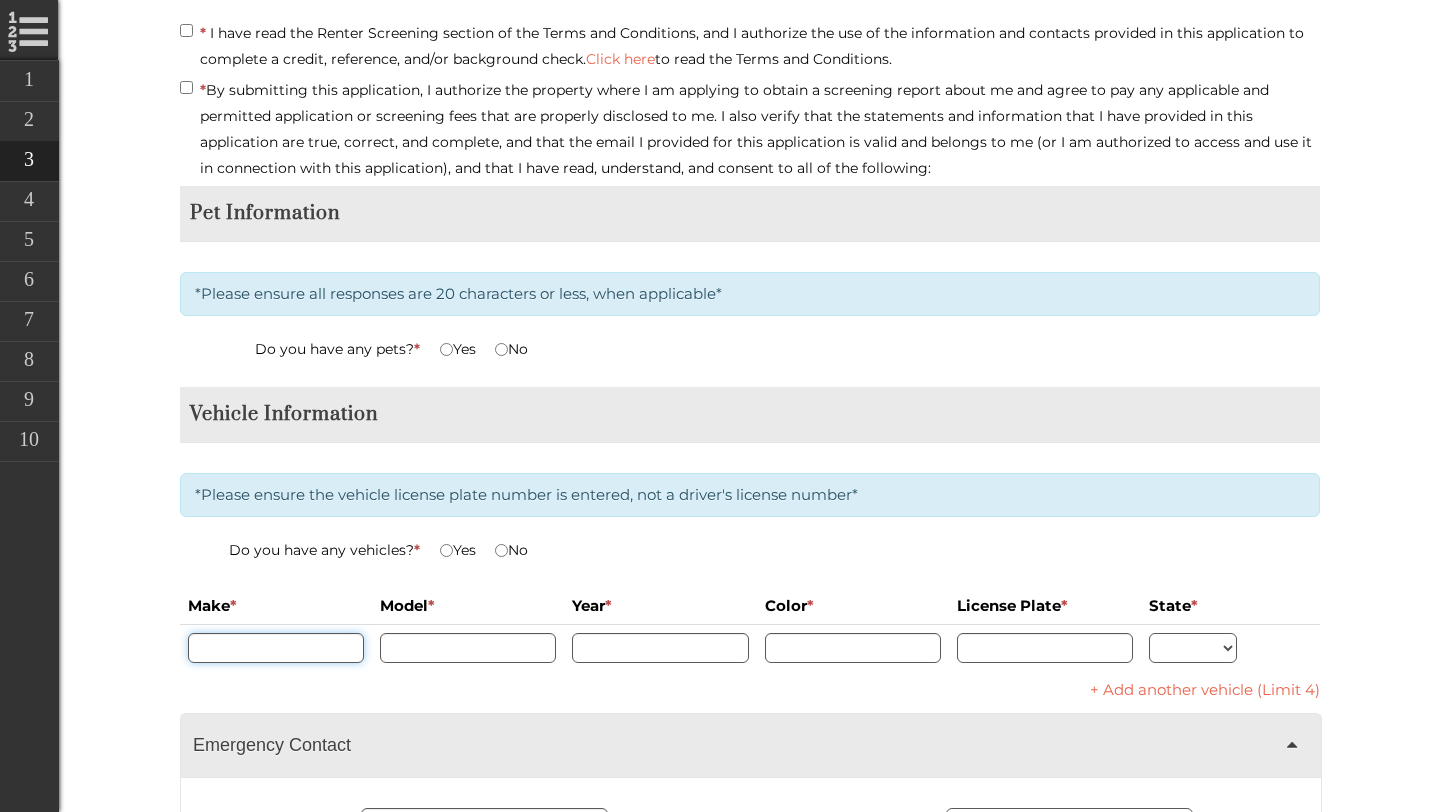 click at bounding box center (276, 648) 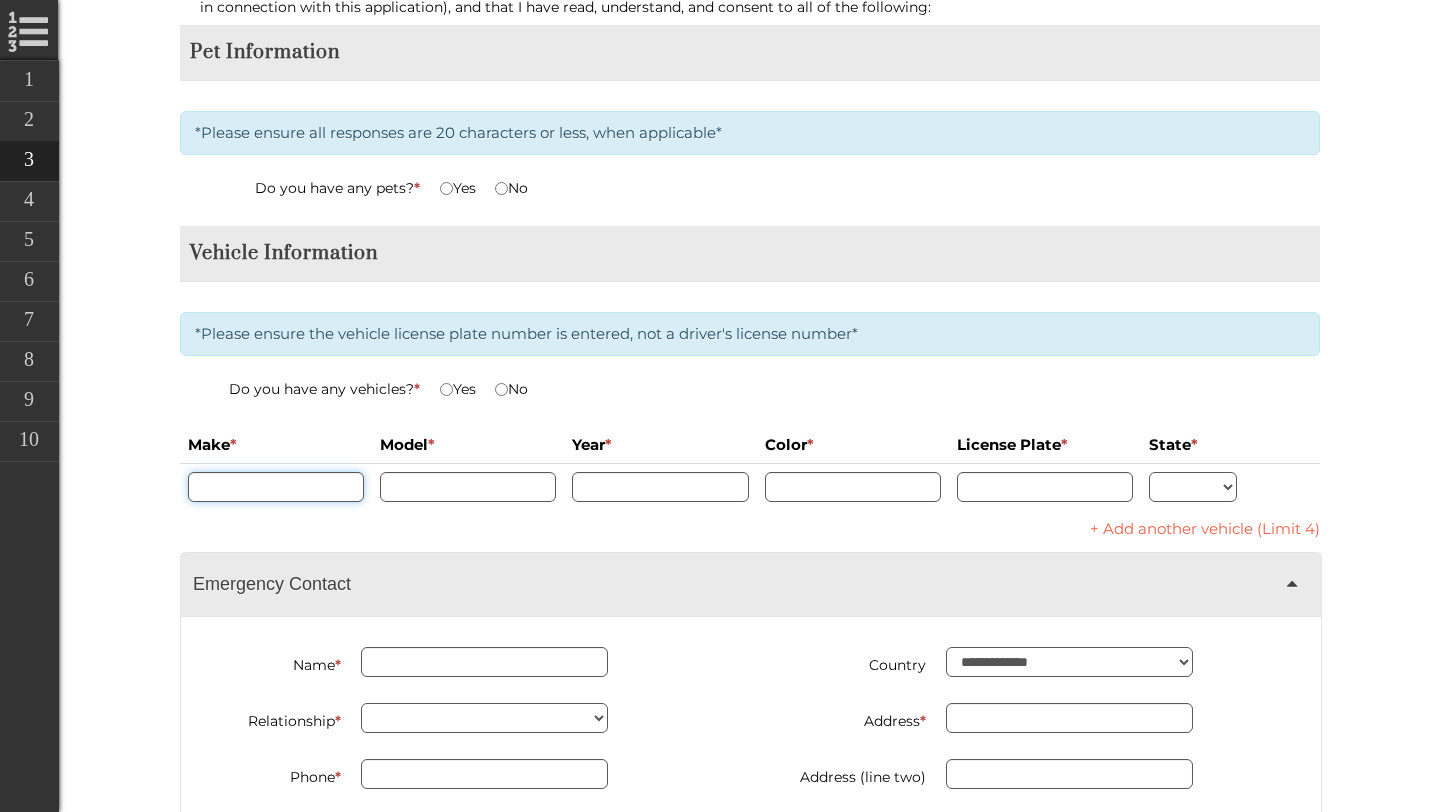 scroll, scrollTop: 3484, scrollLeft: 0, axis: vertical 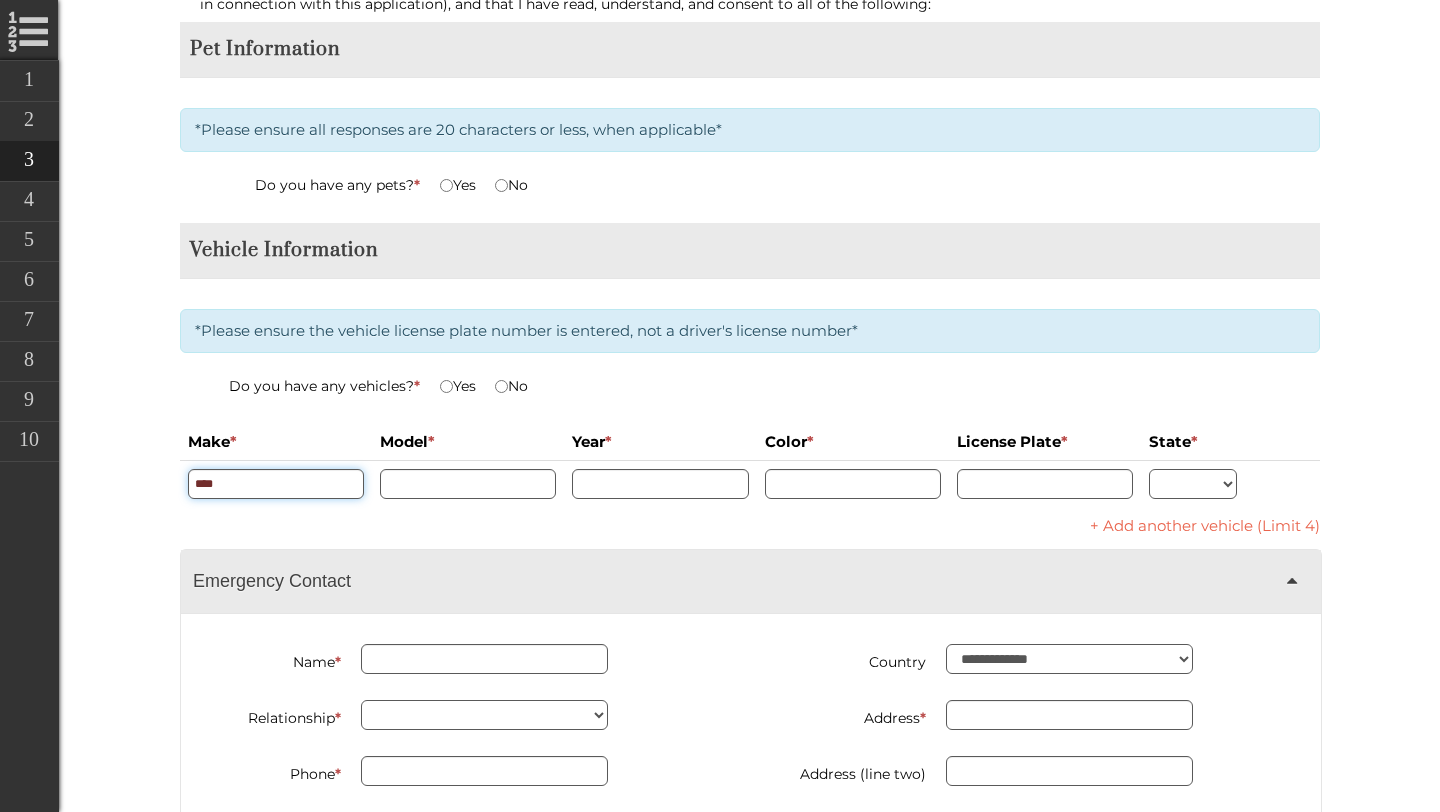 type on "****" 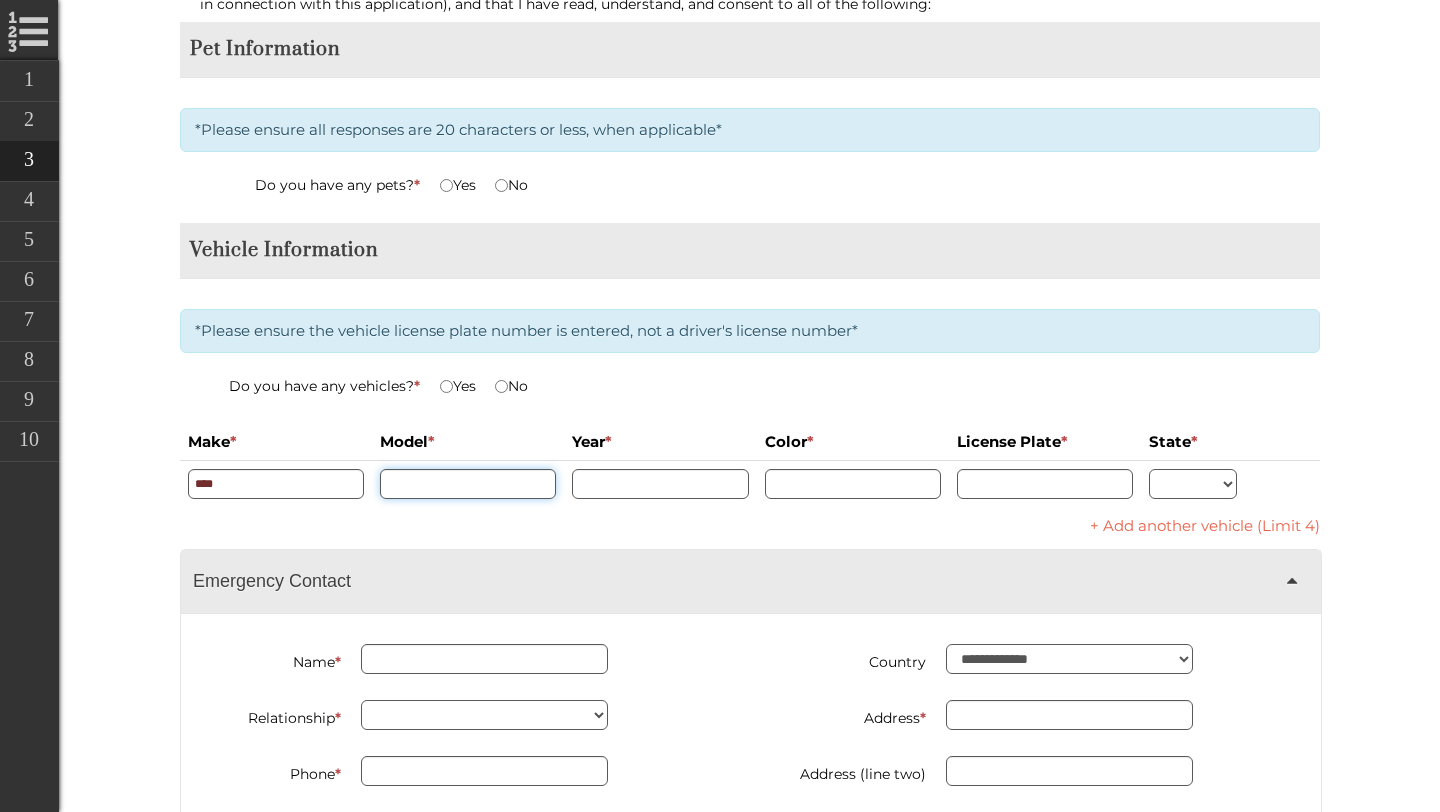 click at bounding box center [468, 484] 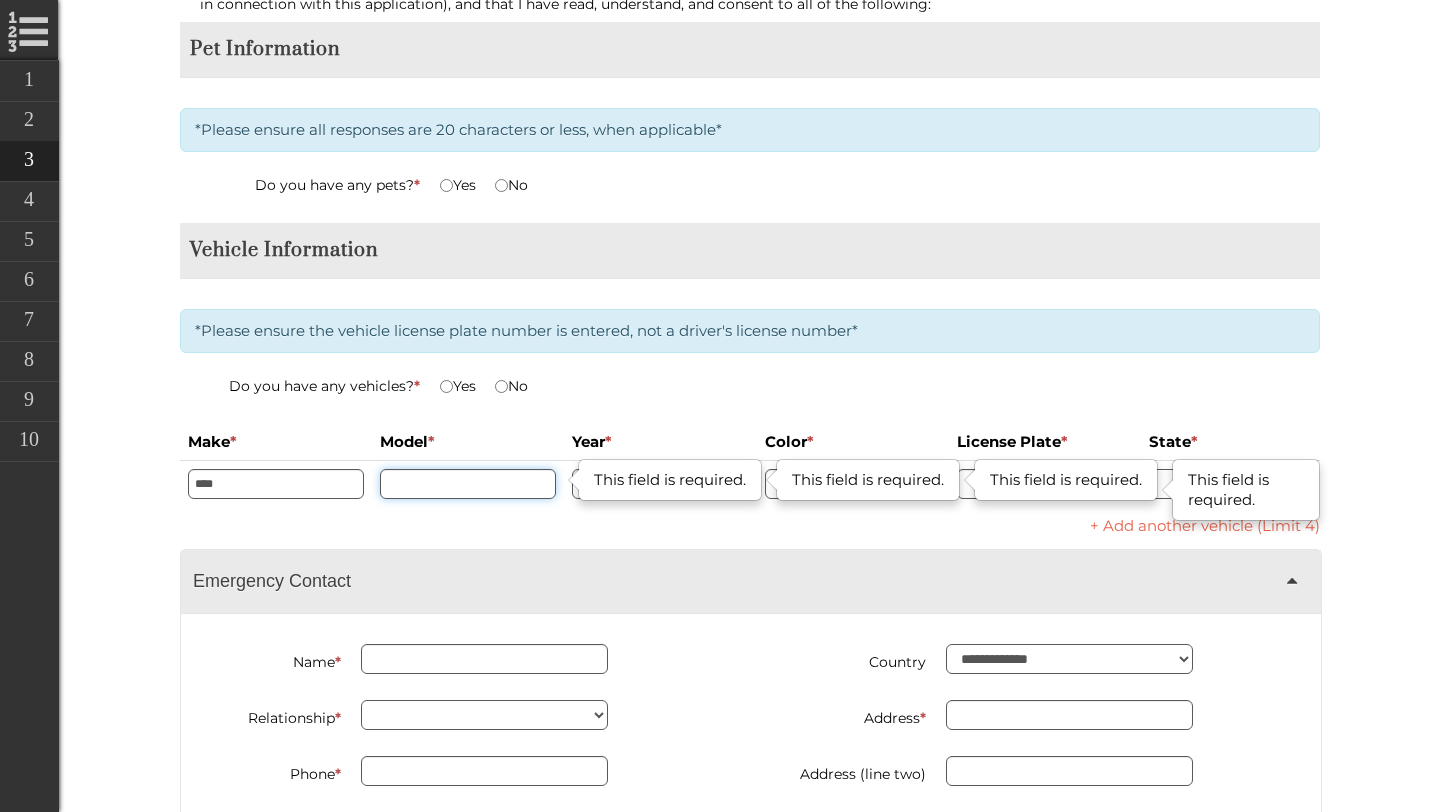 type on "**********" 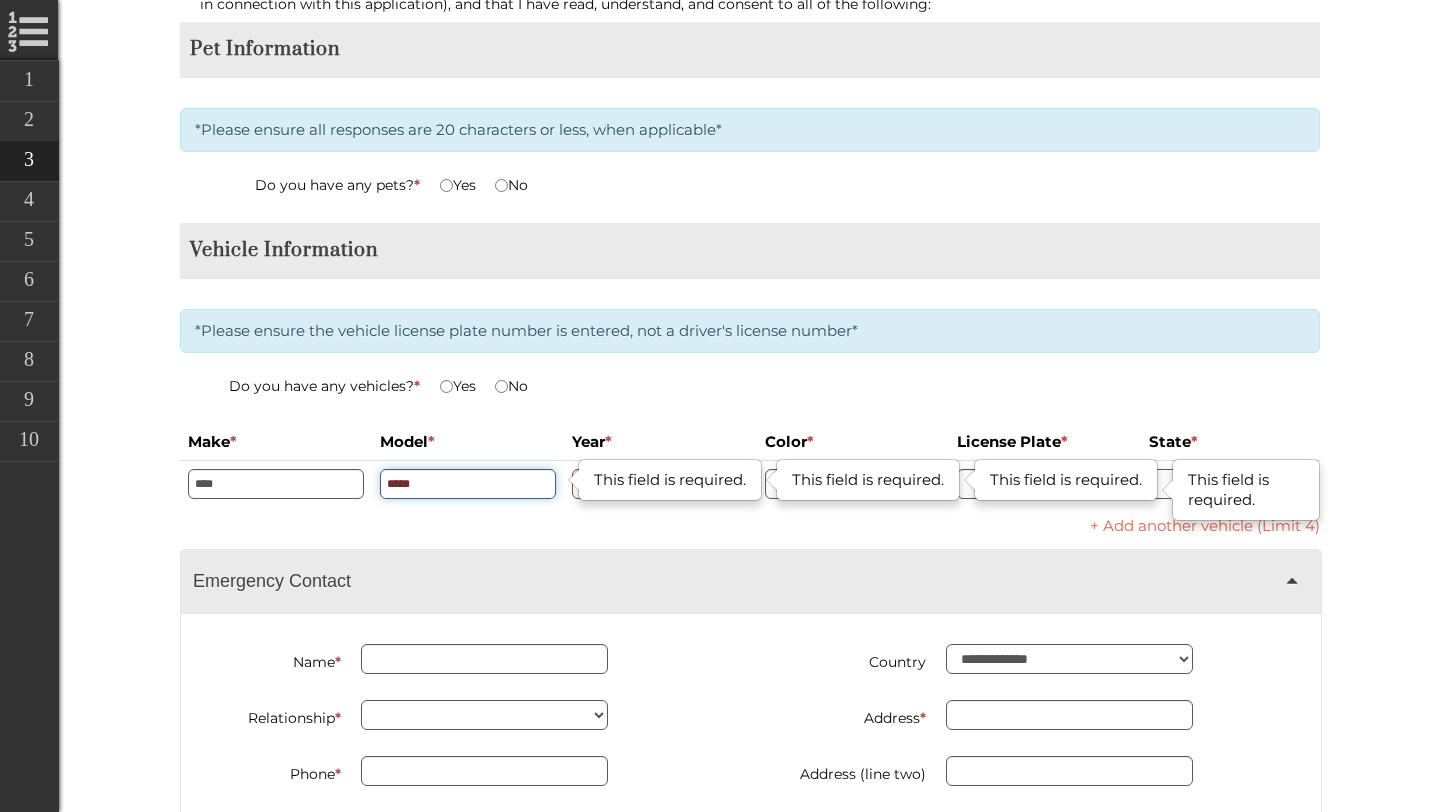 type on "*****" 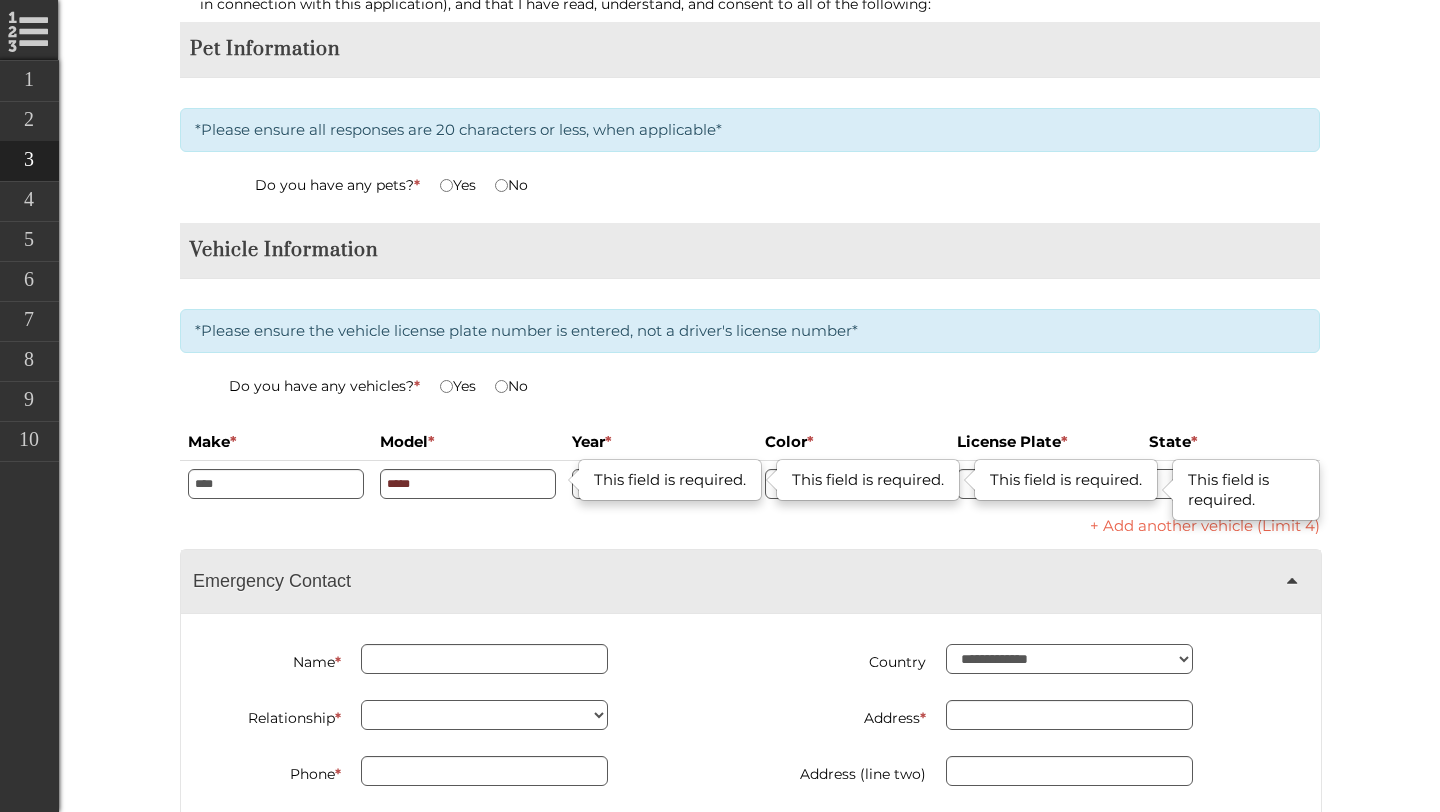 click on "+ Add another vehicle (Limit 4)" at bounding box center (750, 526) 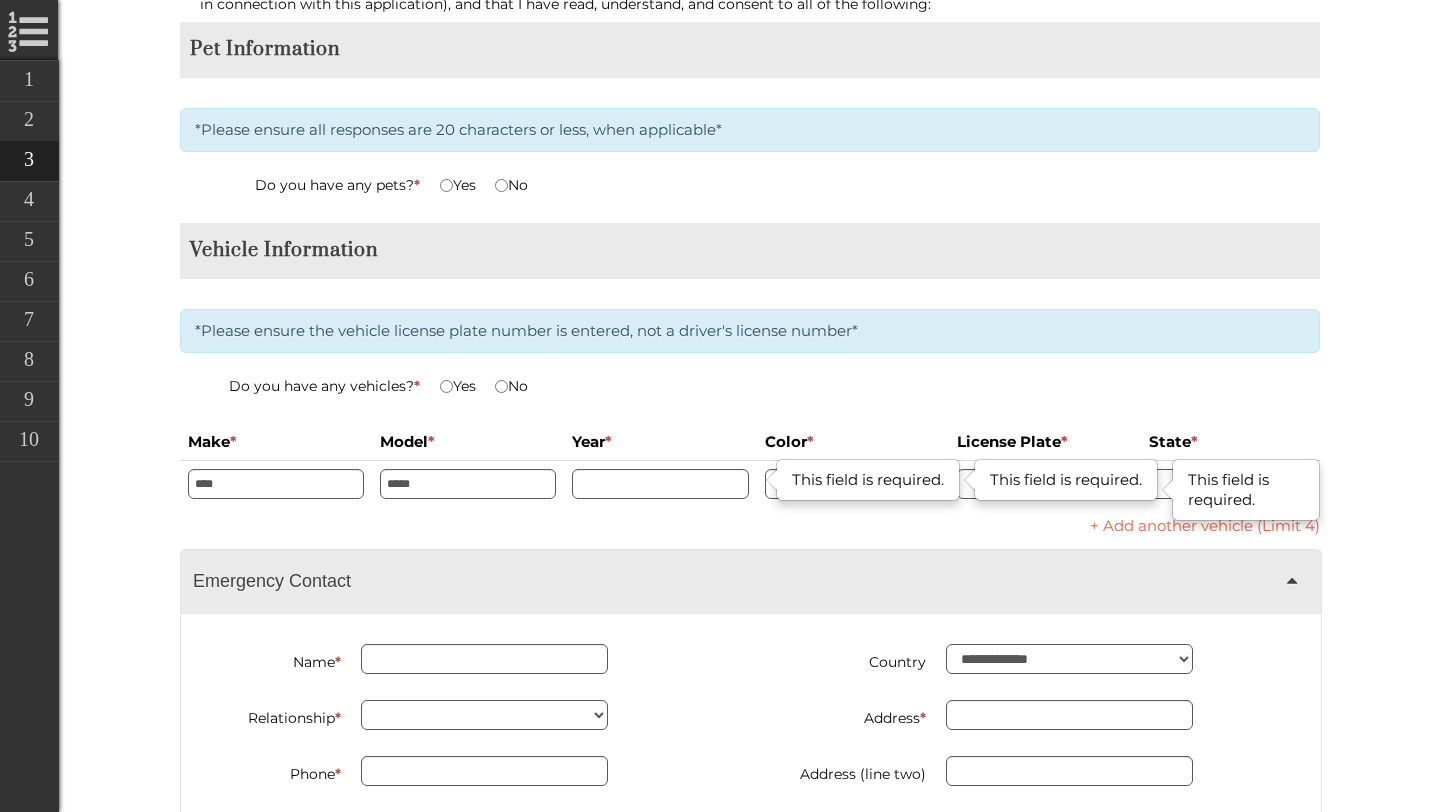 click on "Model  *" at bounding box center [468, 442] 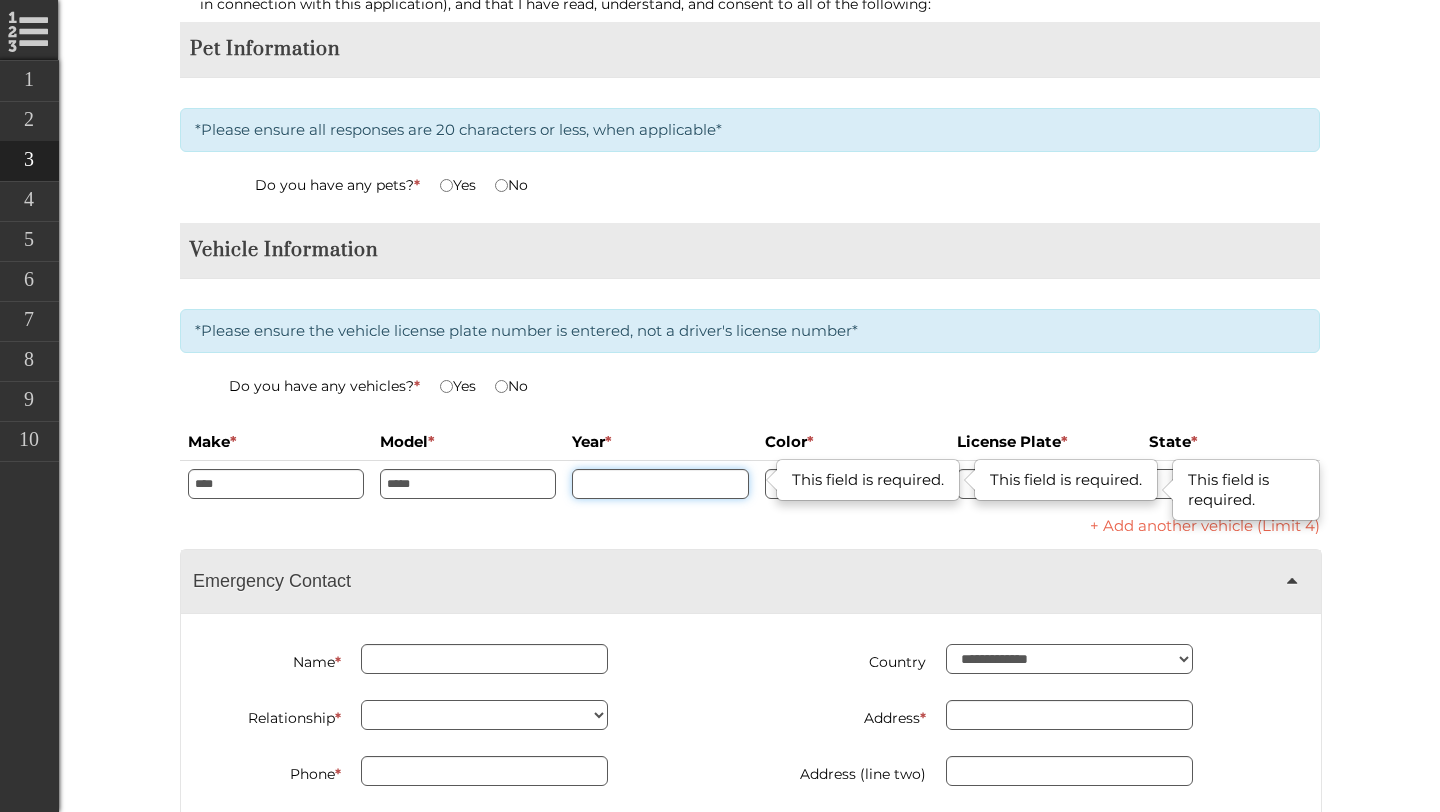 click at bounding box center [660, 484] 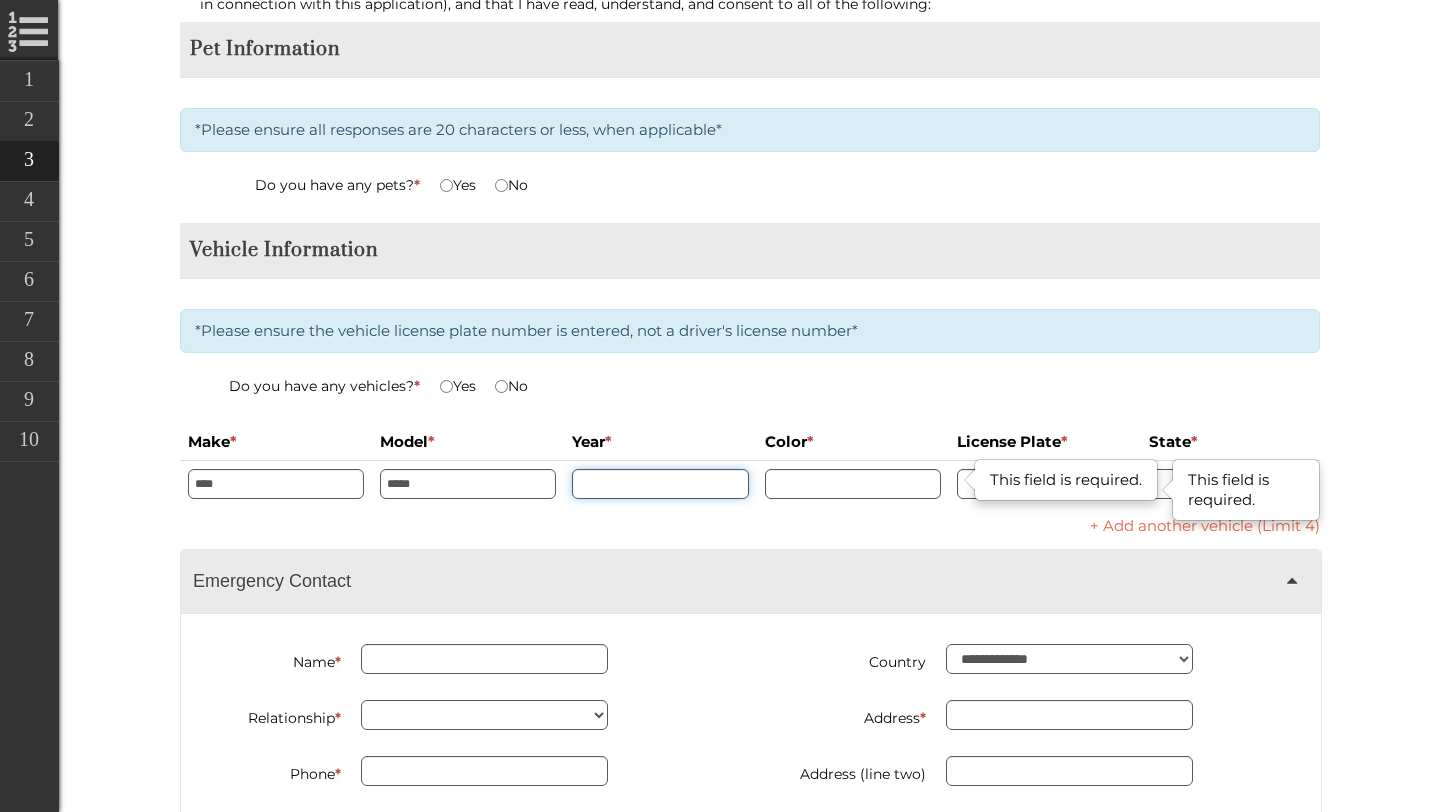 scroll, scrollTop: 4254, scrollLeft: 0, axis: vertical 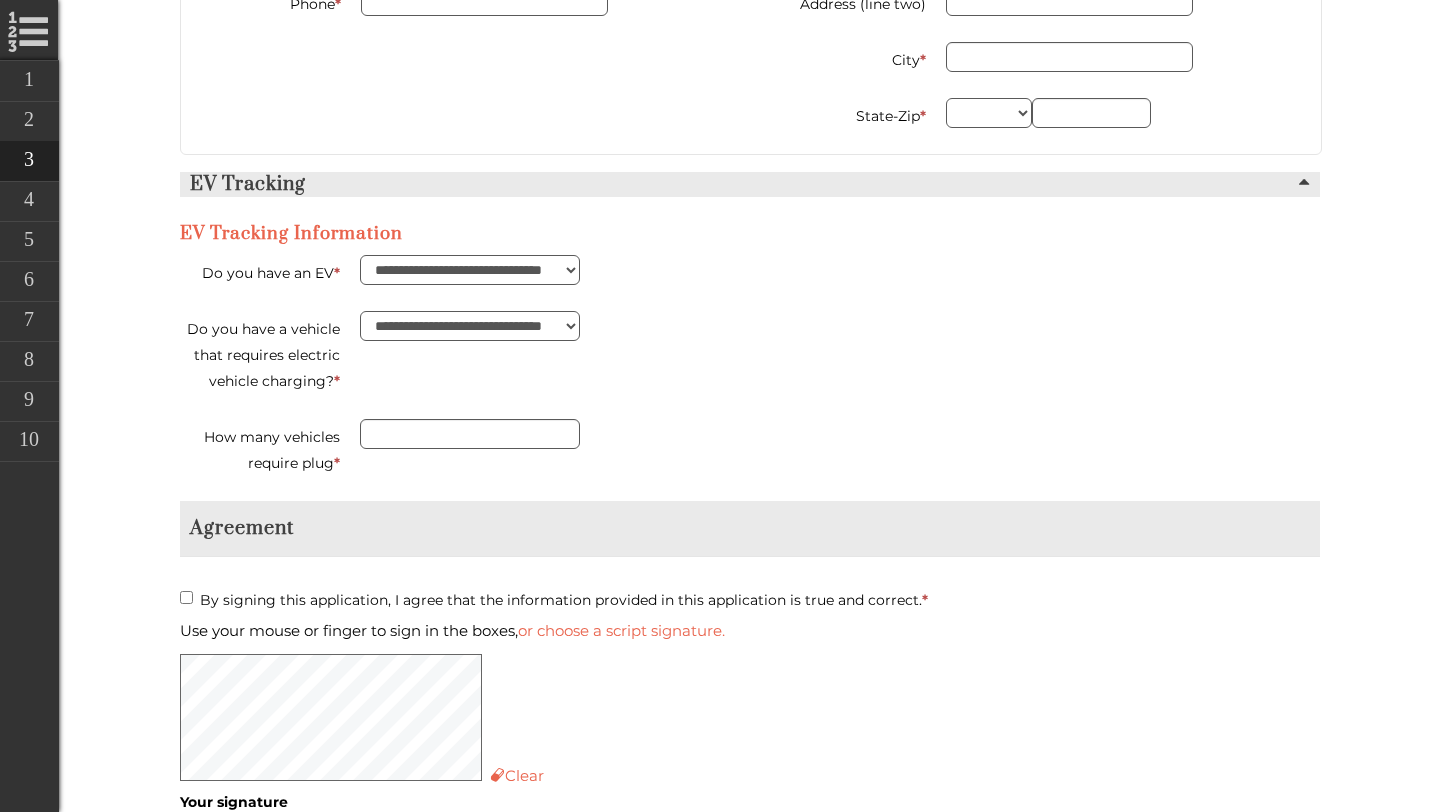 click on "****" at bounding box center (276, -286) 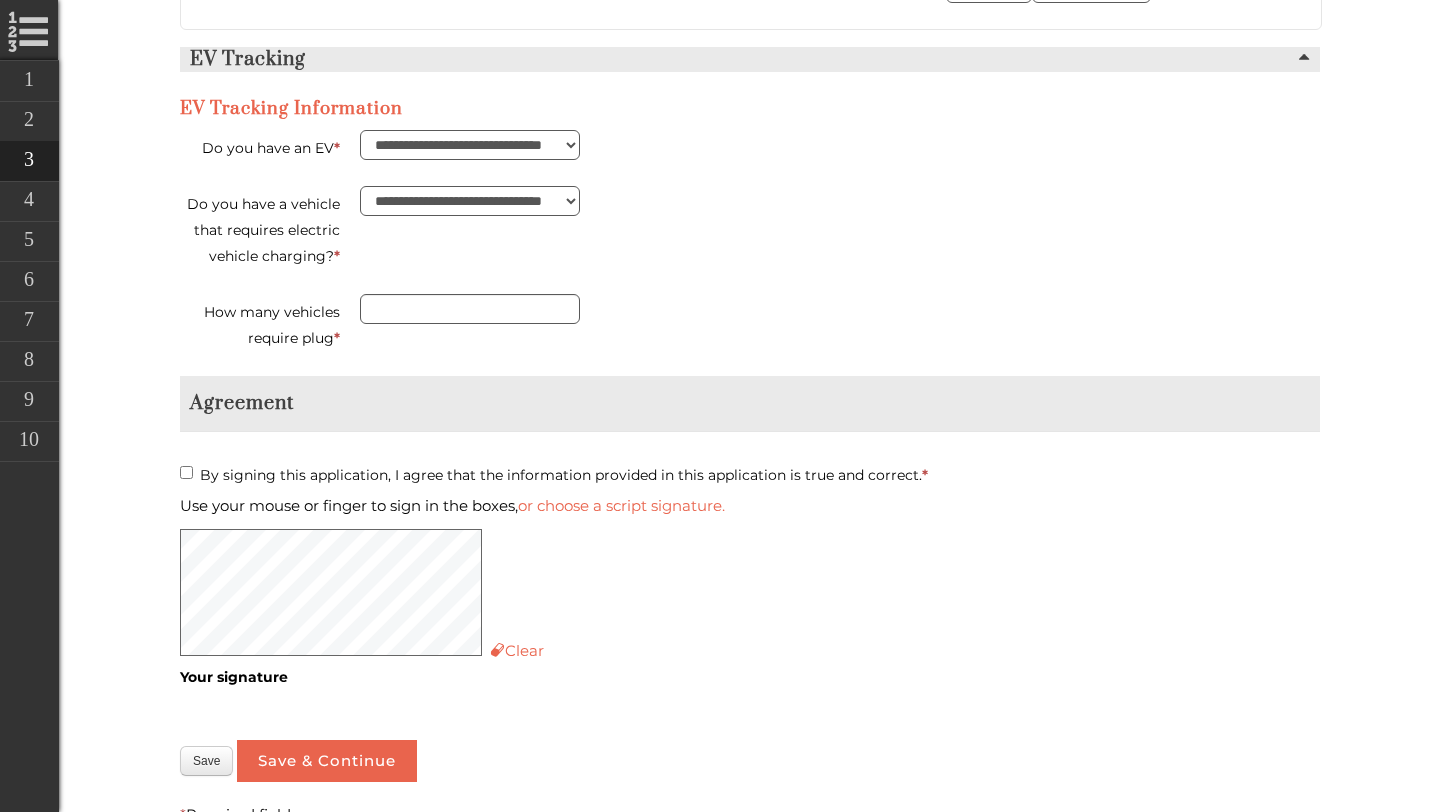 type on "**********" 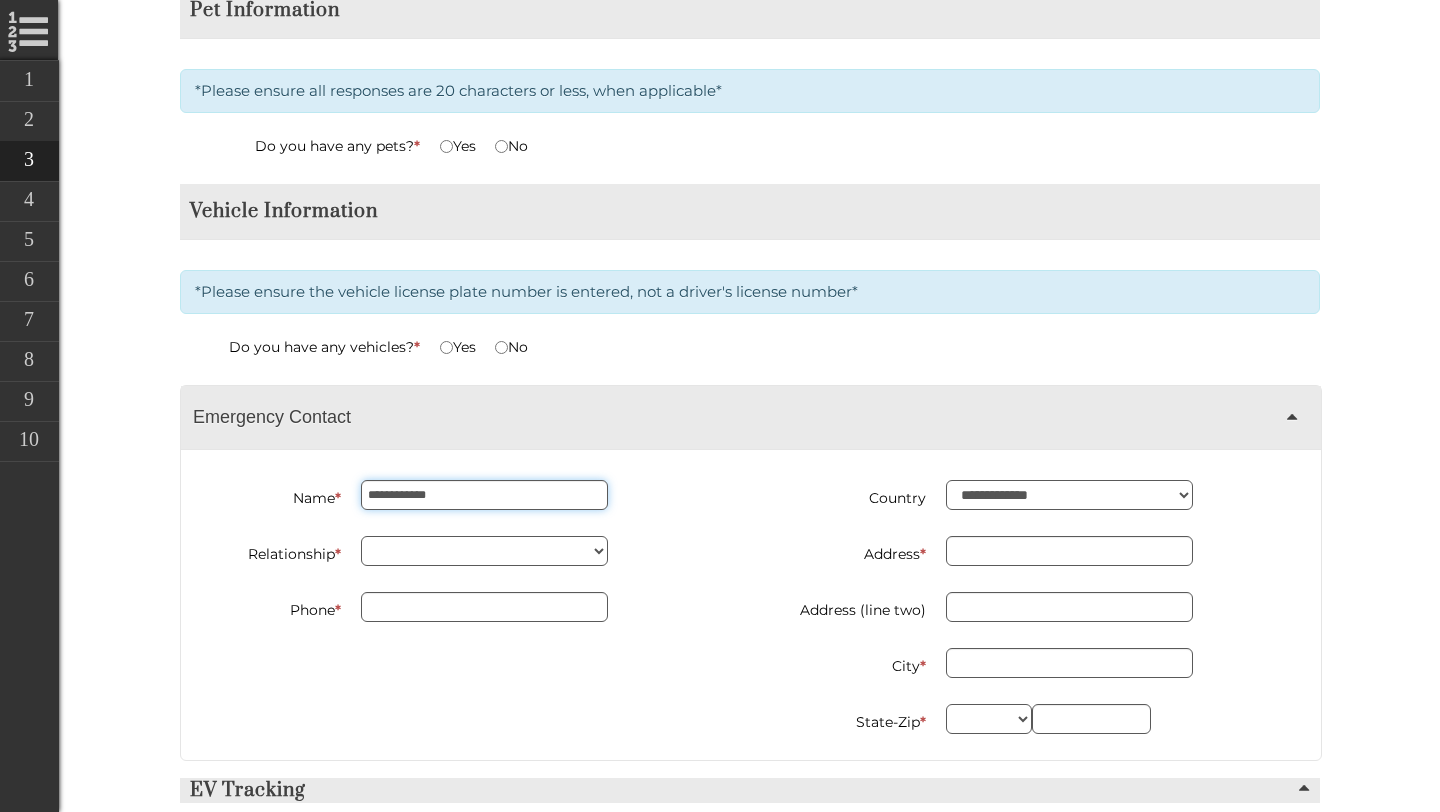 type on "**********" 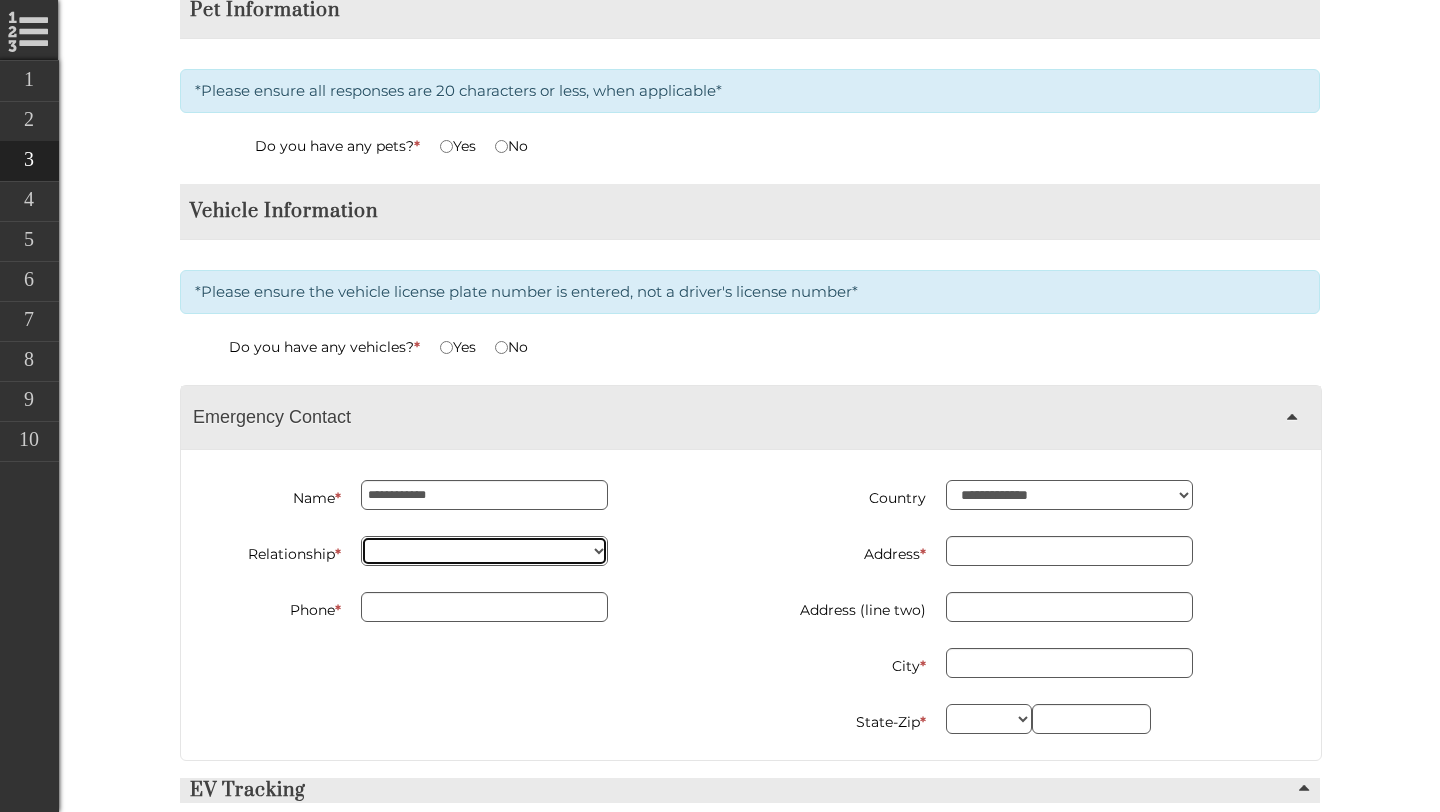 click on "******* **** *** ******** ****** *****" at bounding box center (484, 551) 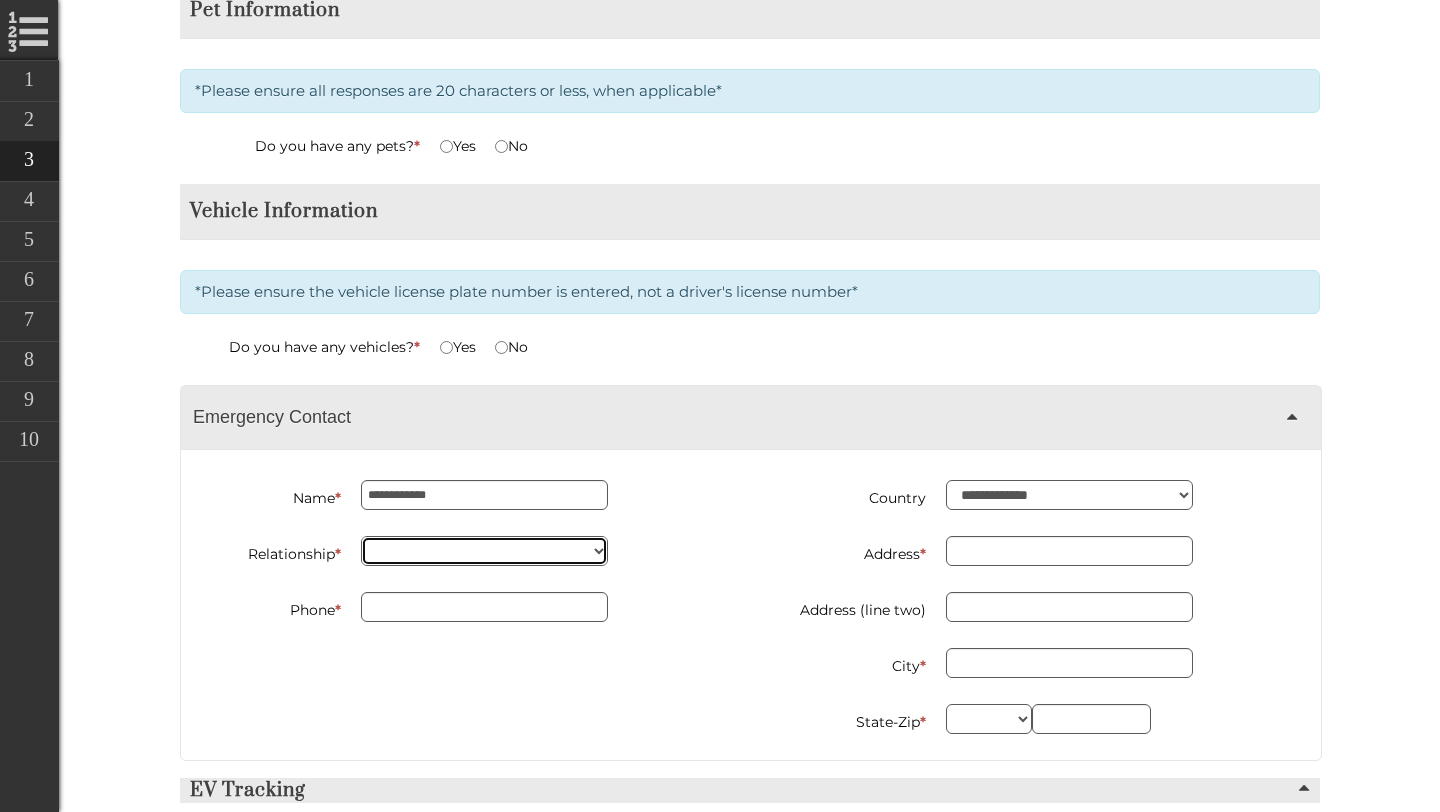 type on "**********" 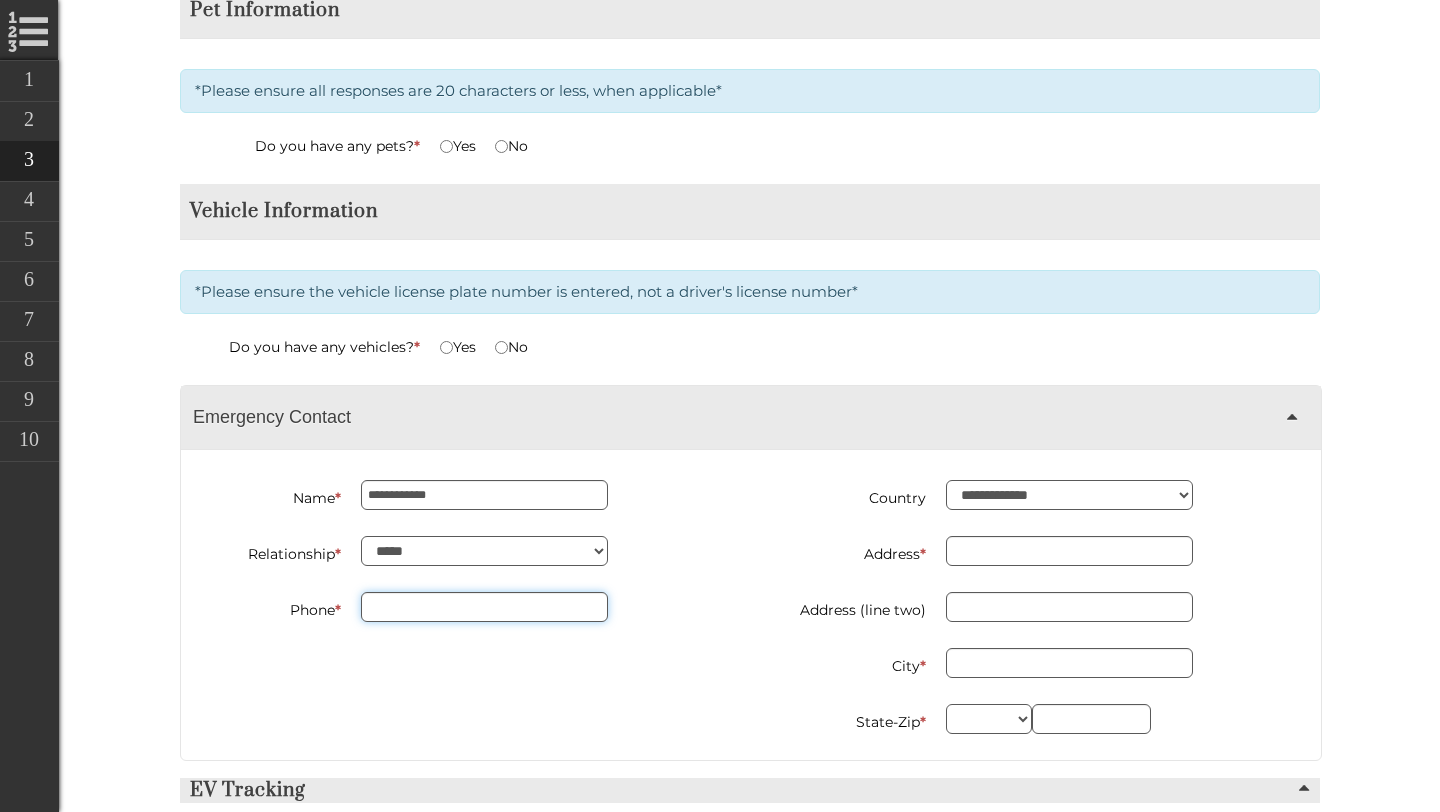 click on "Phone  *" at bounding box center [484, 607] 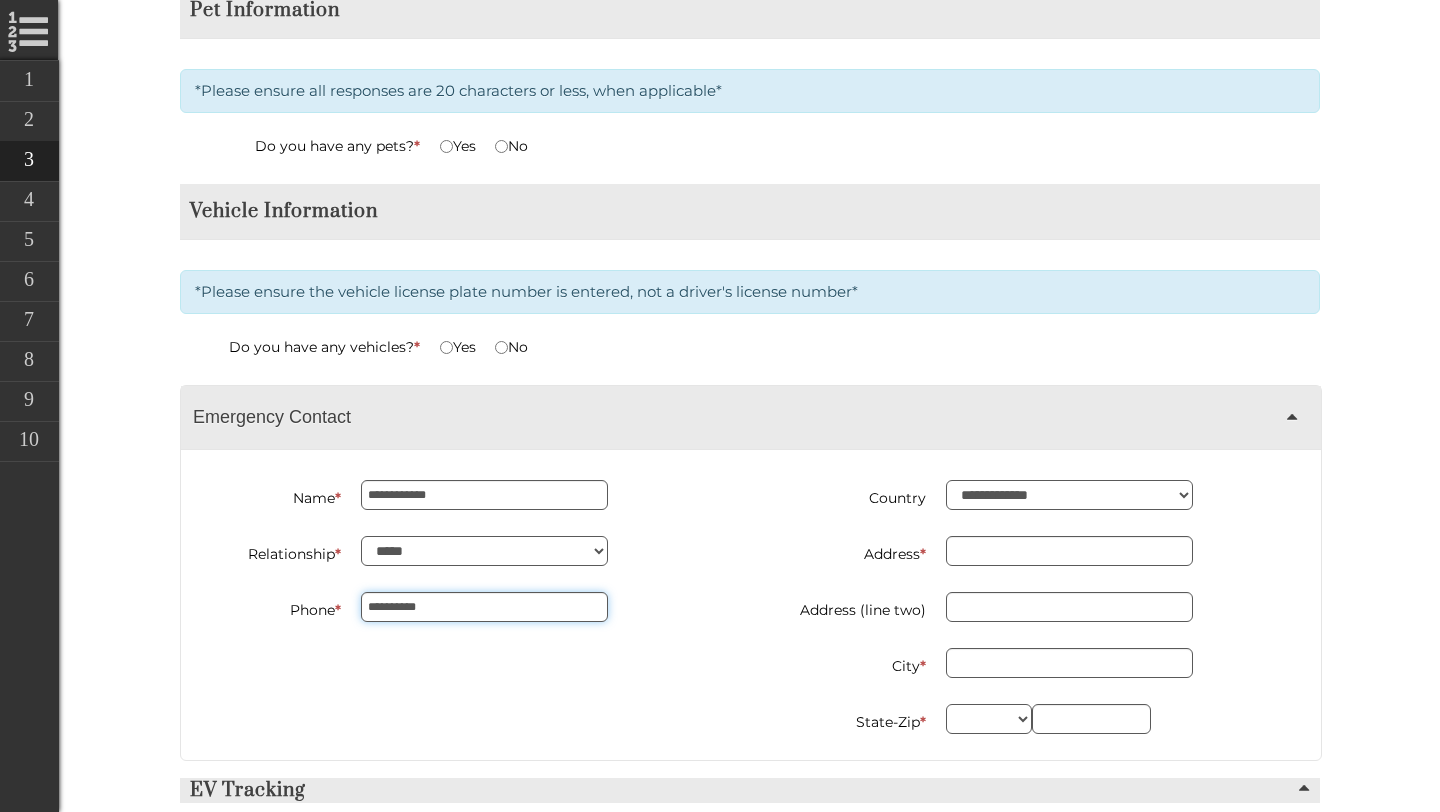 type on "**********" 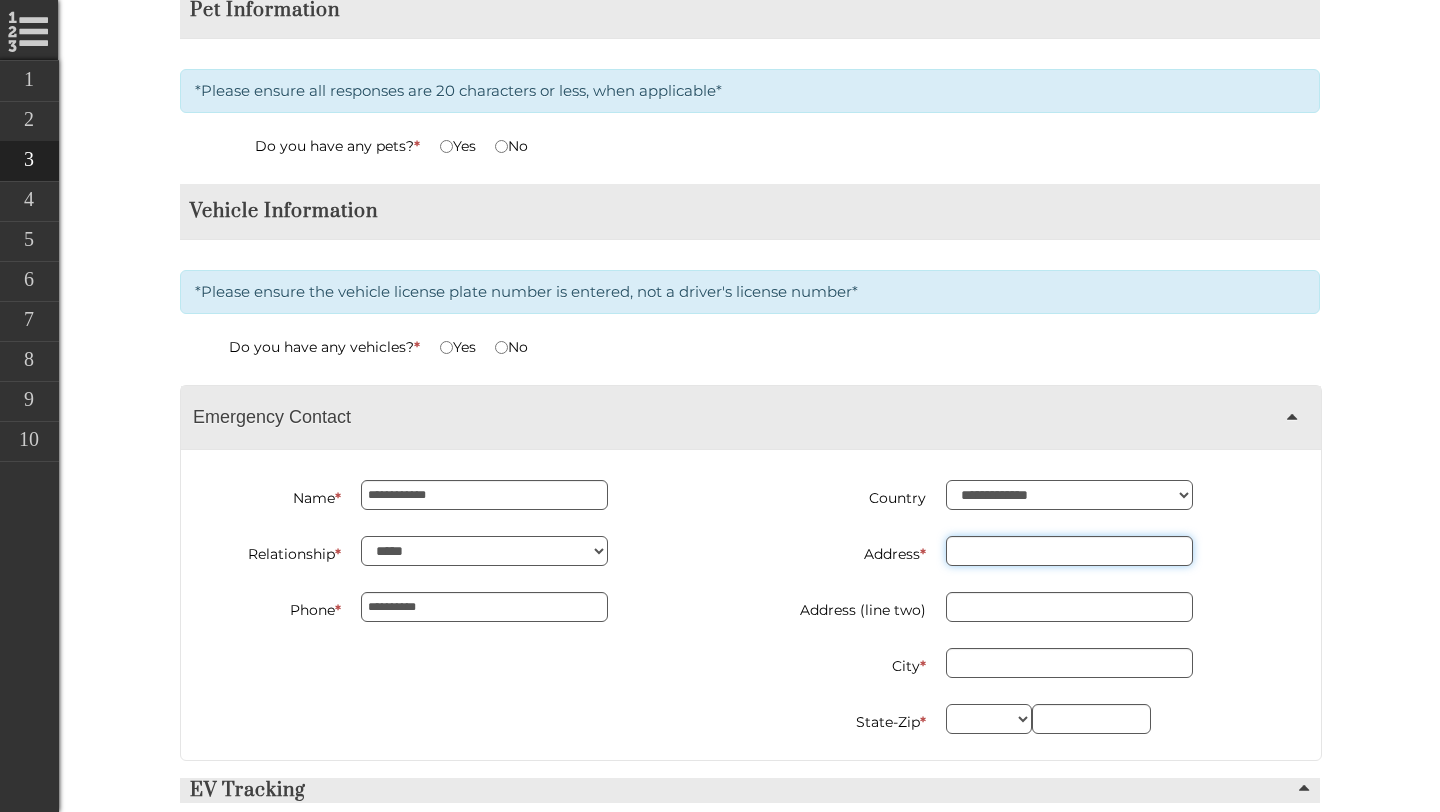 click on "Address  *" at bounding box center [1069, 551] 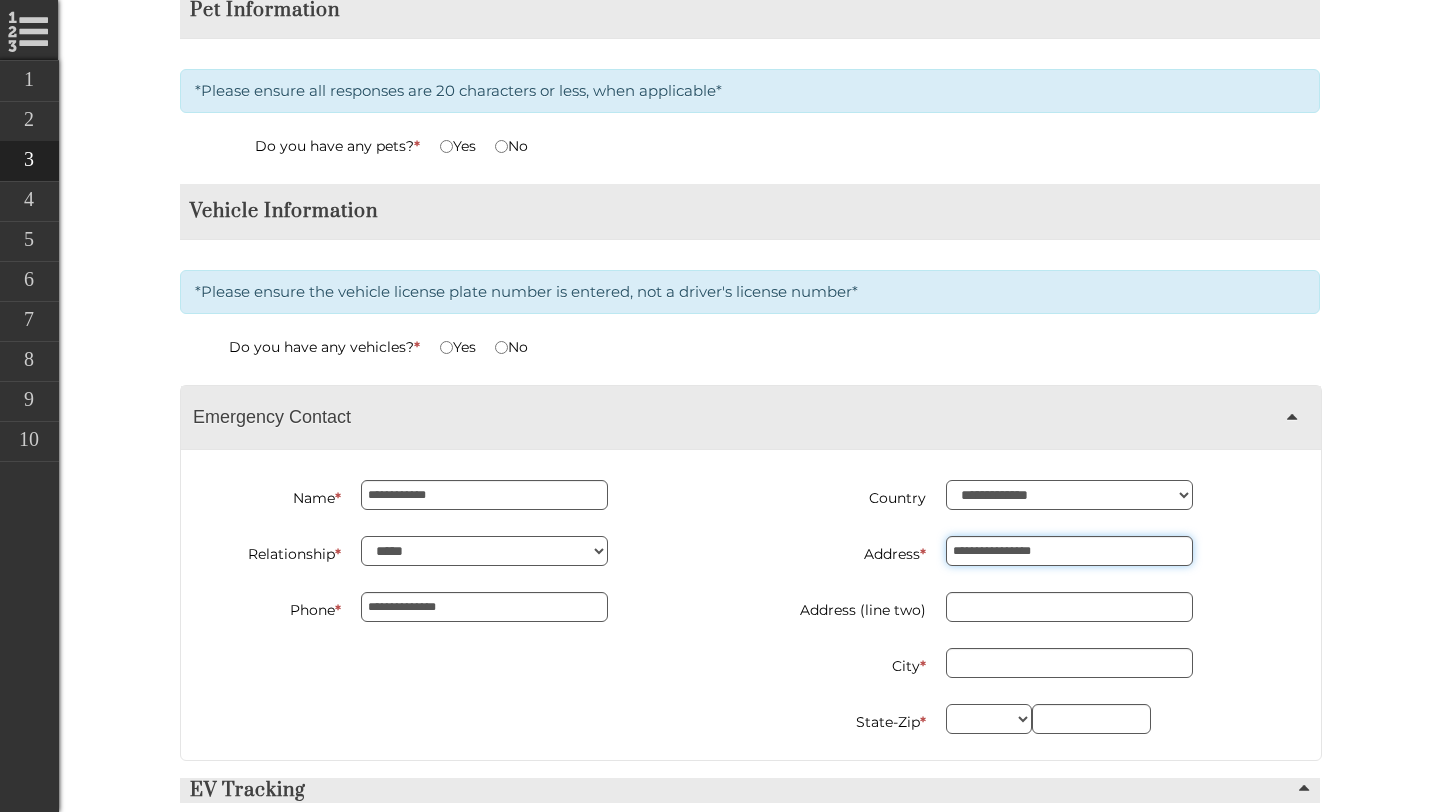 type on "**********" 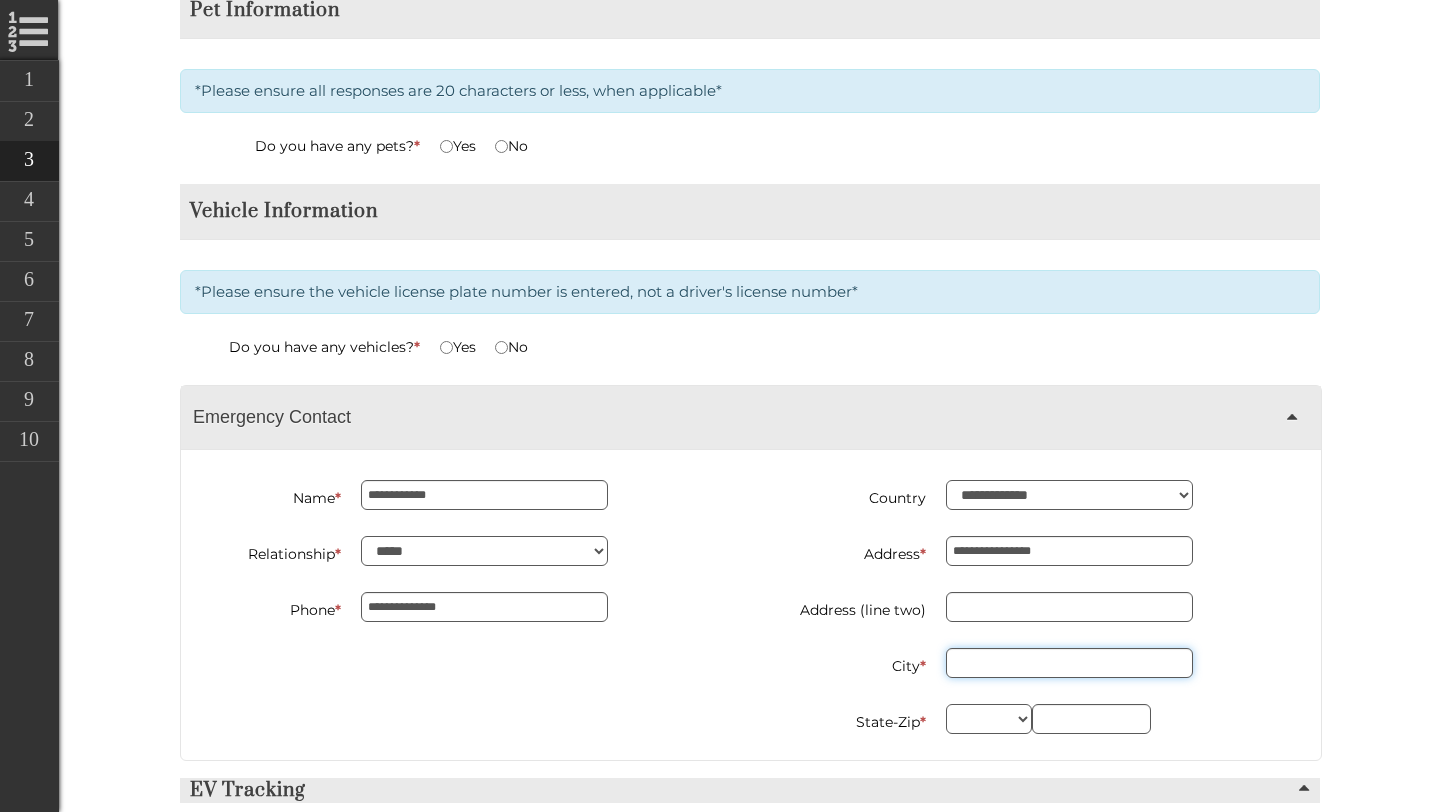click on "City  *" at bounding box center [1069, 663] 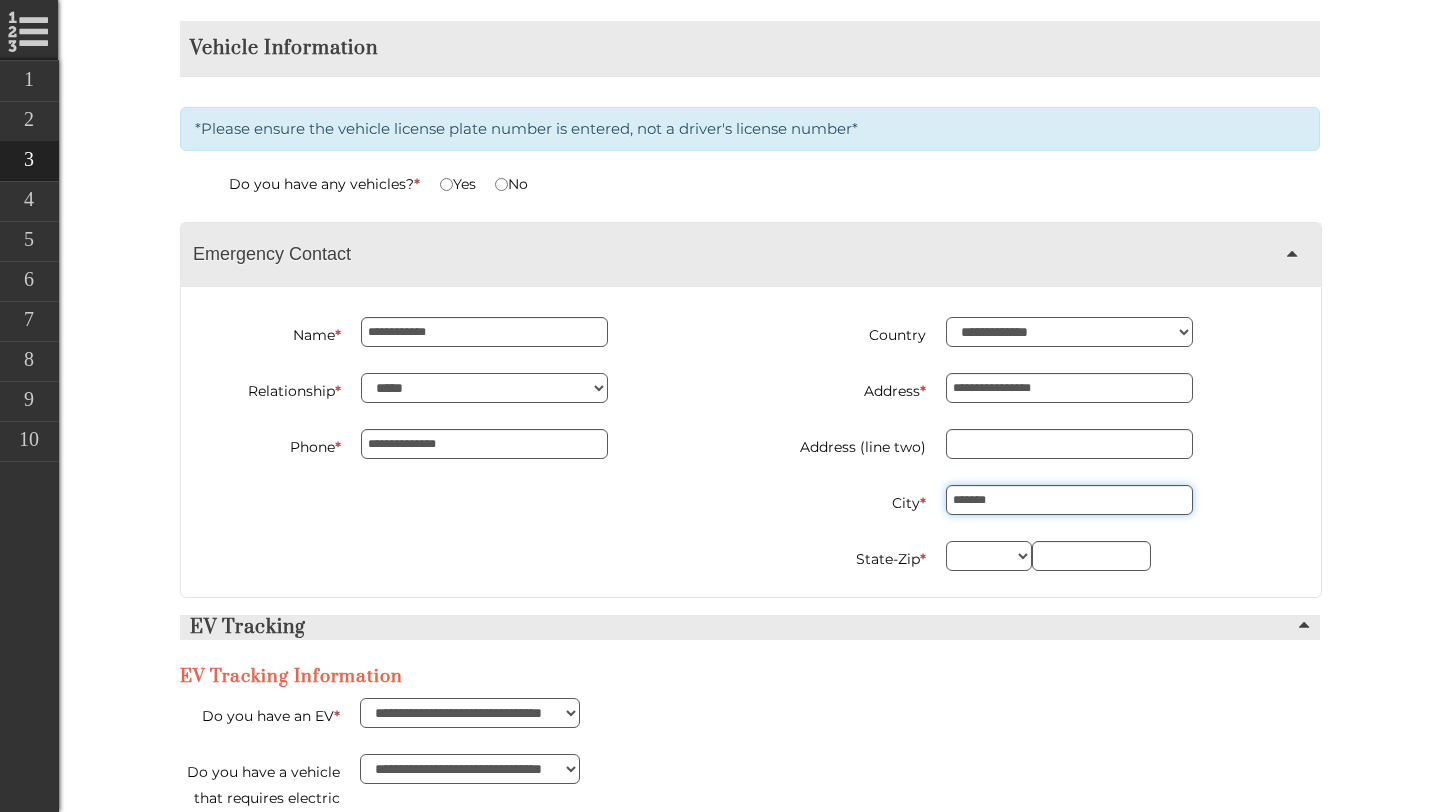 scroll, scrollTop: 3692, scrollLeft: 0, axis: vertical 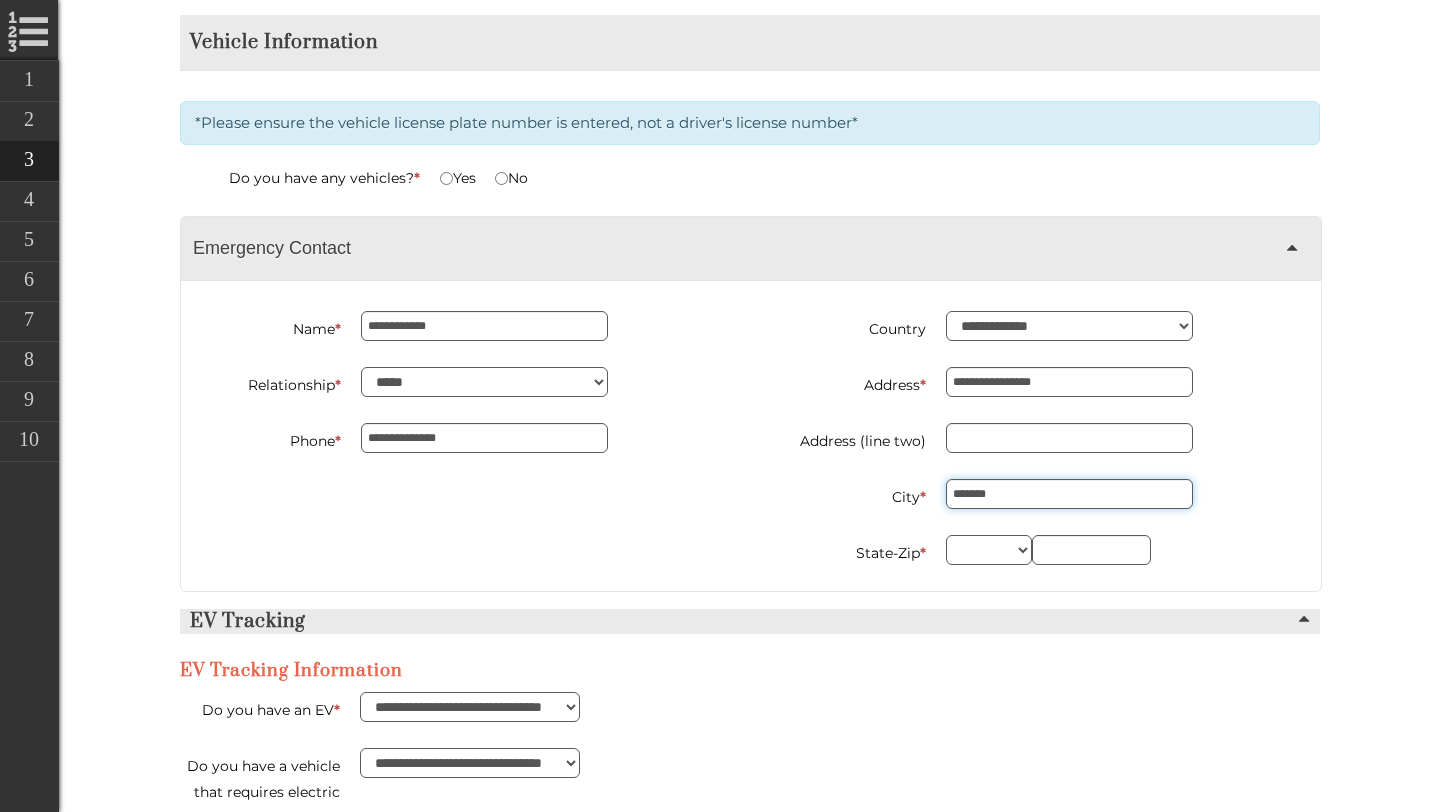 type on "*******" 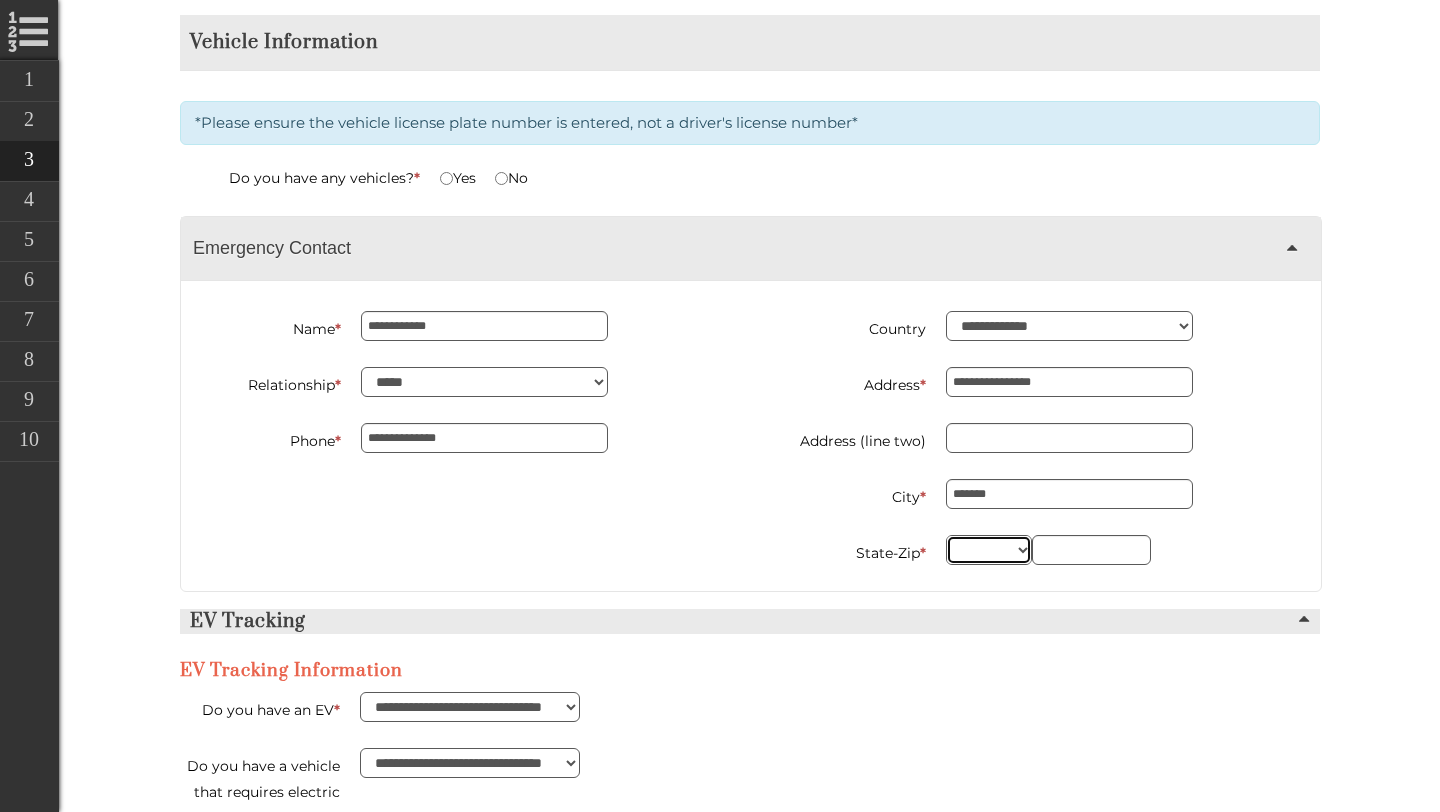 drag, startPoint x: 978, startPoint y: 542, endPoint x: 1015, endPoint y: 545, distance: 37.12142 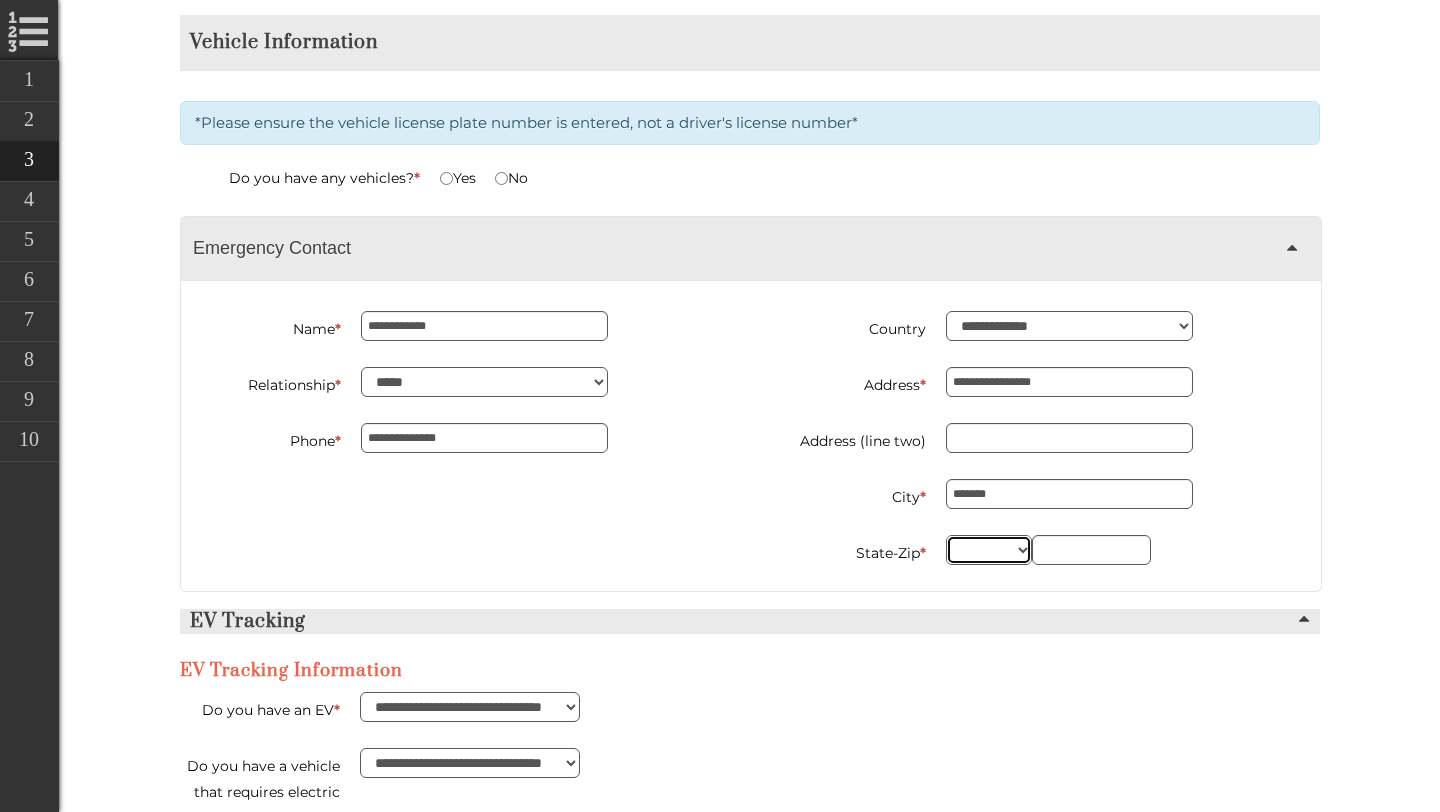 click on "** ** ** ** ** ** ** ** ** ** ** ** ** ** ** ** ** ** ** ** ** ** ** ** ** ** ** ** ** ** ** ** ** ** ** ** ** ** ** ** ** ** ** ** ** ** ** ** ** ** ** ** ** ** ** ** ** ** ** ** **" at bounding box center [989, 550] 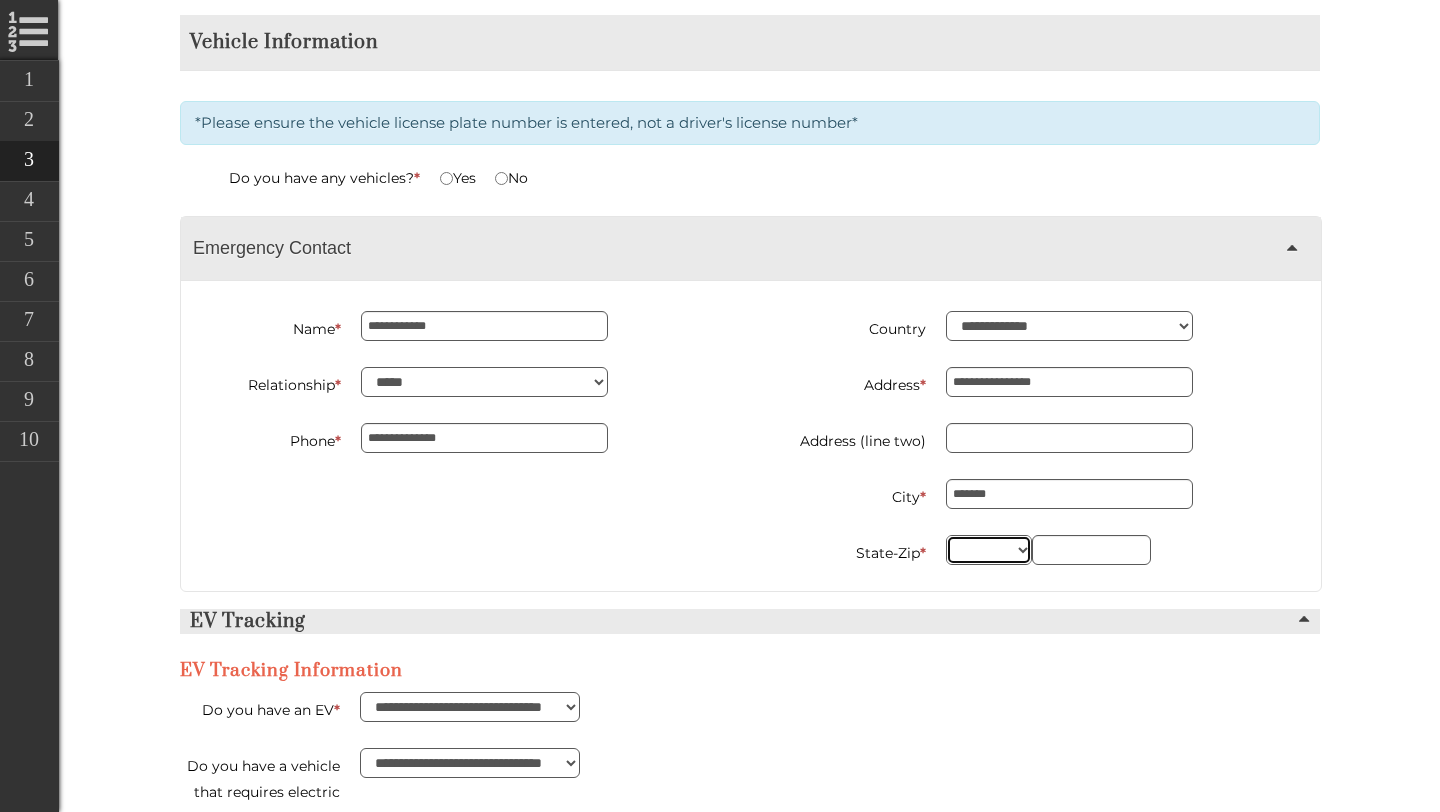 type on "**********" 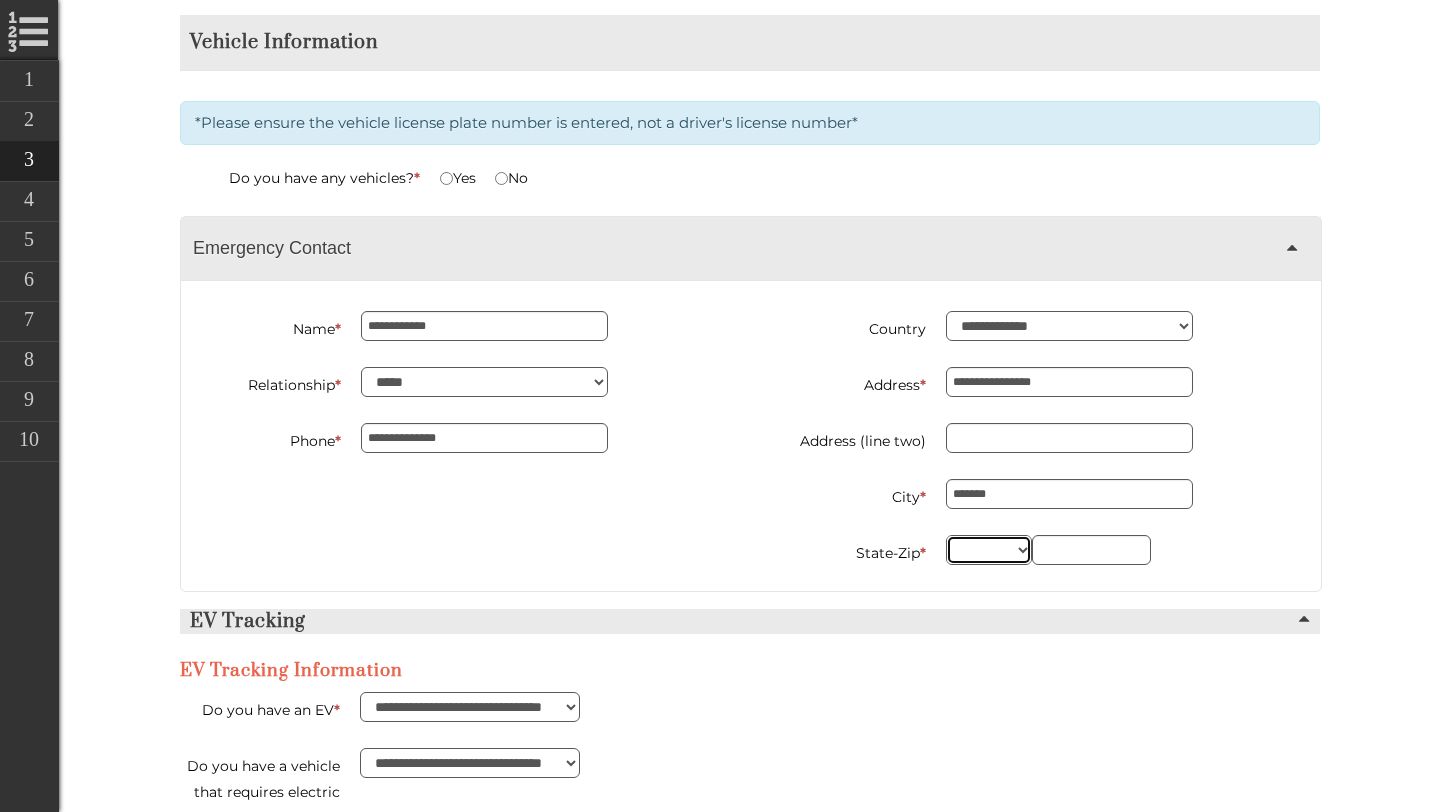 type on "*********" 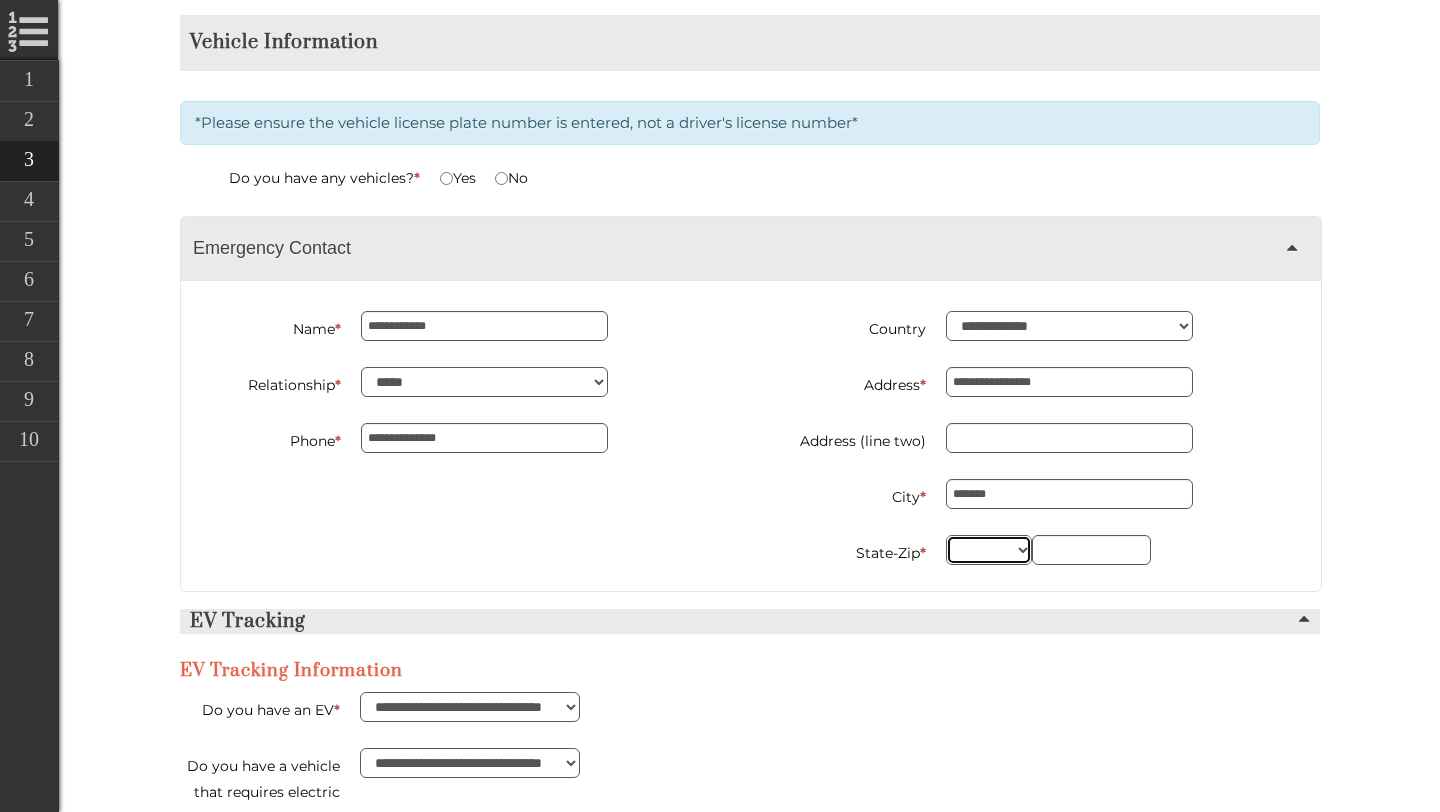 scroll, scrollTop: 3795, scrollLeft: 0, axis: vertical 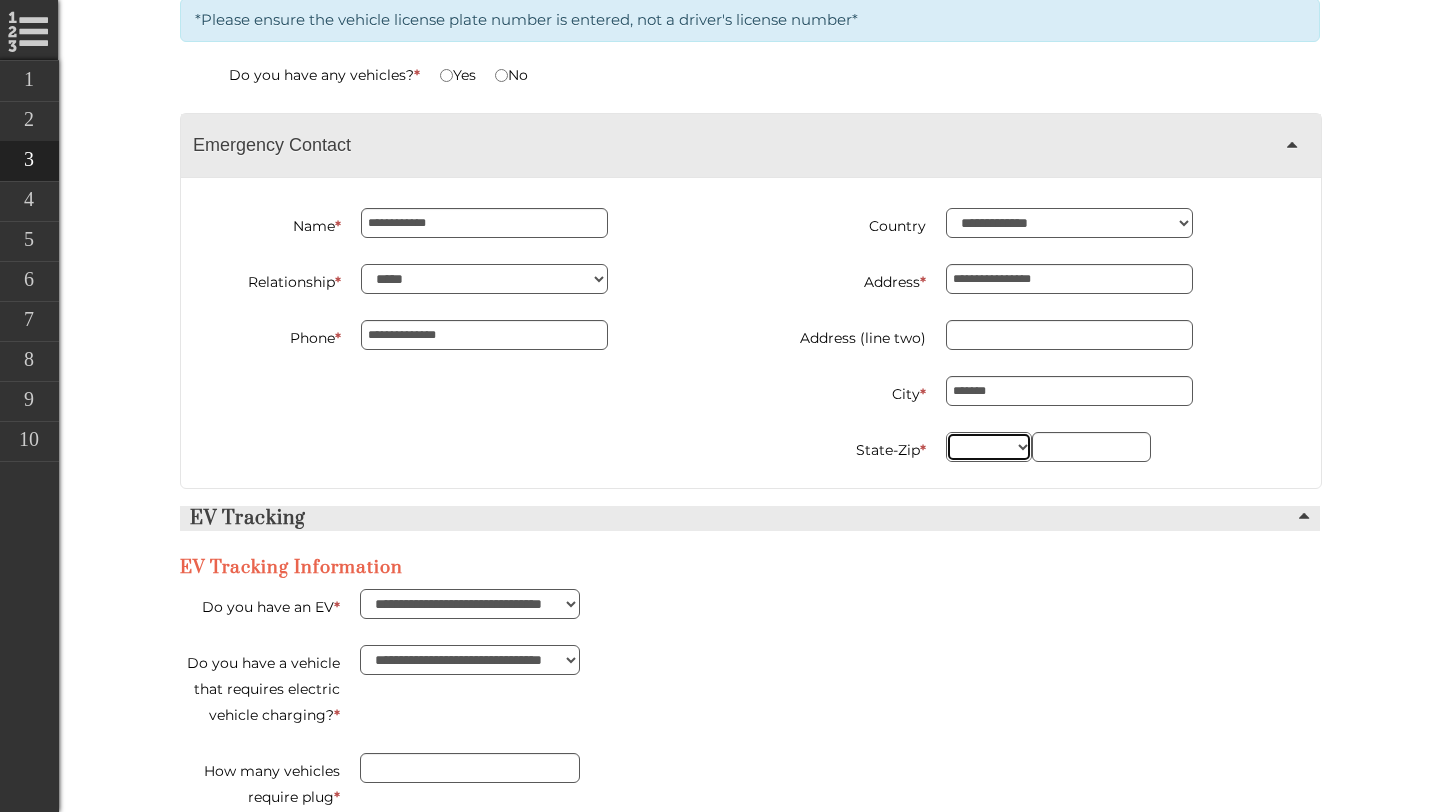 click on "** ** ** ** ** ** ** ** ** ** ** ** ** ** ** ** ** ** ** ** ** ** ** ** ** ** ** ** ** ** ** ** ** ** ** ** ** ** ** ** ** ** ** ** ** ** ** ** ** ** ** ** ** ** ** ** ** ** ** ** **" at bounding box center [989, 447] 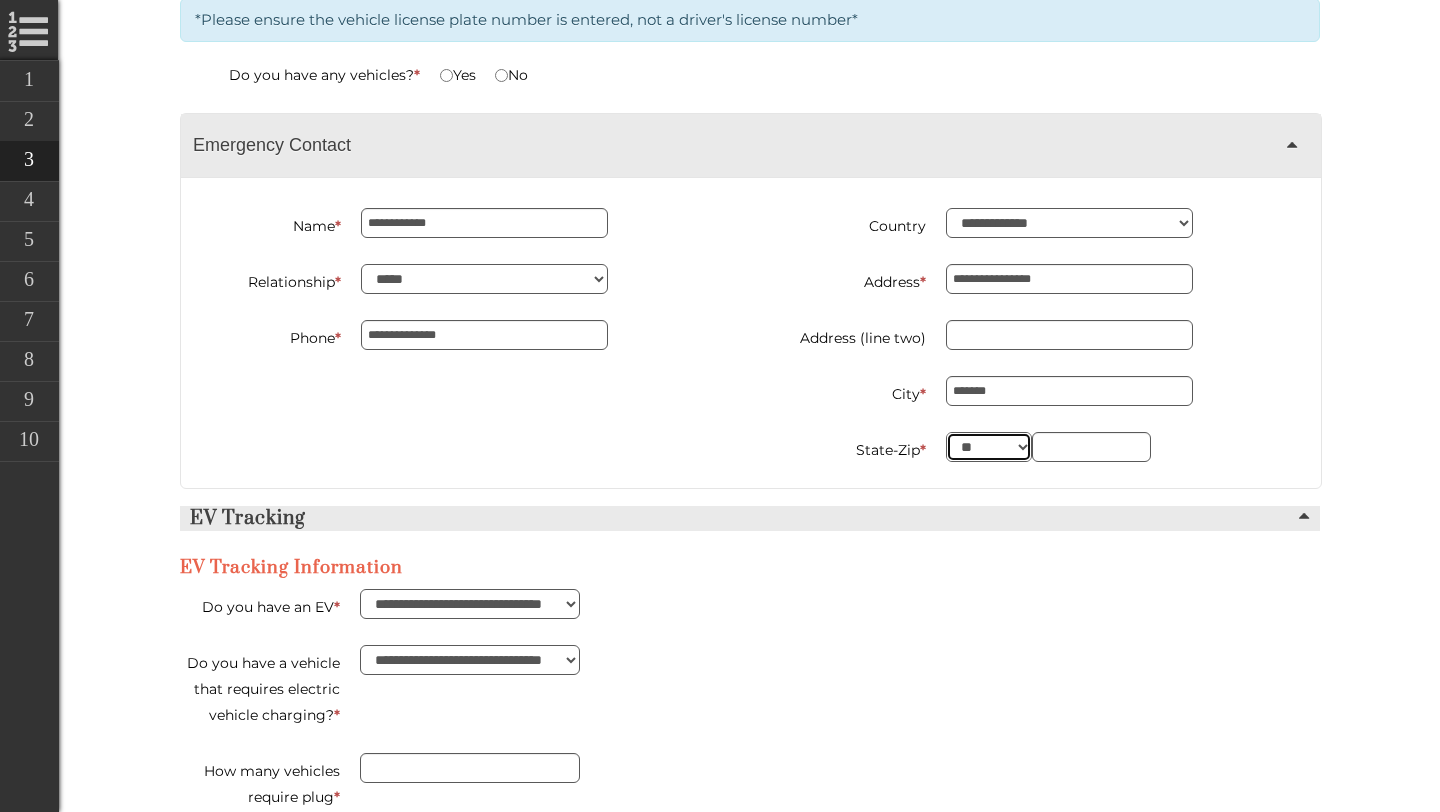 select on "**" 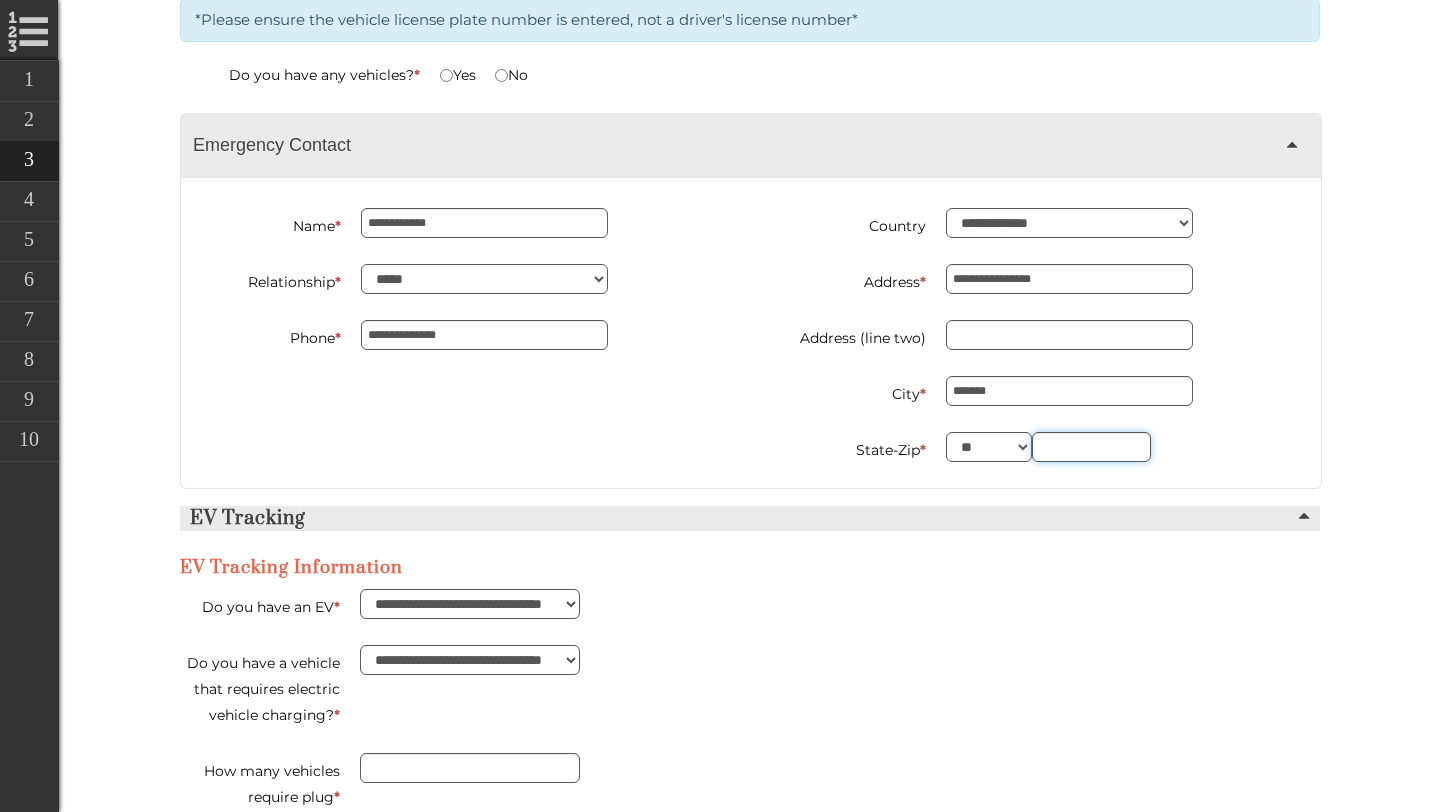 click at bounding box center (1091, 447) 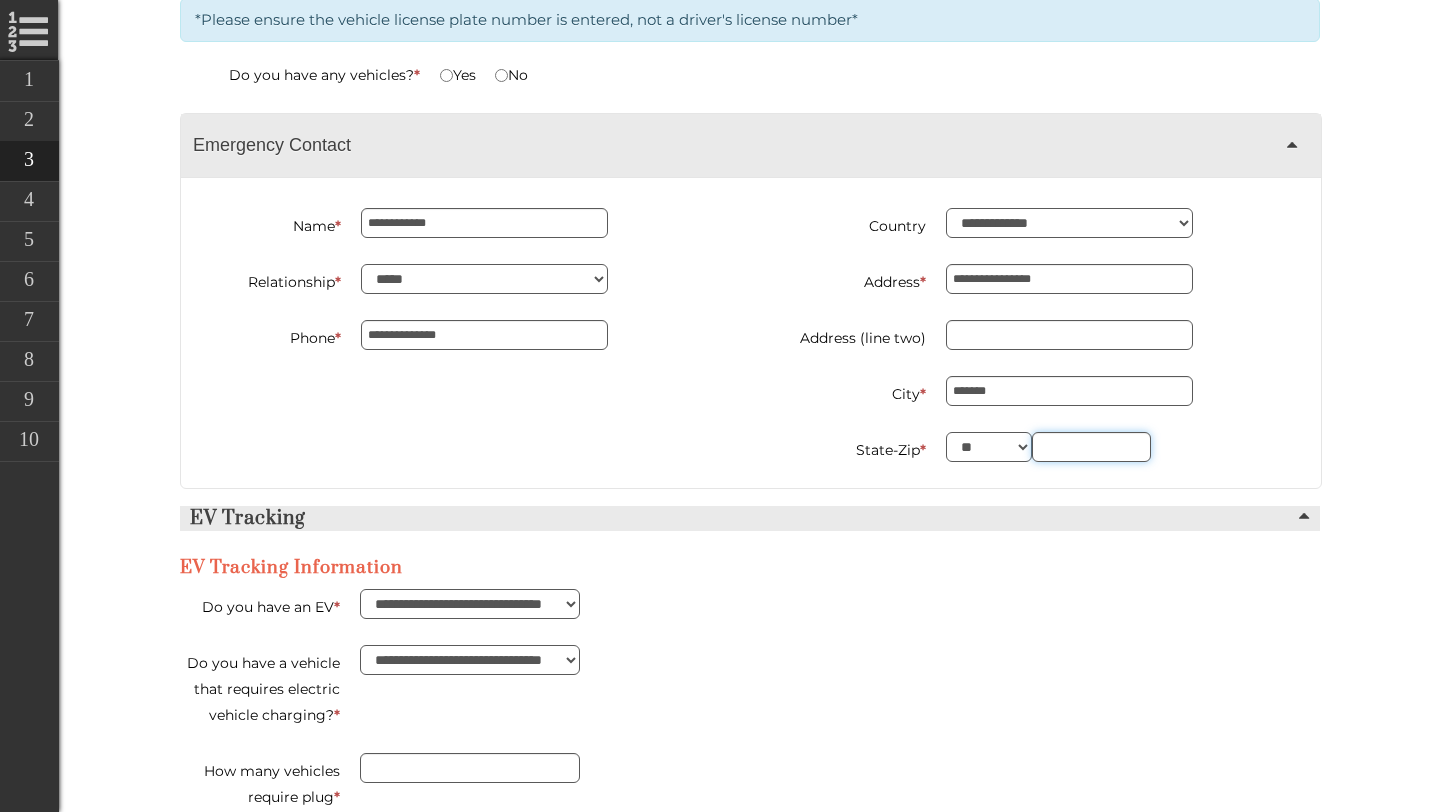 type on "**********" 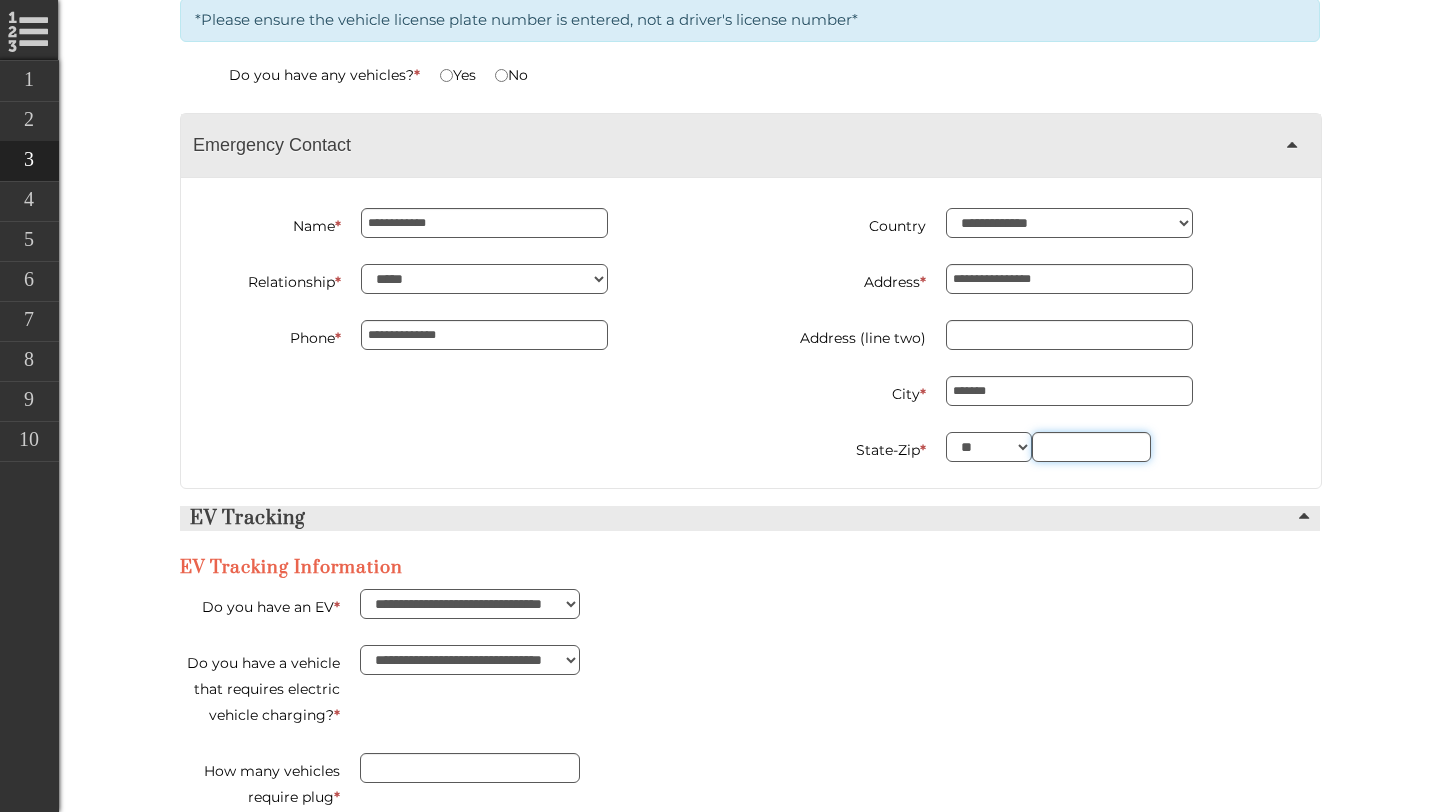 type on "*********" 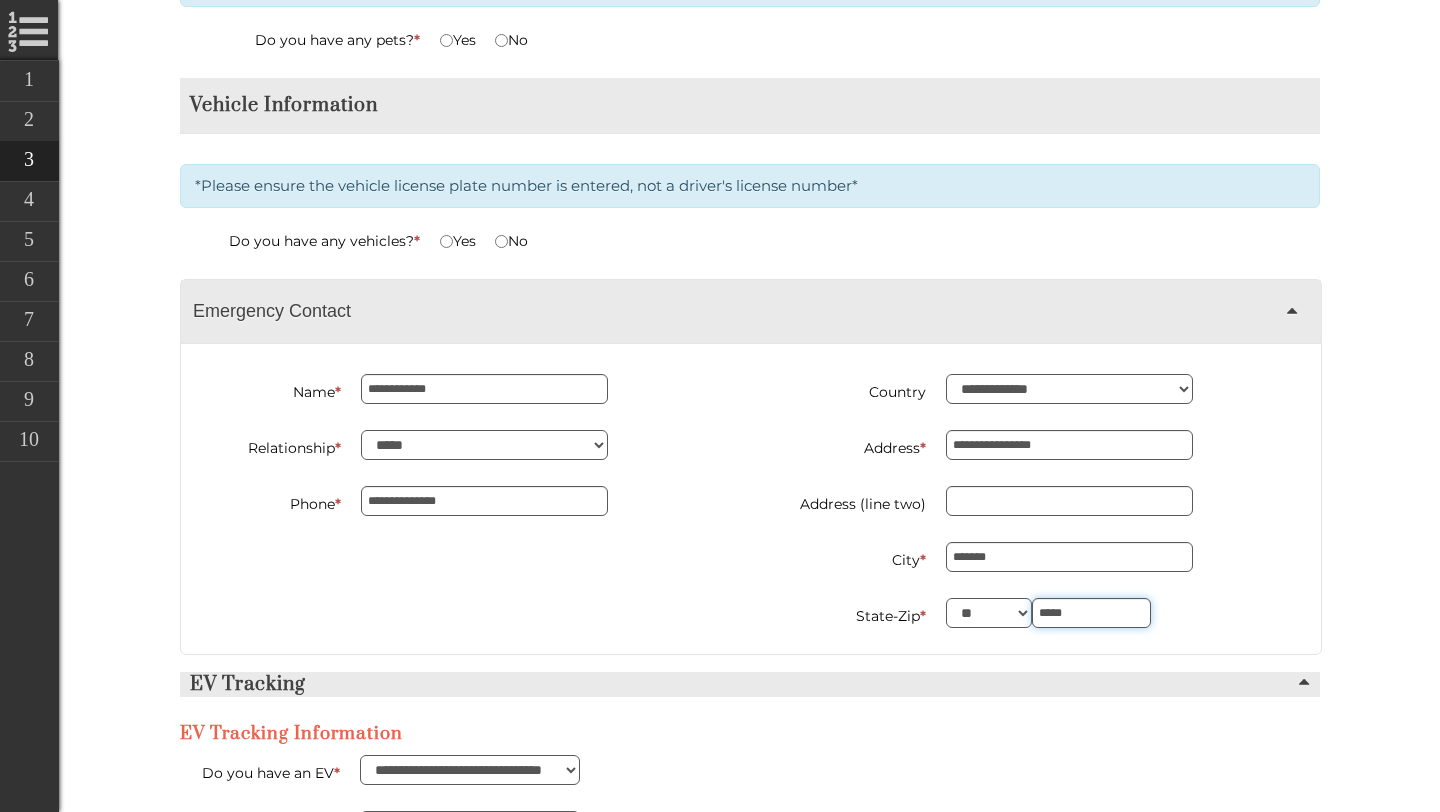 scroll, scrollTop: 3628, scrollLeft: 0, axis: vertical 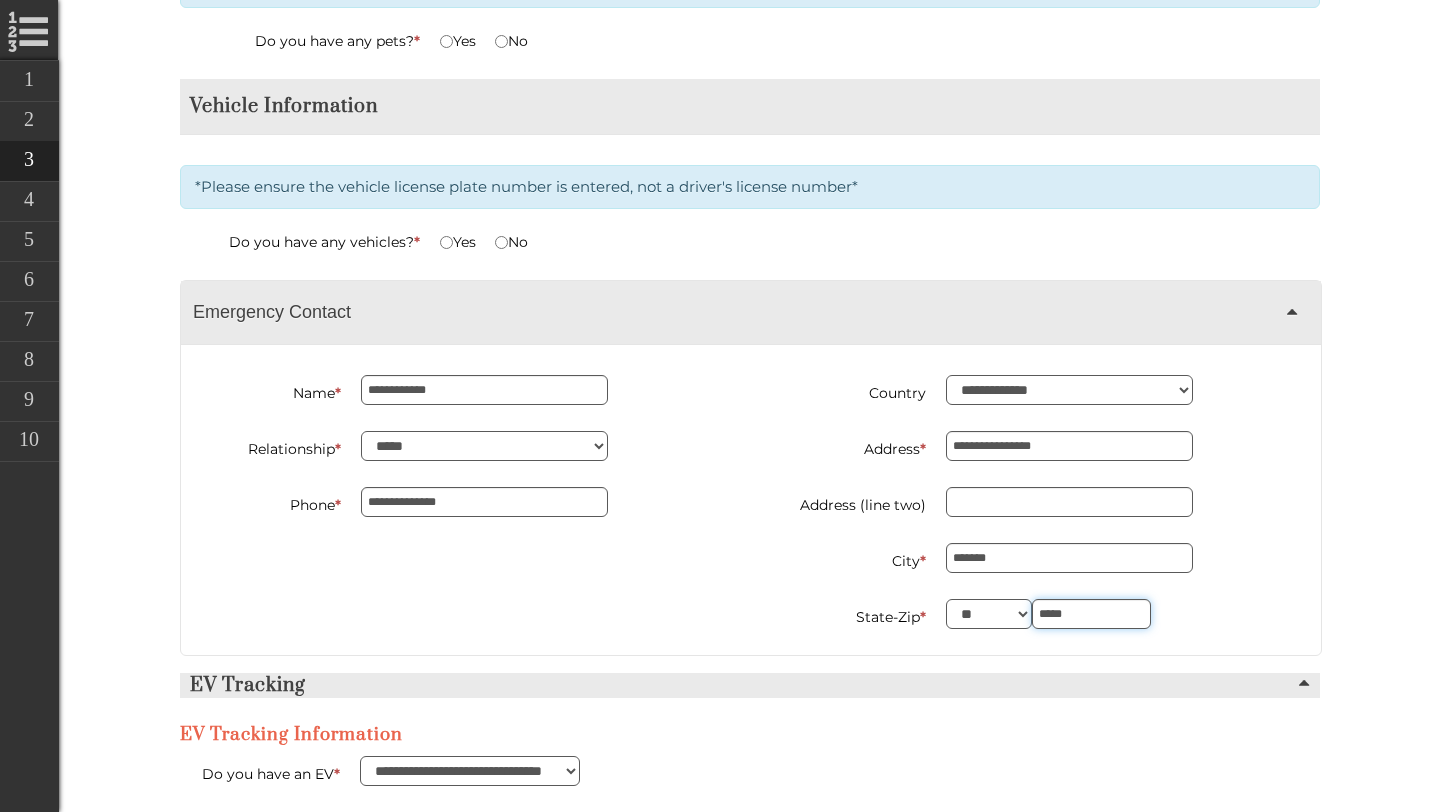 type on "*****" 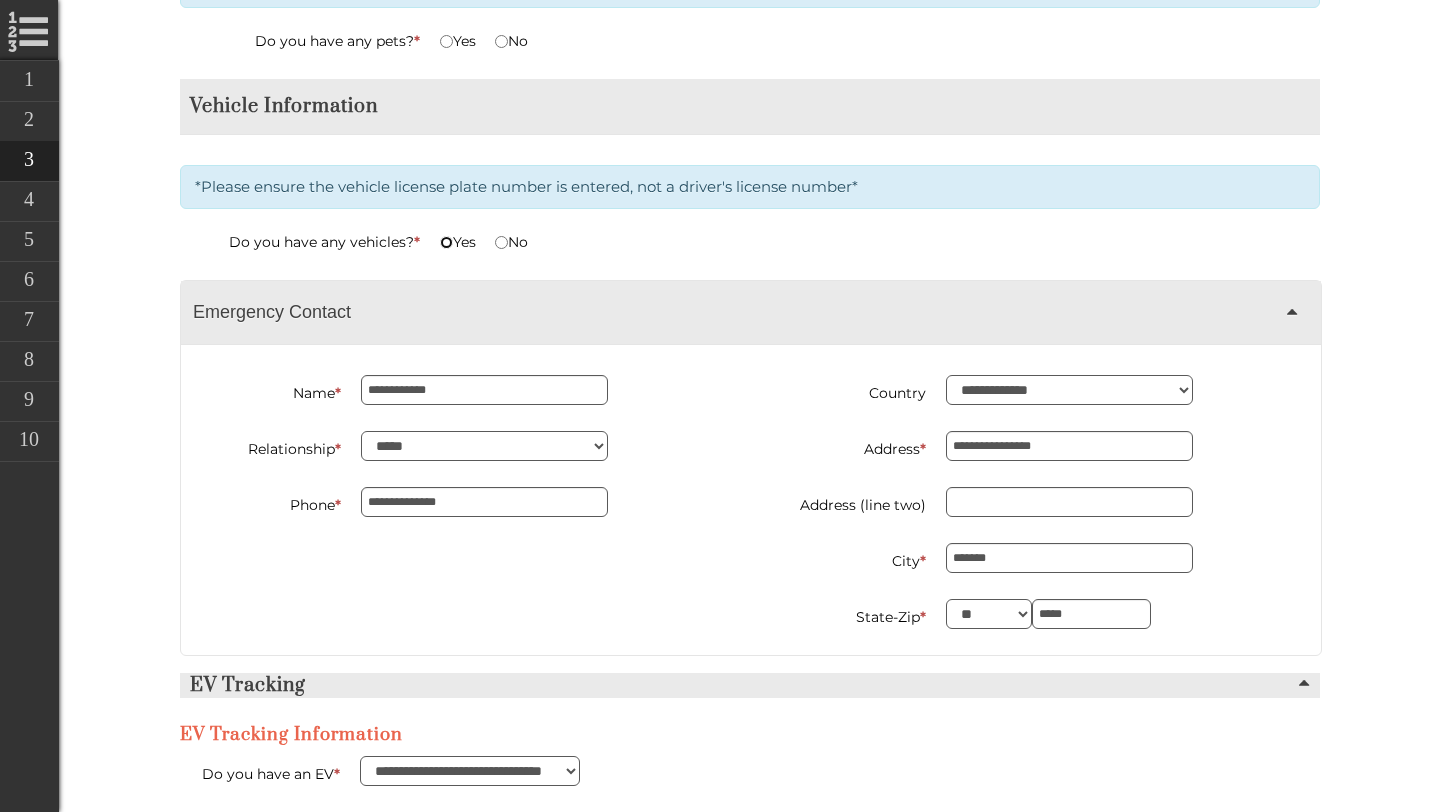 type on "**********" 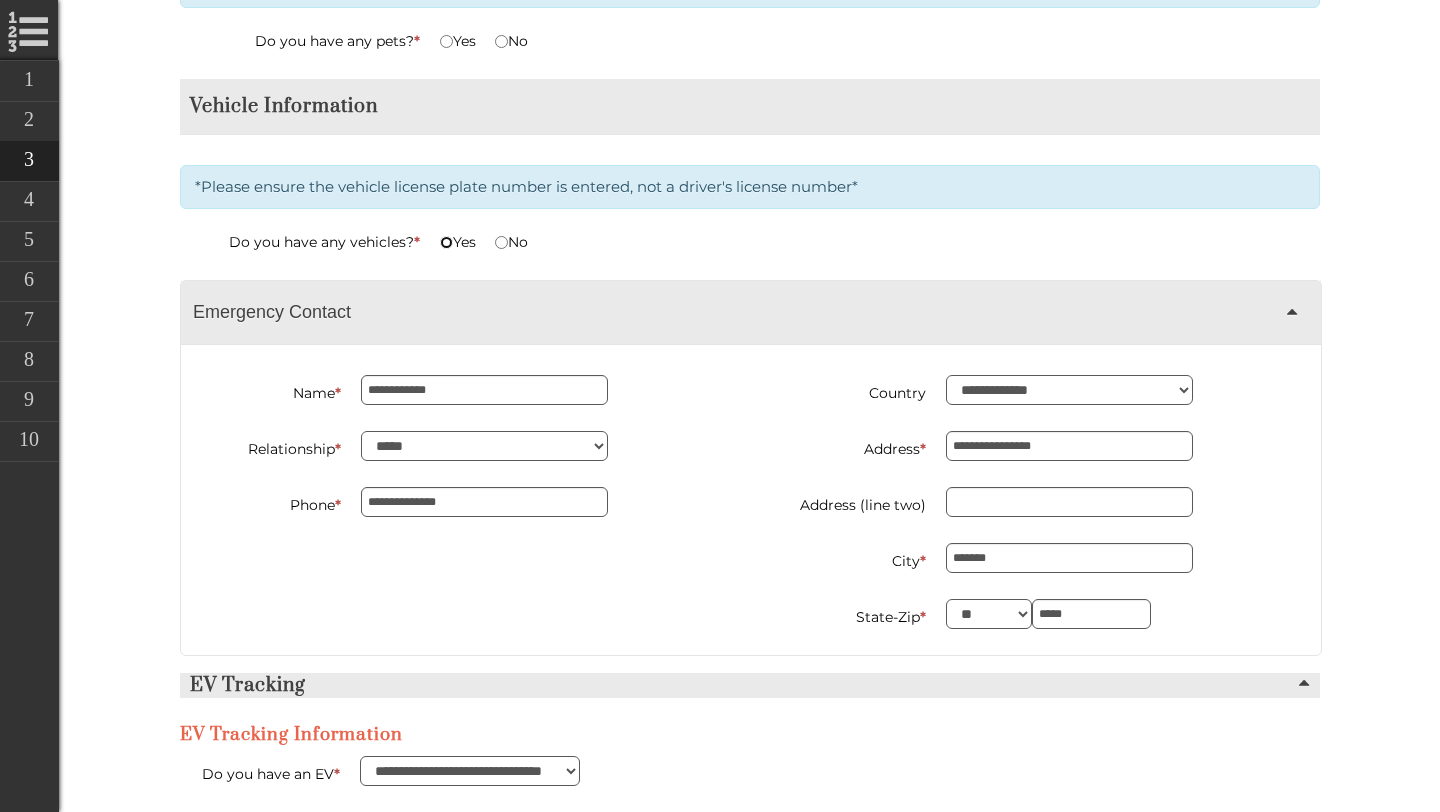 type on "*********" 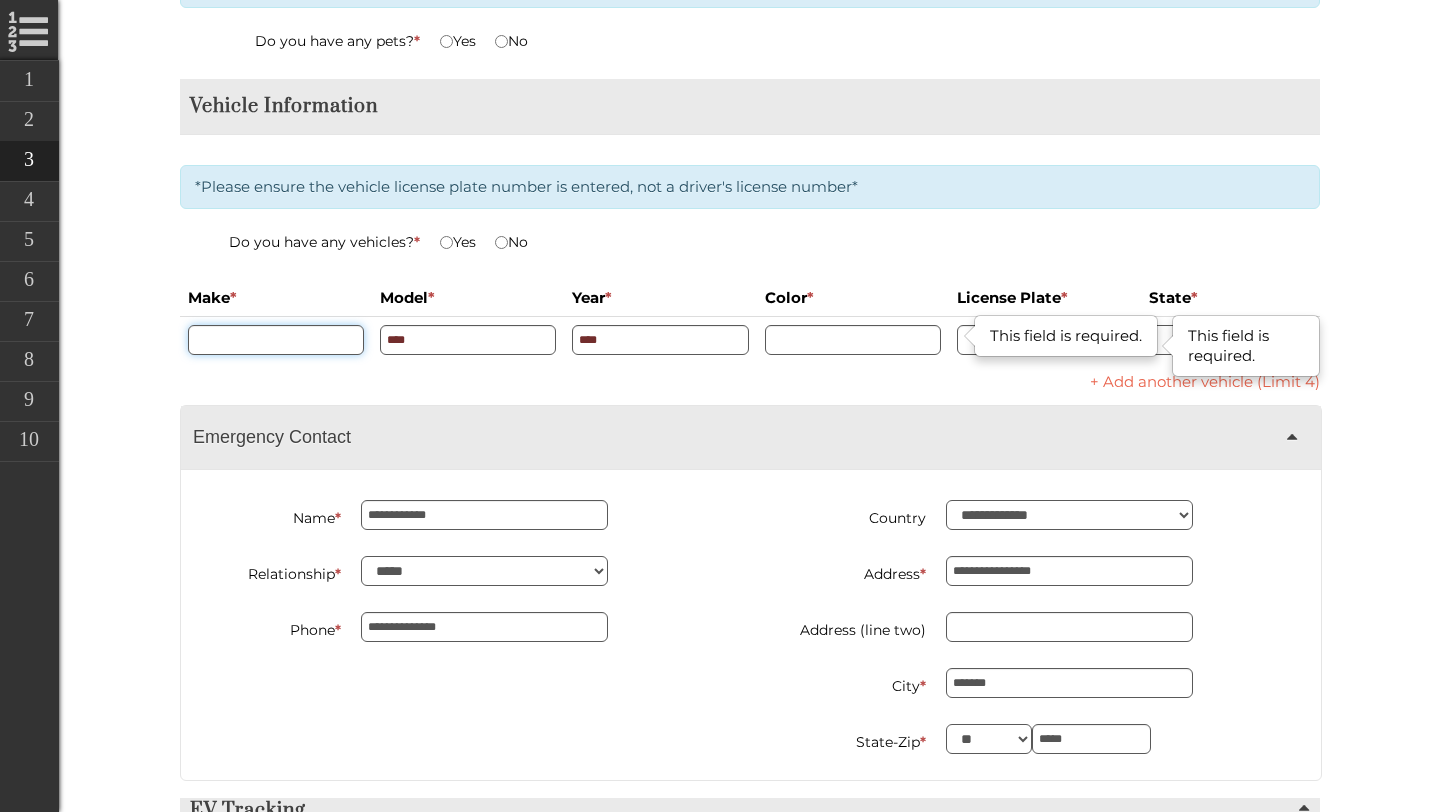 click at bounding box center [276, 340] 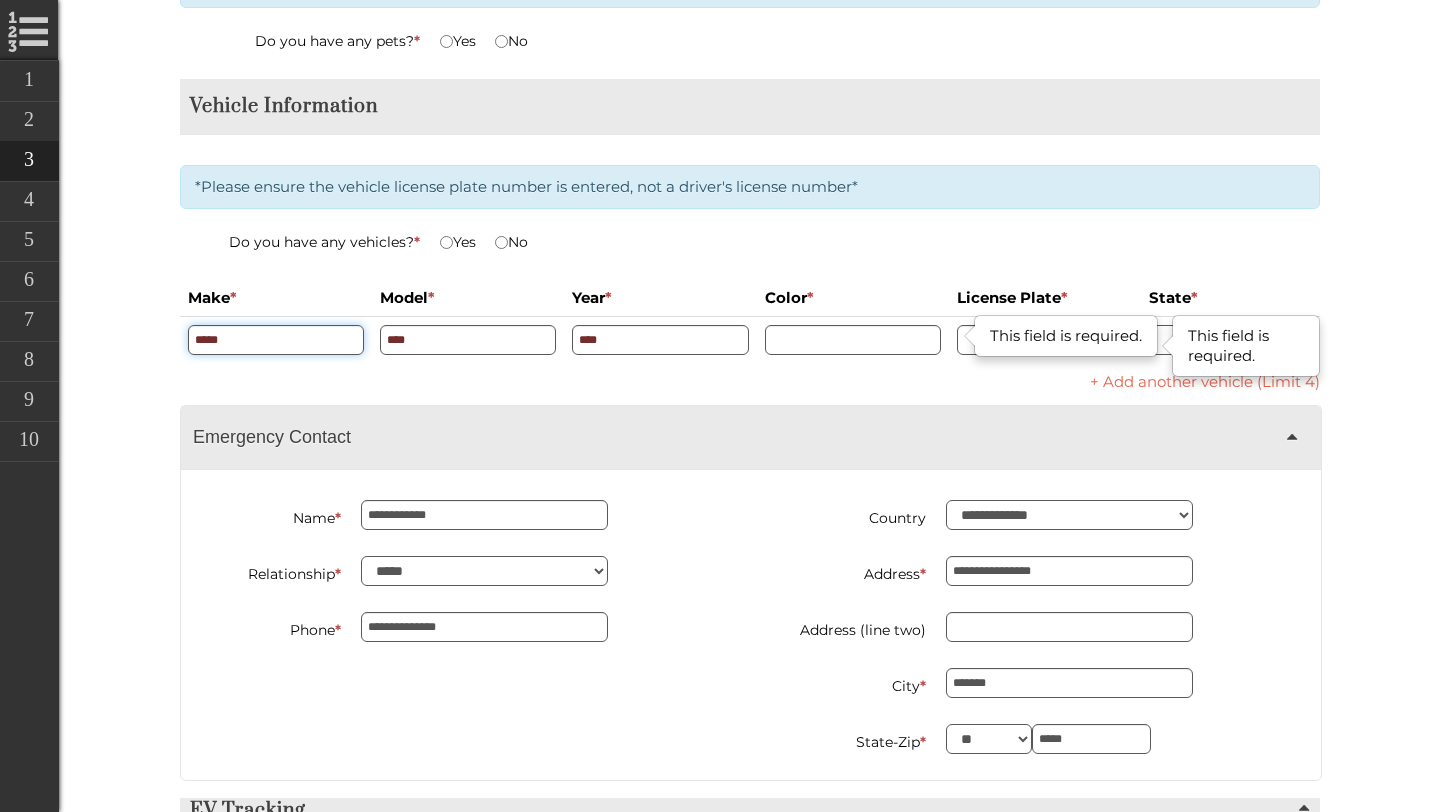 type on "*****" 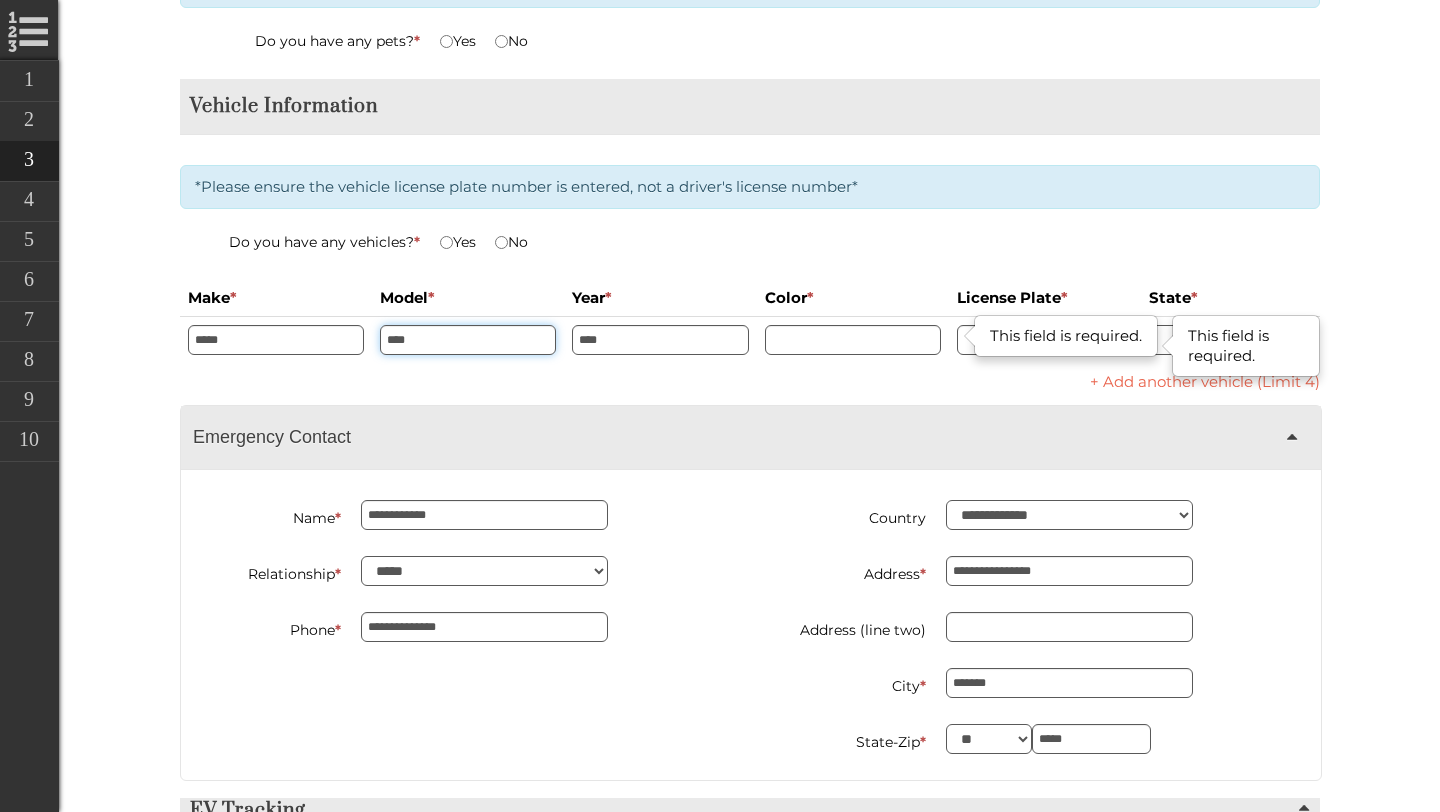 click on "****" at bounding box center (468, 340) 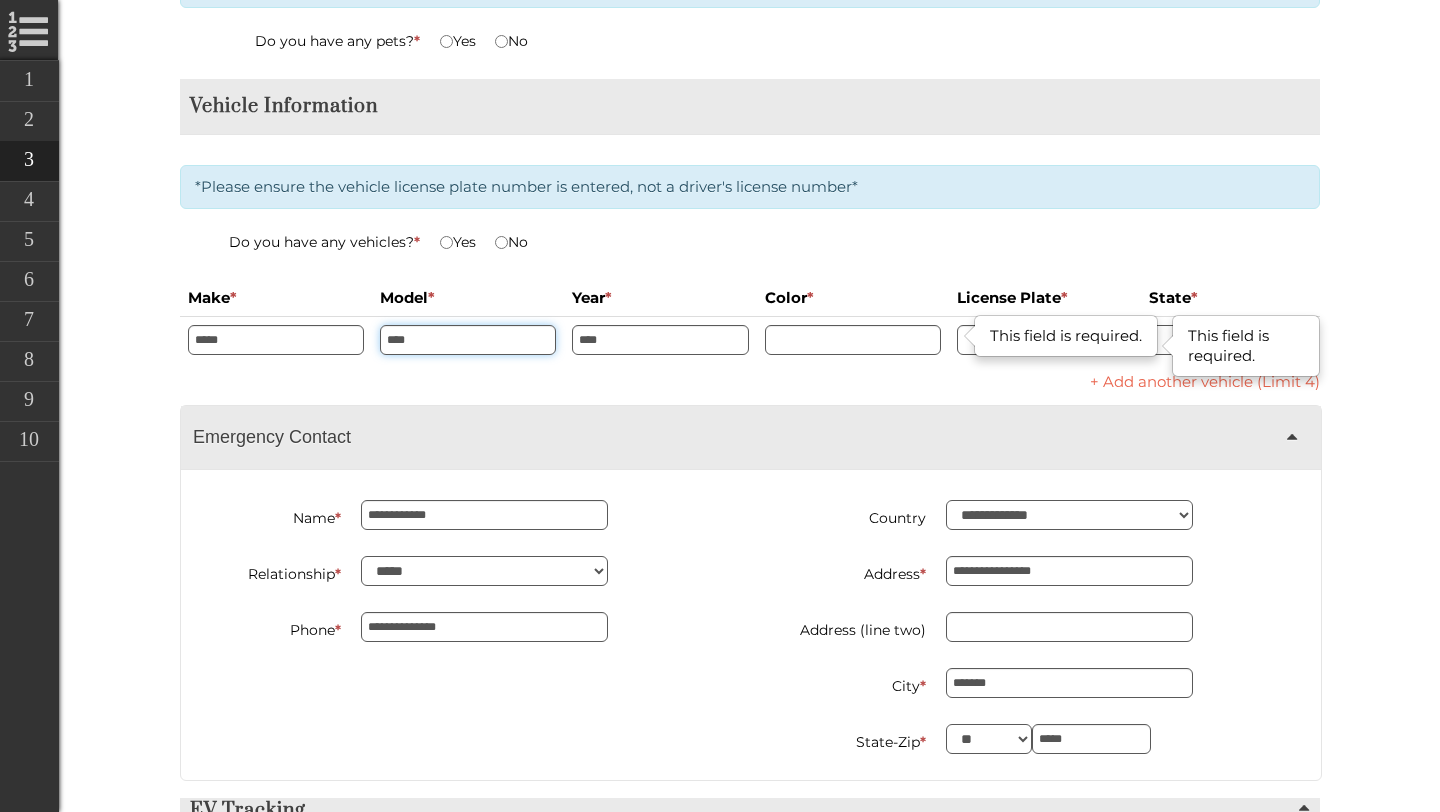 type on "**********" 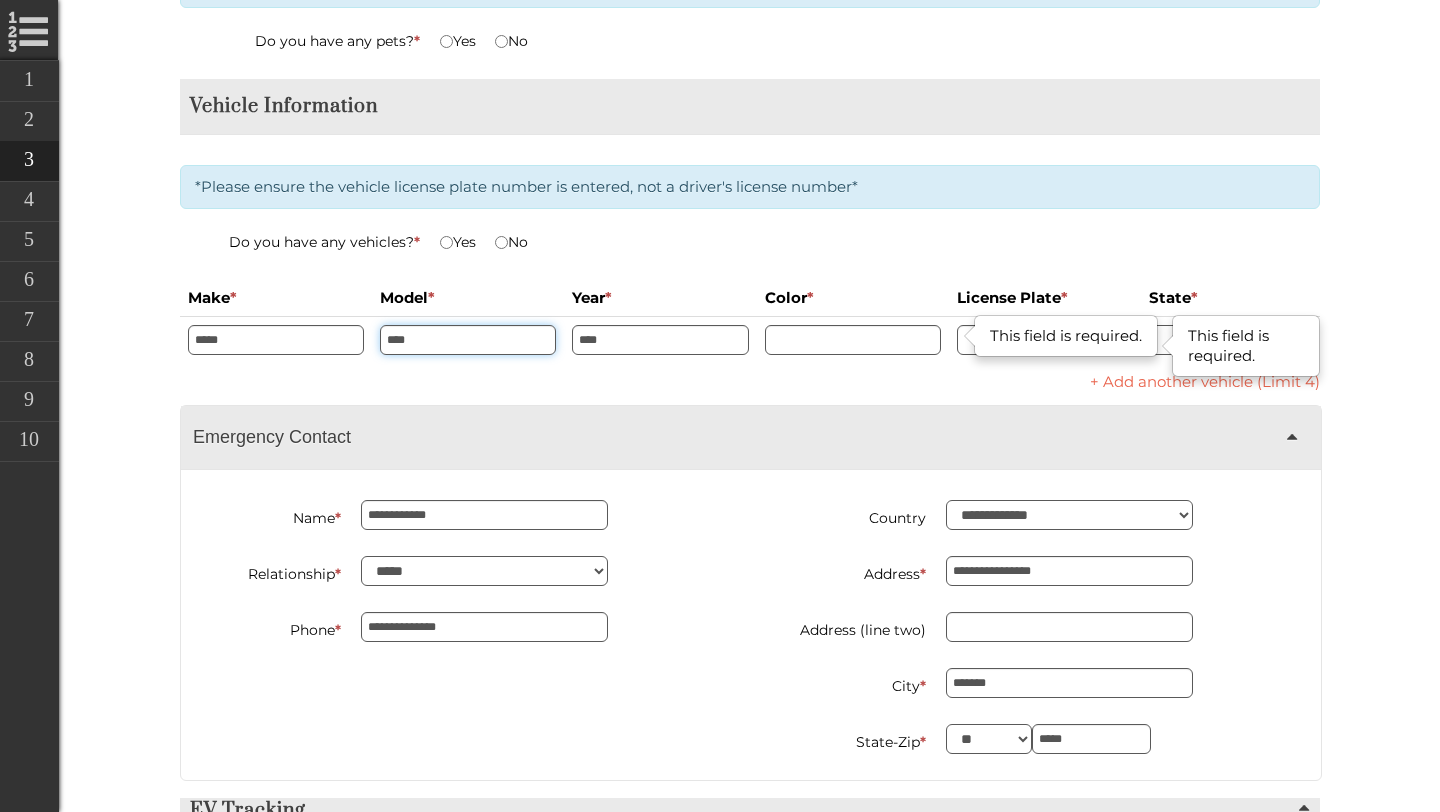 type on "*********" 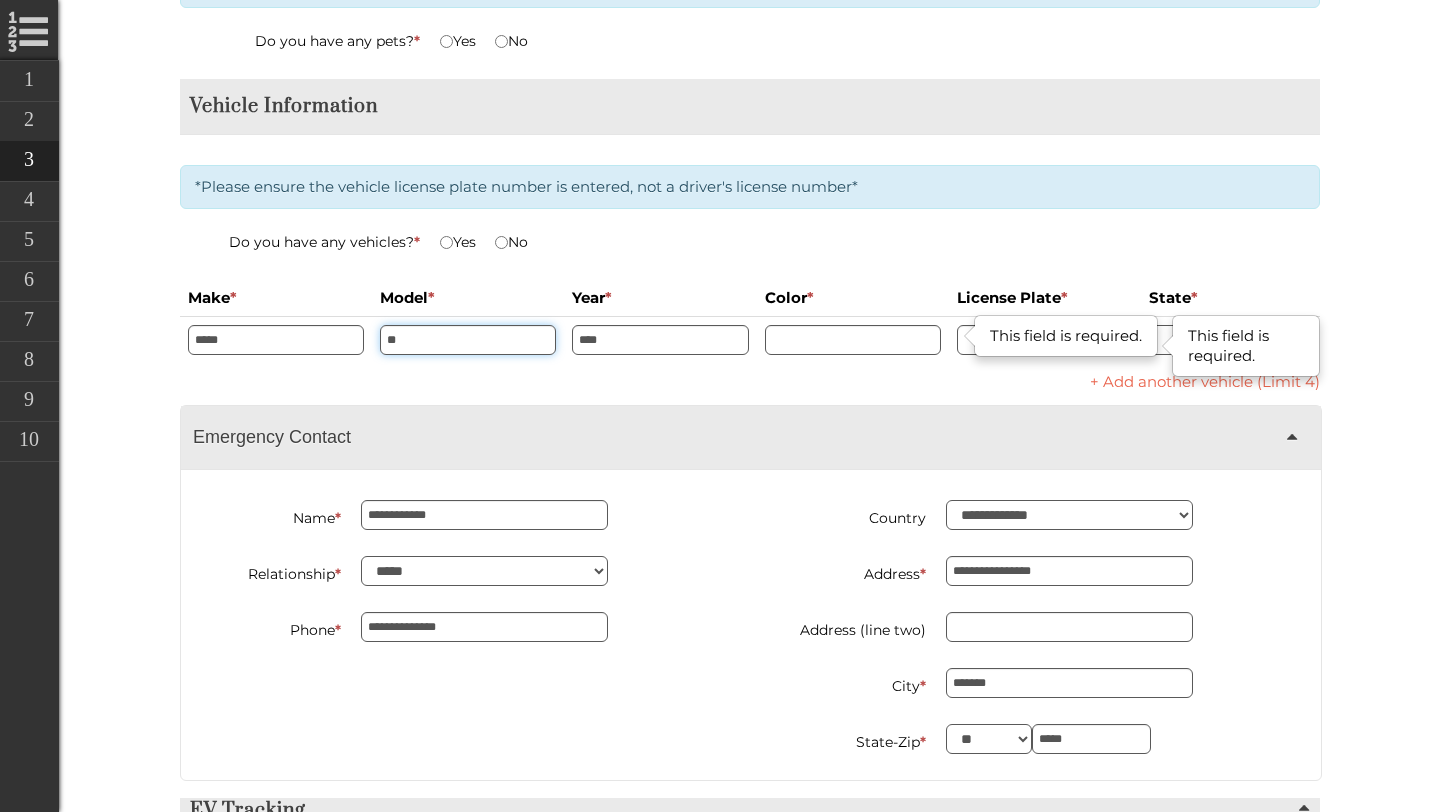 type on "*" 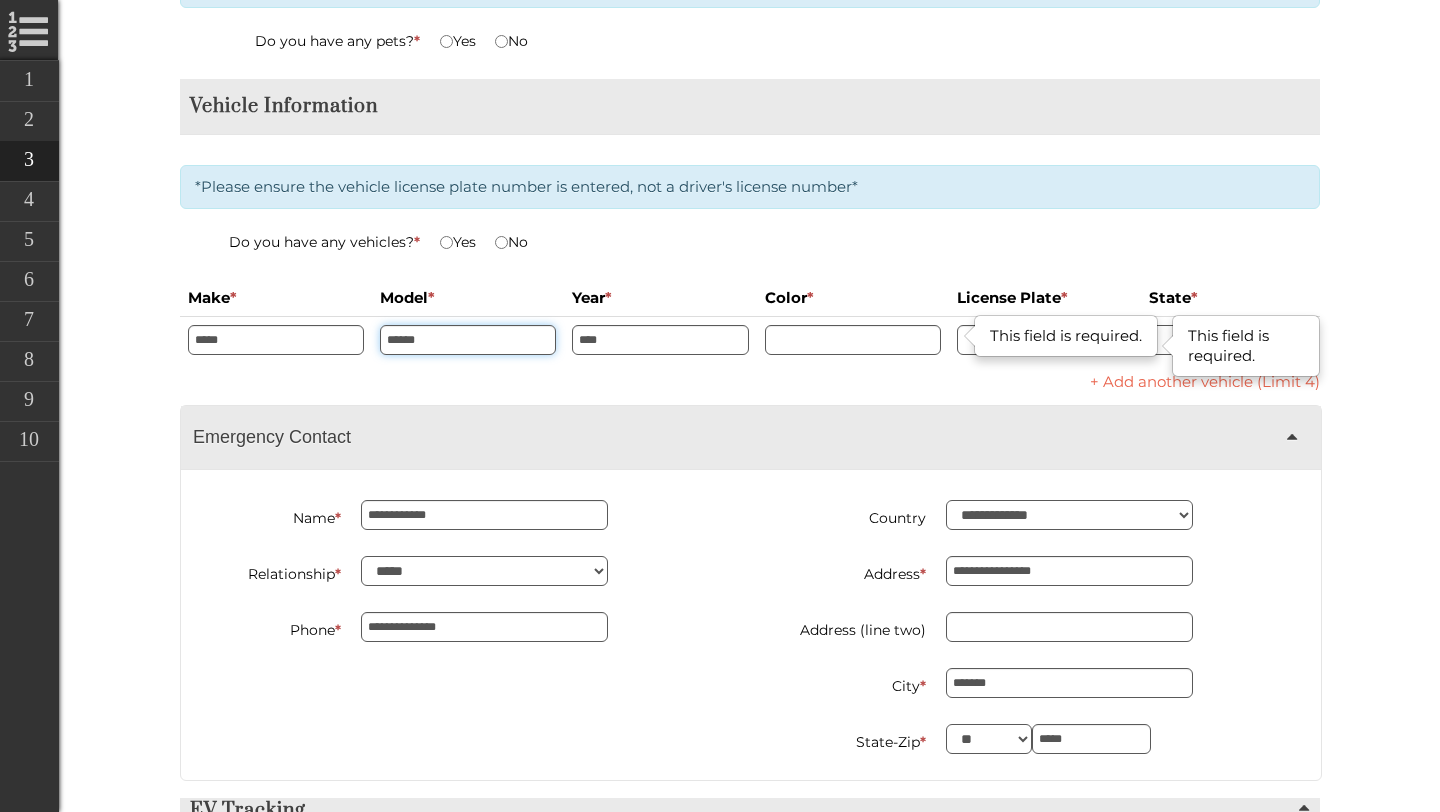 type on "******" 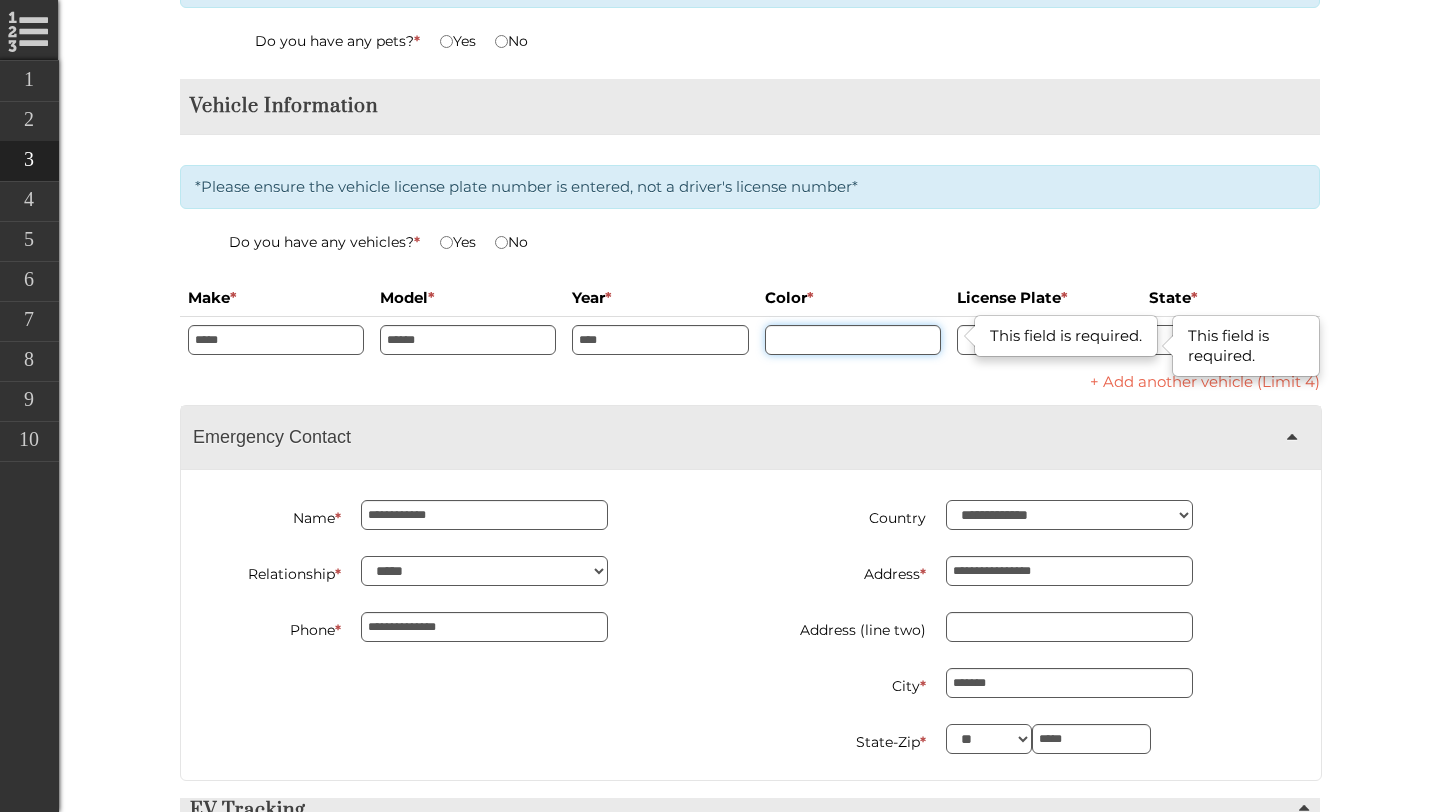 click at bounding box center (853, 340) 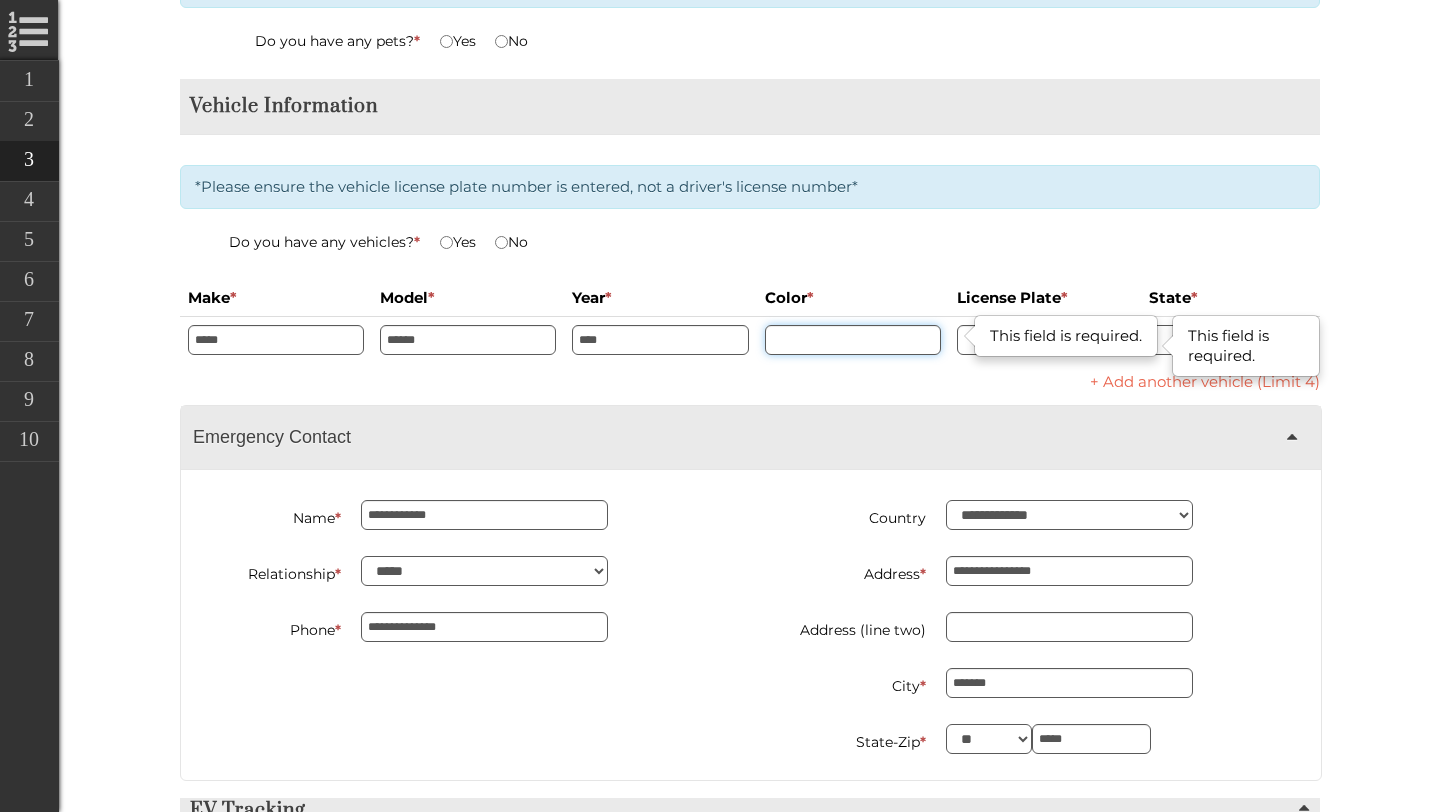 type on "**********" 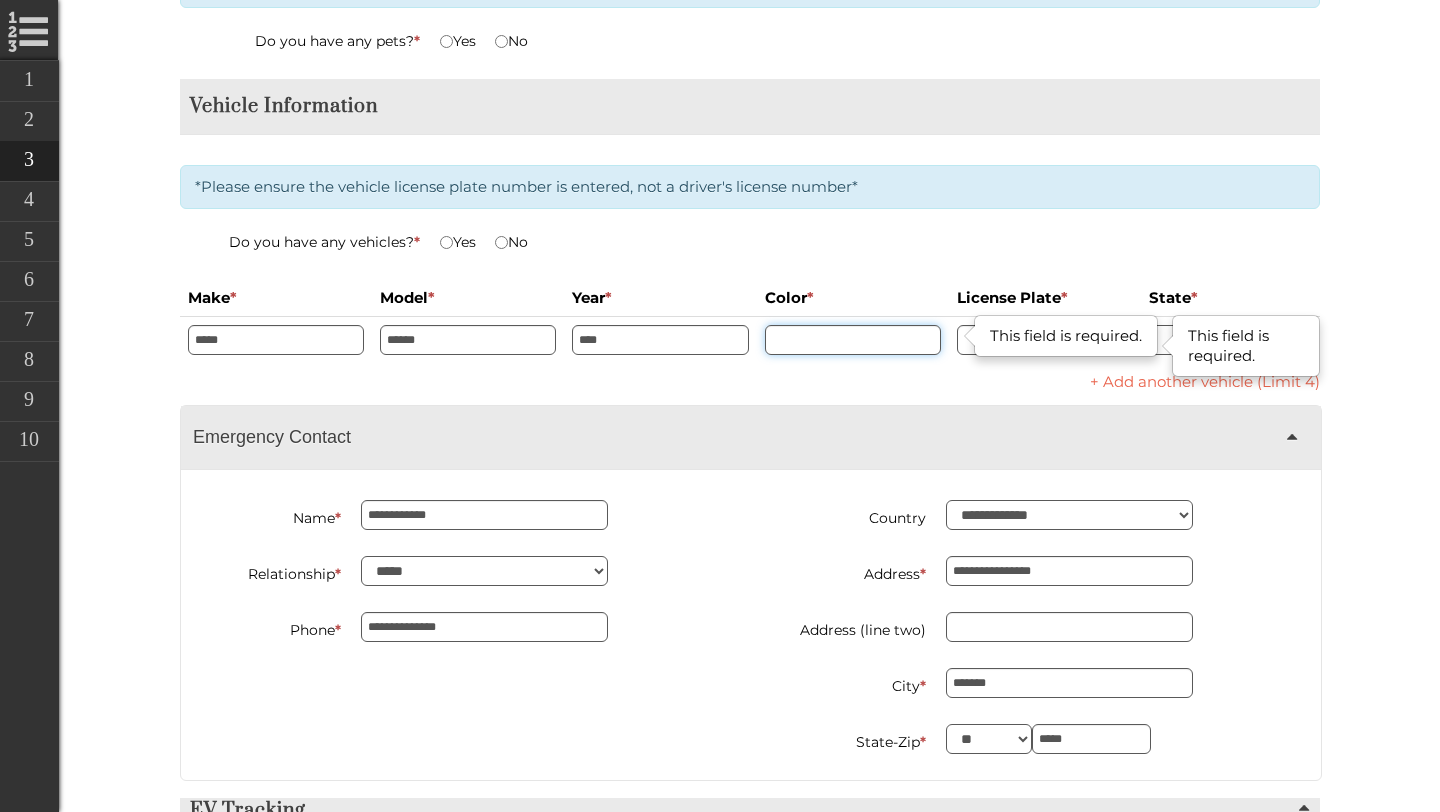 type on "*********" 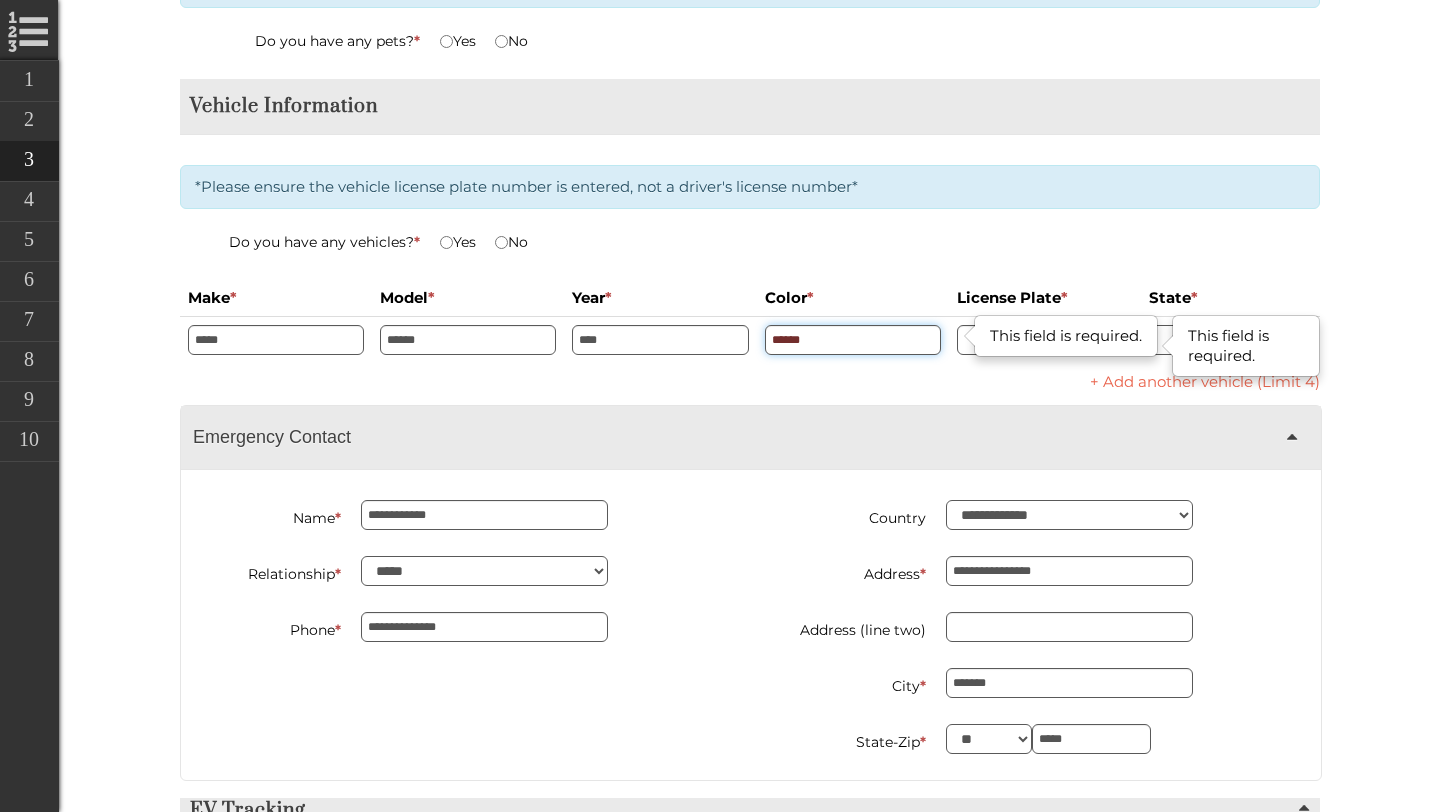type on "******" 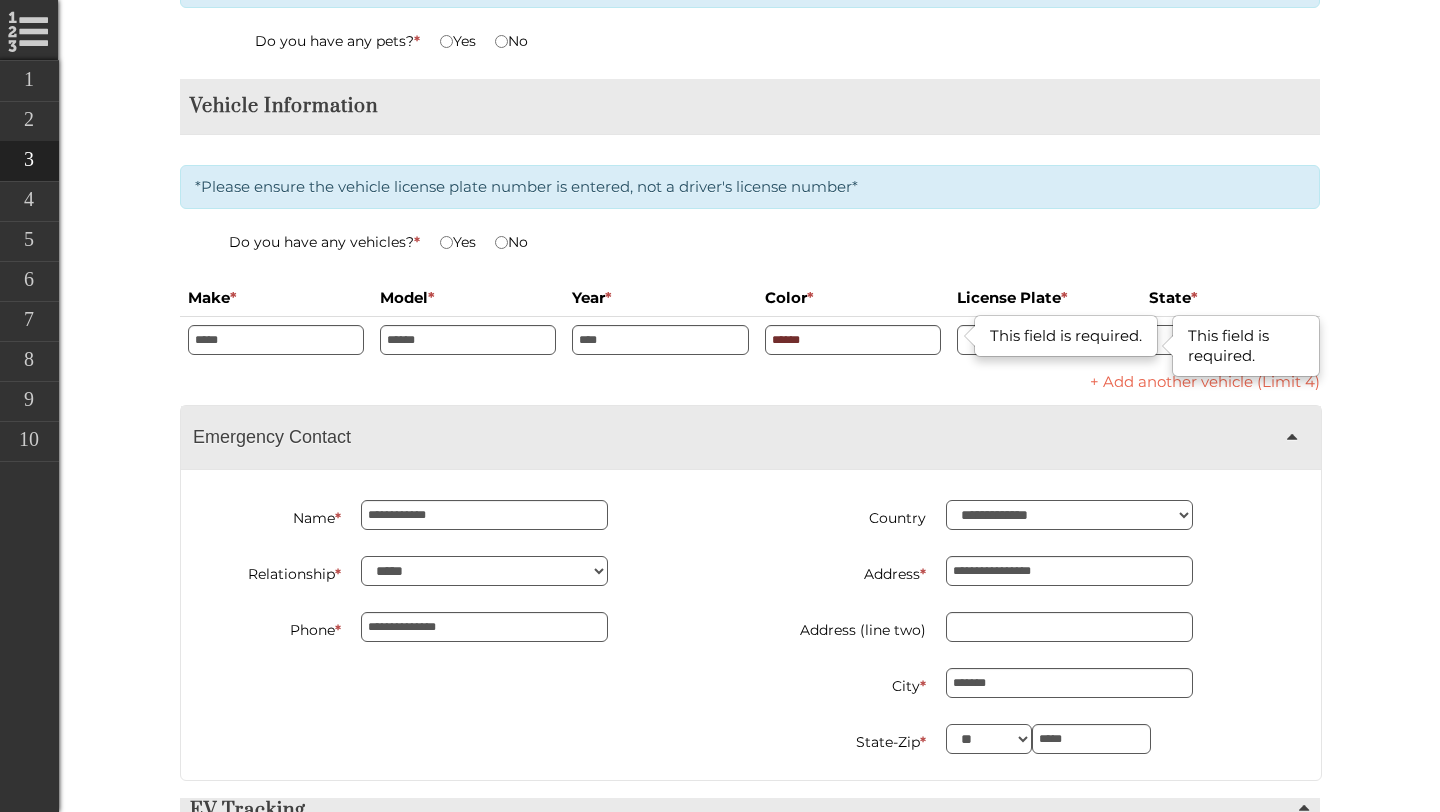 drag, startPoint x: 1069, startPoint y: 276, endPoint x: 1098, endPoint y: 350, distance: 79.47956 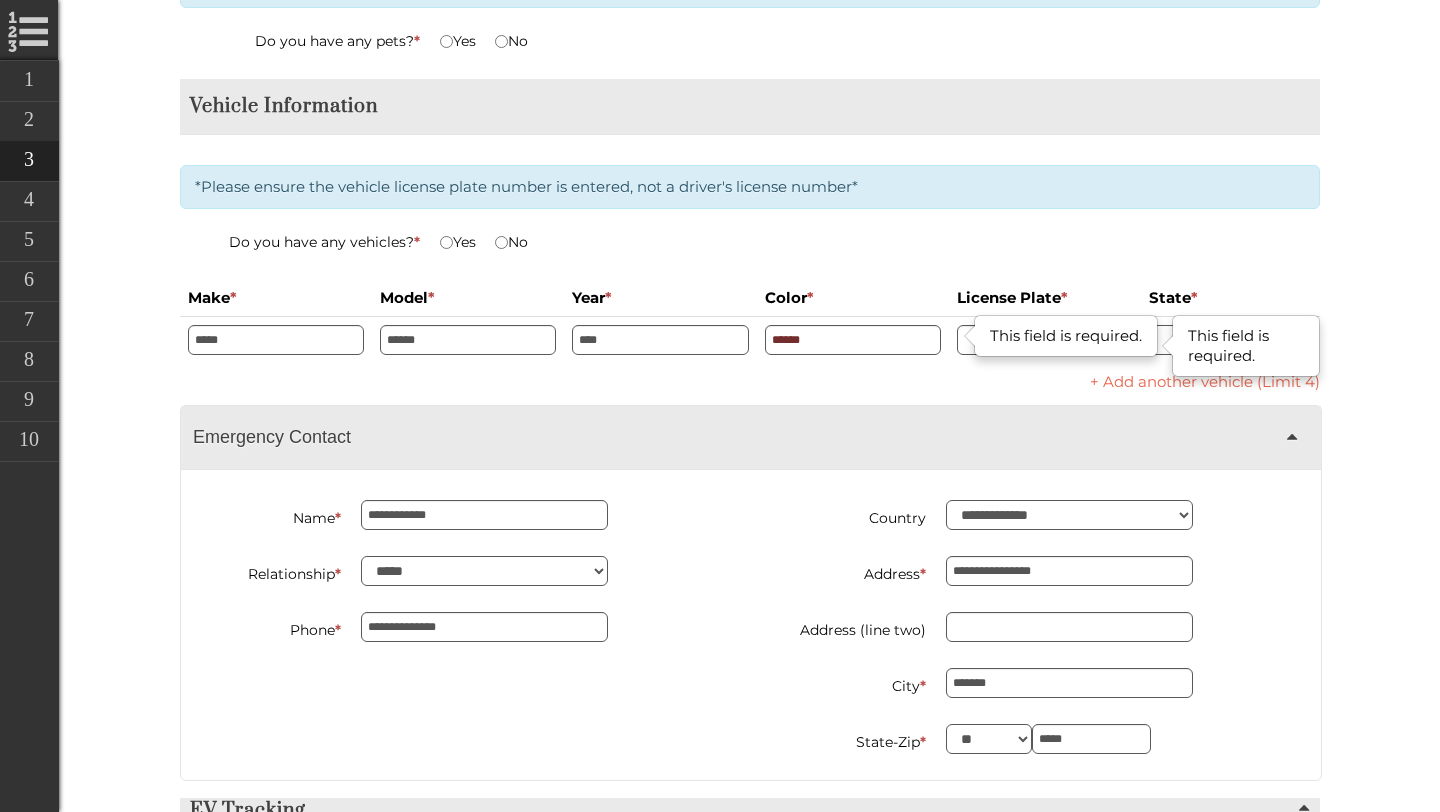 click on "License Plate  *" at bounding box center [1045, 298] 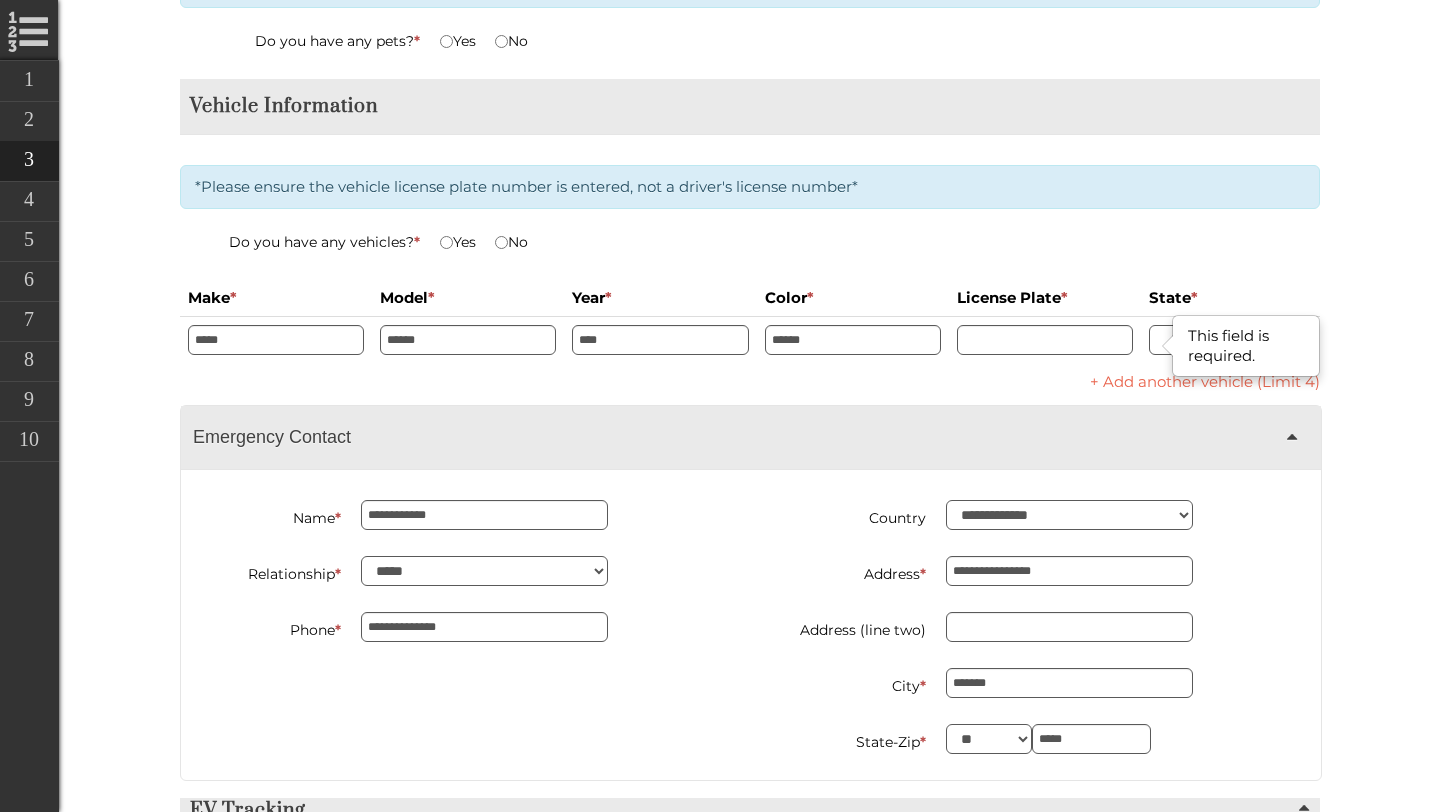 type on "**********" 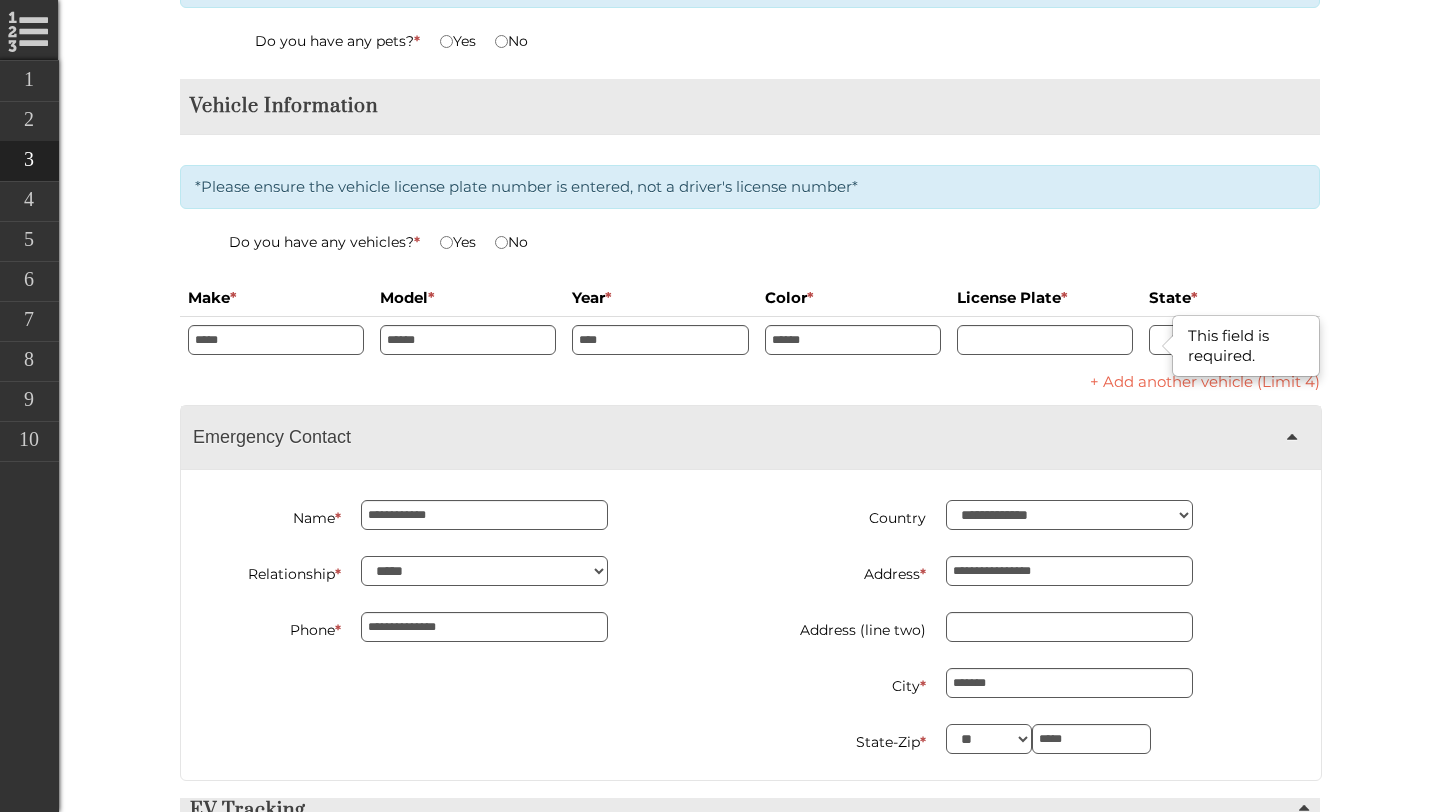 type on "*********" 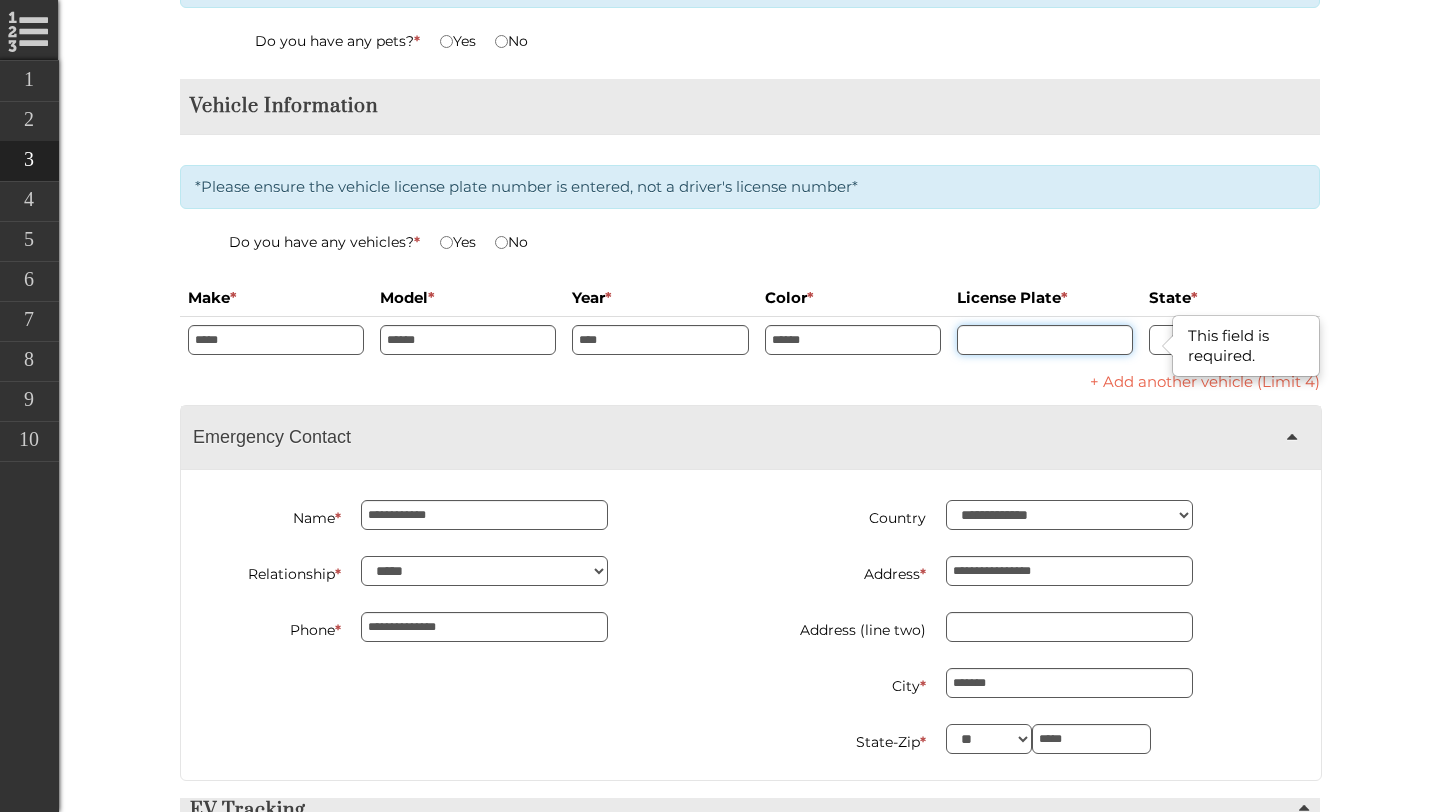 click at bounding box center [1045, 340] 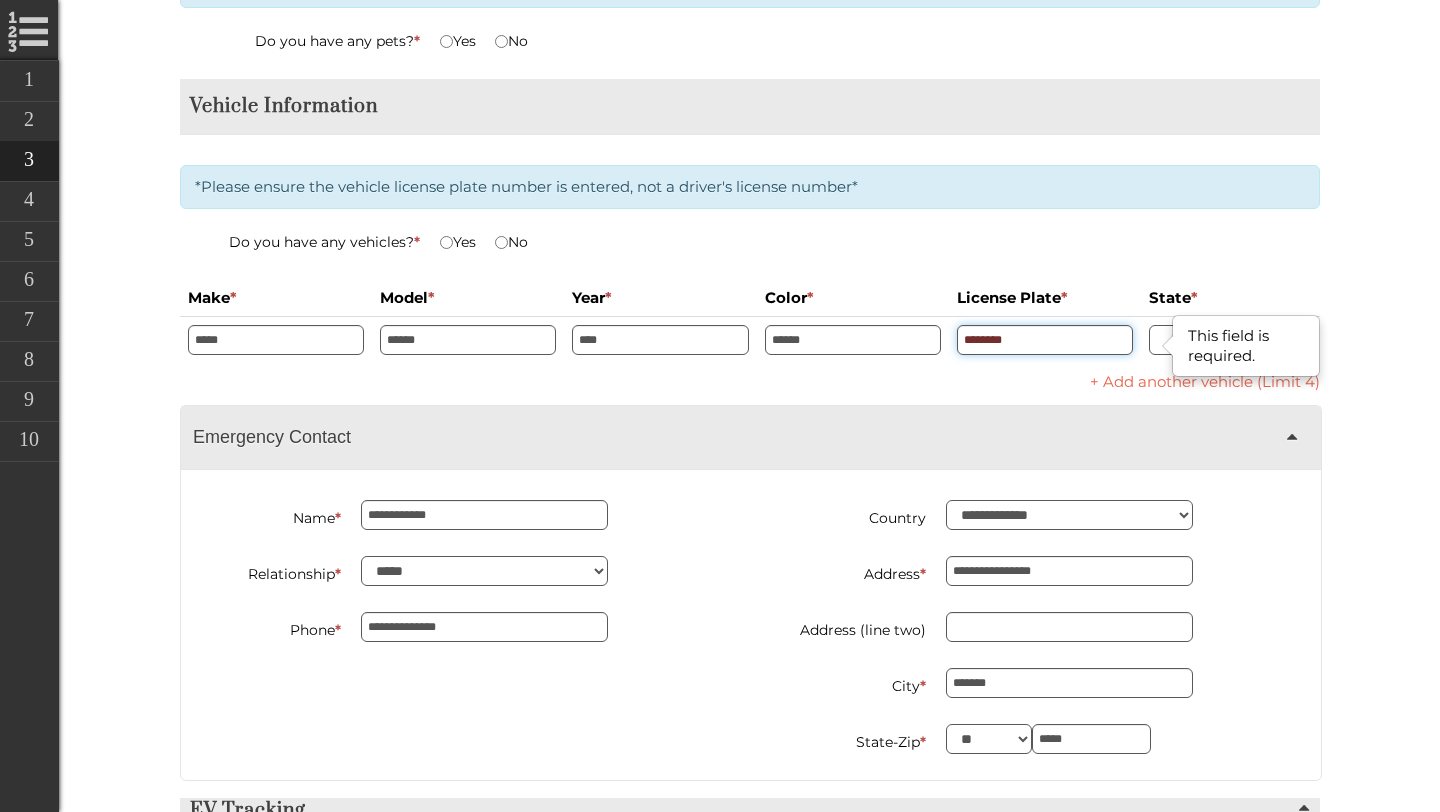 type on "********" 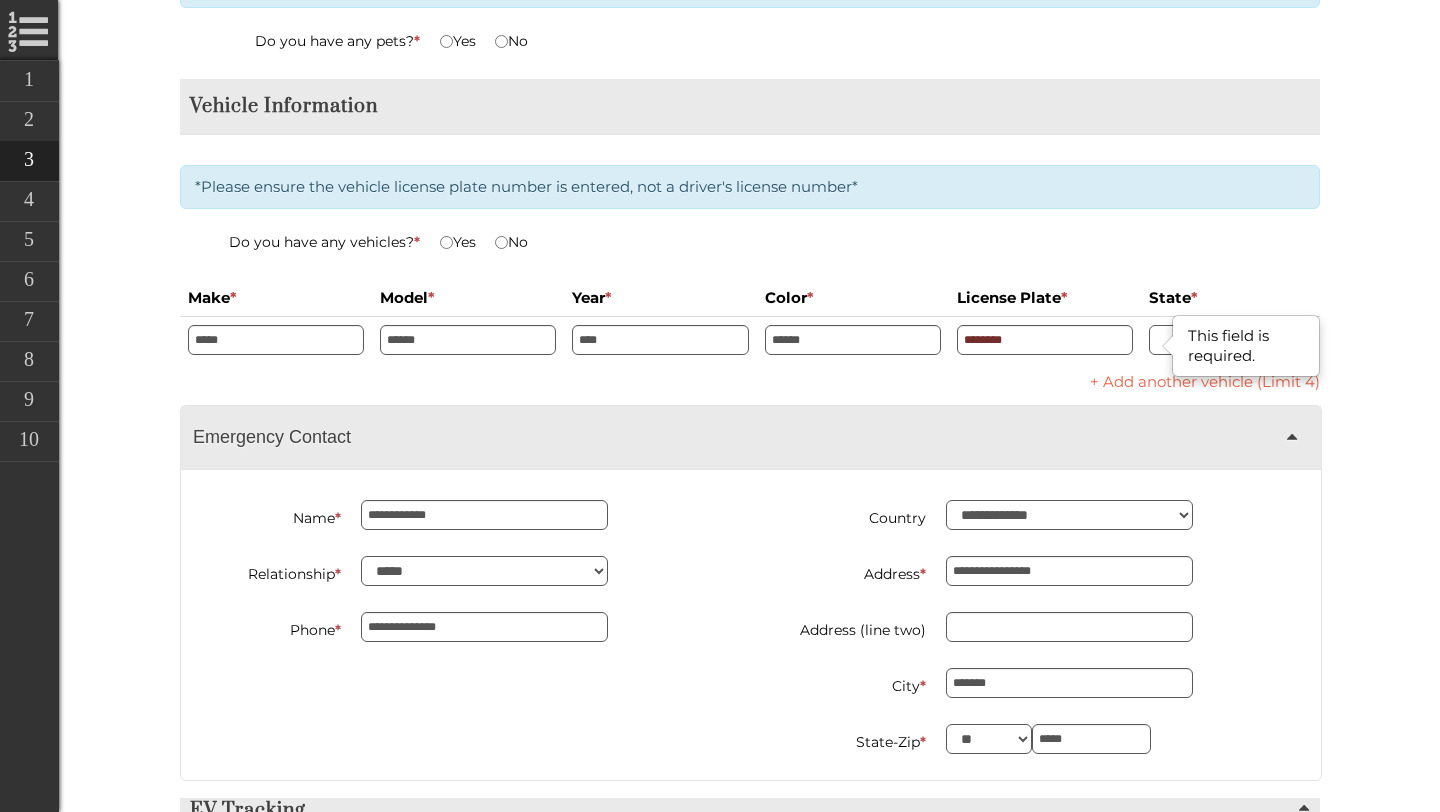 click on "State  *" at bounding box center (1207, 298) 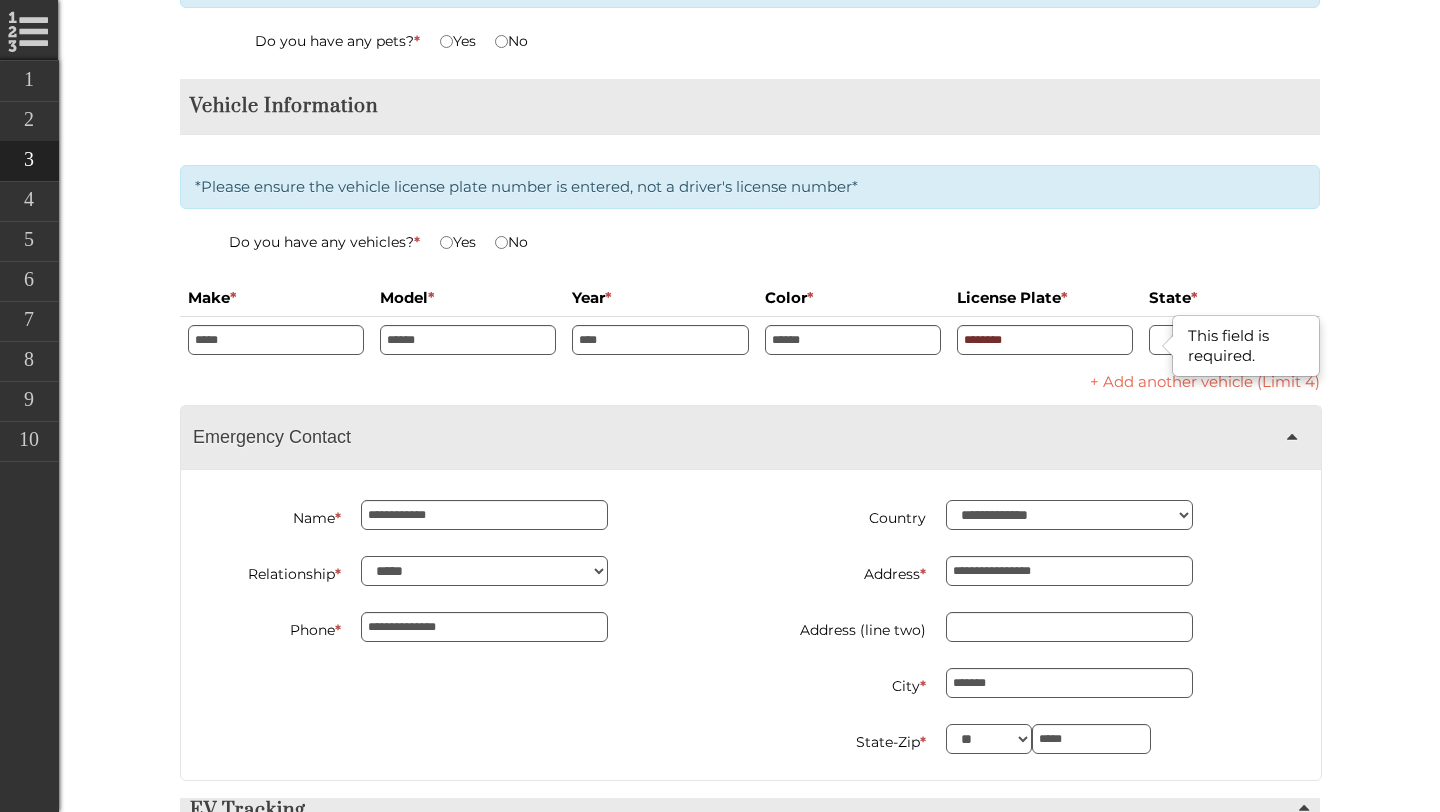 type on "**********" 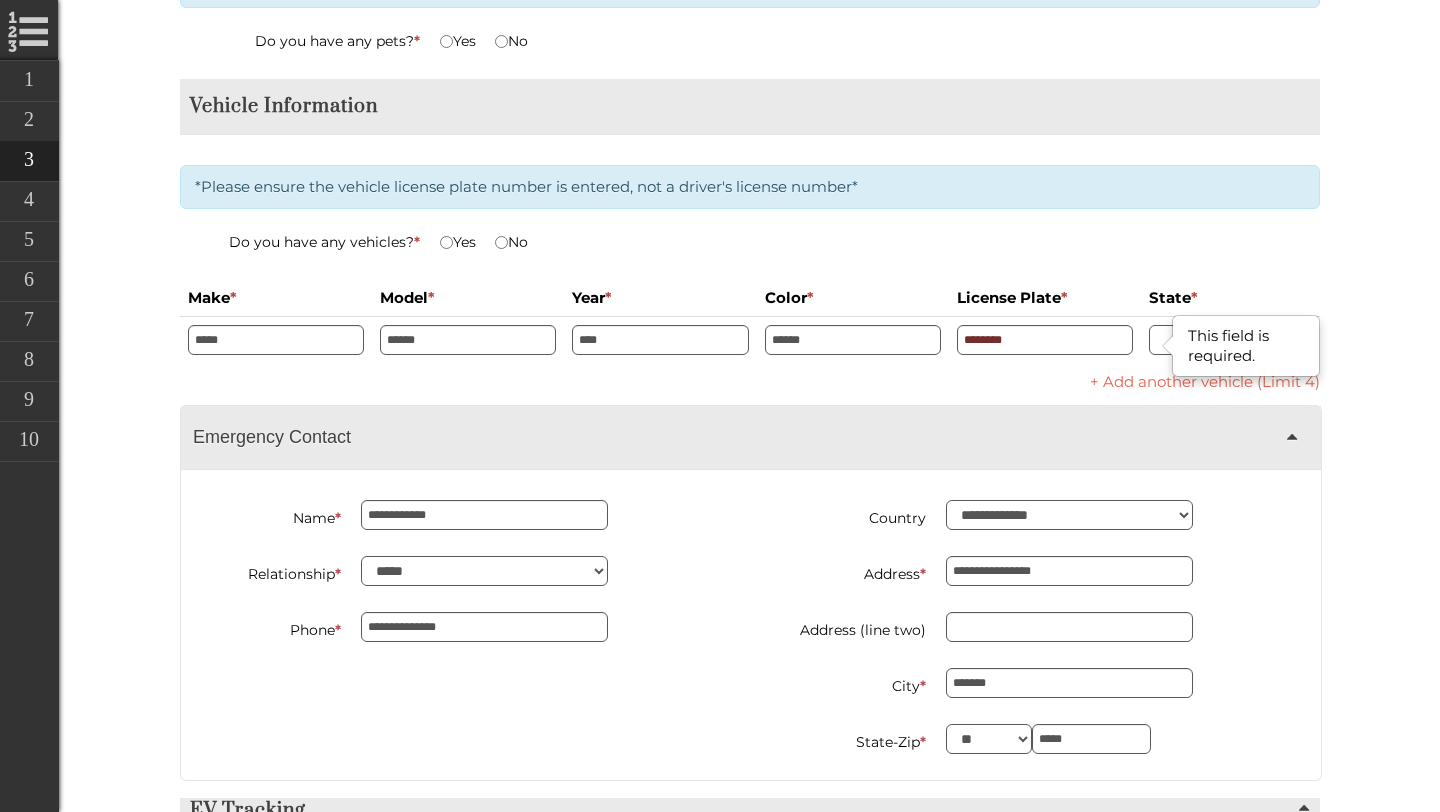type on "*********" 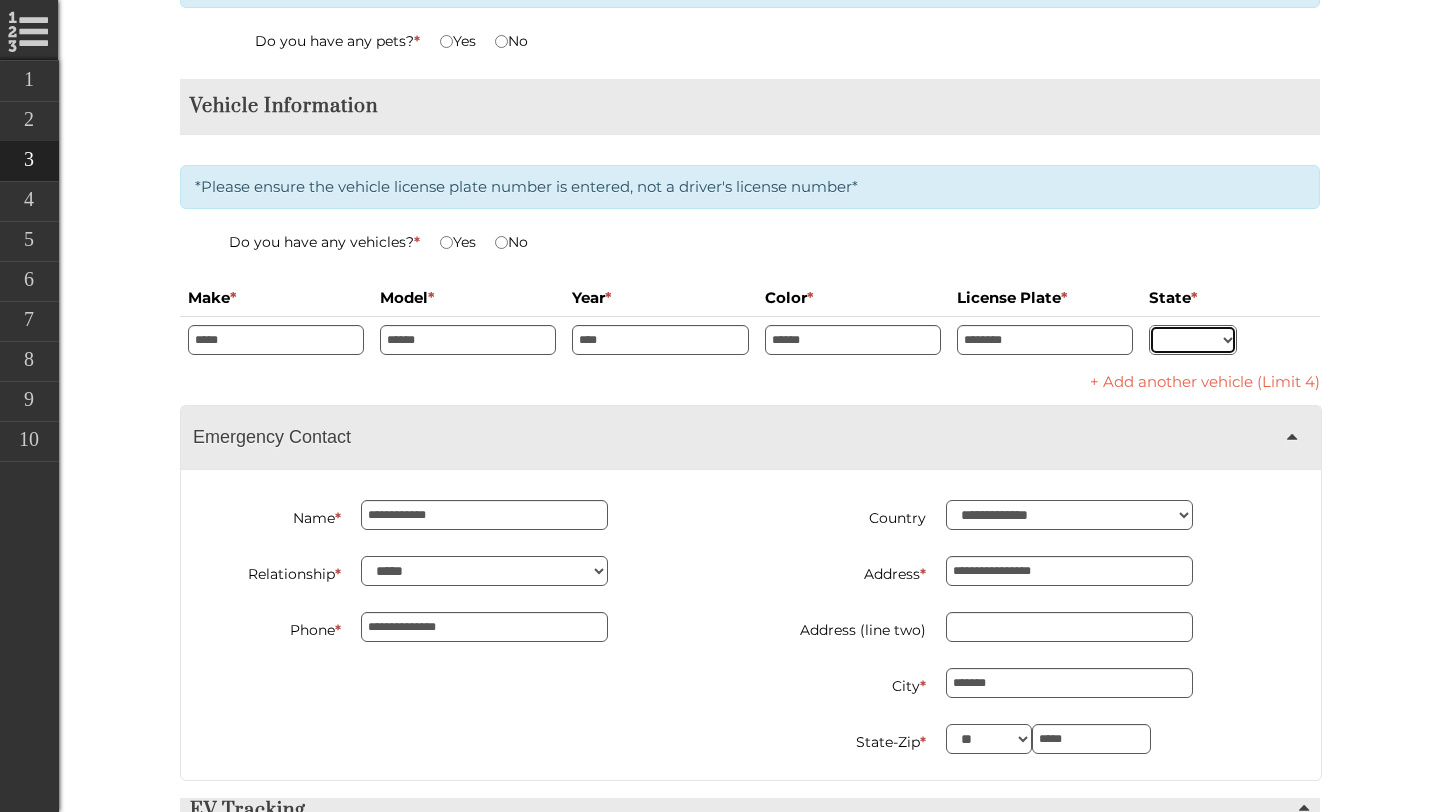 click on "** ** ** ** ** ** ** ** ** ** ** ** ** ** ** ** ** ** ** ** ** ** ** ** ** ** ** ** ** ** ** ** ** ** ** ** ** ** ** ** ** ** ** ** ** ** ** ** ** ** ** ** ** ** ** ** ** ** ** ** **" at bounding box center [1193, 340] 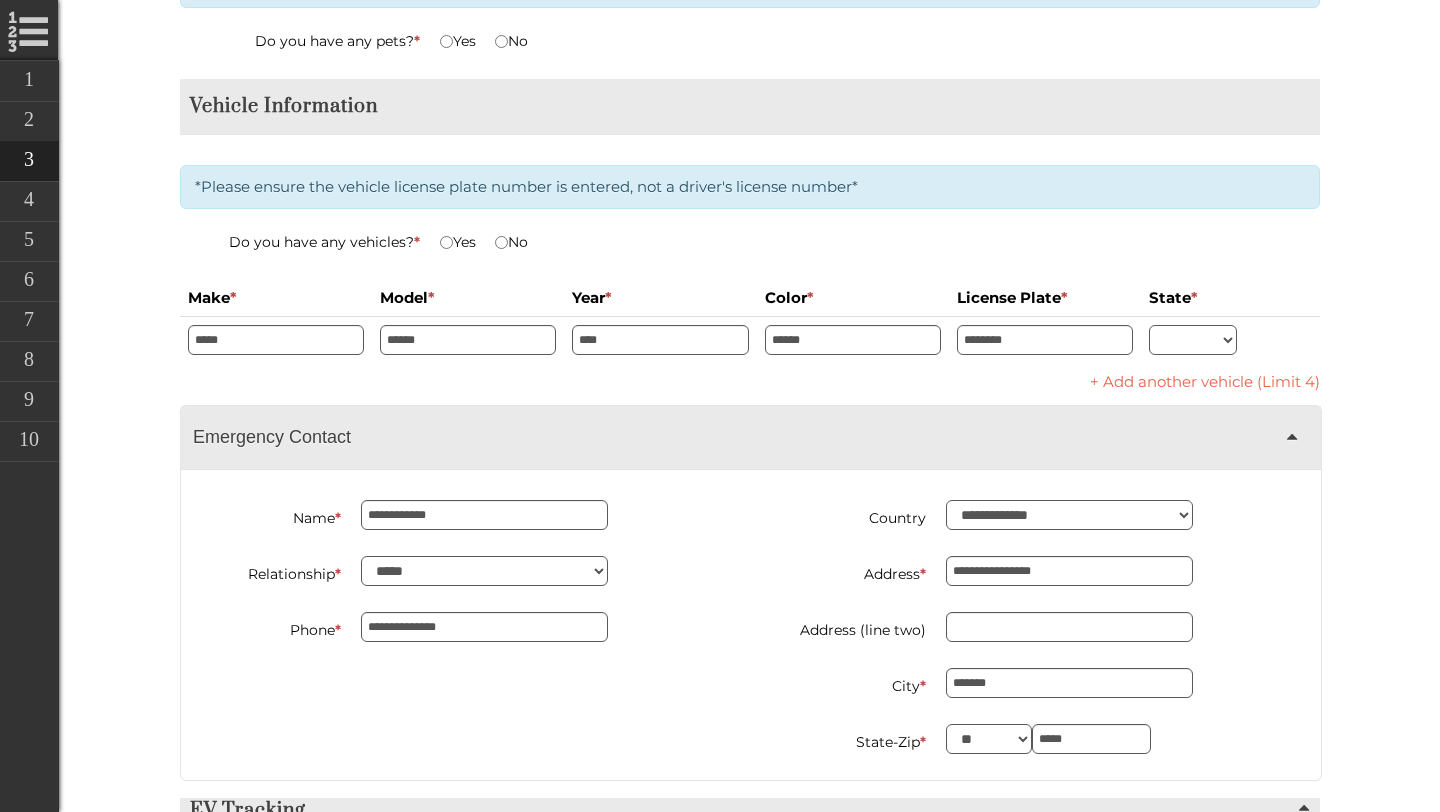 click on "State  *" at bounding box center [1207, 298] 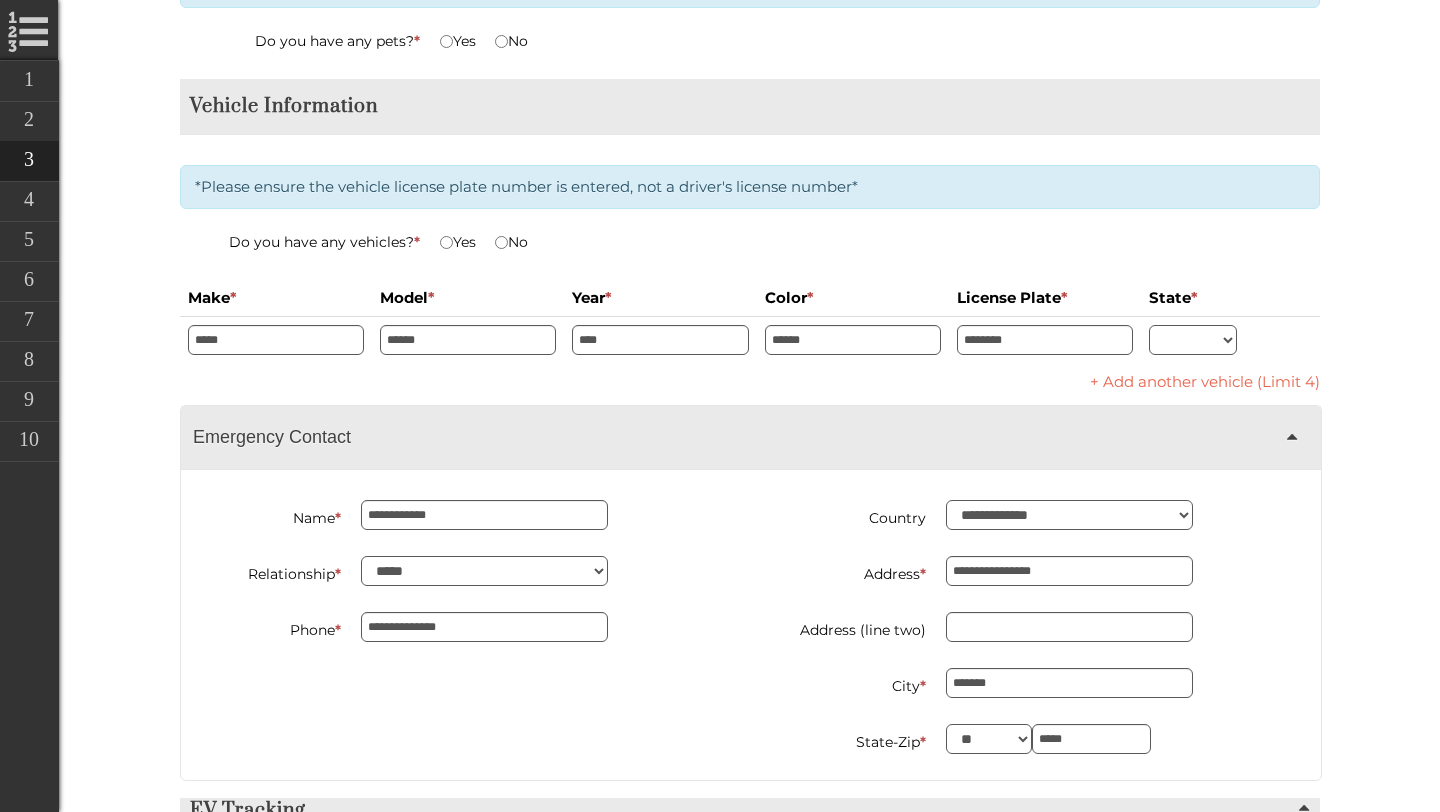 click on "State  *" at bounding box center [1207, 298] 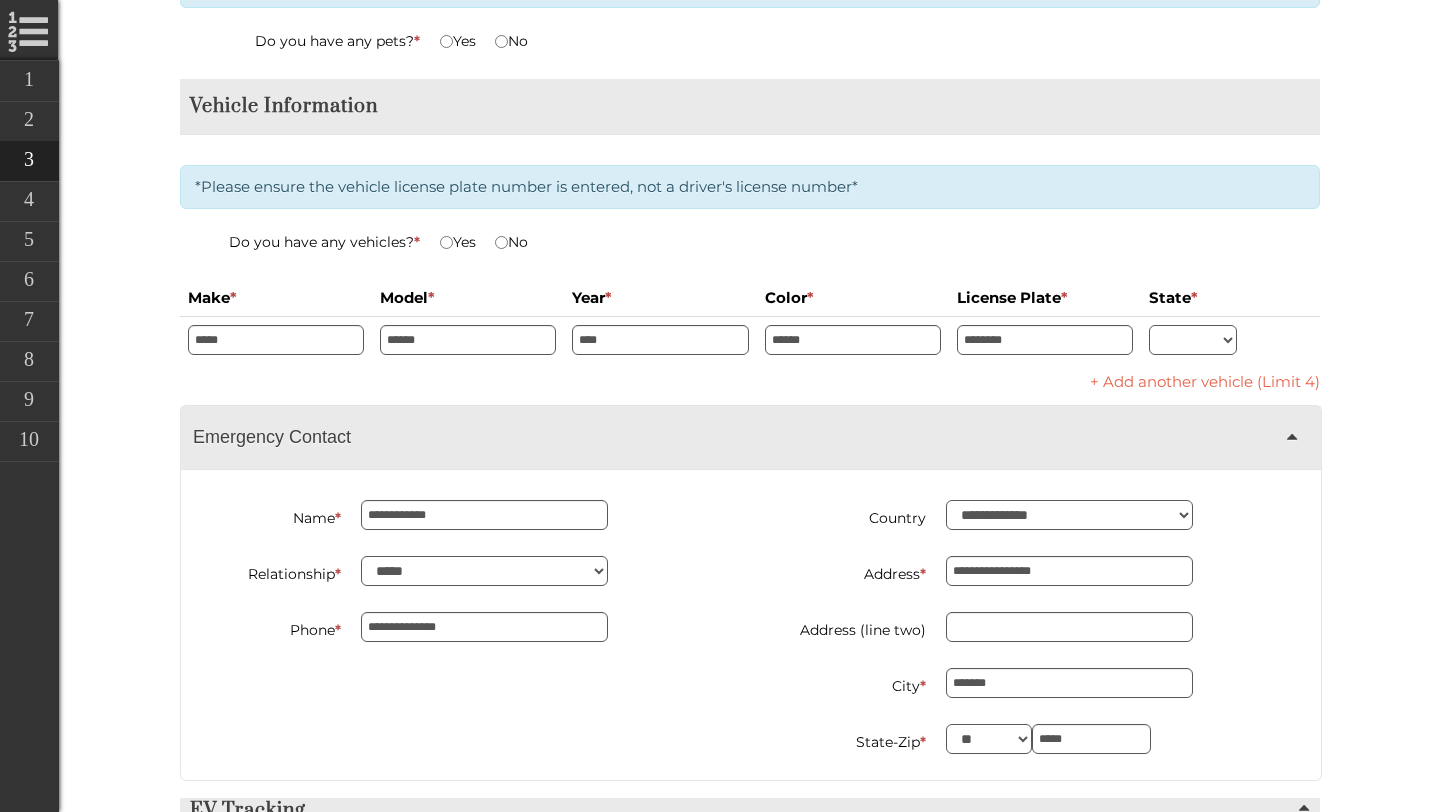 scroll, scrollTop: 3669, scrollLeft: 0, axis: vertical 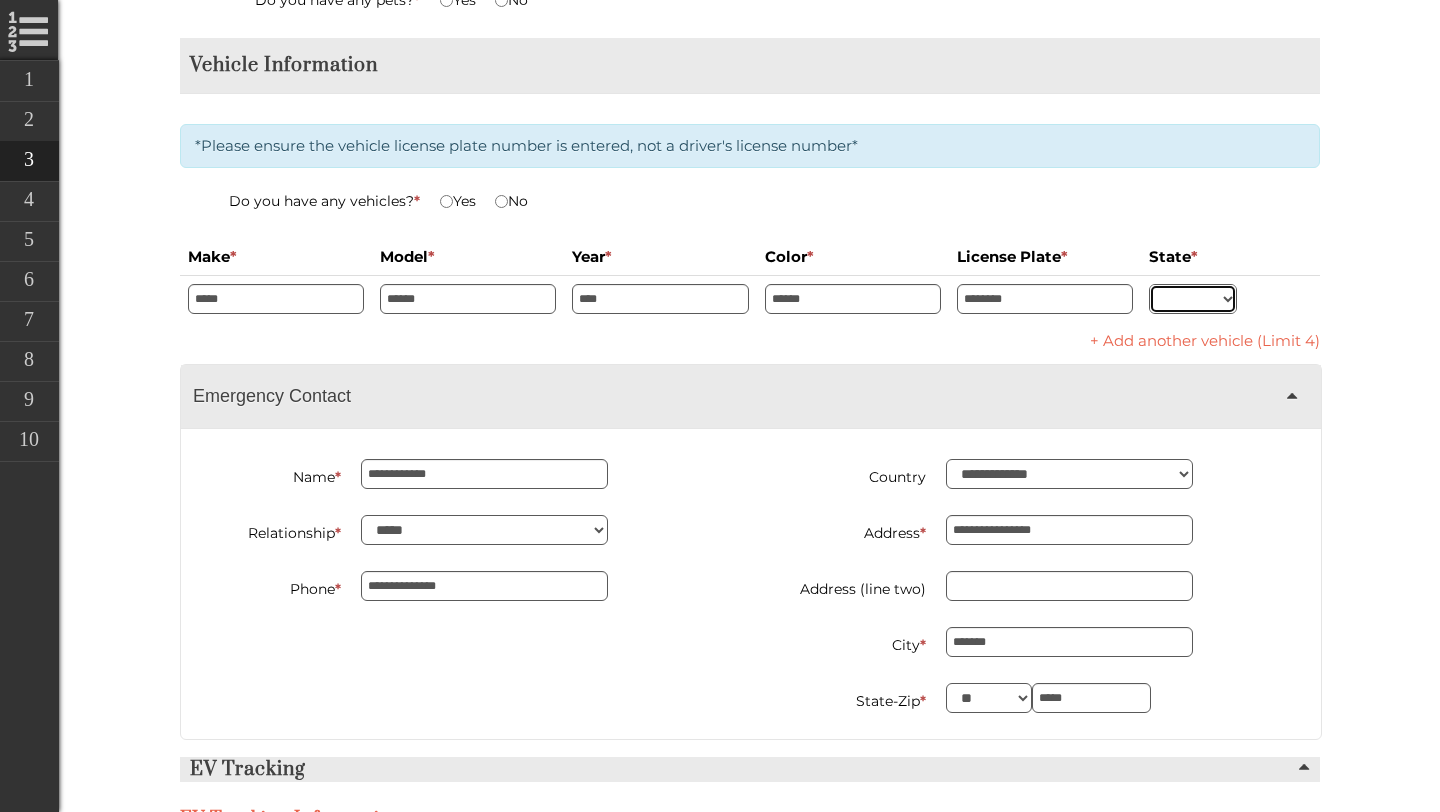 click on "** ** ** ** ** ** ** ** ** ** ** ** ** ** ** ** ** ** ** ** ** ** ** ** ** ** ** ** ** ** ** ** ** ** ** ** ** ** ** ** ** ** ** ** ** ** ** ** ** ** ** ** ** ** ** ** ** ** ** ** **" at bounding box center (1193, 299) 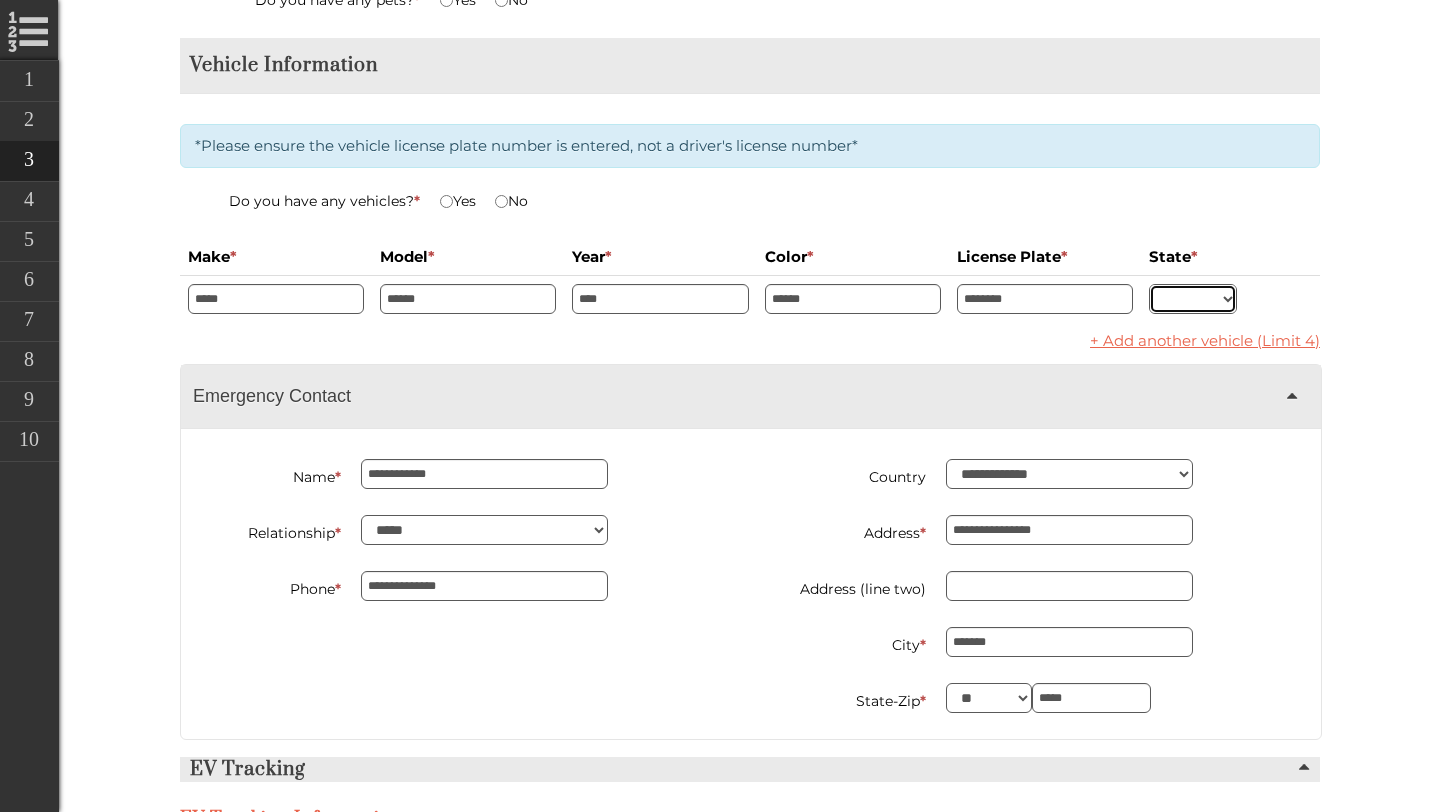 click on "** ** ** ** ** ** ** ** ** ** ** ** ** ** ** ** ** ** ** ** ** ** ** ** ** ** ** ** ** ** ** ** ** ** ** ** ** ** ** ** ** ** ** ** ** ** ** ** ** ** ** ** ** ** ** ** ** ** ** ** **" at bounding box center [1193, 299] 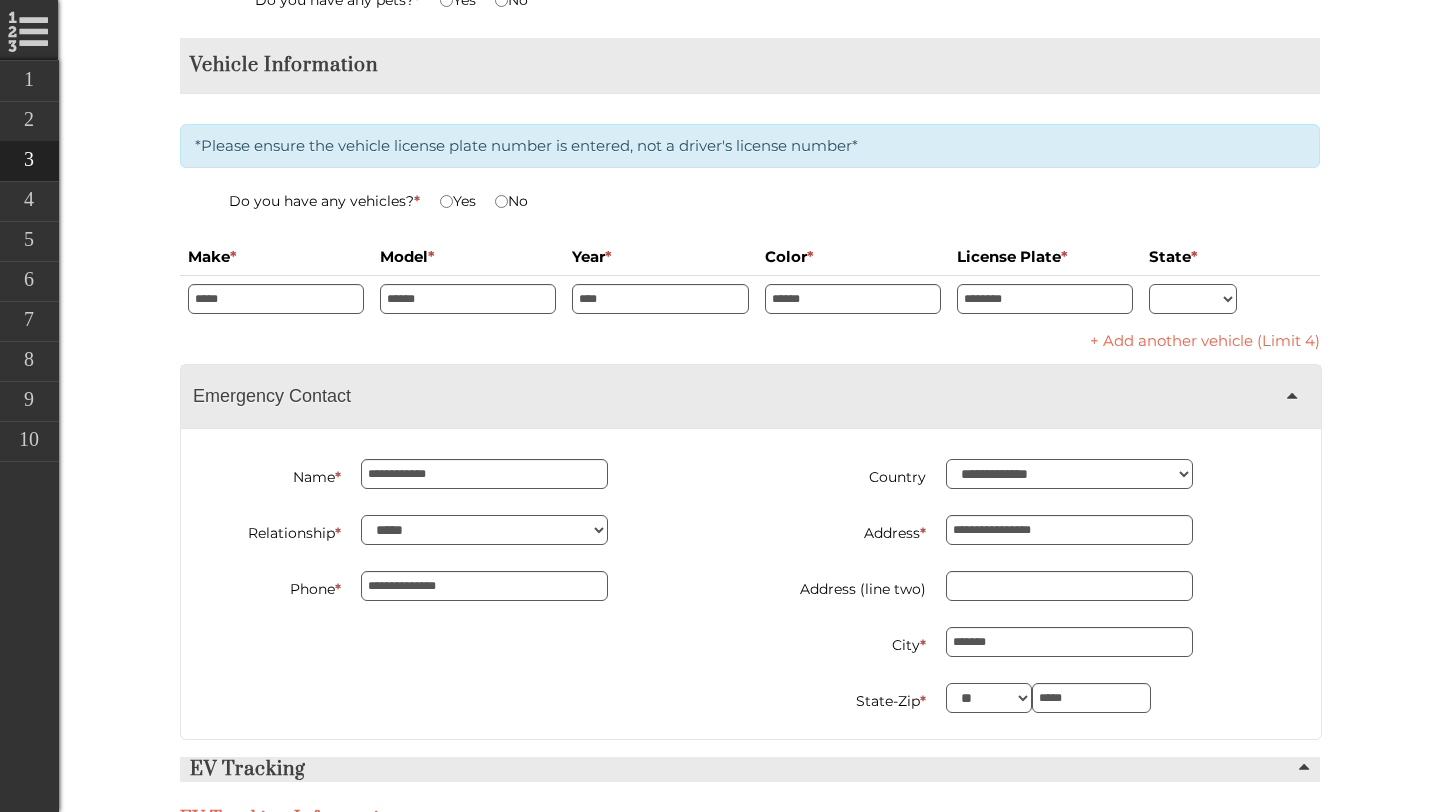 click on "EV Tracking" at bounding box center [750, 769] 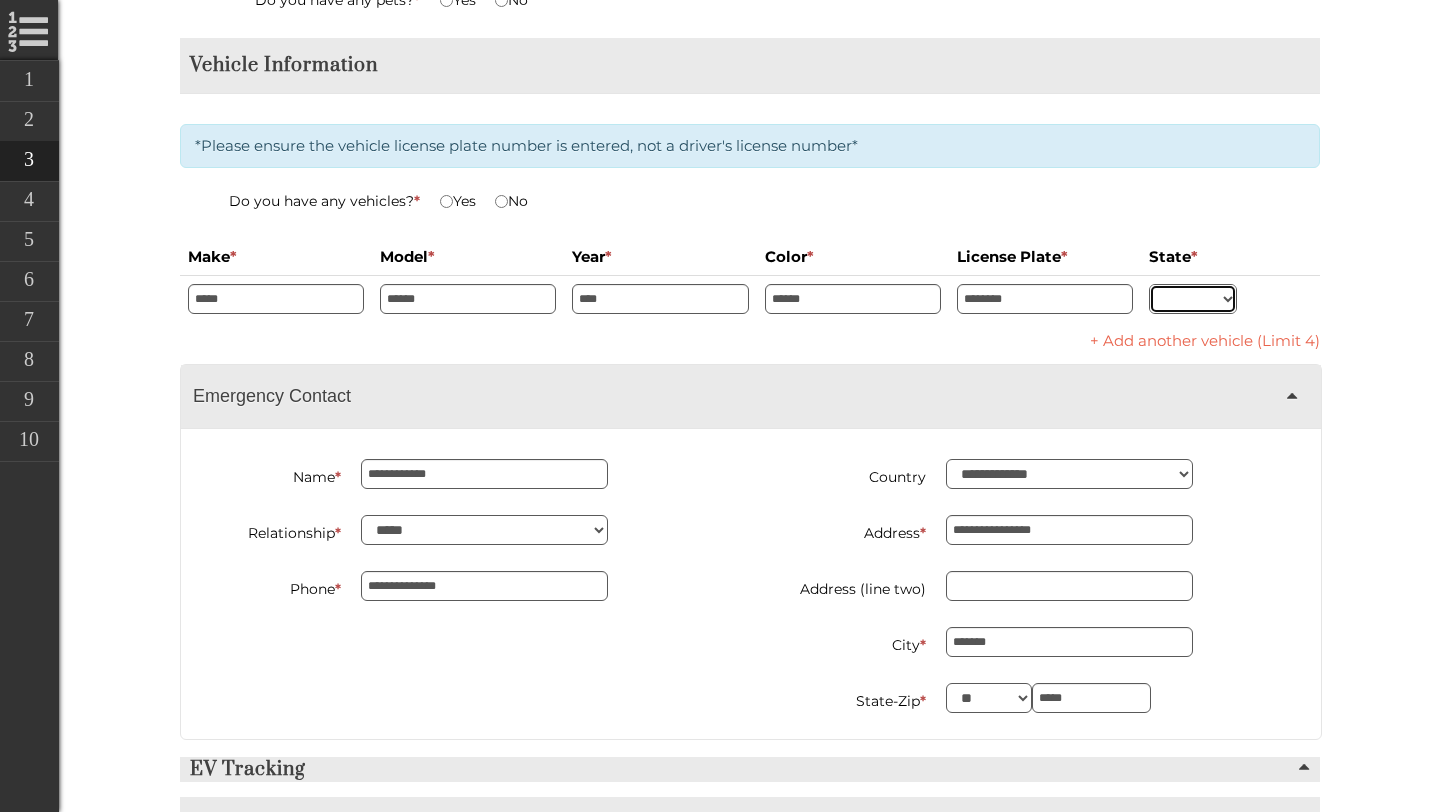 click on "** ** ** ** ** ** ** ** ** ** ** ** ** ** ** ** ** ** ** ** ** ** ** ** ** ** ** ** ** ** ** ** ** ** ** ** ** ** ** ** ** ** ** ** ** ** ** ** ** ** ** ** ** ** ** ** ** ** ** ** **" at bounding box center (1193, 299) 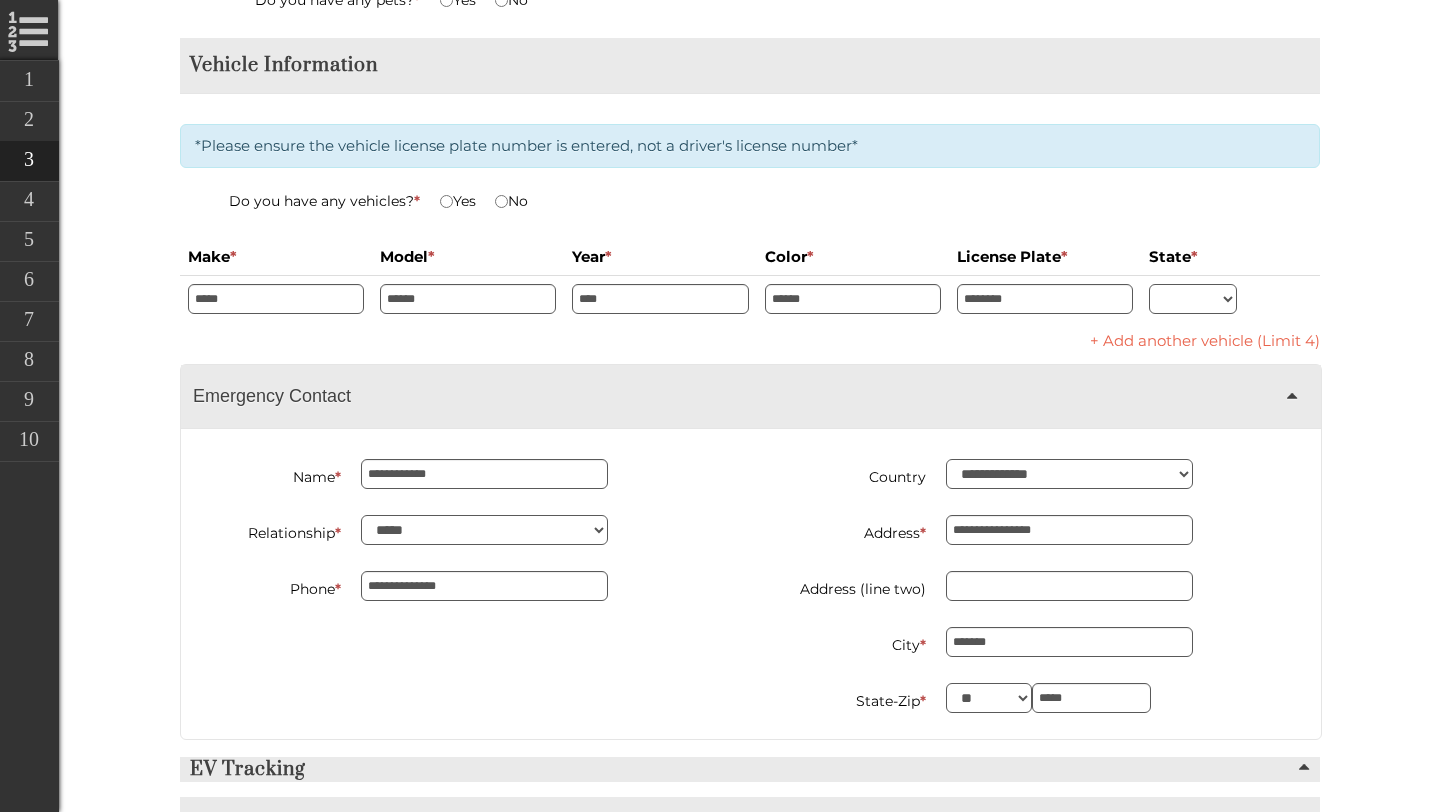 click on "EV Tracking" at bounding box center [750, 769] 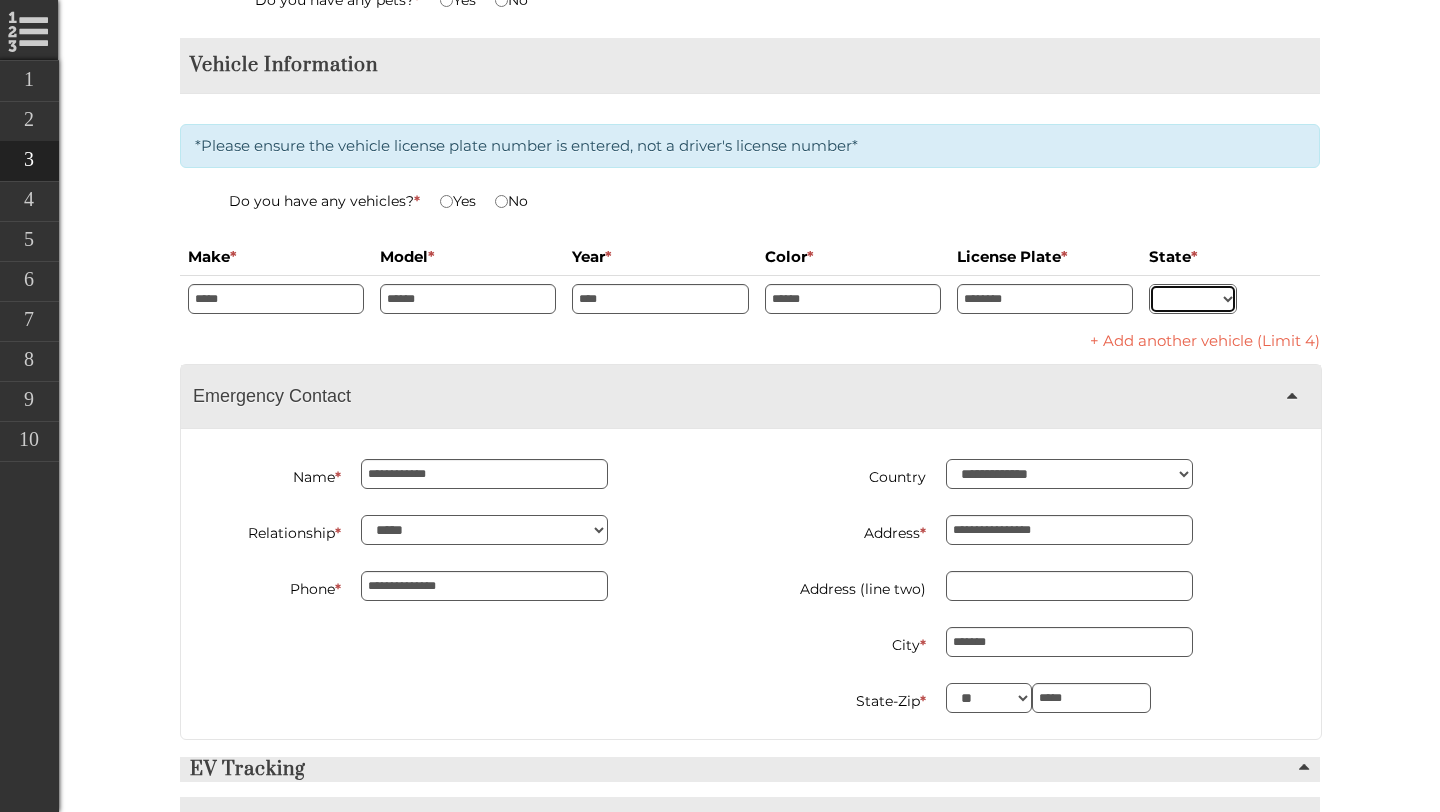 click on "** ** ** ** ** ** ** ** ** ** ** ** ** ** ** ** ** ** ** ** ** ** ** ** ** ** ** ** ** ** ** ** ** ** ** ** ** ** ** ** ** ** ** ** ** ** ** ** ** ** ** ** ** ** ** ** ** ** ** ** **" at bounding box center [1193, 299] 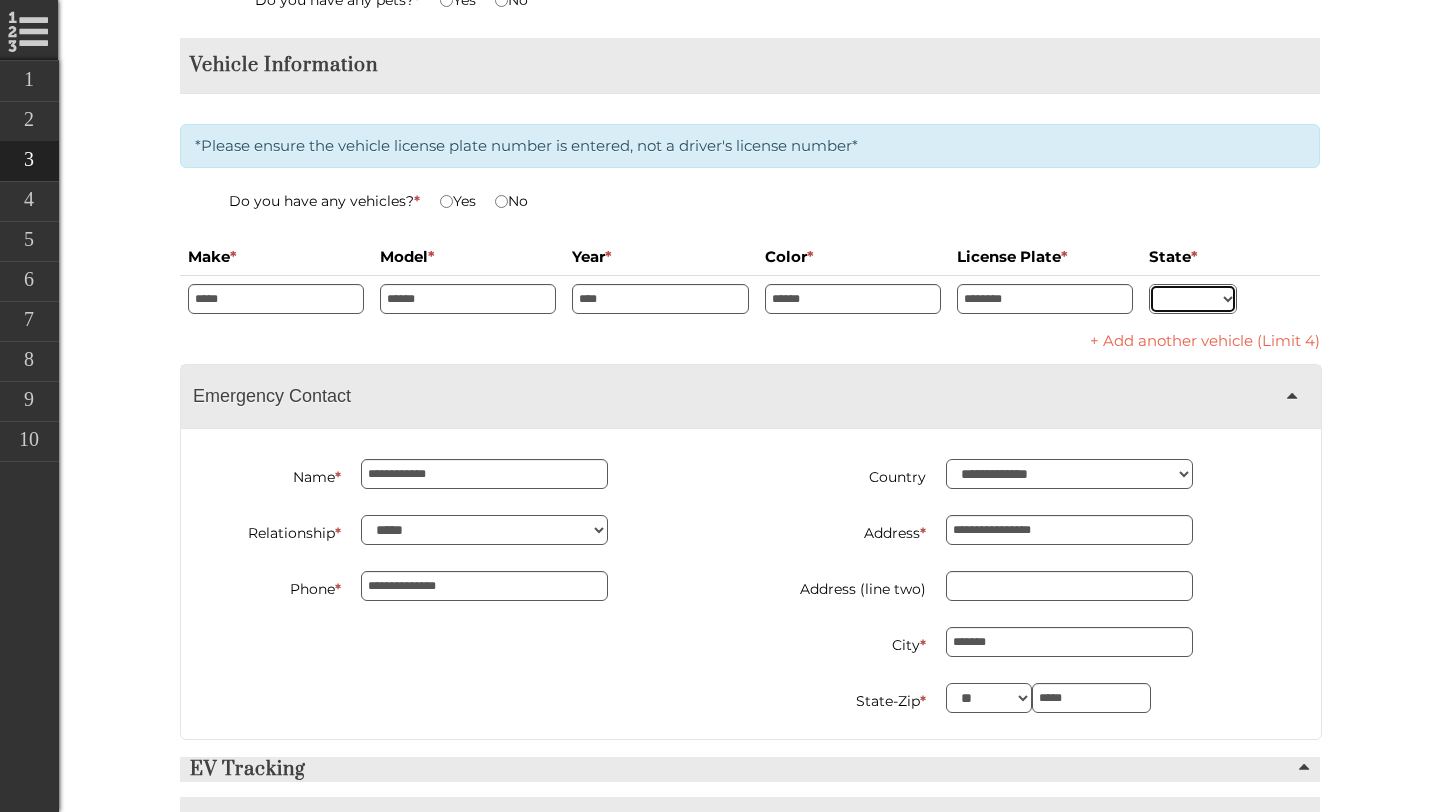 click on "** ** ** ** ** ** ** ** ** ** ** ** ** ** ** ** ** ** ** ** ** ** ** ** ** ** ** ** ** ** ** ** ** ** ** ** ** ** ** ** ** ** ** ** ** ** ** ** ** ** ** ** ** ** ** ** ** ** ** ** **" at bounding box center (1193, 299) 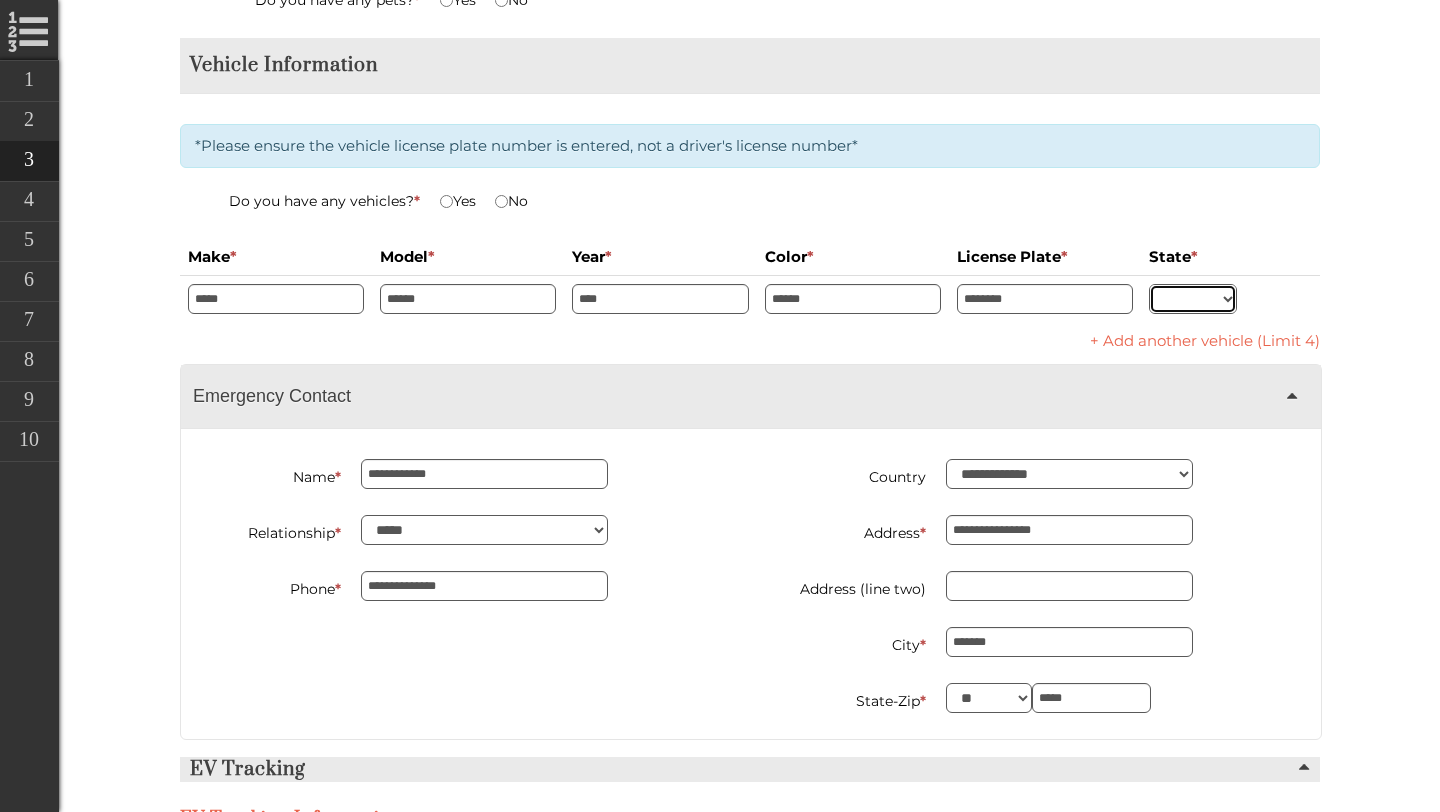 click on "** ** ** ** ** ** ** ** ** ** ** ** ** ** ** ** ** ** ** ** ** ** ** ** ** ** ** ** ** ** ** ** ** ** ** ** ** ** ** ** ** ** ** ** ** ** ** ** ** ** ** ** ** ** ** ** ** ** ** ** **" at bounding box center (1193, 299) 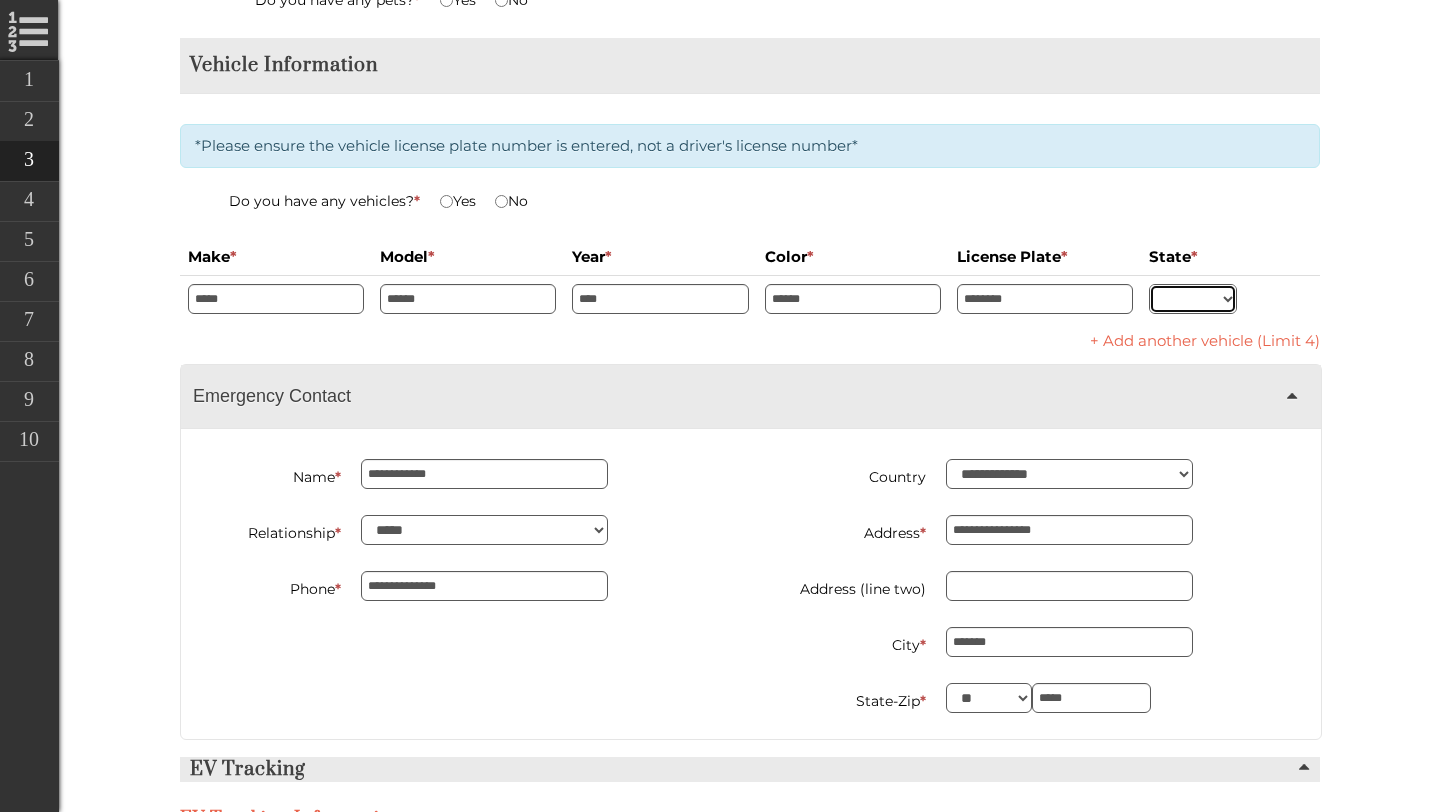 click on "** ** ** ** ** ** ** ** ** ** ** ** ** ** ** ** ** ** ** ** ** ** ** ** ** ** ** ** ** ** ** ** ** ** ** ** ** ** ** ** ** ** ** ** ** ** ** ** ** ** ** ** ** ** ** ** ** ** ** ** **" at bounding box center (1193, 299) 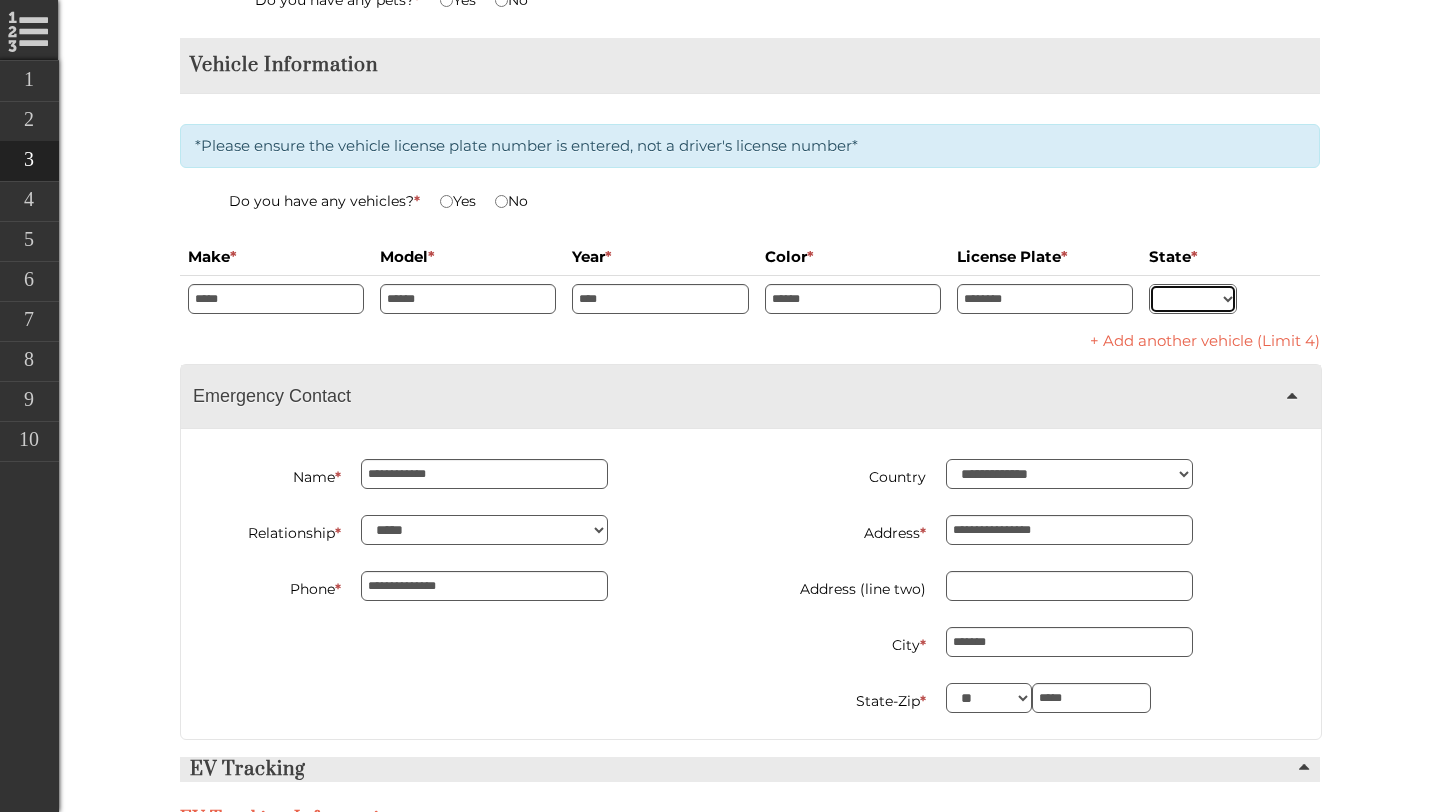 click on "** ** ** ** ** ** ** ** ** ** ** ** ** ** ** ** ** ** ** ** ** ** ** ** ** ** ** ** ** ** ** ** ** ** ** ** ** ** ** ** ** ** ** ** ** ** ** ** ** ** ** ** ** ** ** ** ** ** ** ** **" at bounding box center [1193, 299] 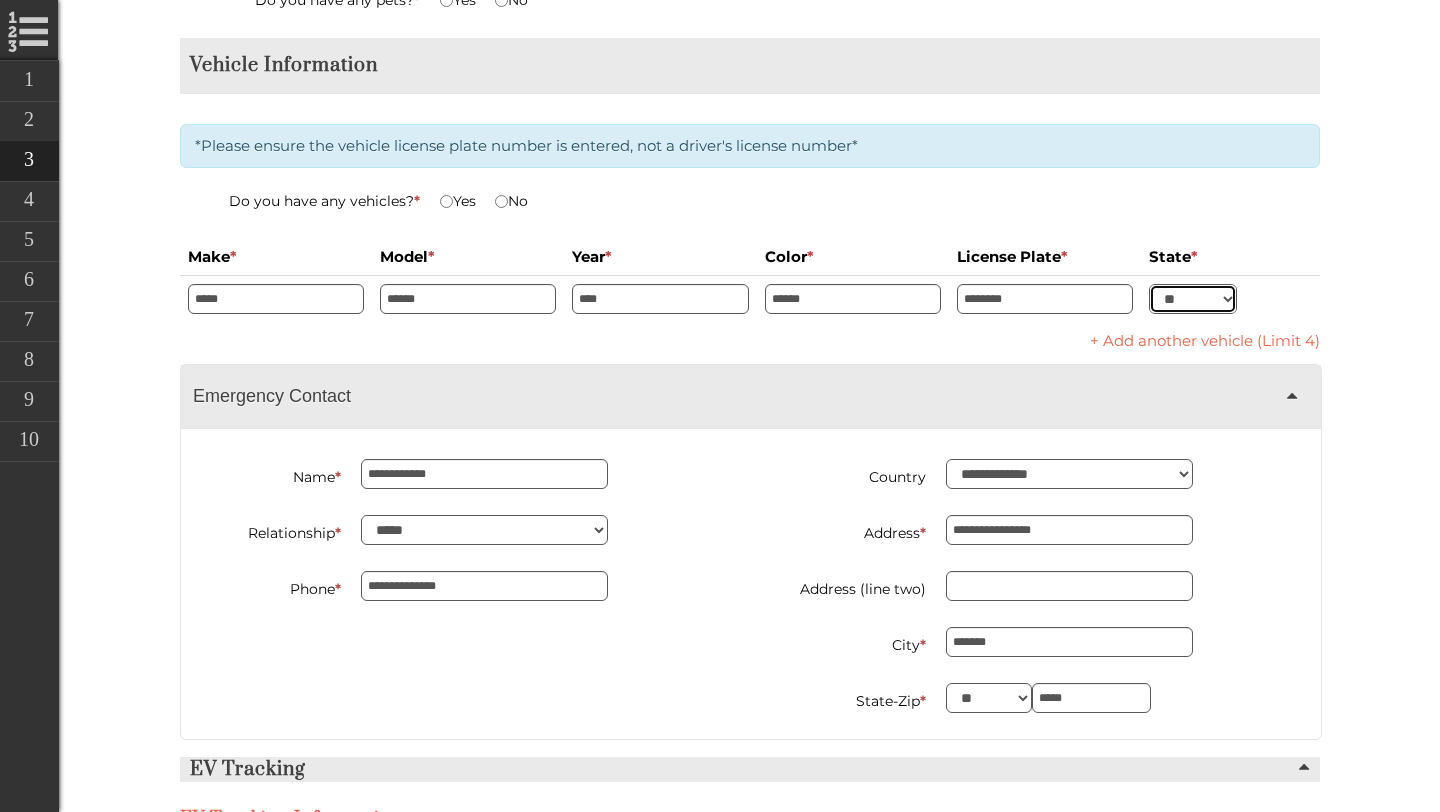 scroll, scrollTop: 4252, scrollLeft: 0, axis: vertical 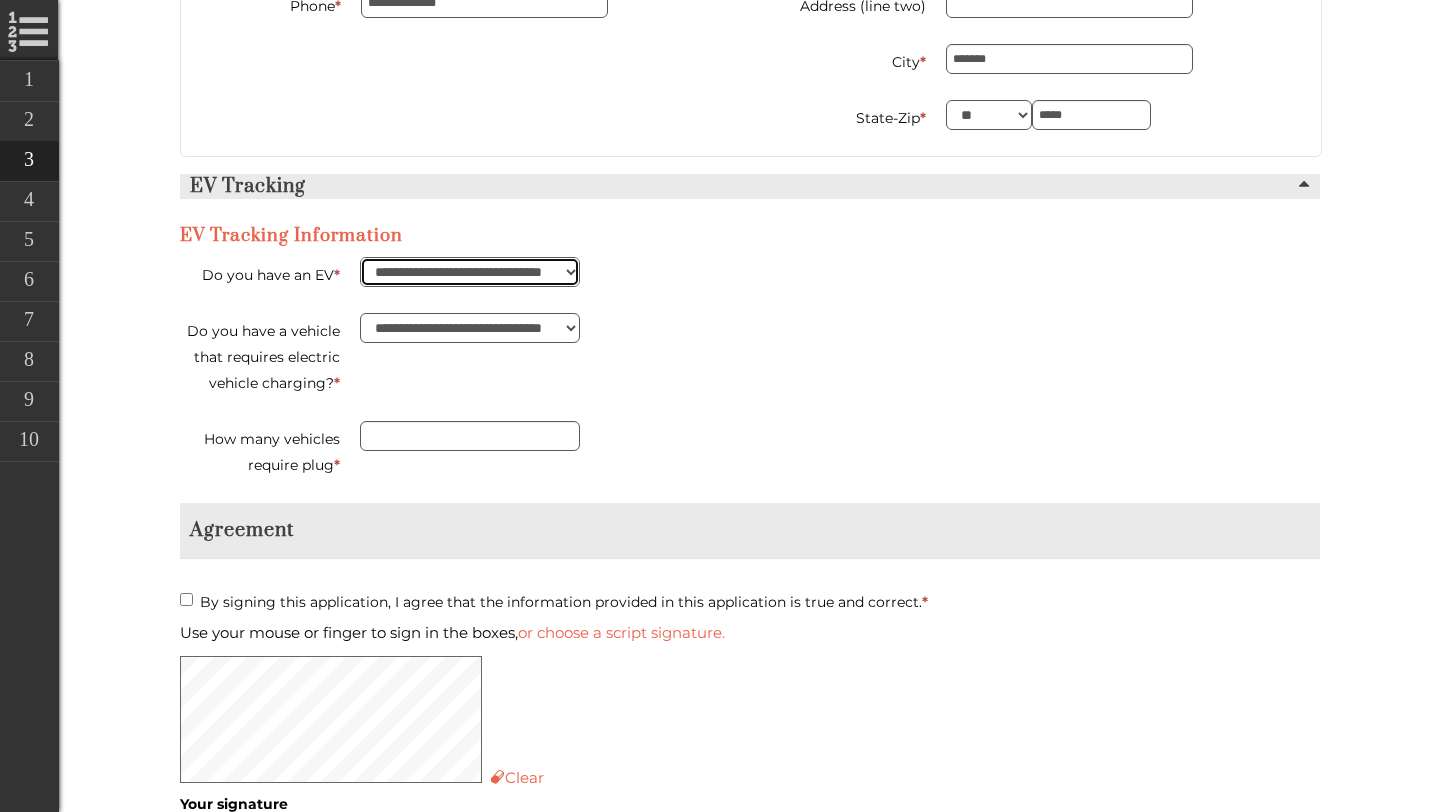 click on "**********" at bounding box center (470, 272) 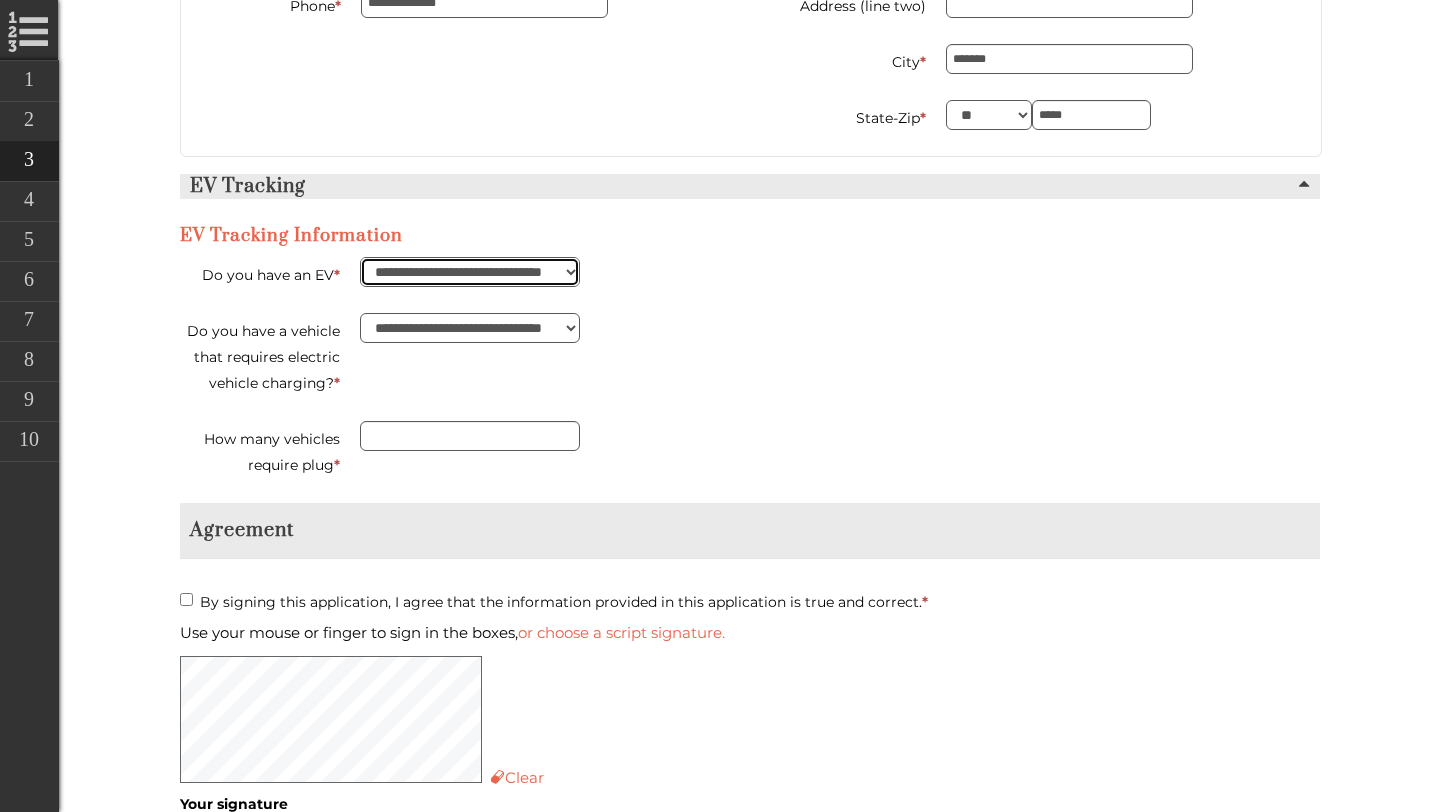 type on "**********" 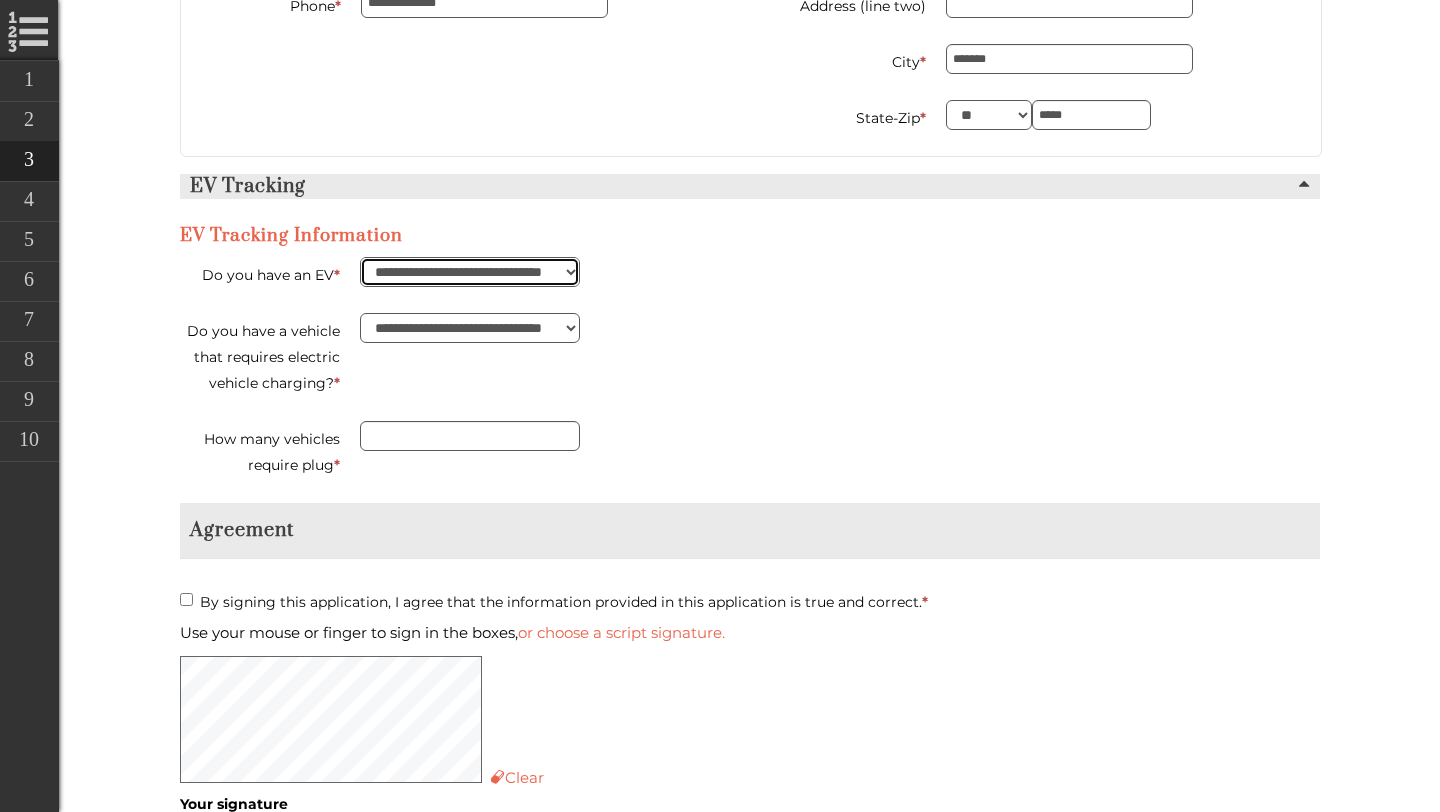type on "*********" 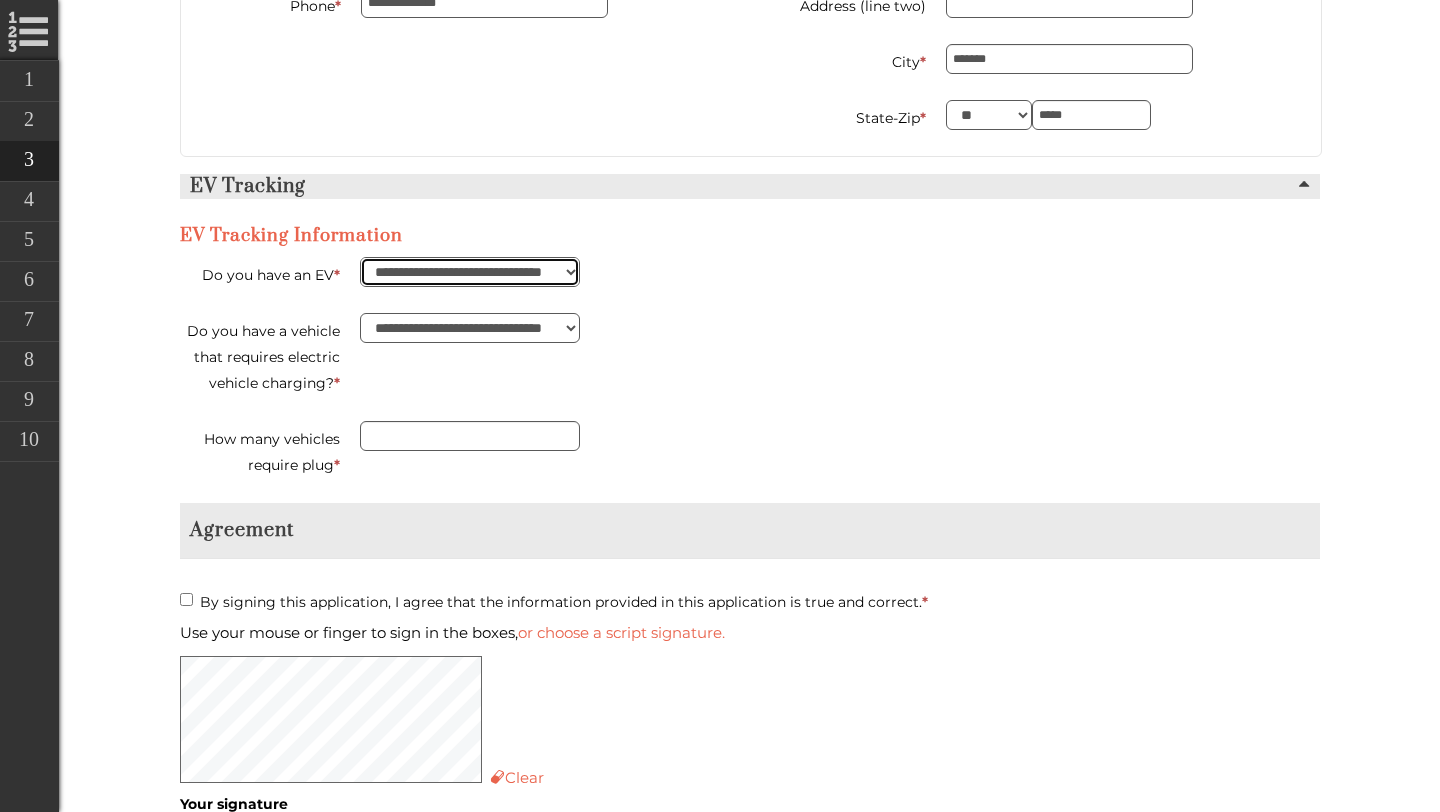 select on "**" 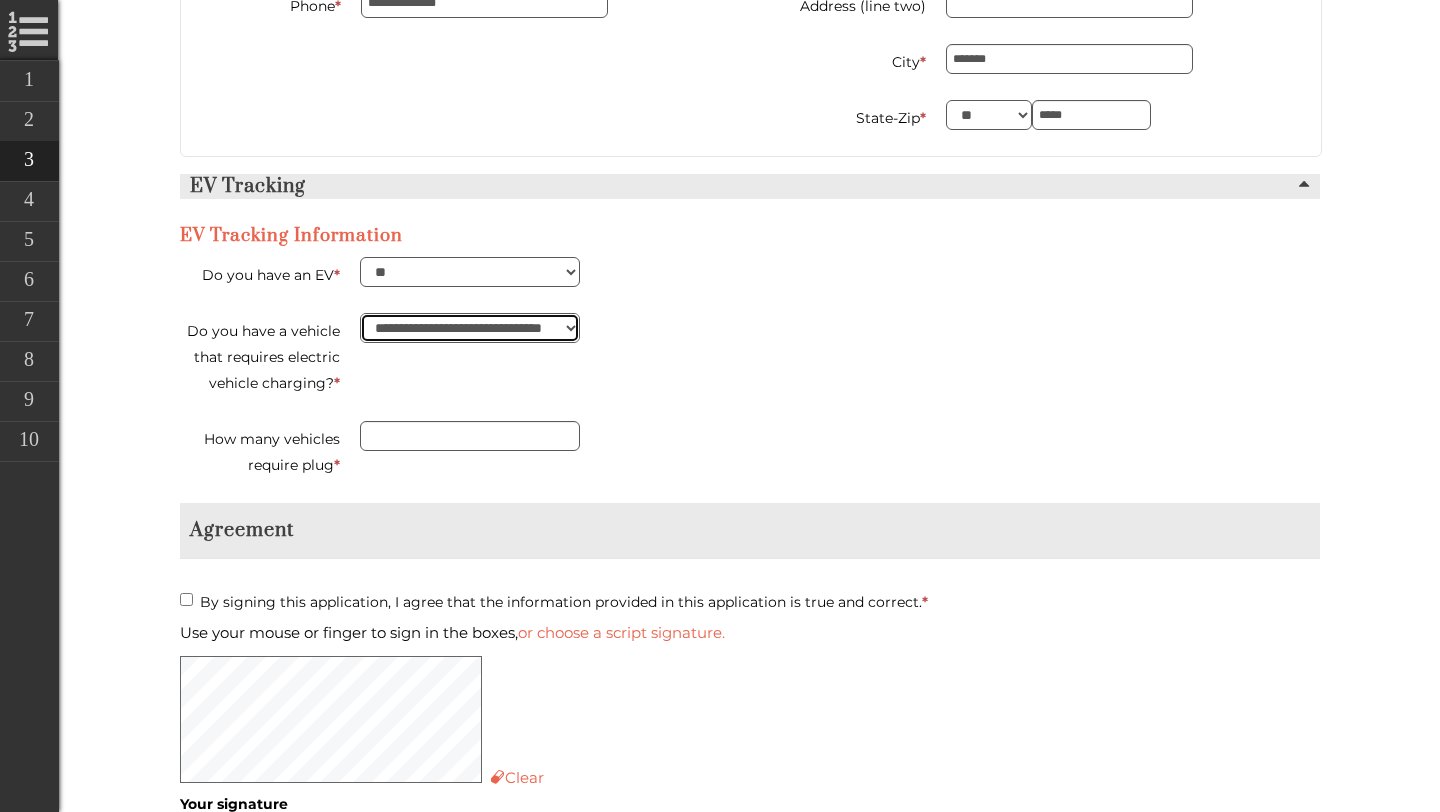 click on "**********" at bounding box center (470, 328) 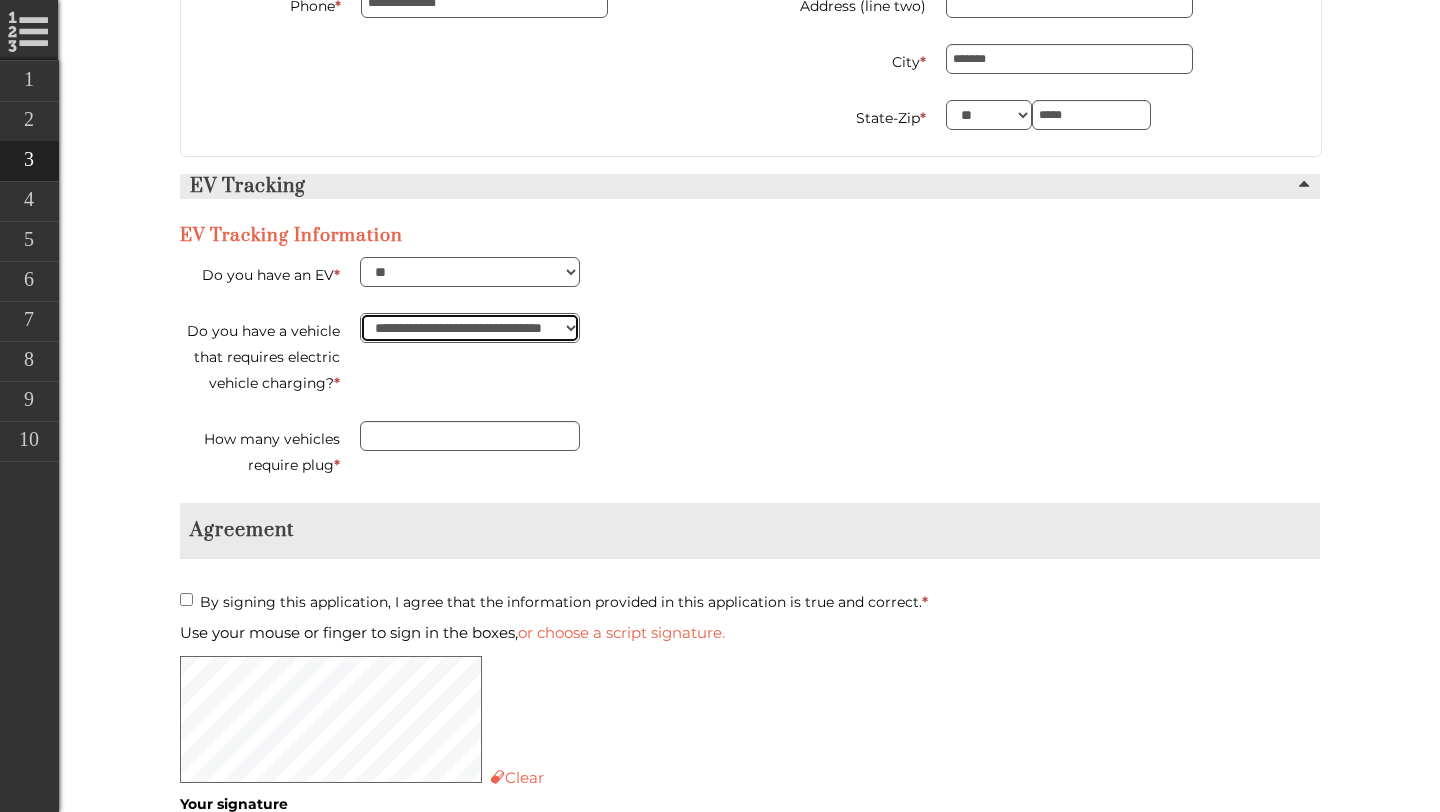type on "**********" 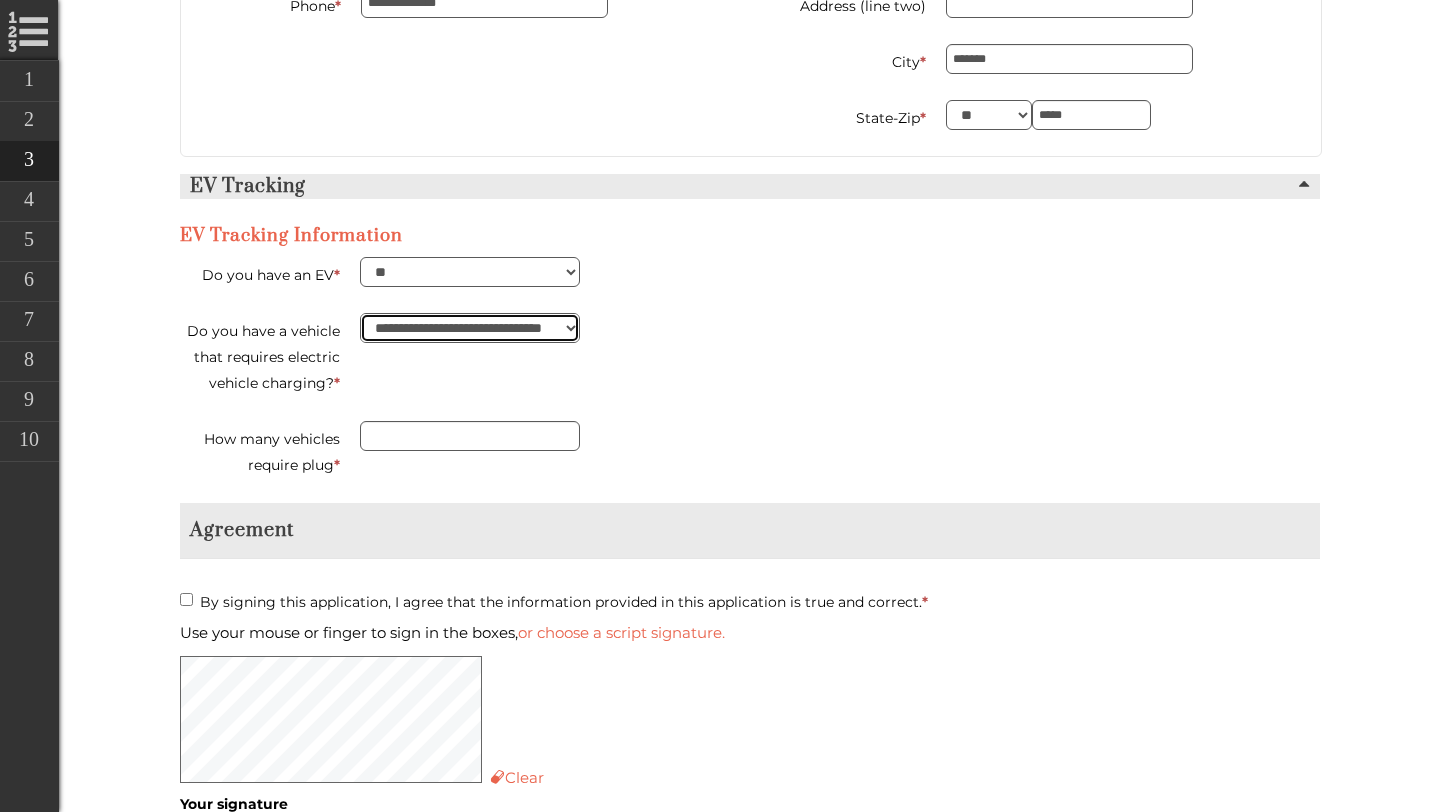 type on "*********" 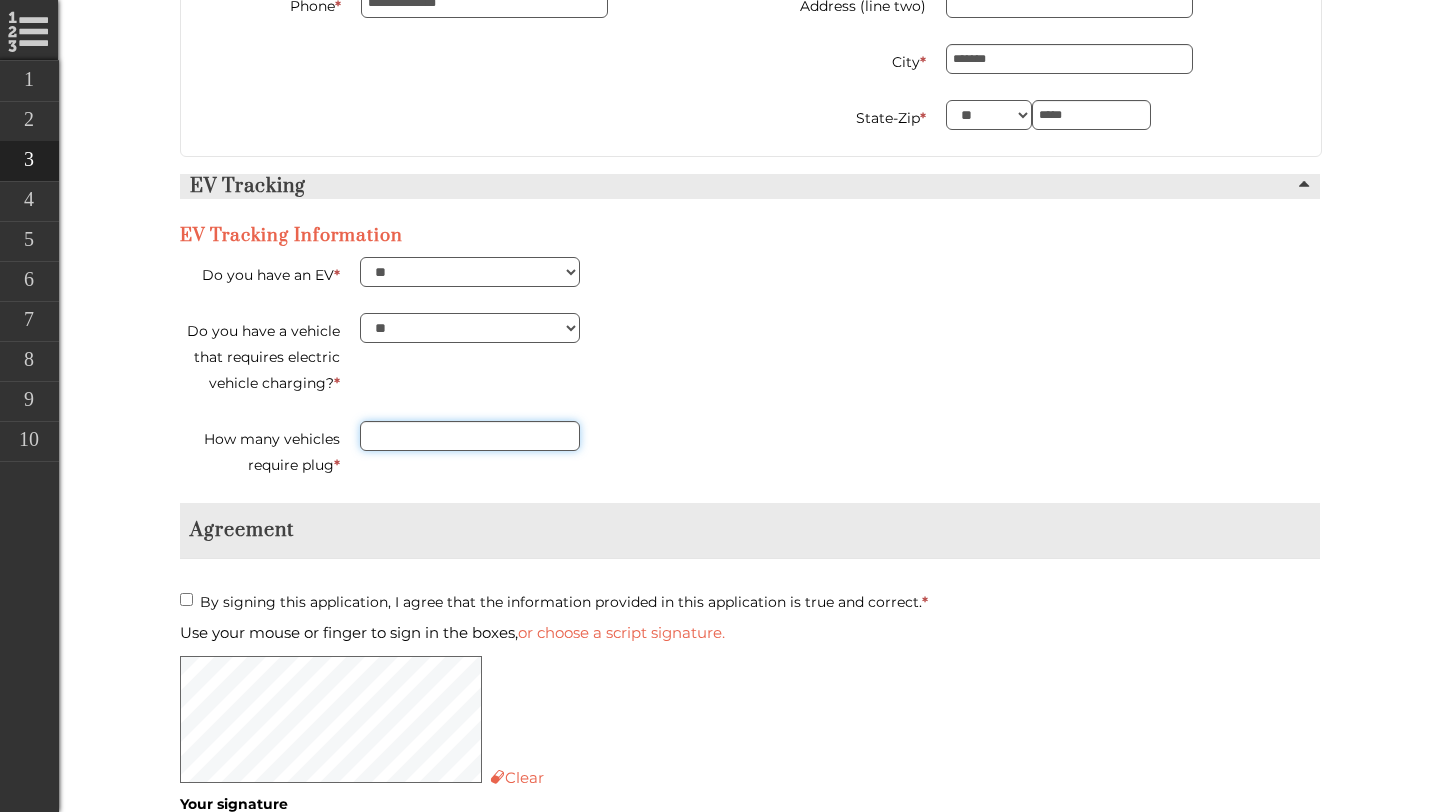 click on "How many vehicles require plug  *" at bounding box center (470, 436) 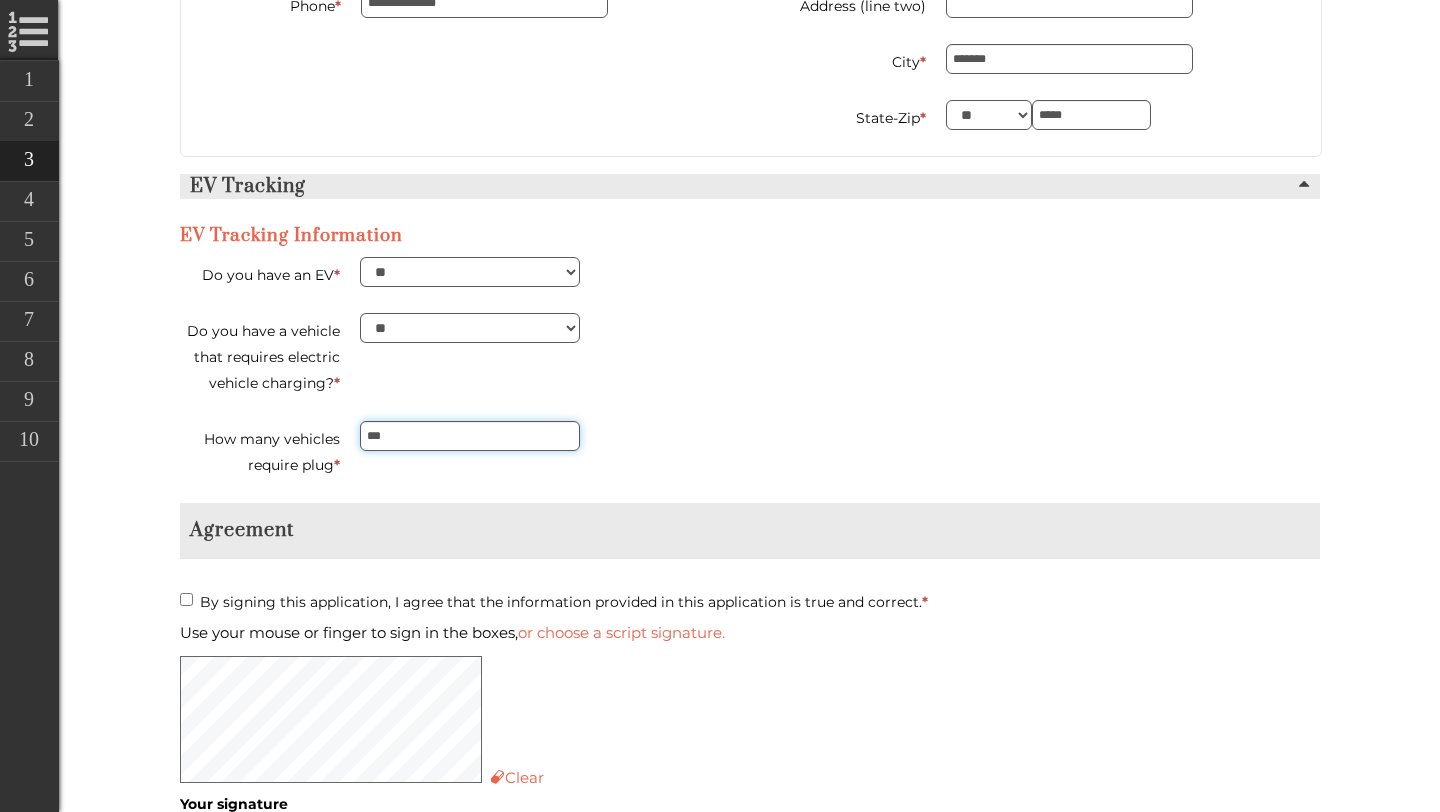 type on "****" 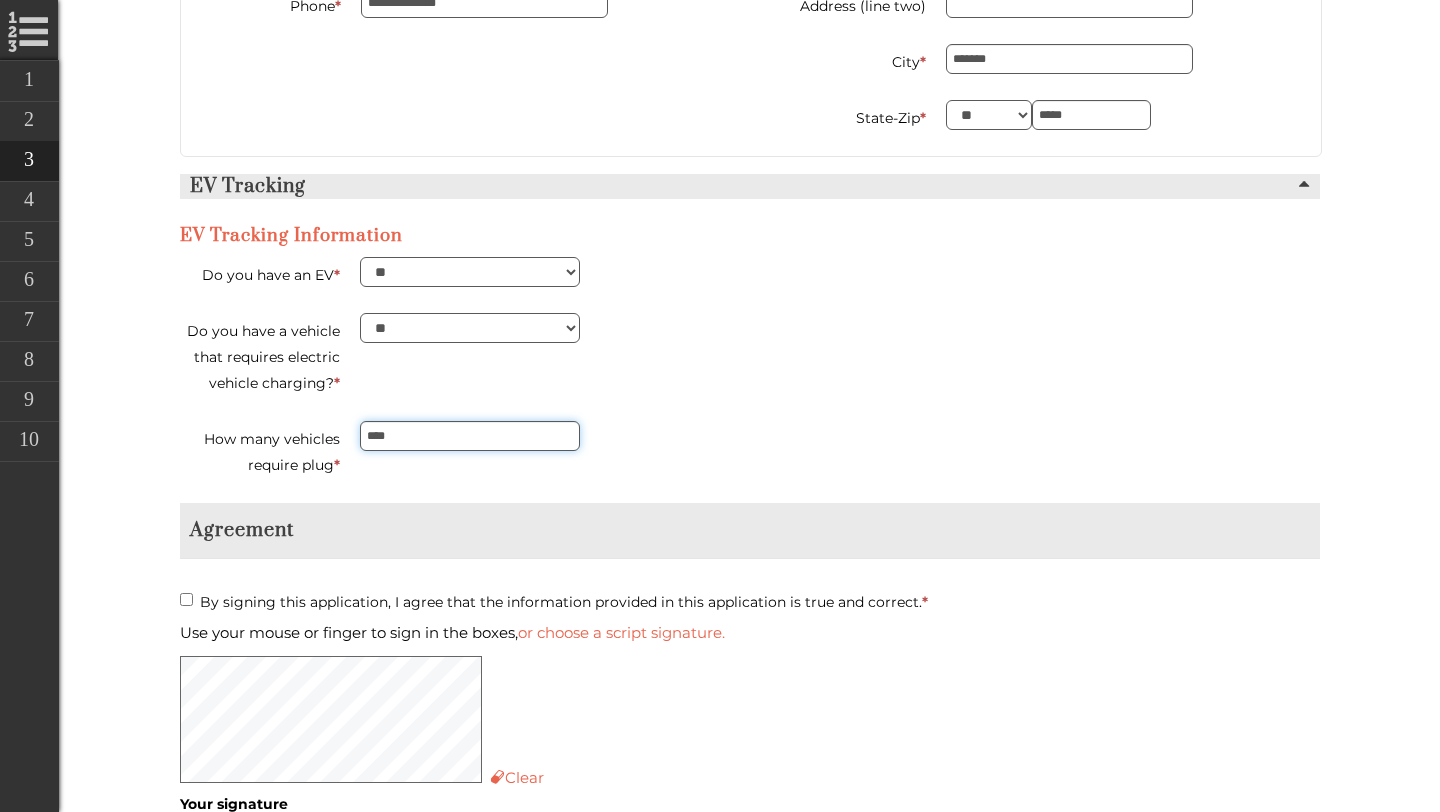 click on "****" at bounding box center (470, 436) 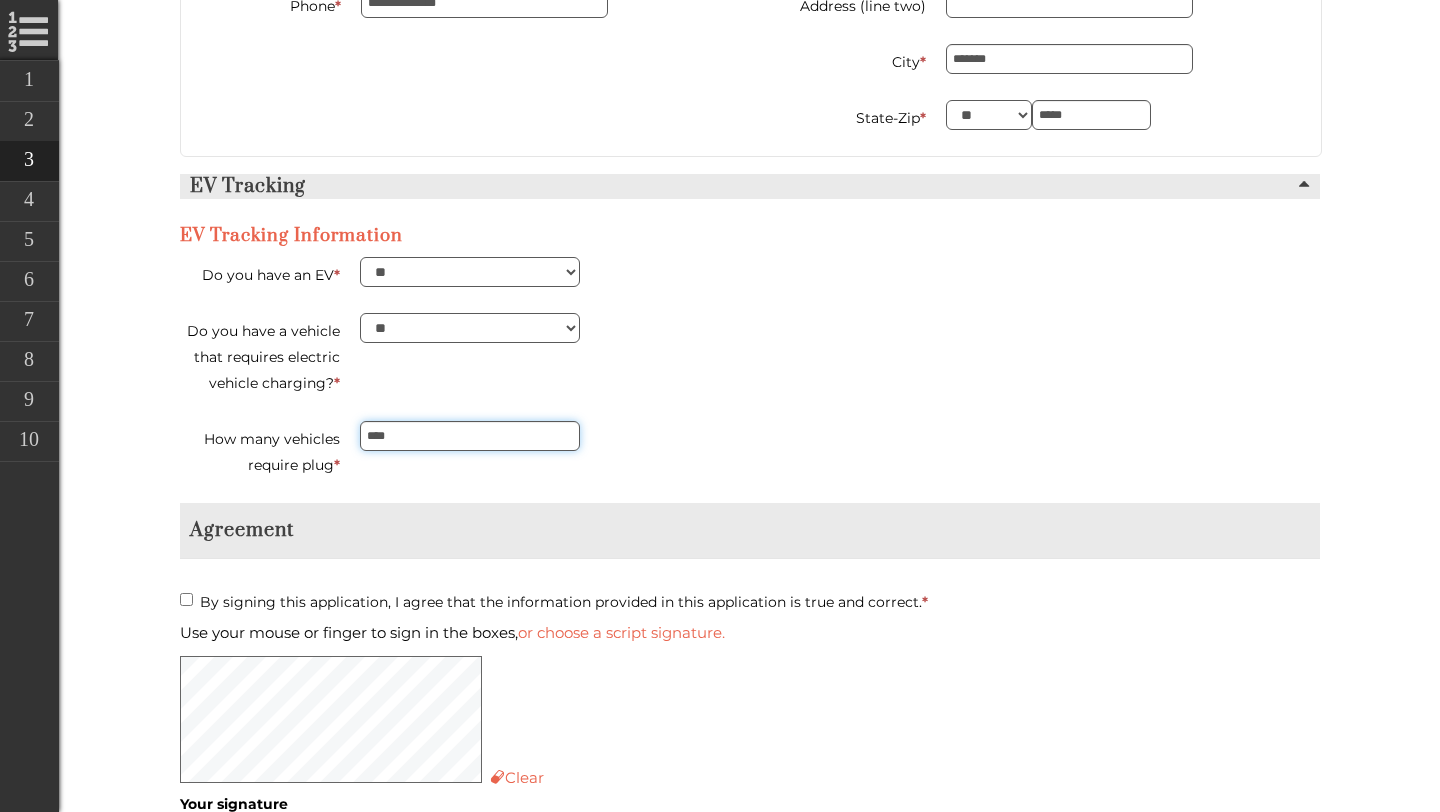 type on "**********" 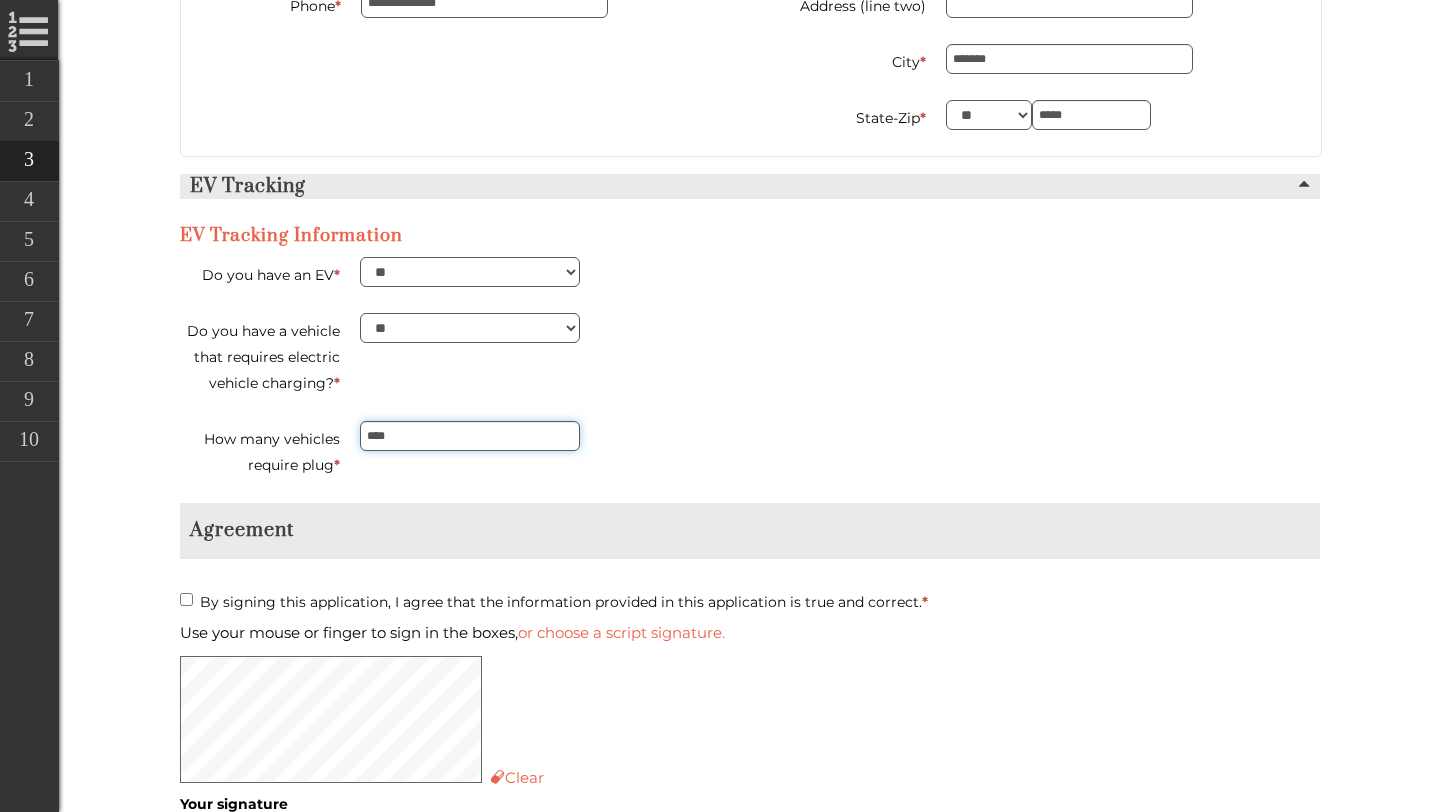 type on "*********" 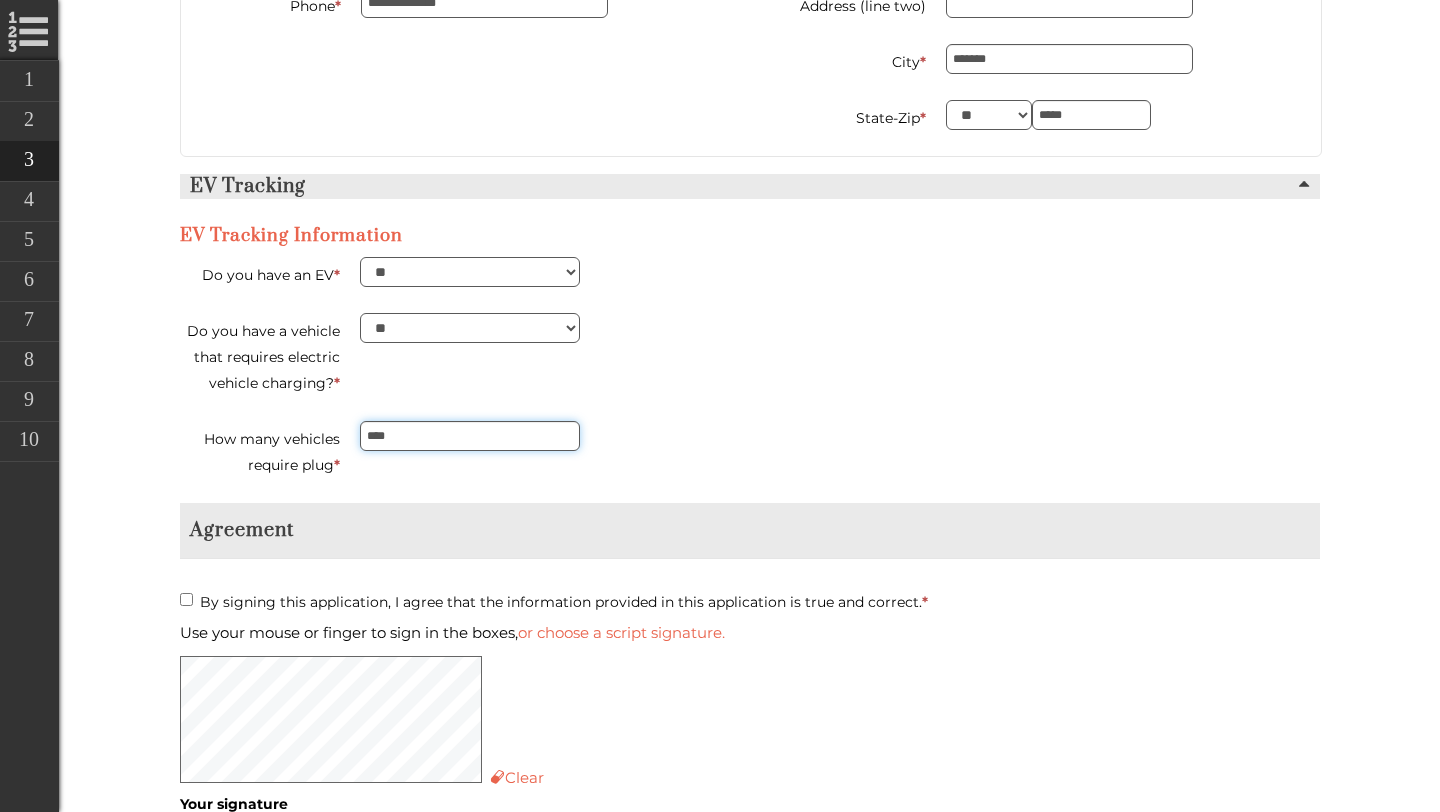 click on "****" at bounding box center [470, 436] 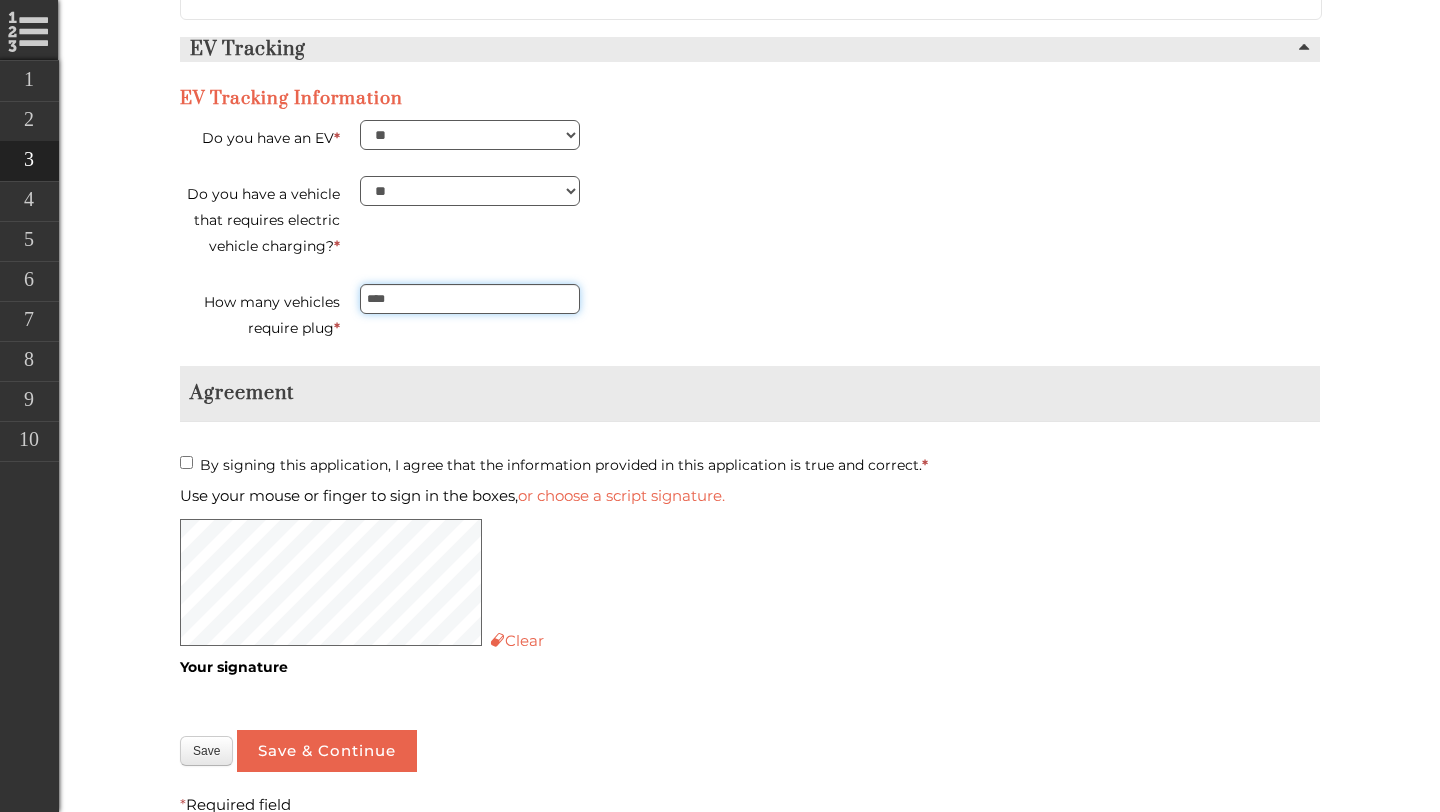 type on "****" 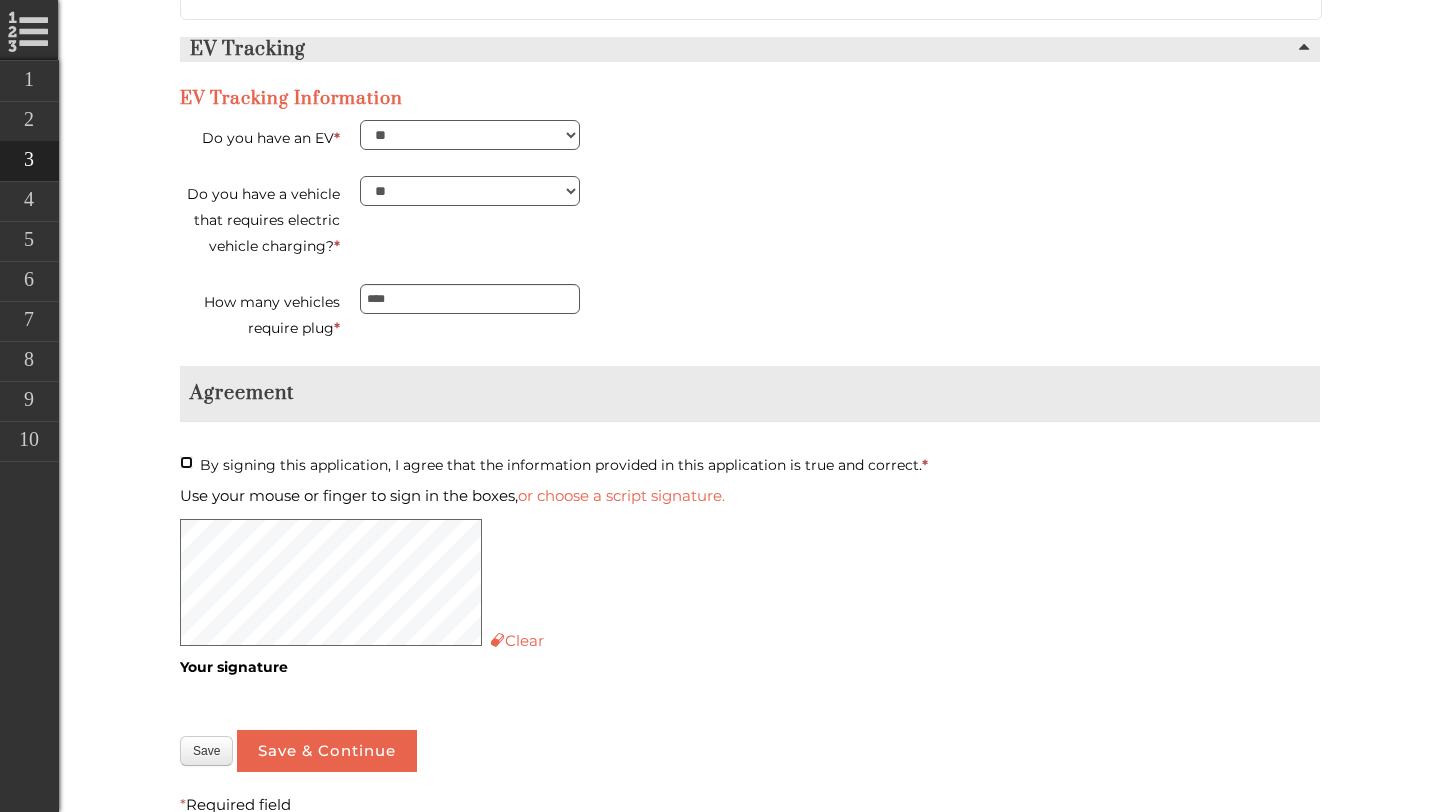 type on "**********" 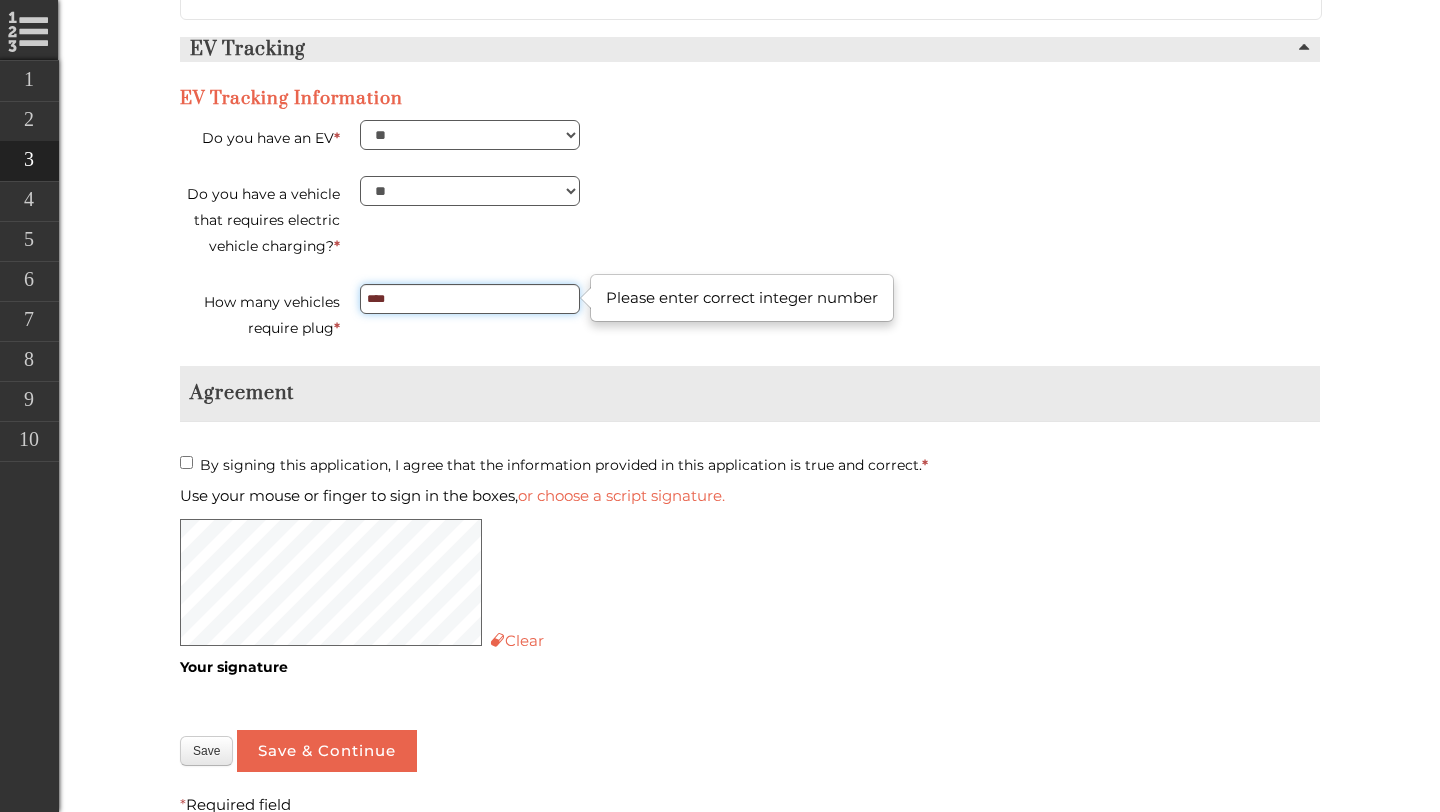click on "****" at bounding box center (470, 299) 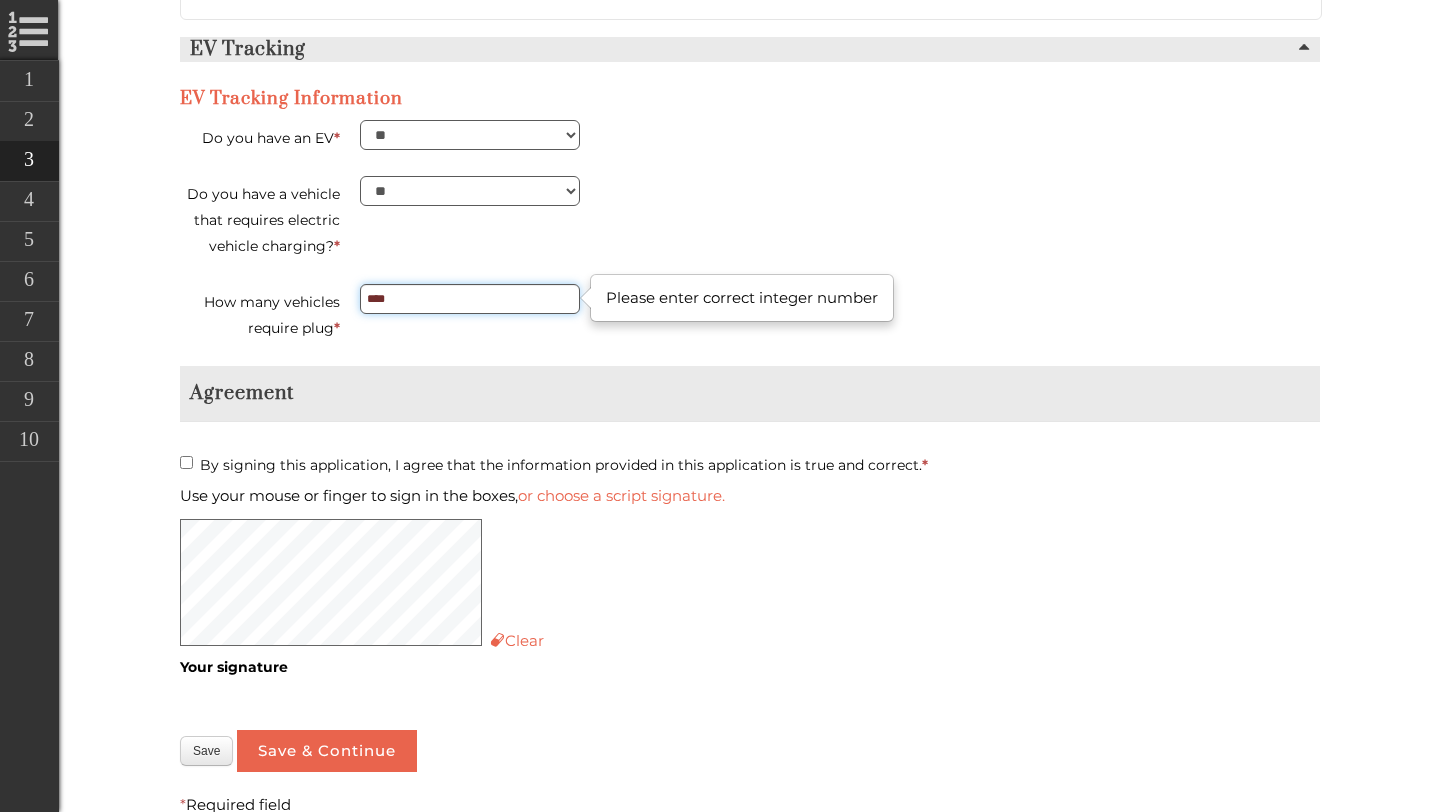click on "****" at bounding box center [470, 299] 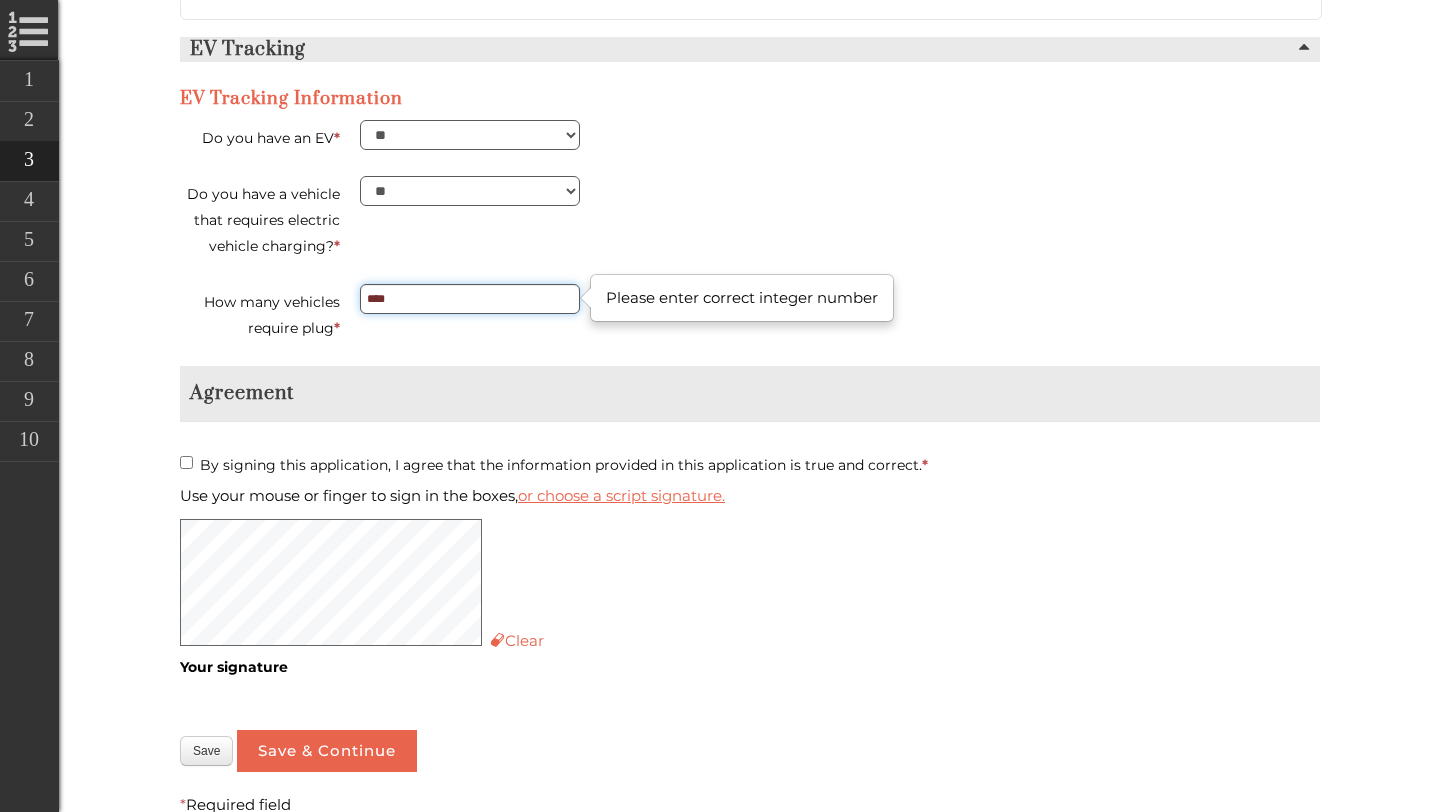 click on "****" at bounding box center [470, 299] 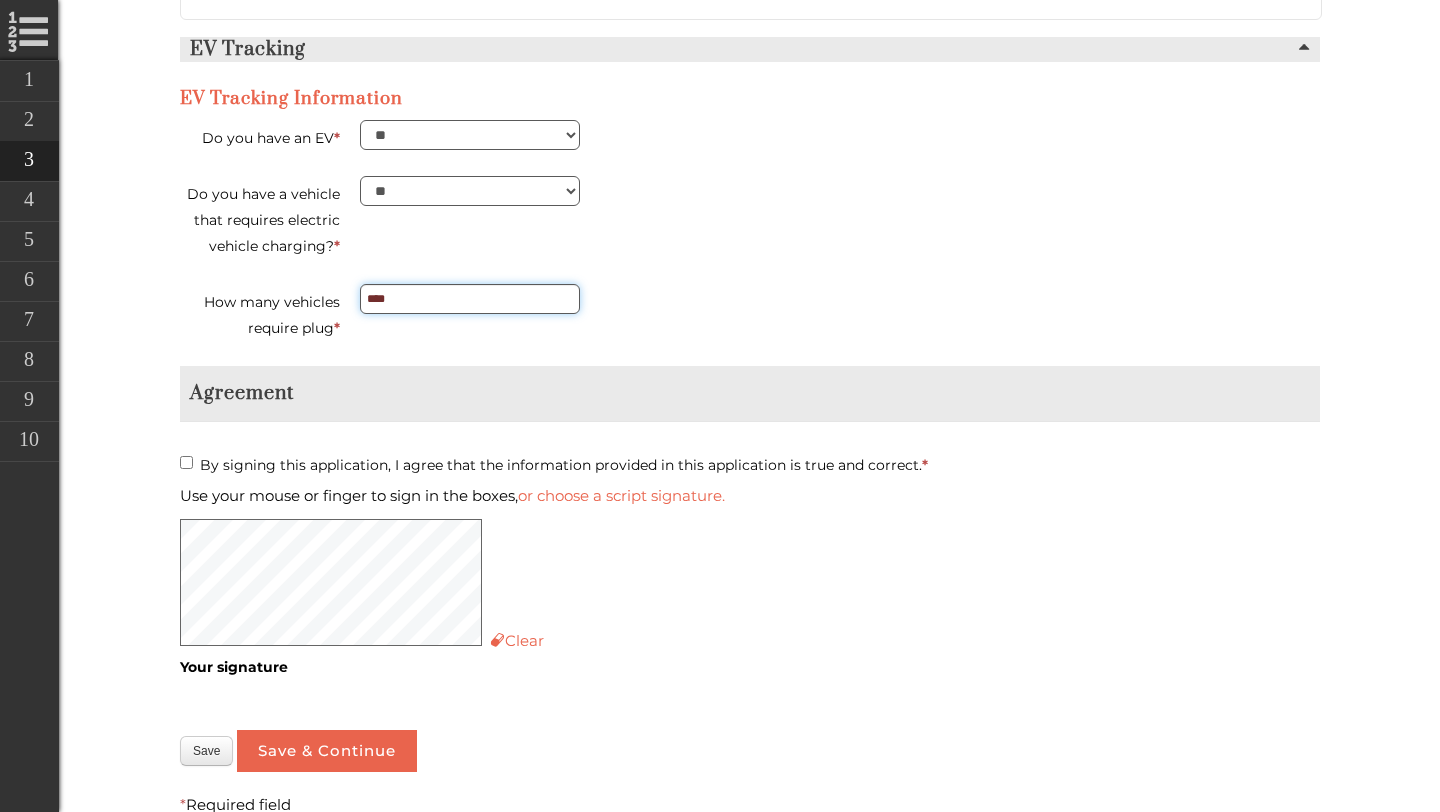 click on "****" at bounding box center (470, 299) 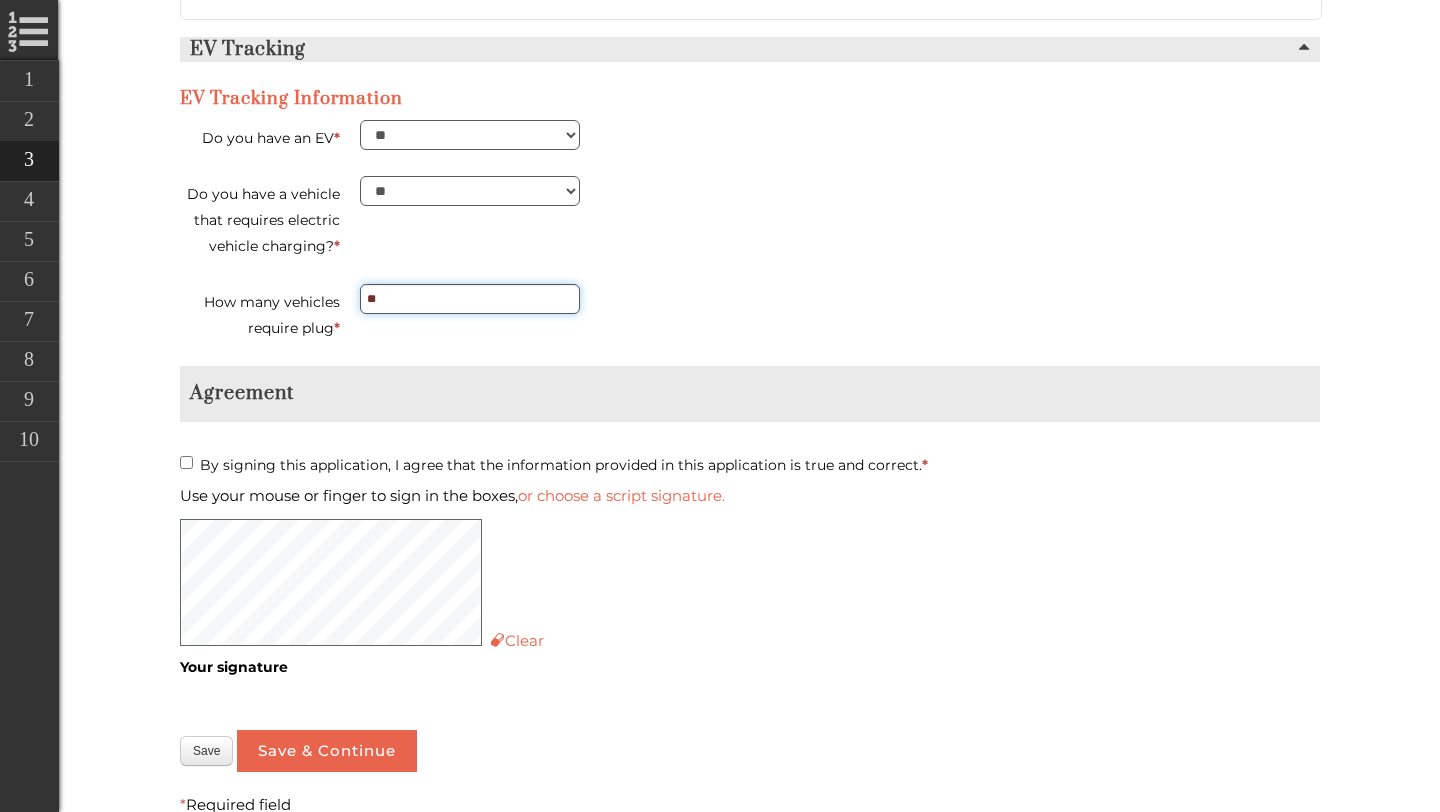 type on "*" 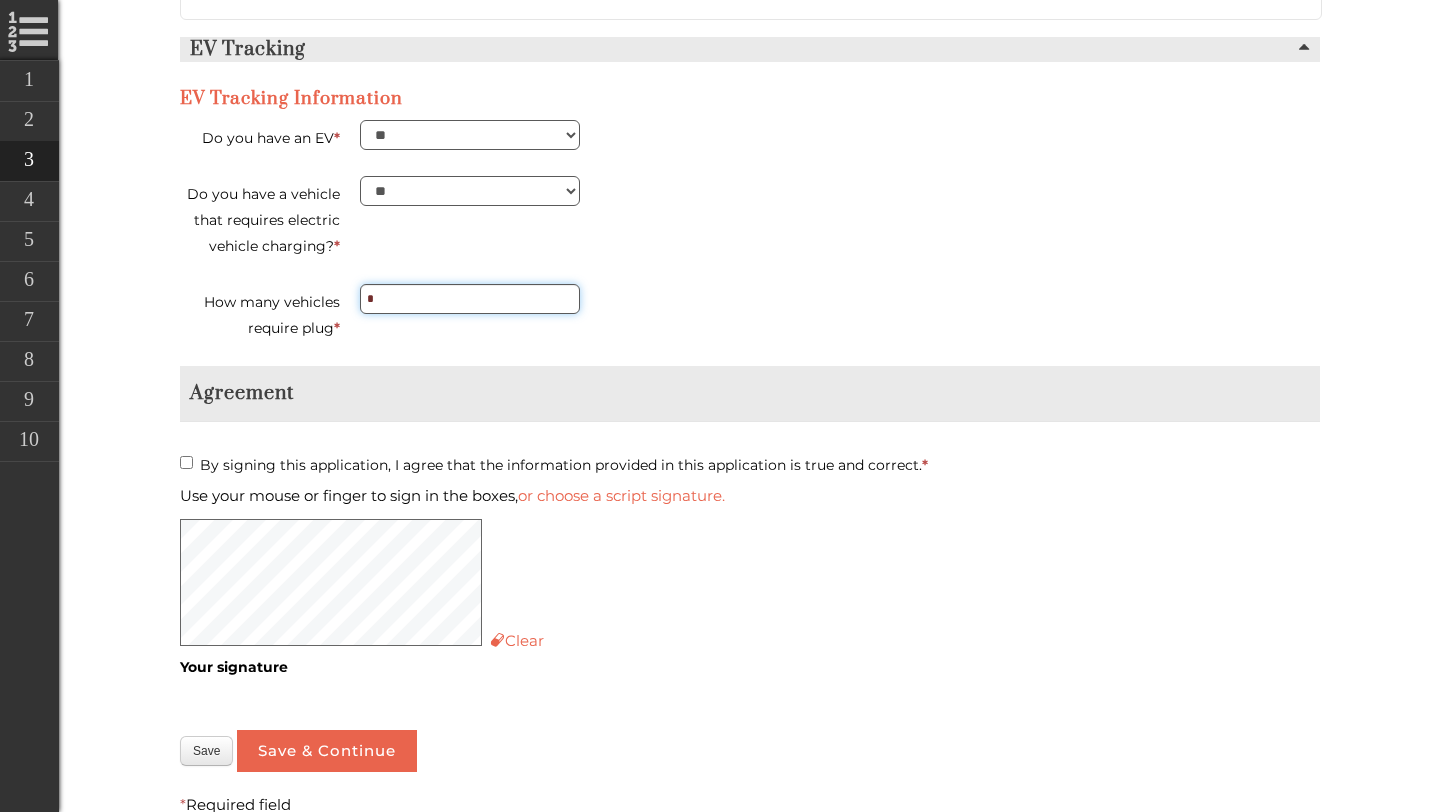 type on "*" 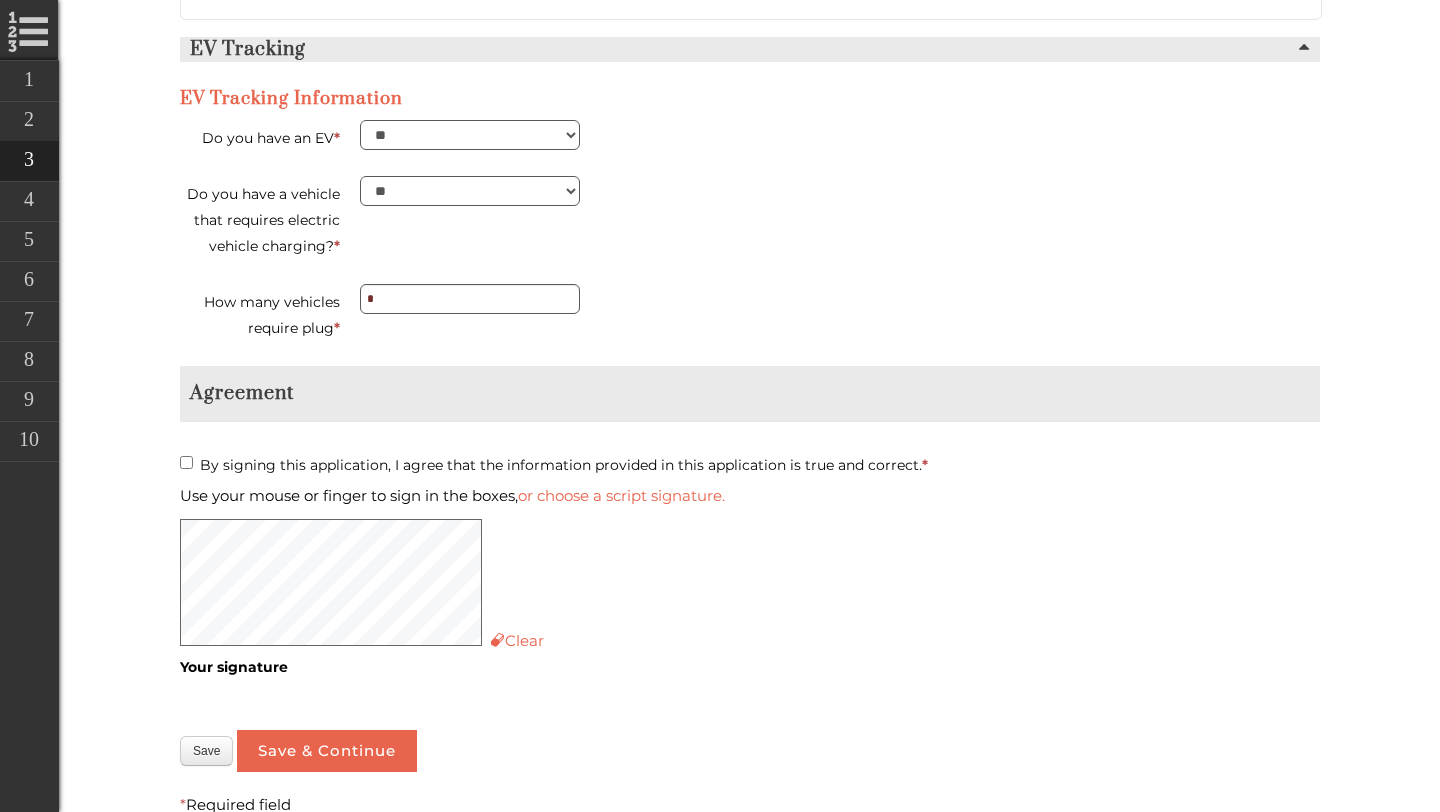 click on "Use your mouse or finger to sign in the boxes,  or choose a script signature.
Clear
Your signature" at bounding box center [750, 581] 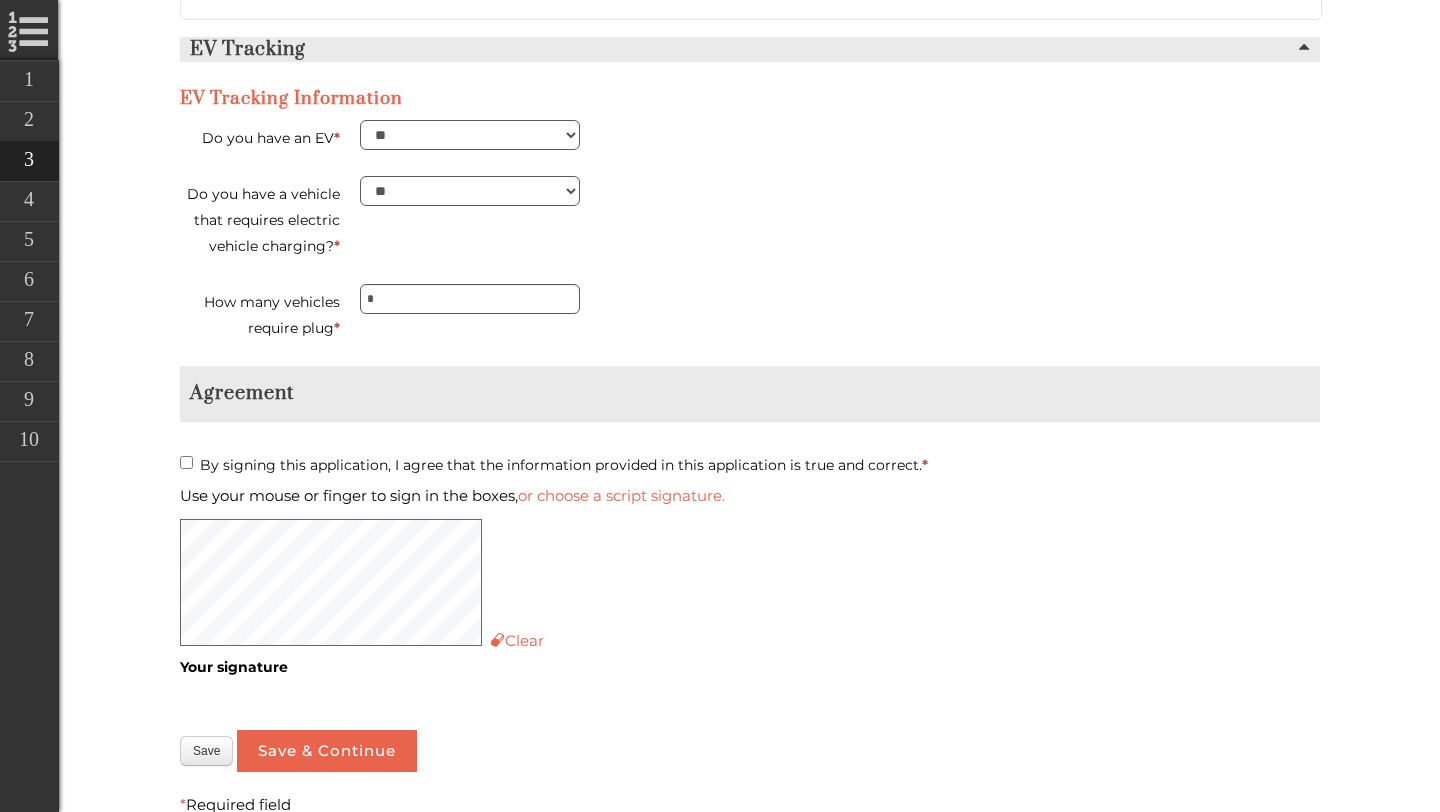 type on "**********" 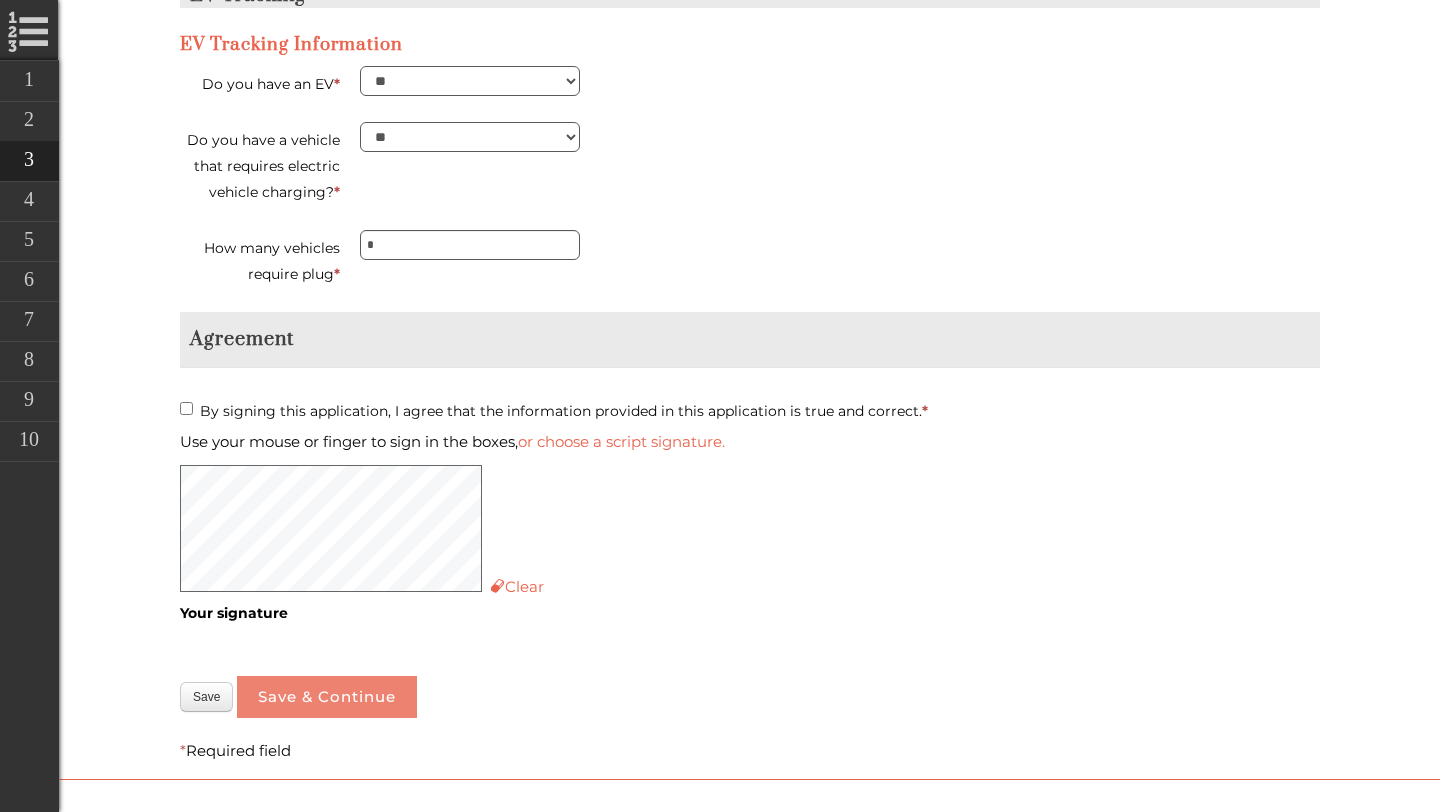 click on "Use your mouse or finger to sign in the boxes,  or choose a script signature.
Clear
Your signature" at bounding box center [750, 527] 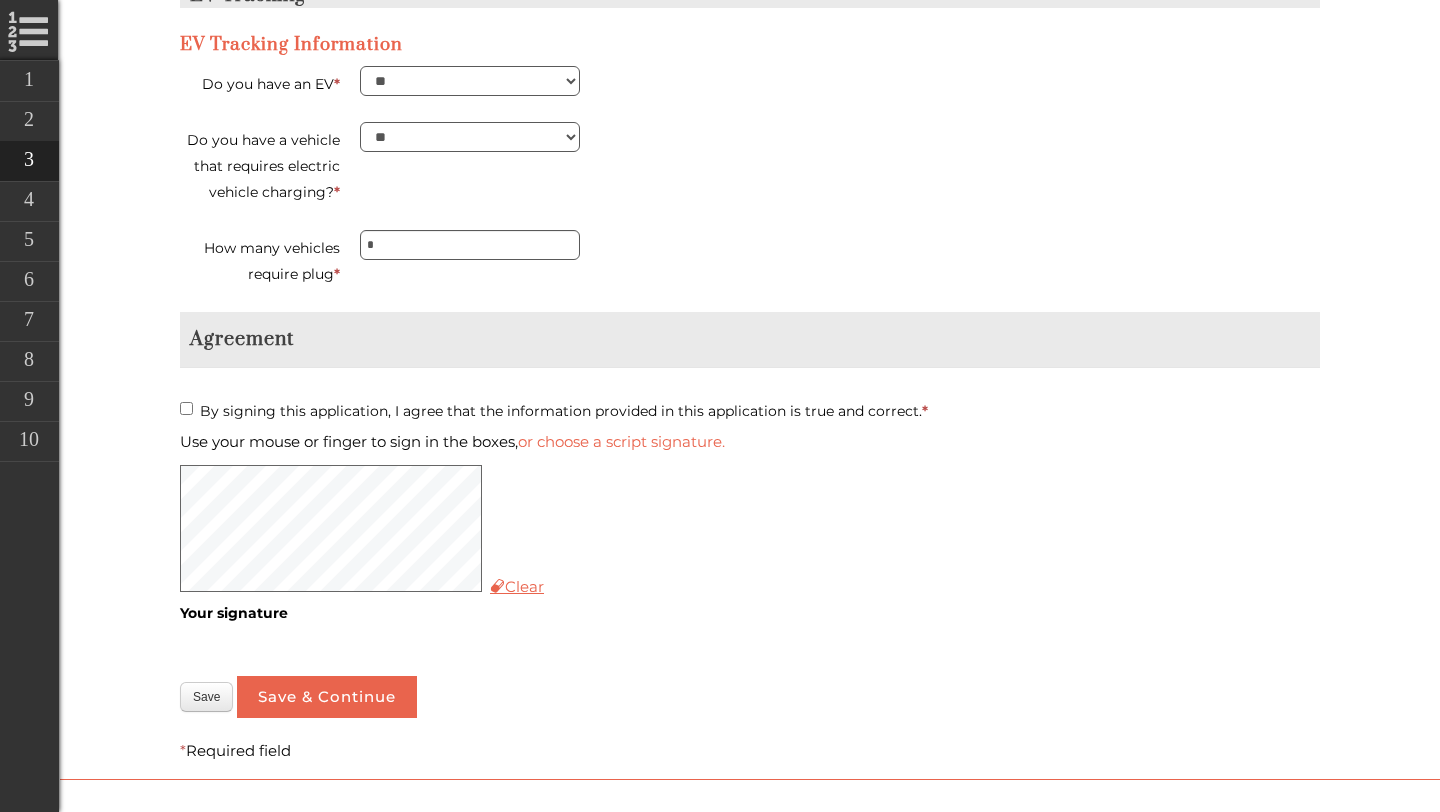 click at bounding box center (497, 585) 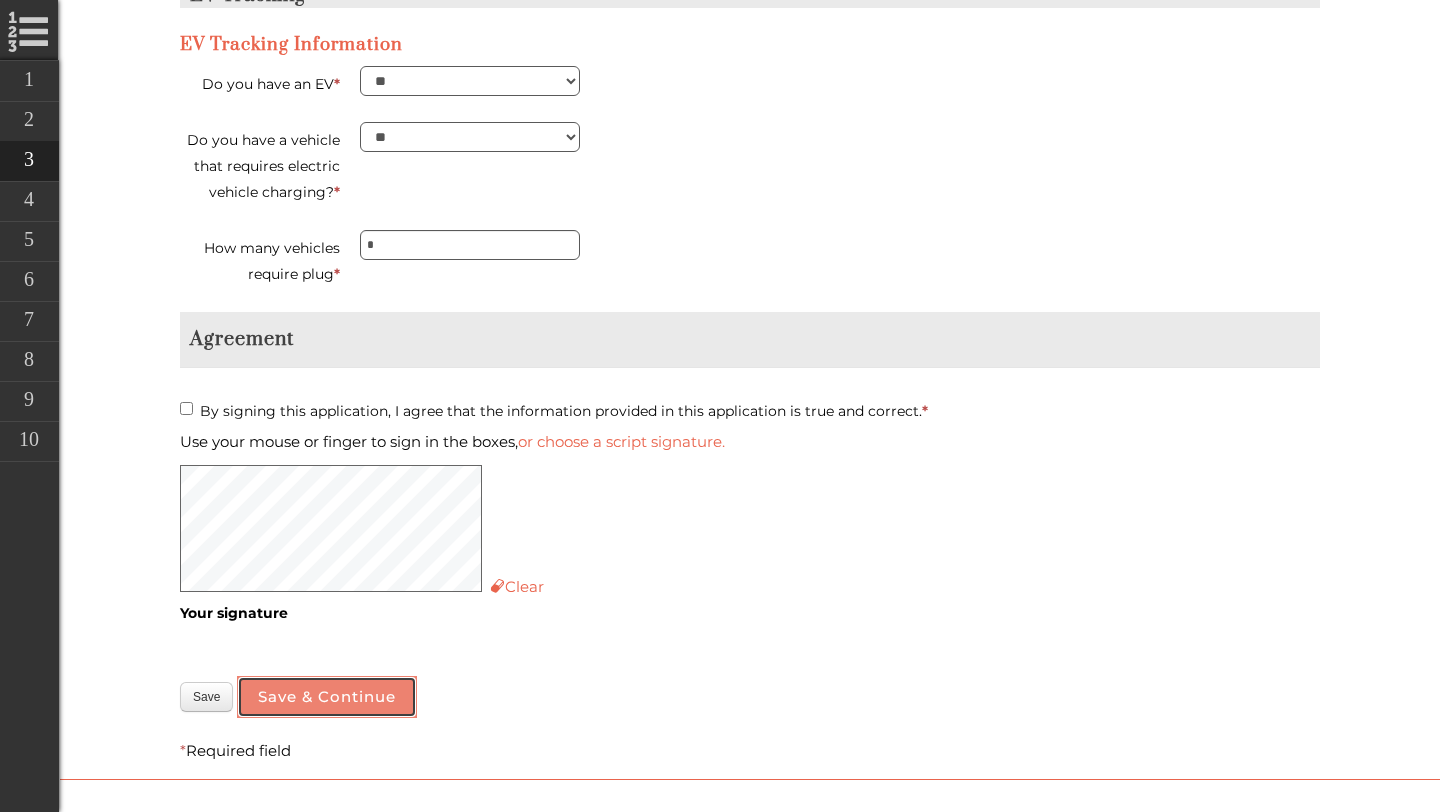 click on "Save & Continue" at bounding box center (327, 697) 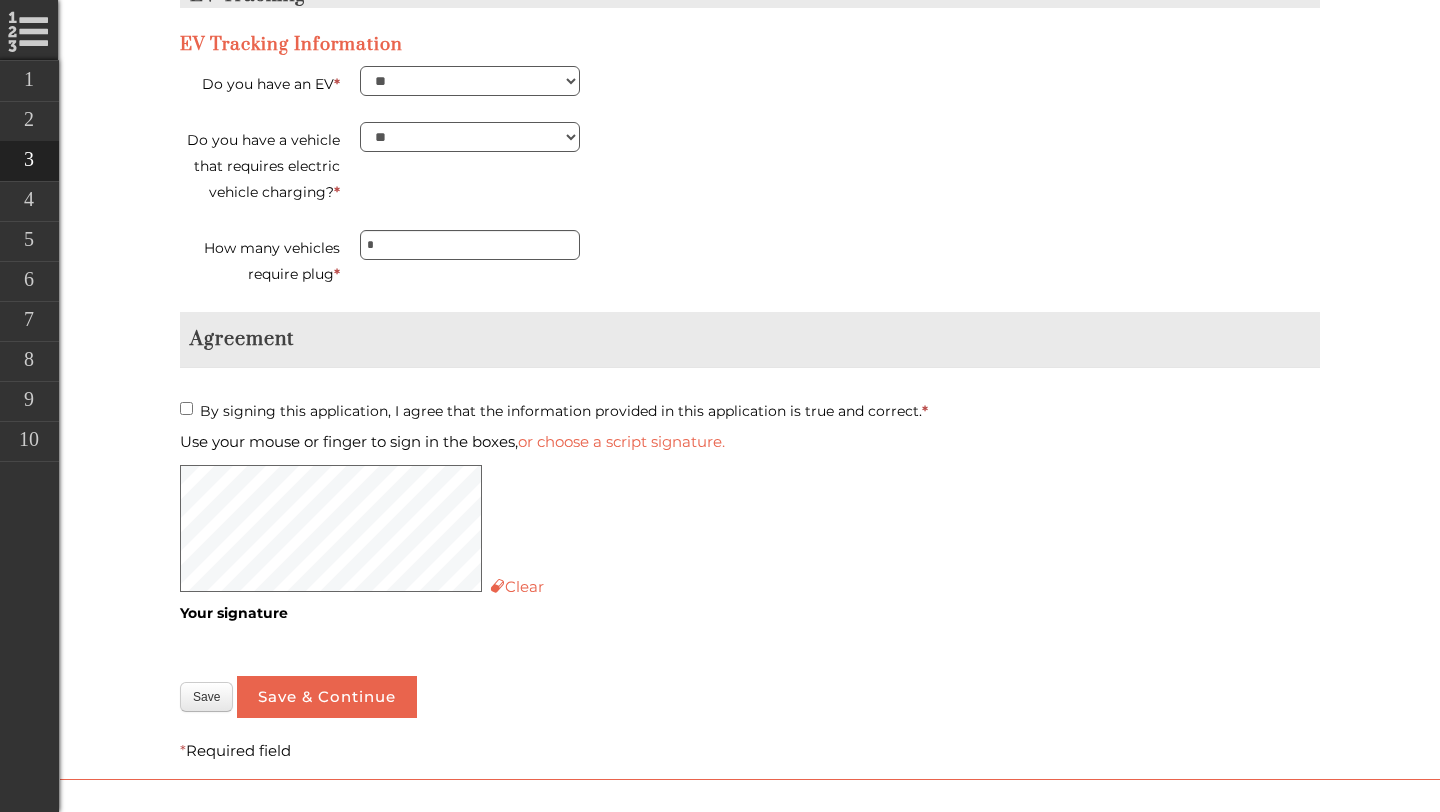 click on "**********" at bounding box center [457, -1249] 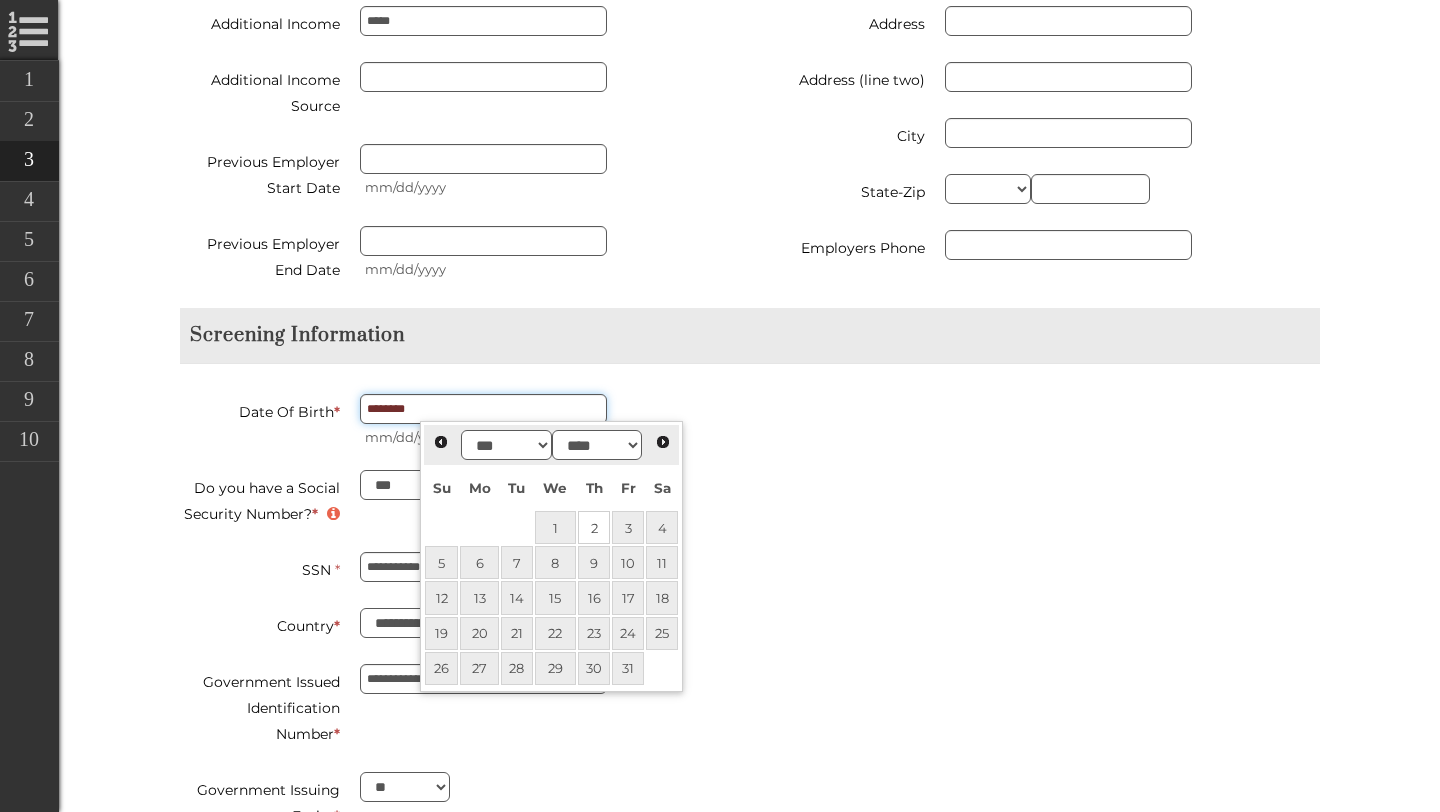 click on "********" at bounding box center [483, 409] 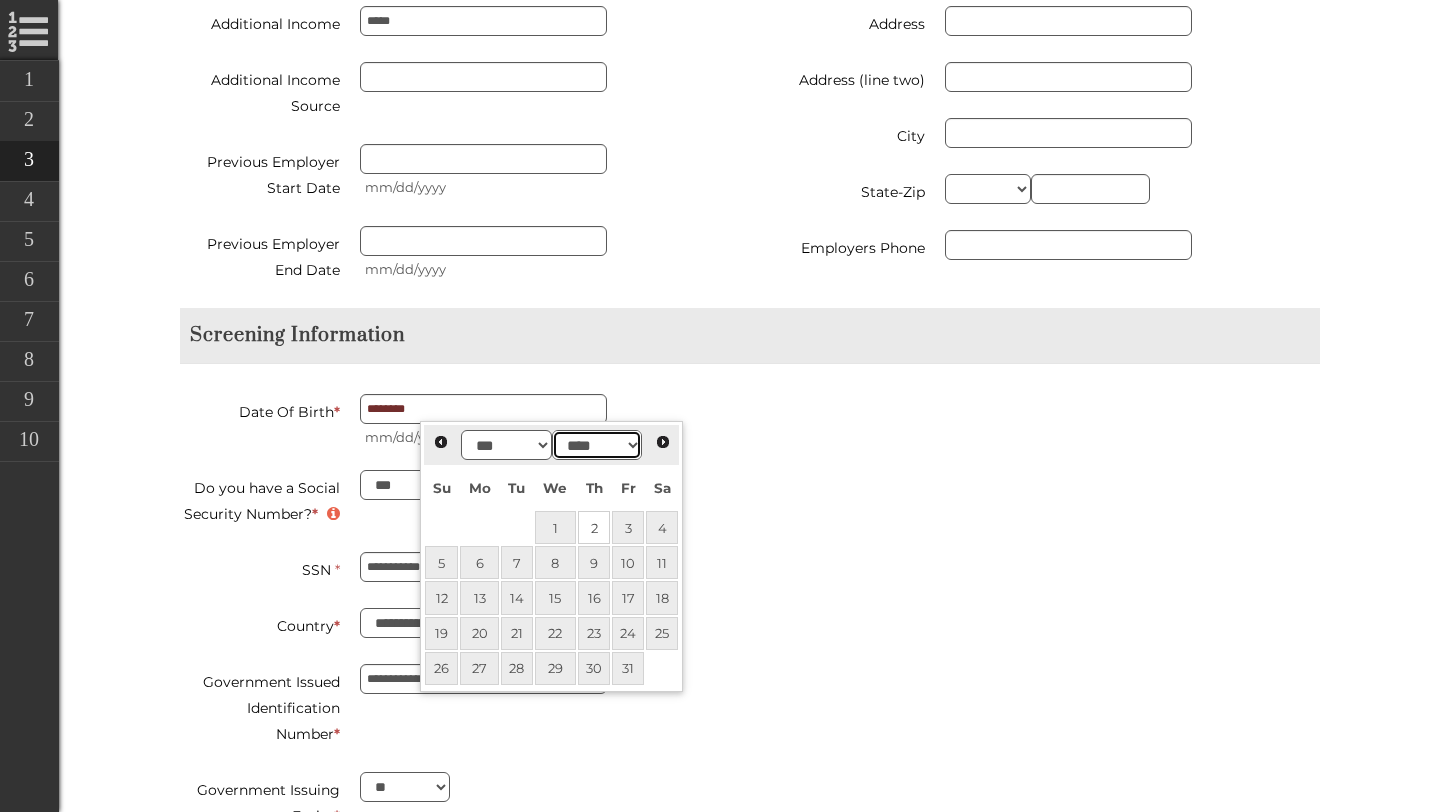 click on "**** **** **** **** **** **** **** **** **** **** **** **** **** **** **** **** **** **** **** **** **** **** **** **** **** **** **** **** **** **** **** **** **** **** **** **** **** **** **** **** **** **** **** **** **** **** **** **** **** **** **** **** **** **** **** **** **** **** **** **** **** **** **** **** **** **** **** **** **** **** **** **** **** **** **** **** **** **** **** **** **** **** **** **** **** **** **** **** **** **** **** **** **** **** **** **** **** **** **** **** **** **** **** **** **** ****" at bounding box center (597, 445) 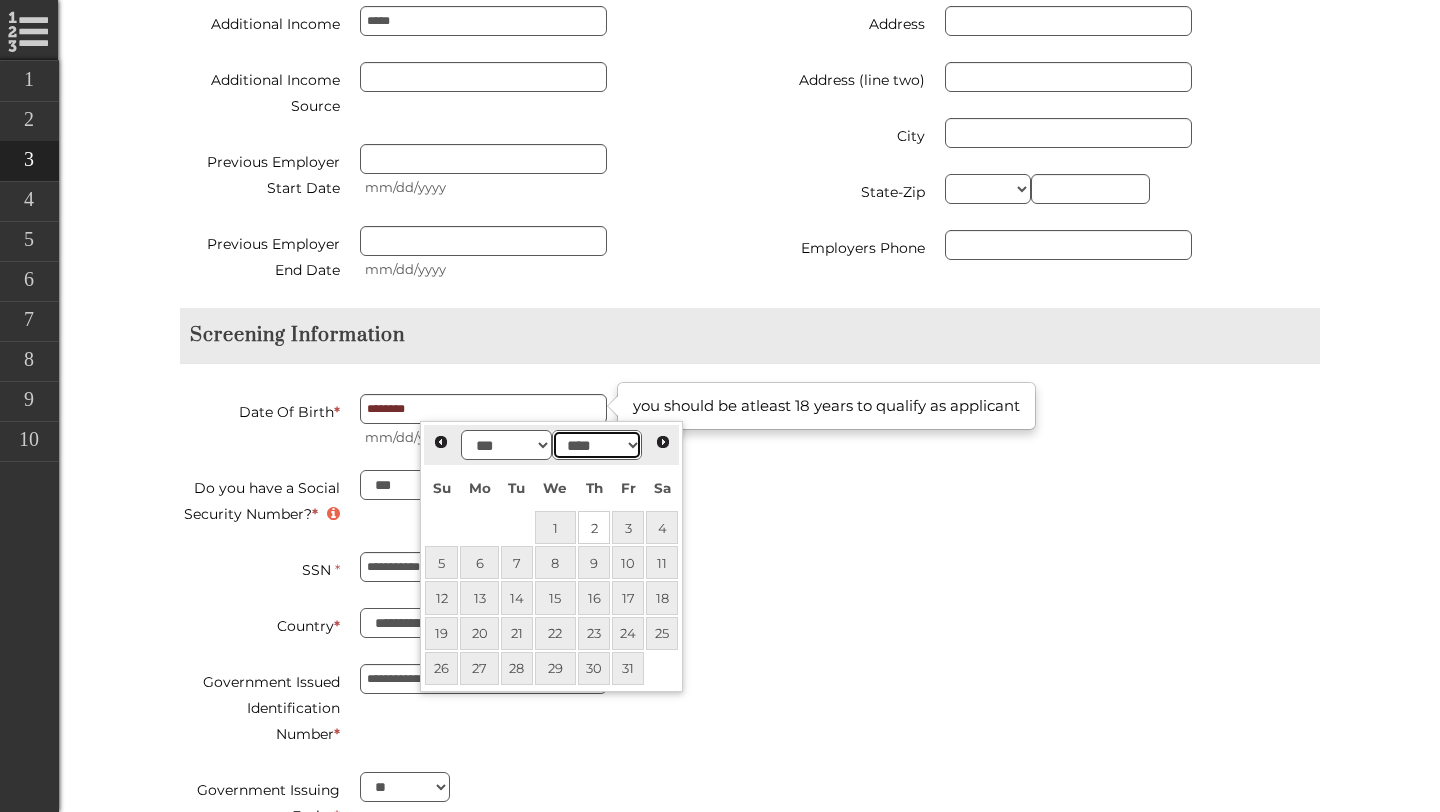 click on "**** **** **** **** **** **** **** **** **** **** **** **** **** **** **** **** **** **** **** **** **** **** **** **** **** **** **** **** **** **** **** **** **** **** **** **** **** **** **** **** **** **** **** **** **** **** **** **** **** **** **** **** **** **** **** **** **** **** **** **** **** **** **** **** **** **** **** **** **** **** **** **** **** **** **** **** **** **** **** **** **** **** **** **** **** **** **** **** **** **** **** **** **** **** **** **** **** **** **** **** **** **** **** **** **** ****" at bounding box center (597, 445) 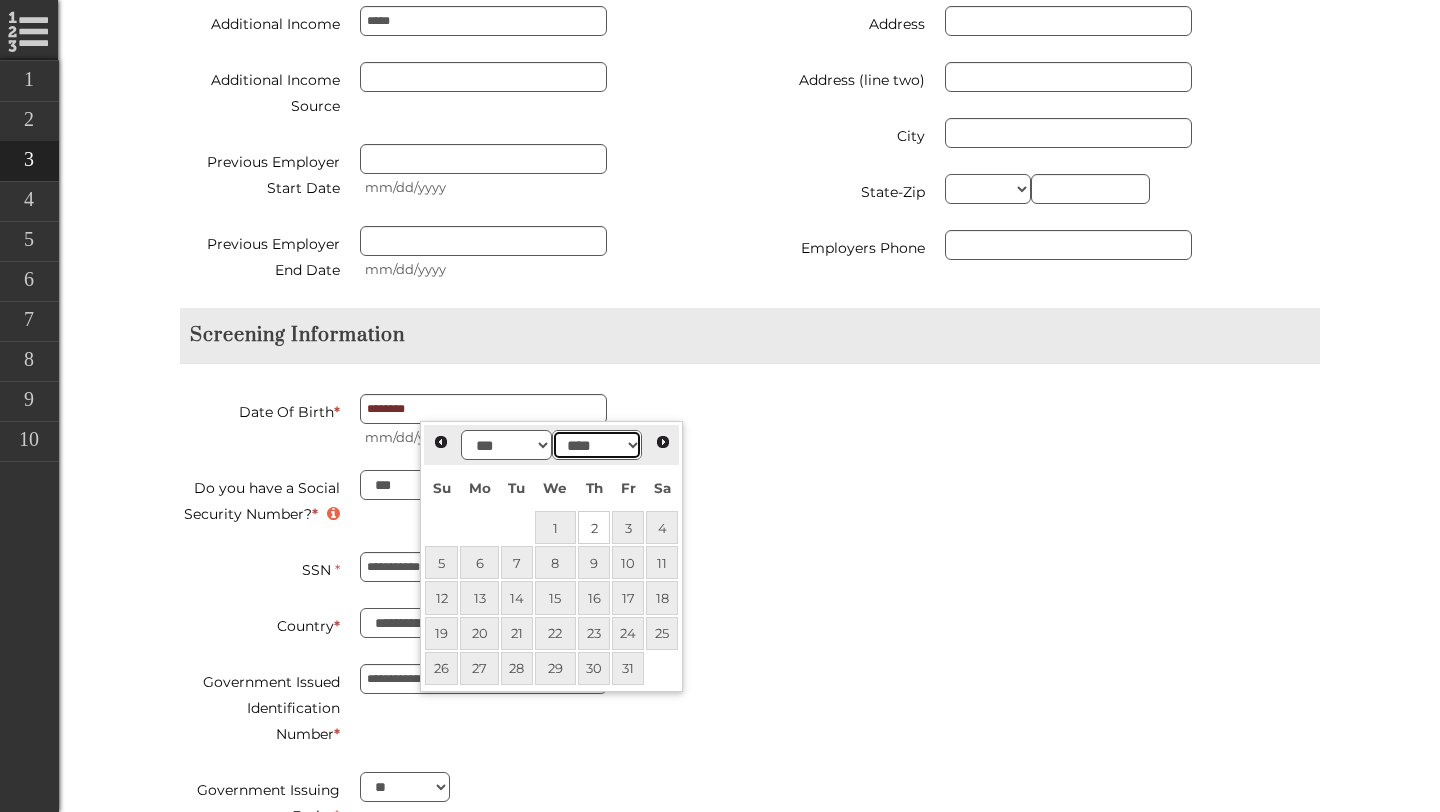 type on "**********" 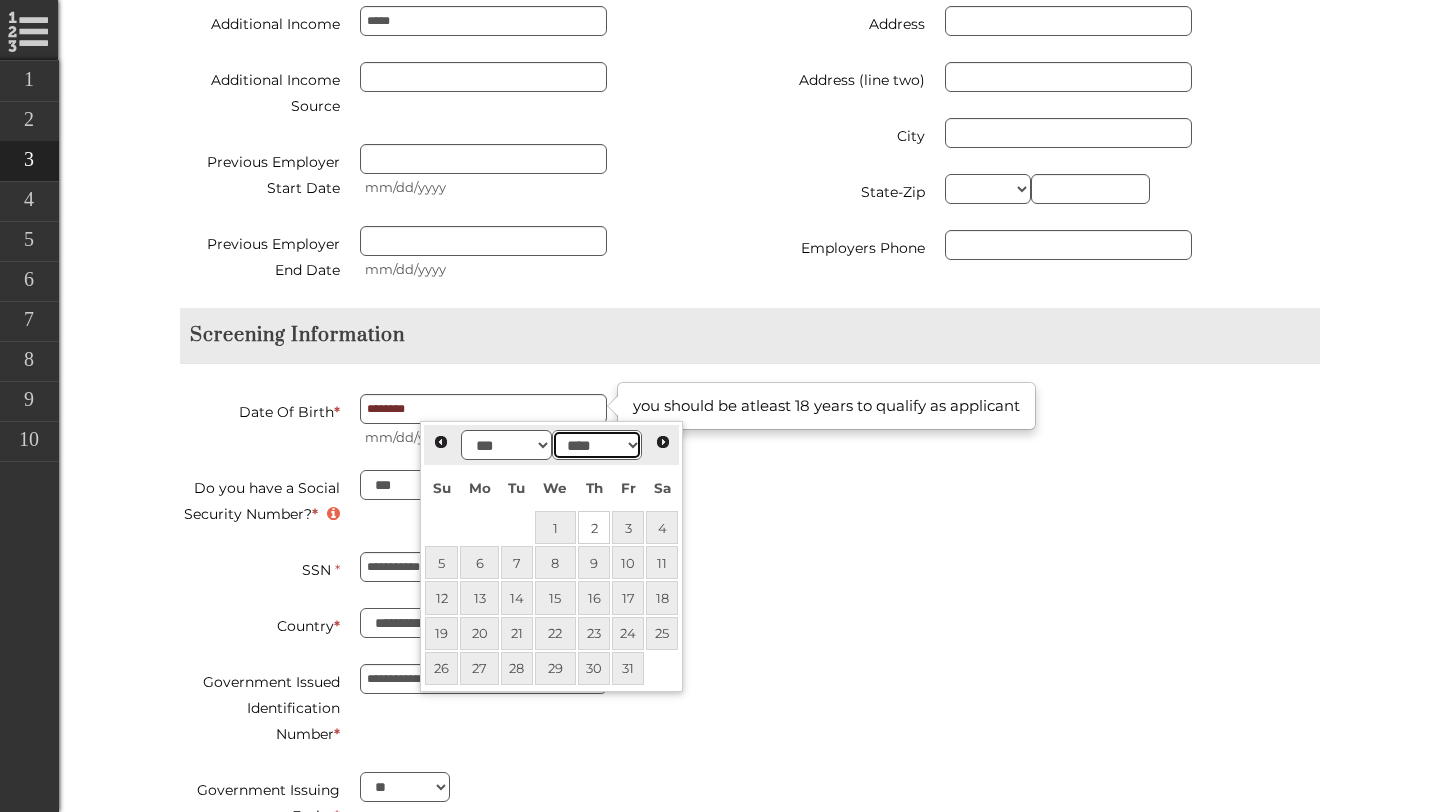 drag, startPoint x: 629, startPoint y: 441, endPoint x: 856, endPoint y: 597, distance: 275.436 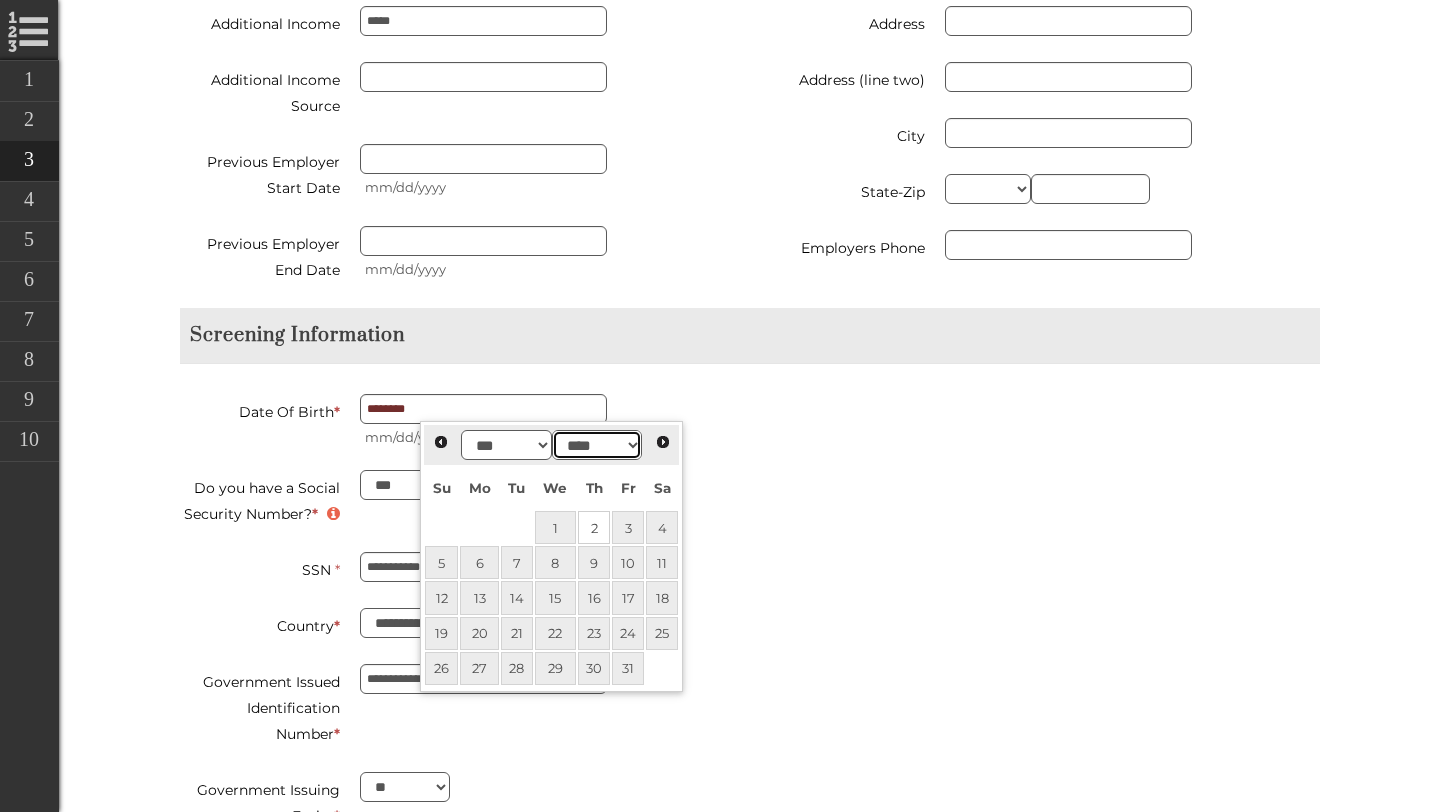 click on "**** **** **** **** **** **** **** **** **** **** **** **** **** **** **** **** **** **** **** **** **** **** **** **** **** **** **** **** **** **** **** **** **** **** **** **** **** **** **** **** **** **** **** **** **** **** **** **** **** **** **** **** **** **** **** **** **** **** **** **** **** **** **** **** **** **** **** **** **** **** **** **** **** **** **** **** **** **** **** **** **** **** **** **** **** **** **** **** **** **** **** **** **** **** **** **** **** **** **** **** **** **** **** **** **** ****" at bounding box center [597, 445] 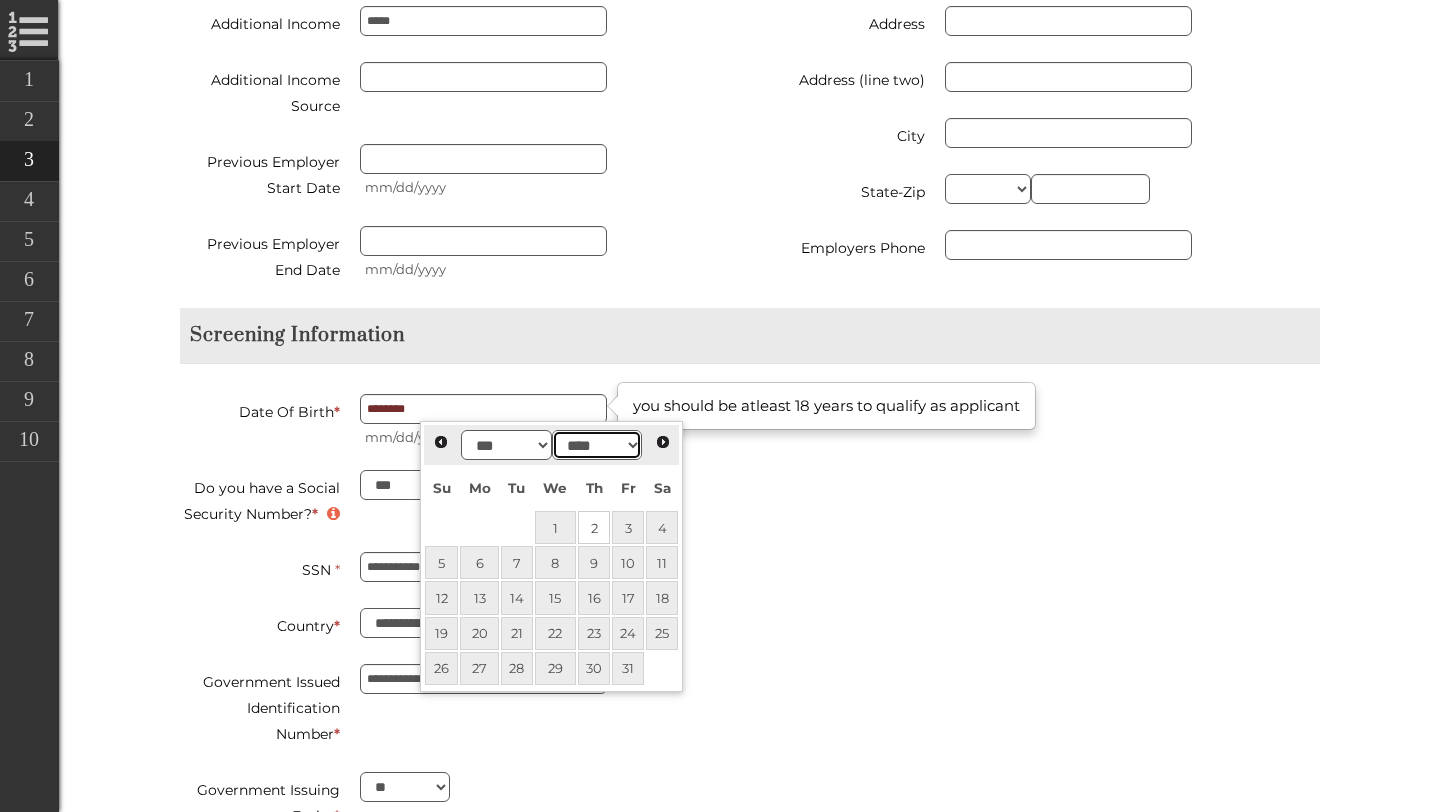 click on "**** **** **** **** **** **** **** **** **** **** **** **** **** **** **** **** **** **** **** **** **** **** **** **** **** **** **** **** **** **** **** **** **** **** **** **** **** **** **** **** **** **** **** **** **** **** **** **** **** **** **** **** **** **** **** **** **** **** **** **** **** **** **** **** **** **** **** **** **** **** **** **** **** **** **** **** **** **** **** **** **** **** **** **** **** **** **** **** **** **** **** **** **** **** **** **** **** **** **** **** **** **** **** **** **** ****" at bounding box center [597, 445] 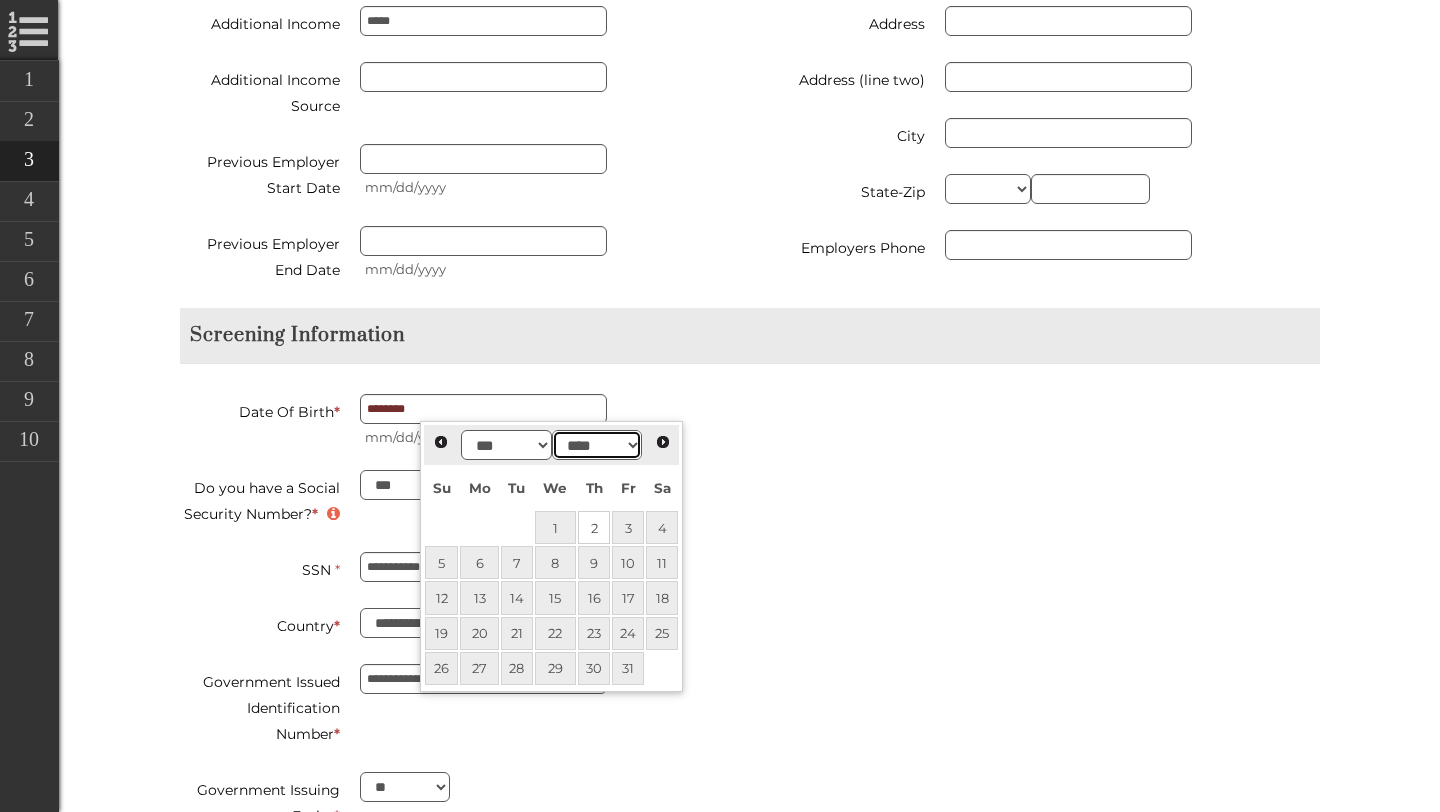 type on "**********" 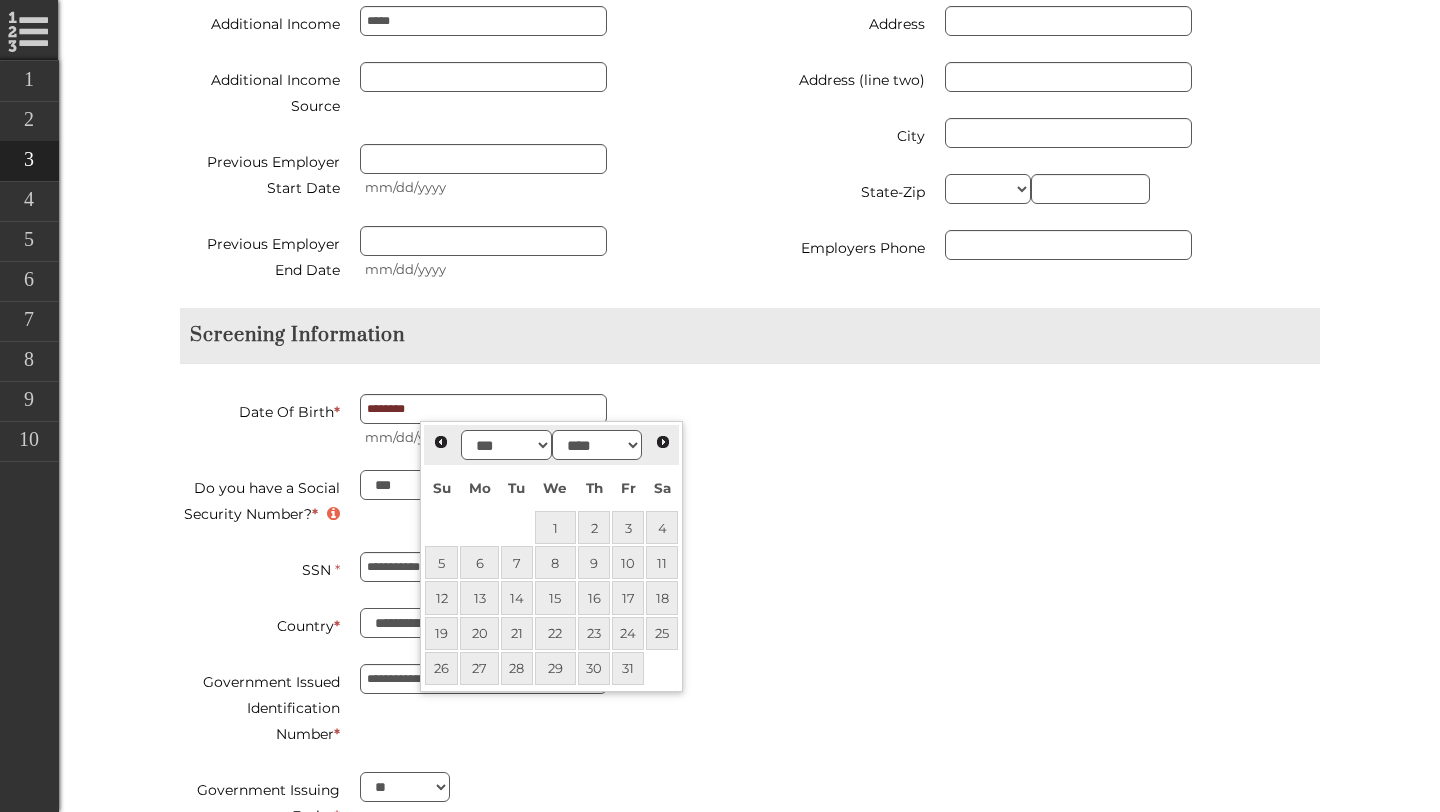 click on "**********" at bounding box center [750, 707] 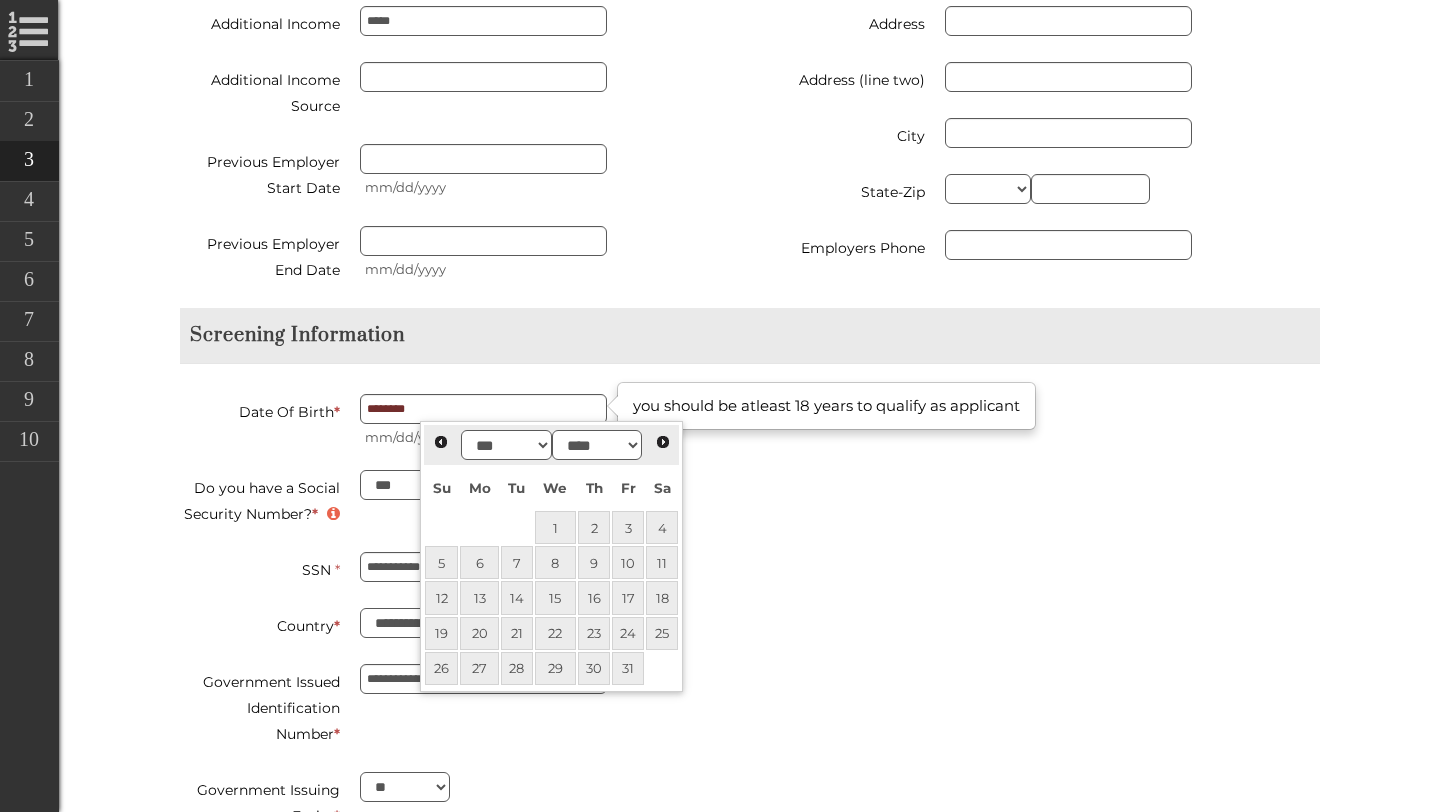 type on "**********" 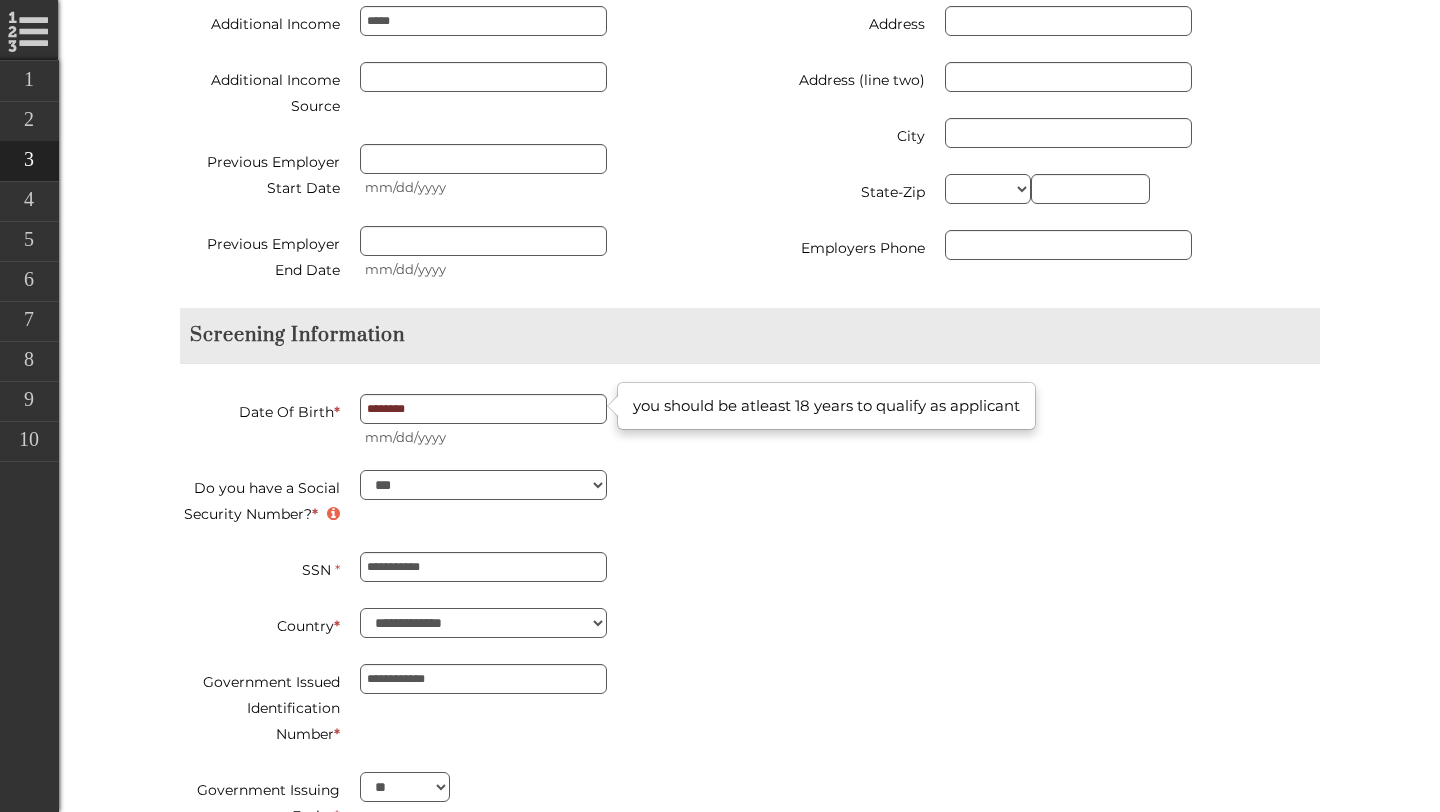 click on "**********" at bounding box center [750, 707] 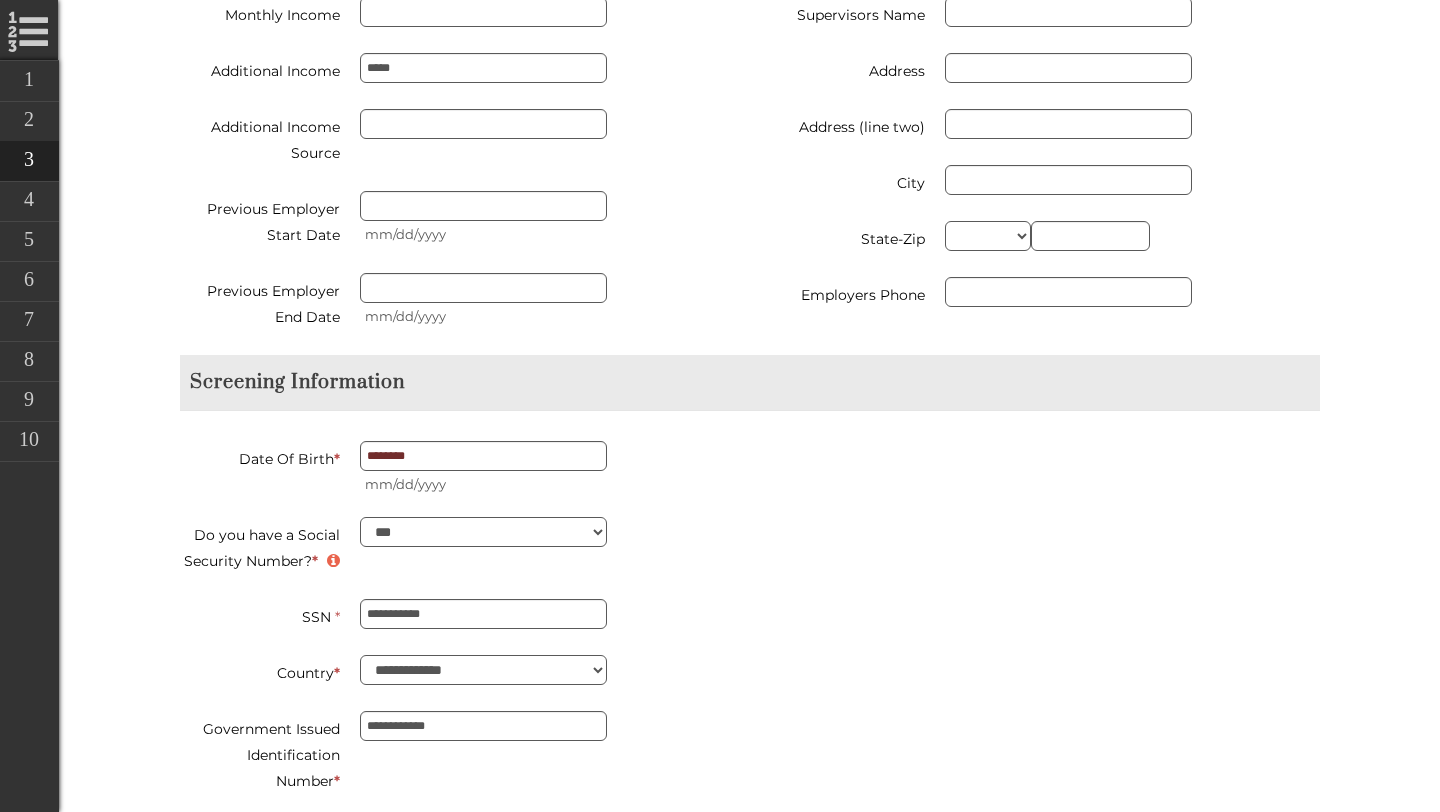 scroll, scrollTop: 2410, scrollLeft: 0, axis: vertical 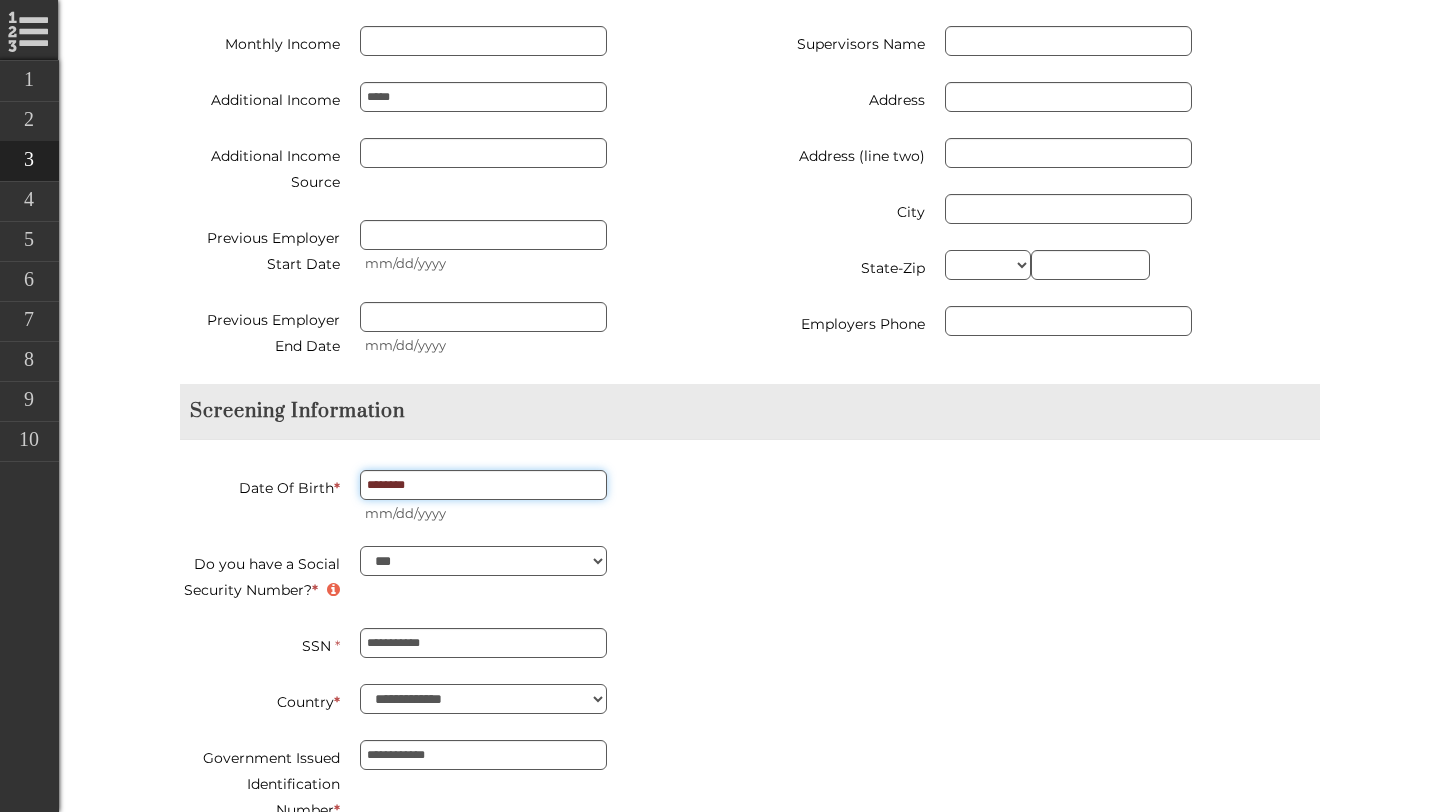 click on "********" at bounding box center (483, 485) 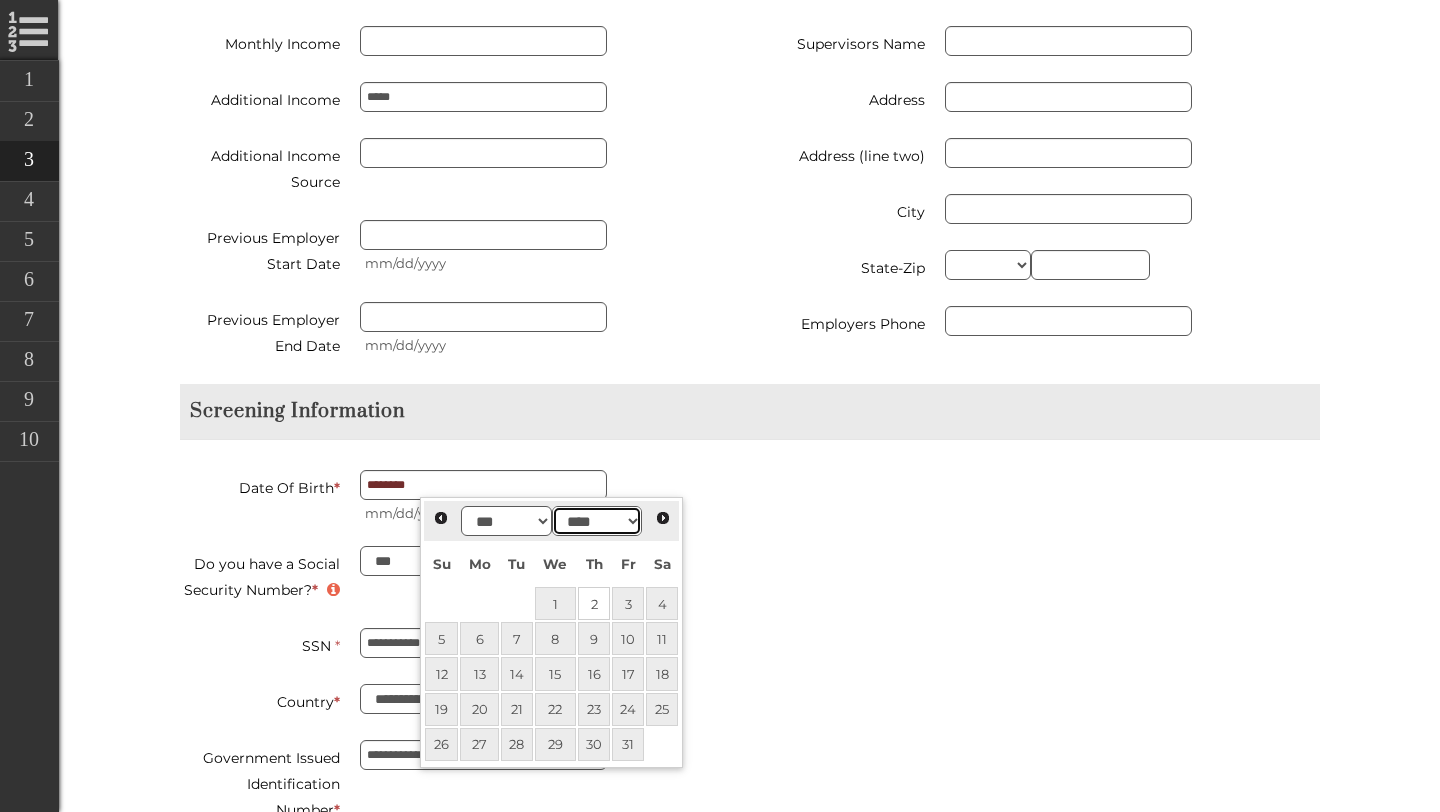 click on "**** **** **** **** **** **** **** **** **** **** **** **** **** **** **** **** **** **** **** **** **** **** **** **** **** **** **** **** **** **** **** **** **** **** **** **** **** **** **** **** **** **** **** **** **** **** **** **** **** **** **** **** **** **** **** **** **** **** **** **** **** **** **** **** **** **** **** **** **** **** **** **** **** **** **** **** **** **** **** **** **** **** **** **** **** **** **** **** **** **** **** **** **** **** **** **** **** **** **** **** **** **** **** **** **** ****" at bounding box center (597, 521) 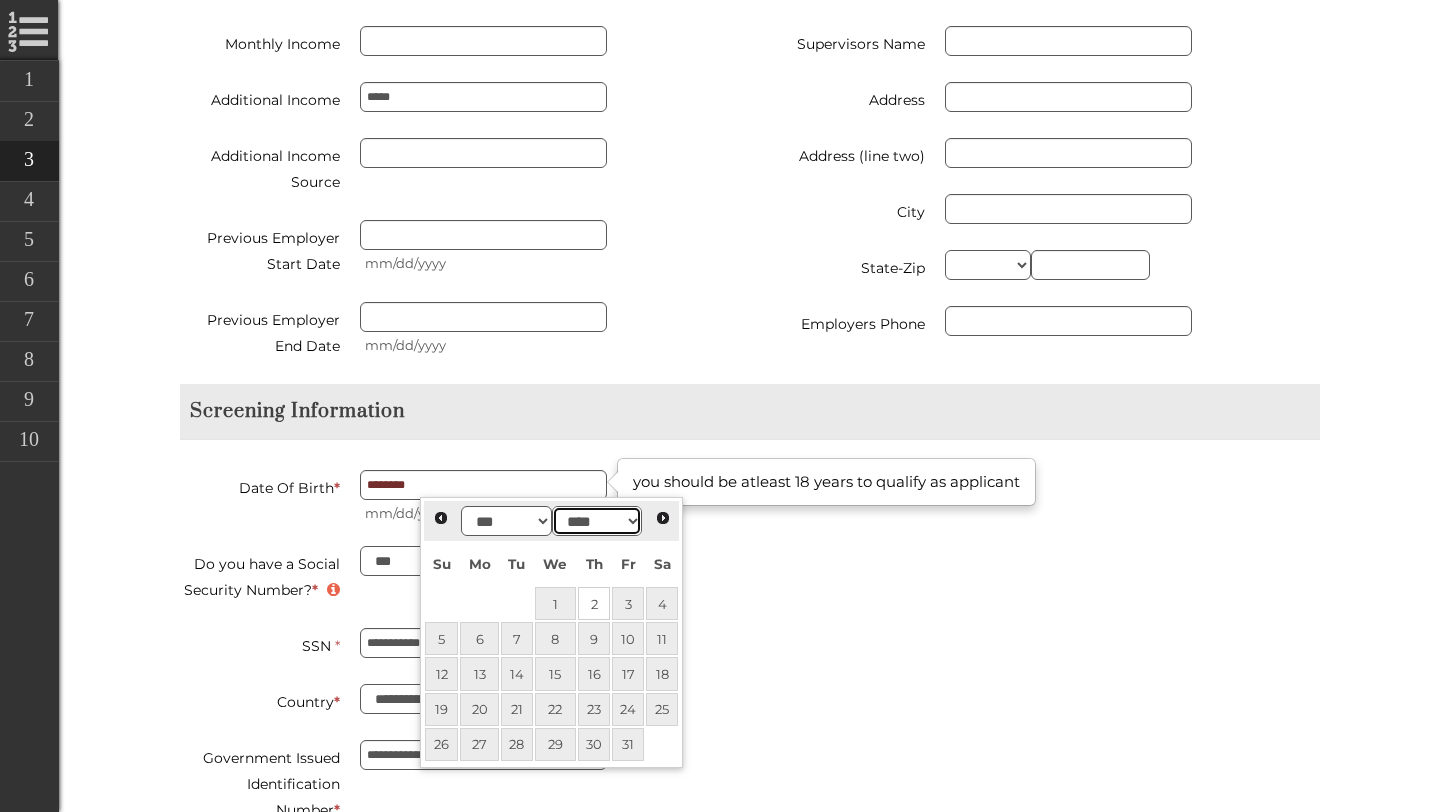 type on "**********" 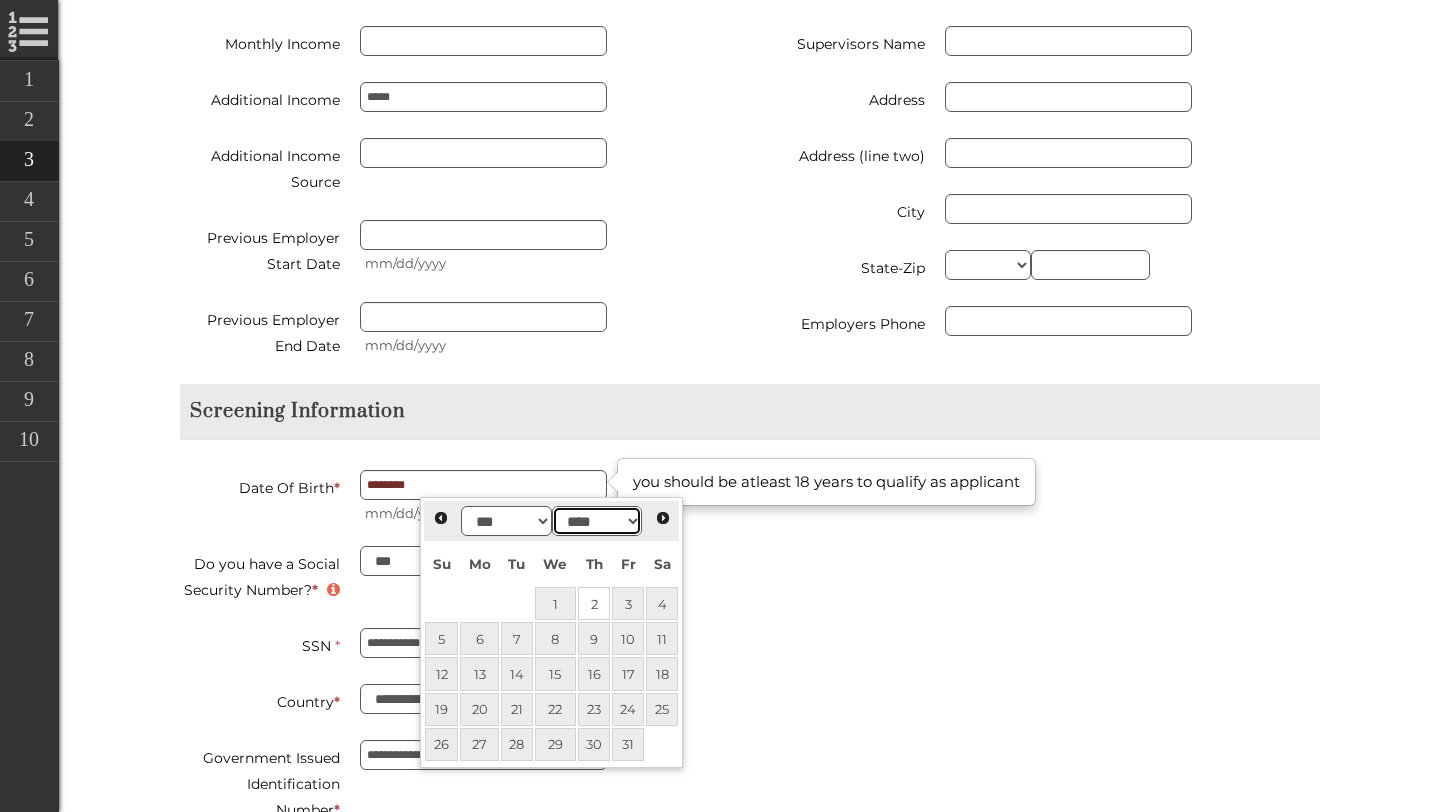 click on "**** **** **** **** **** **** **** **** **** **** **** **** **** **** **** **** **** **** **** **** **** **** **** **** **** **** **** **** **** **** **** **** **** **** **** **** **** **** **** **** **** **** **** **** **** **** **** **** **** **** **** **** **** **** **** **** **** **** **** **** **** **** **** **** **** **** **** **** **** **** **** **** **** **** **** **** **** **** **** **** **** **** **** **** **** **** **** **** **** **** **** **** **** **** **** **** **** **** **** **** **** **** **** **** **** ****" at bounding box center (597, 521) 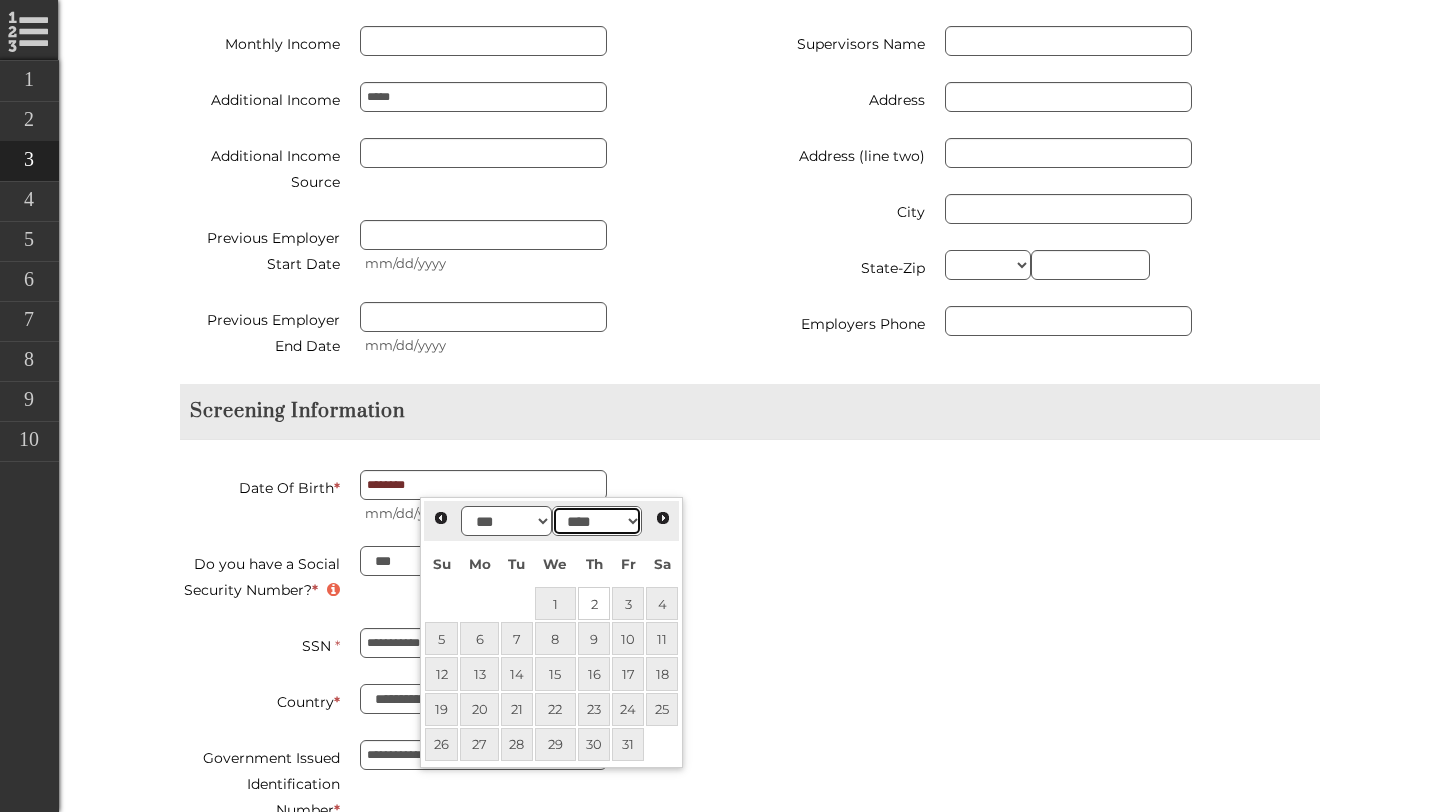 click on "**** **** **** **** **** **** **** **** **** **** **** **** **** **** **** **** **** **** **** **** **** **** **** **** **** **** **** **** **** **** **** **** **** **** **** **** **** **** **** **** **** **** **** **** **** **** **** **** **** **** **** **** **** **** **** **** **** **** **** **** **** **** **** **** **** **** **** **** **** **** **** **** **** **** **** **** **** **** **** **** **** **** **** **** **** **** **** **** **** **** **** **** **** **** **** **** **** **** **** **** **** **** **** **** **** ****" at bounding box center (597, 521) 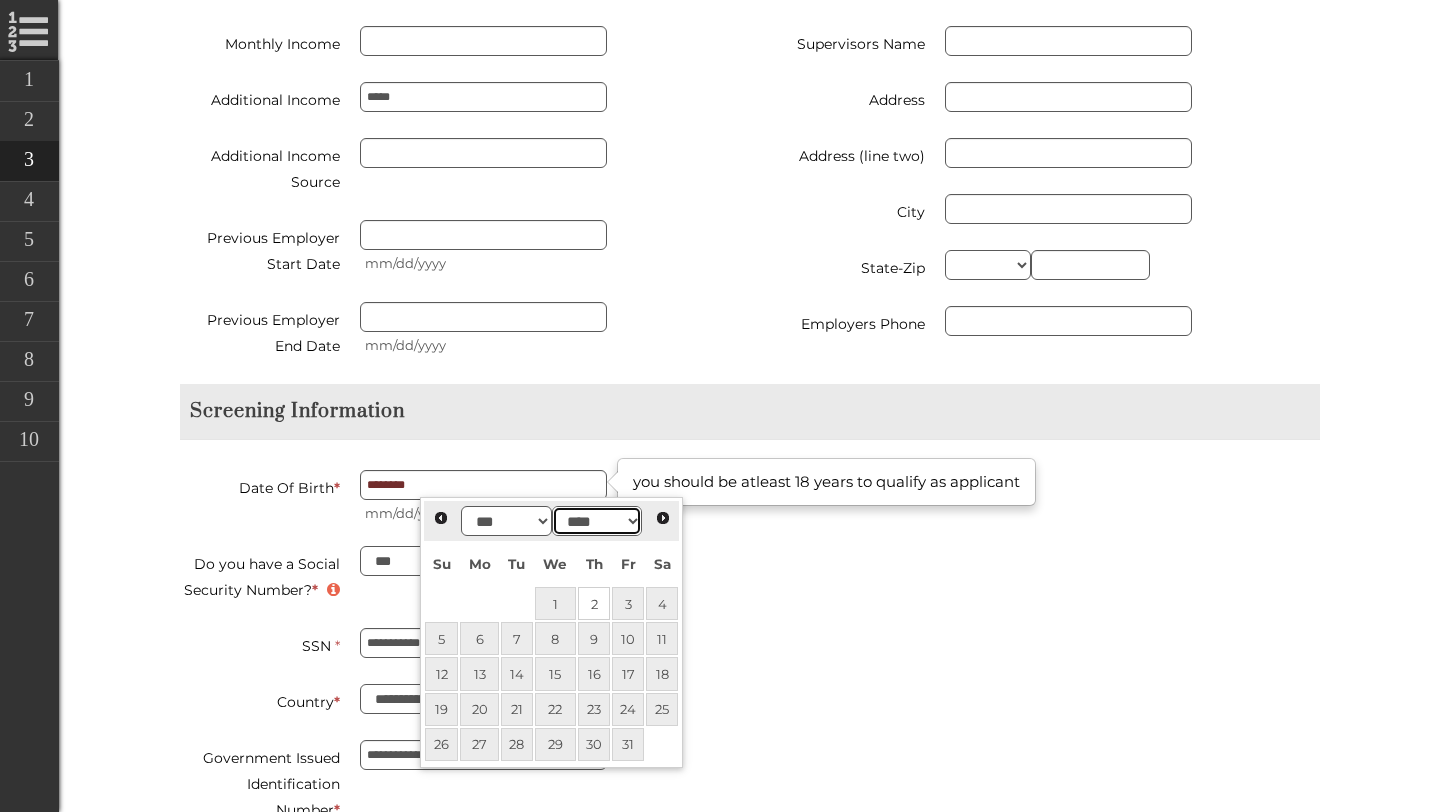 type on "**********" 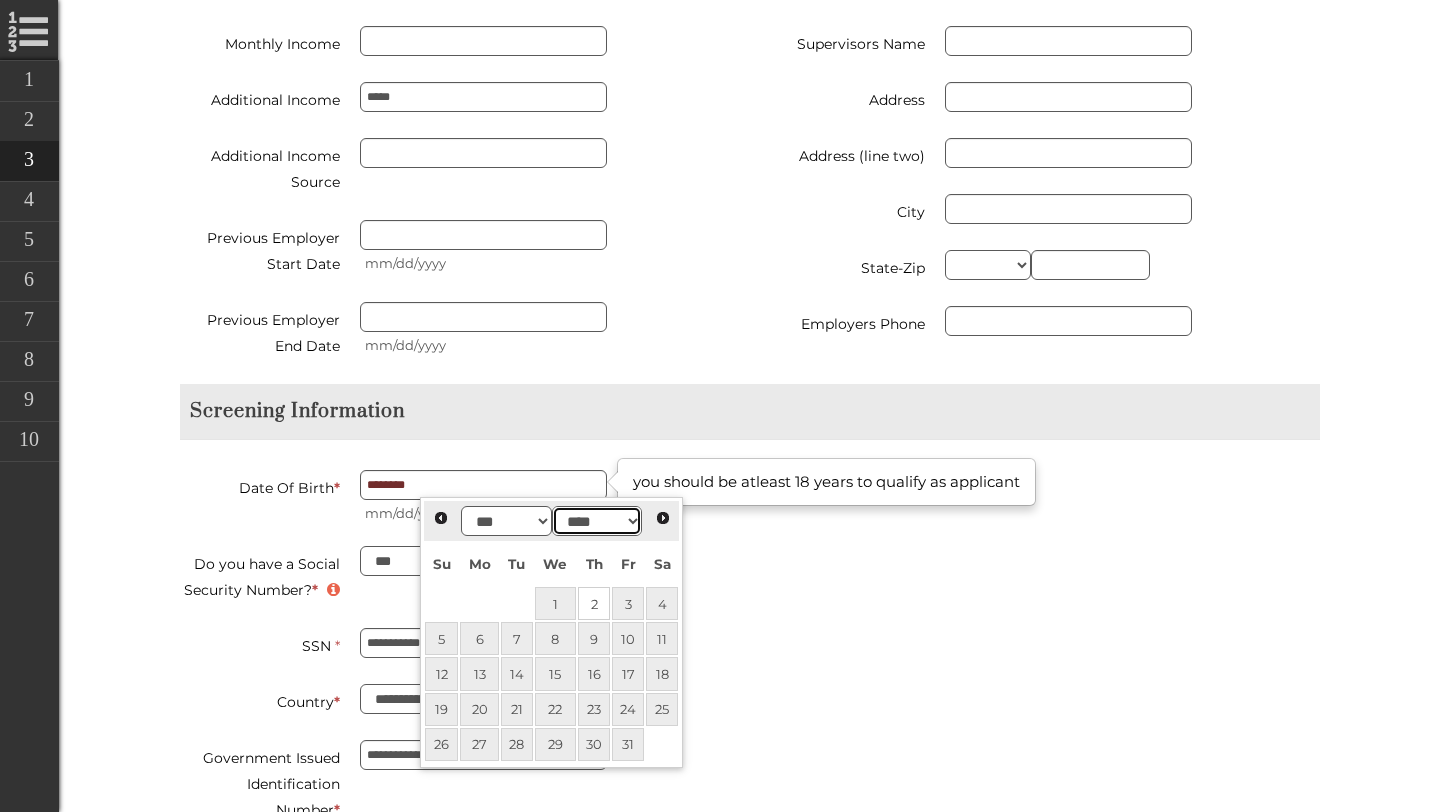 click on "**** **** **** **** **** **** **** **** **** **** **** **** **** **** **** **** **** **** **** **** **** **** **** **** **** **** **** **** **** **** **** **** **** **** **** **** **** **** **** **** **** **** **** **** **** **** **** **** **** **** **** **** **** **** **** **** **** **** **** **** **** **** **** **** **** **** **** **** **** **** **** **** **** **** **** **** **** **** **** **** **** **** **** **** **** **** **** **** **** **** **** **** **** **** **** **** **** **** **** **** **** **** **** **** **** ****" at bounding box center (597, 521) 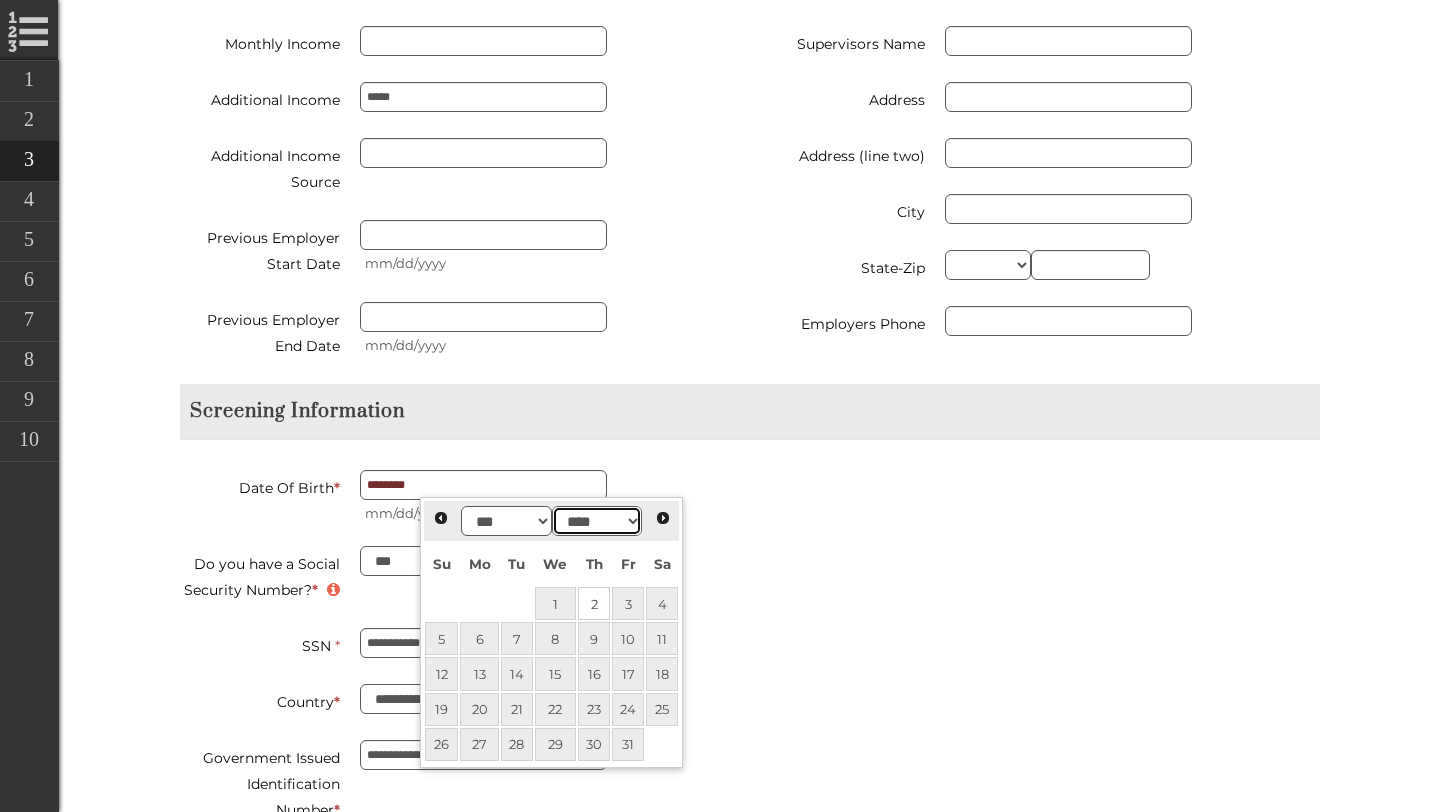 type on "**********" 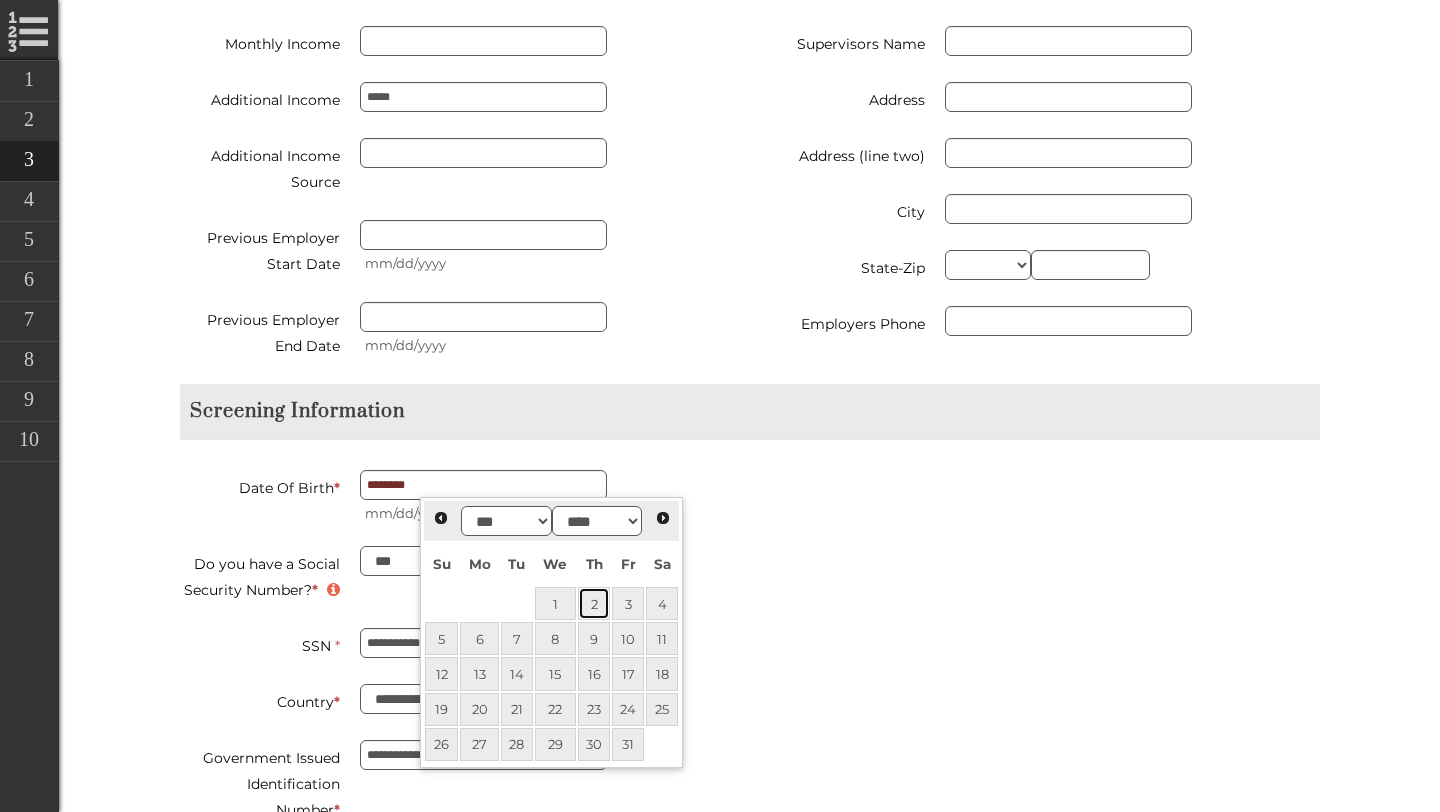 click on "2" at bounding box center [594, 603] 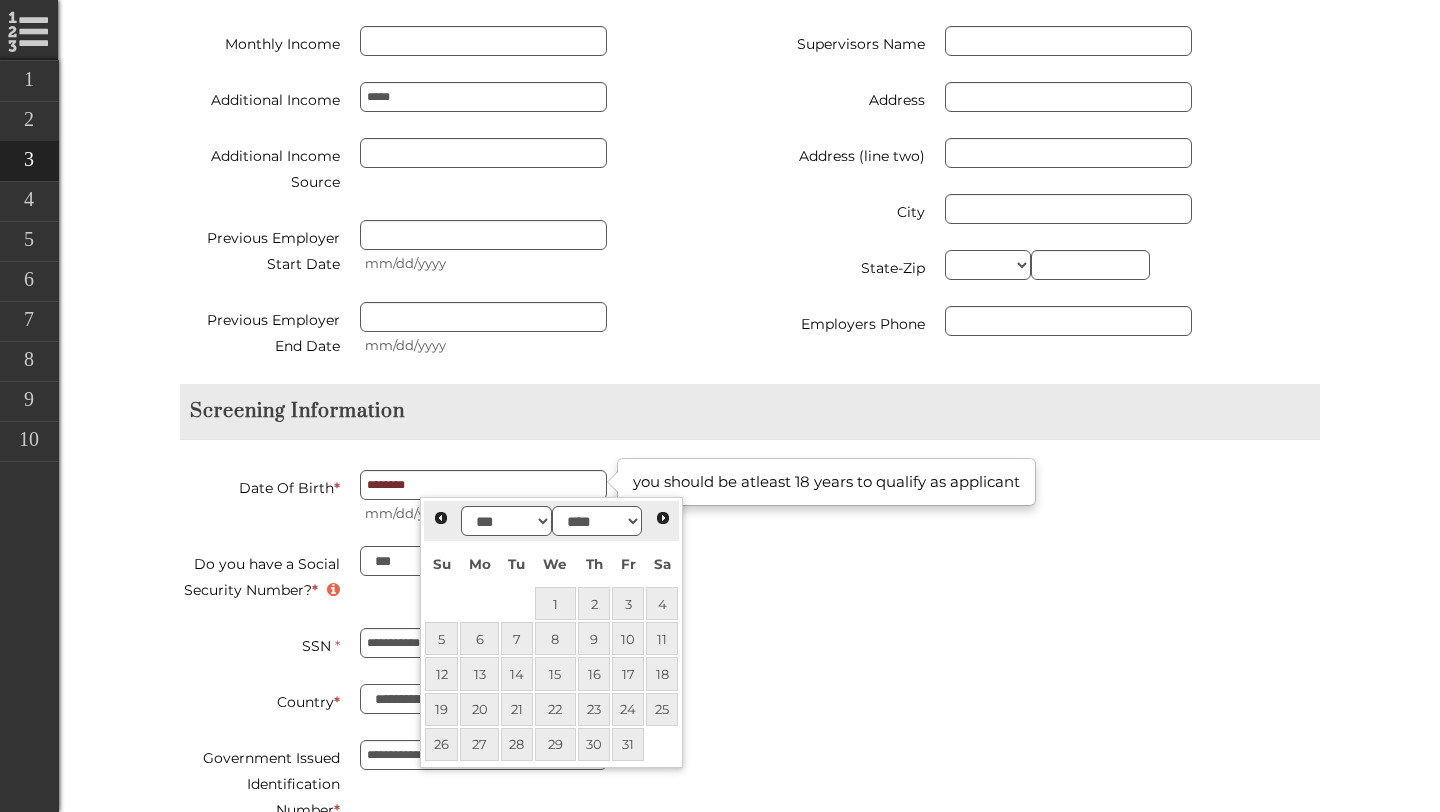 click on "**********" at bounding box center [457, 700] 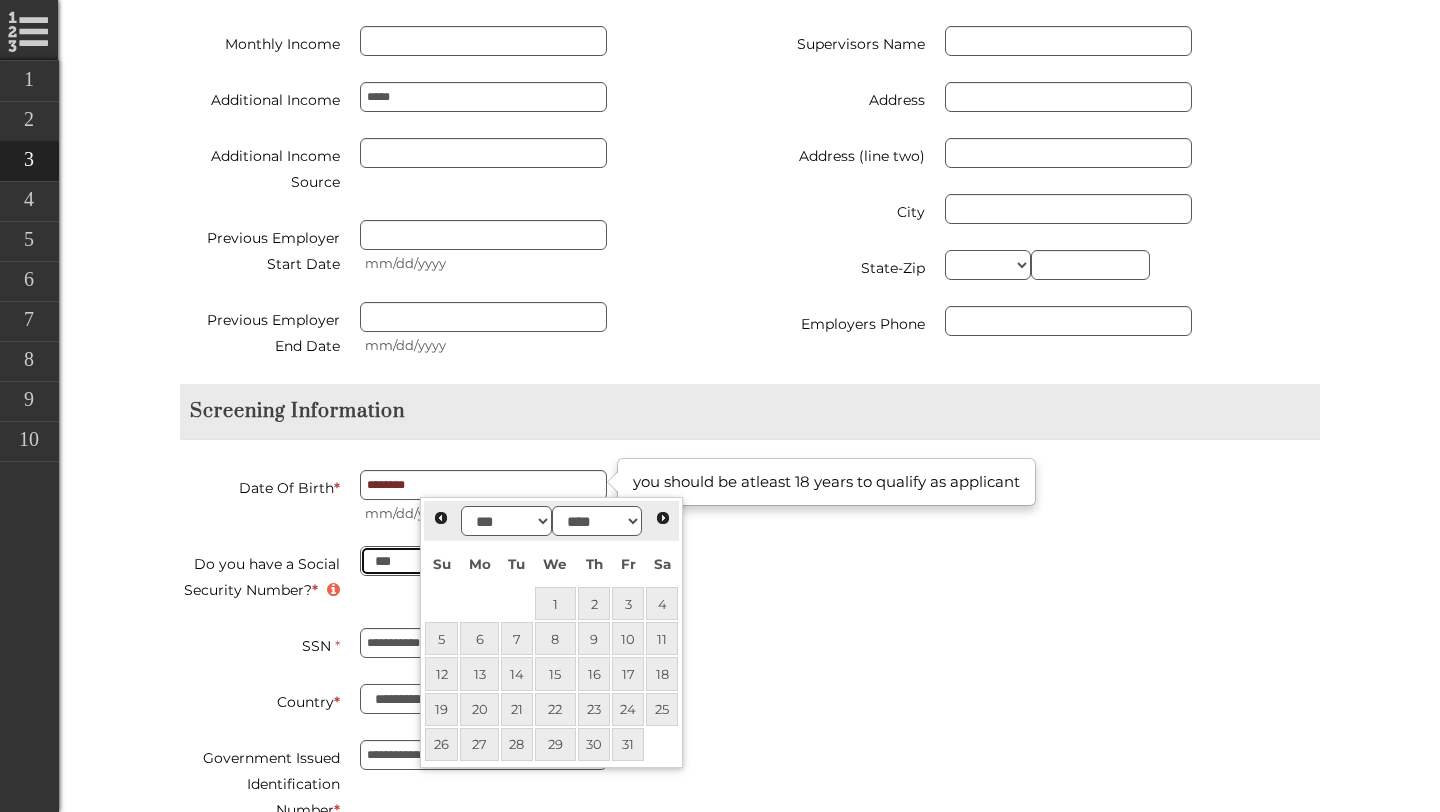 click on "*** **" at bounding box center (483, 561) 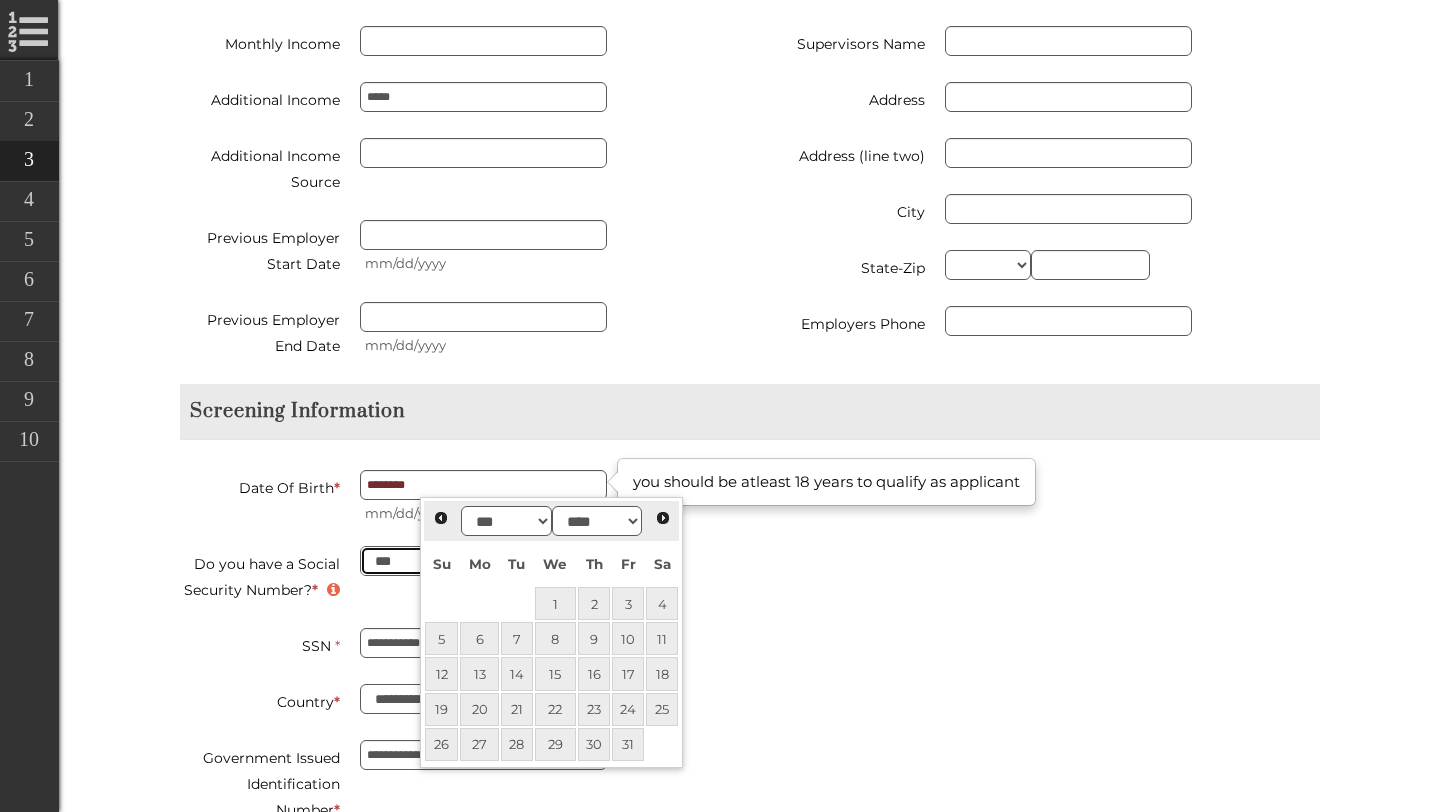 click on "*** **" at bounding box center [483, 561] 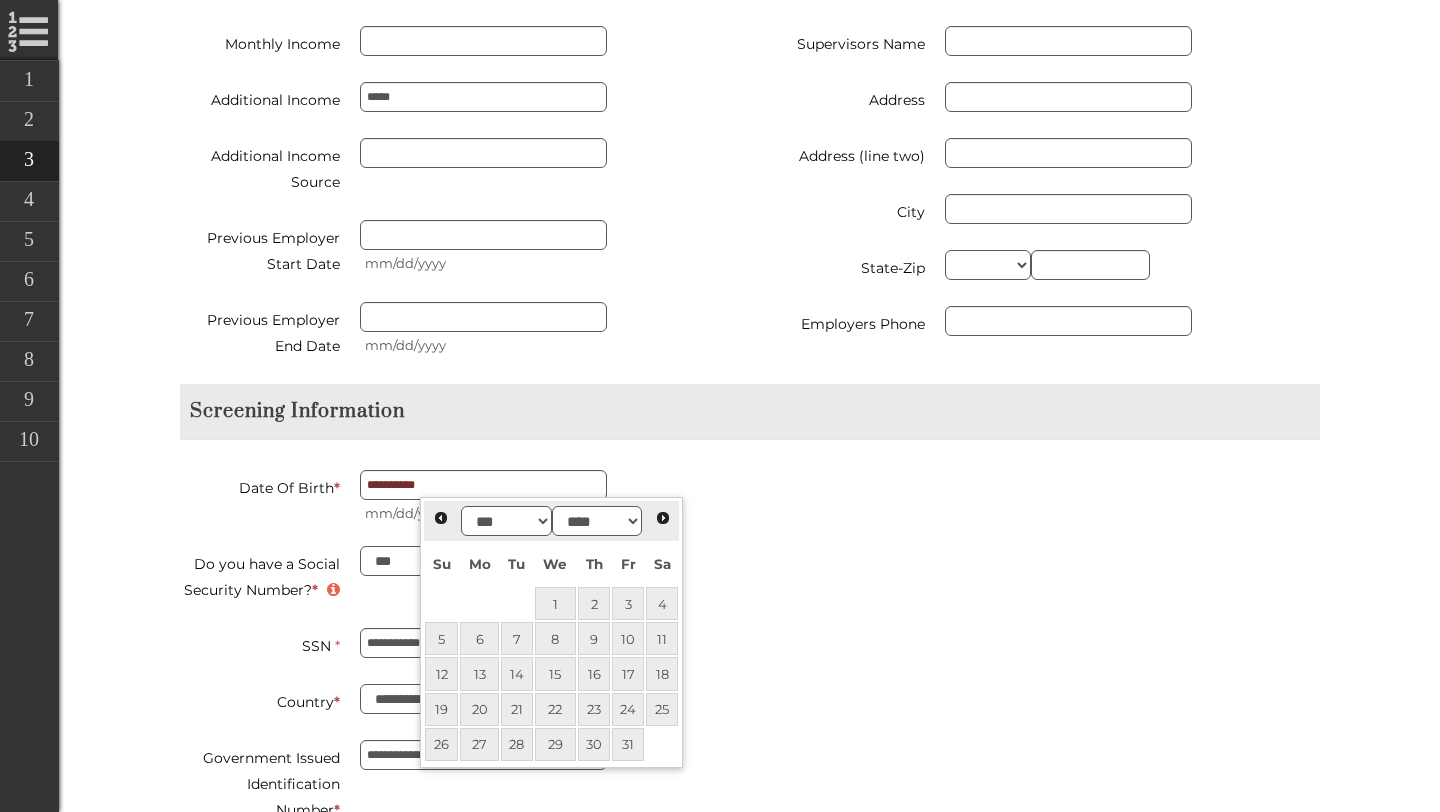 click on "**********" at bounding box center (457, 784) 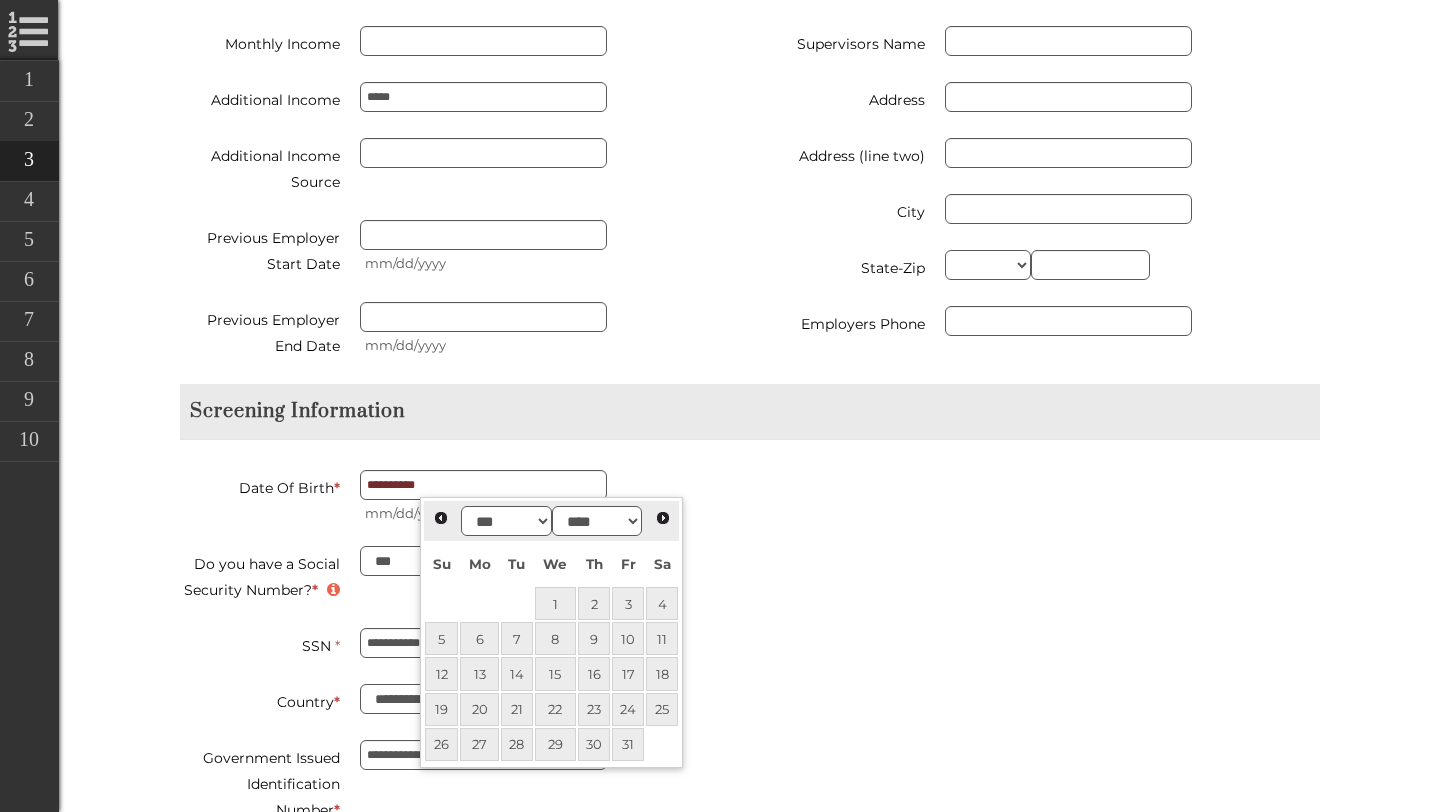 click on "*Please ensure all responses are 20 characters or less, when applicable*" at bounding box center [750, 1204] 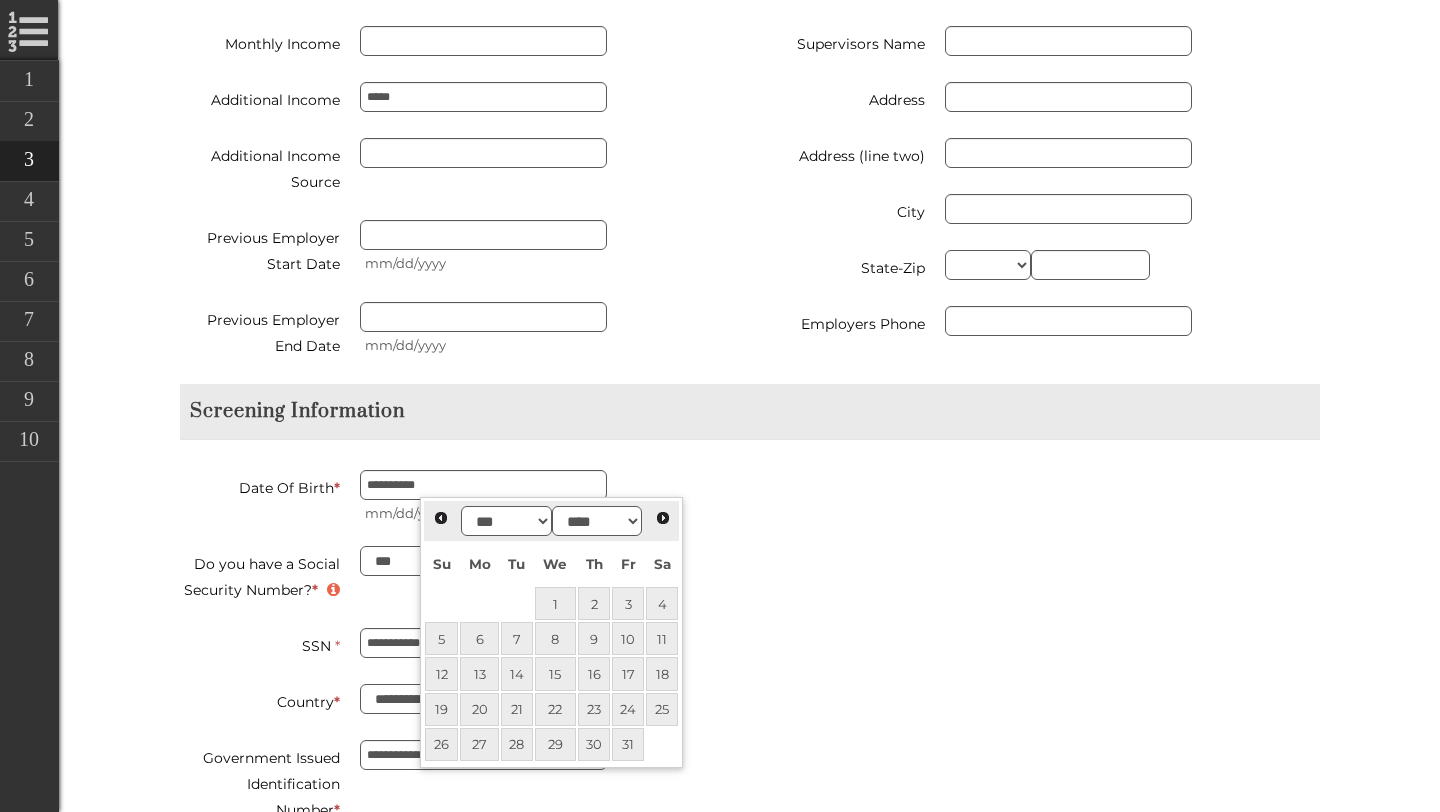 type on "**********" 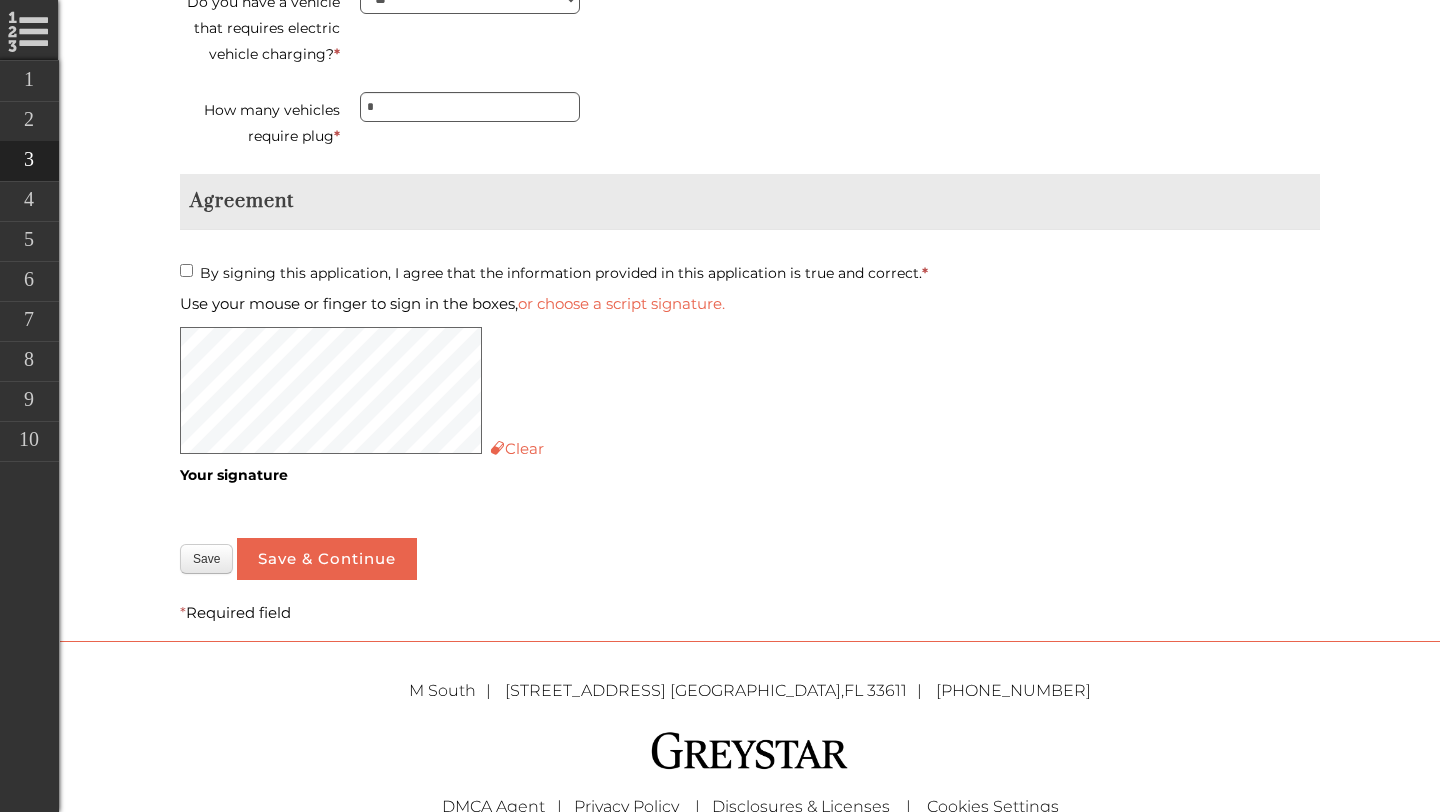 scroll, scrollTop: 4682, scrollLeft: 0, axis: vertical 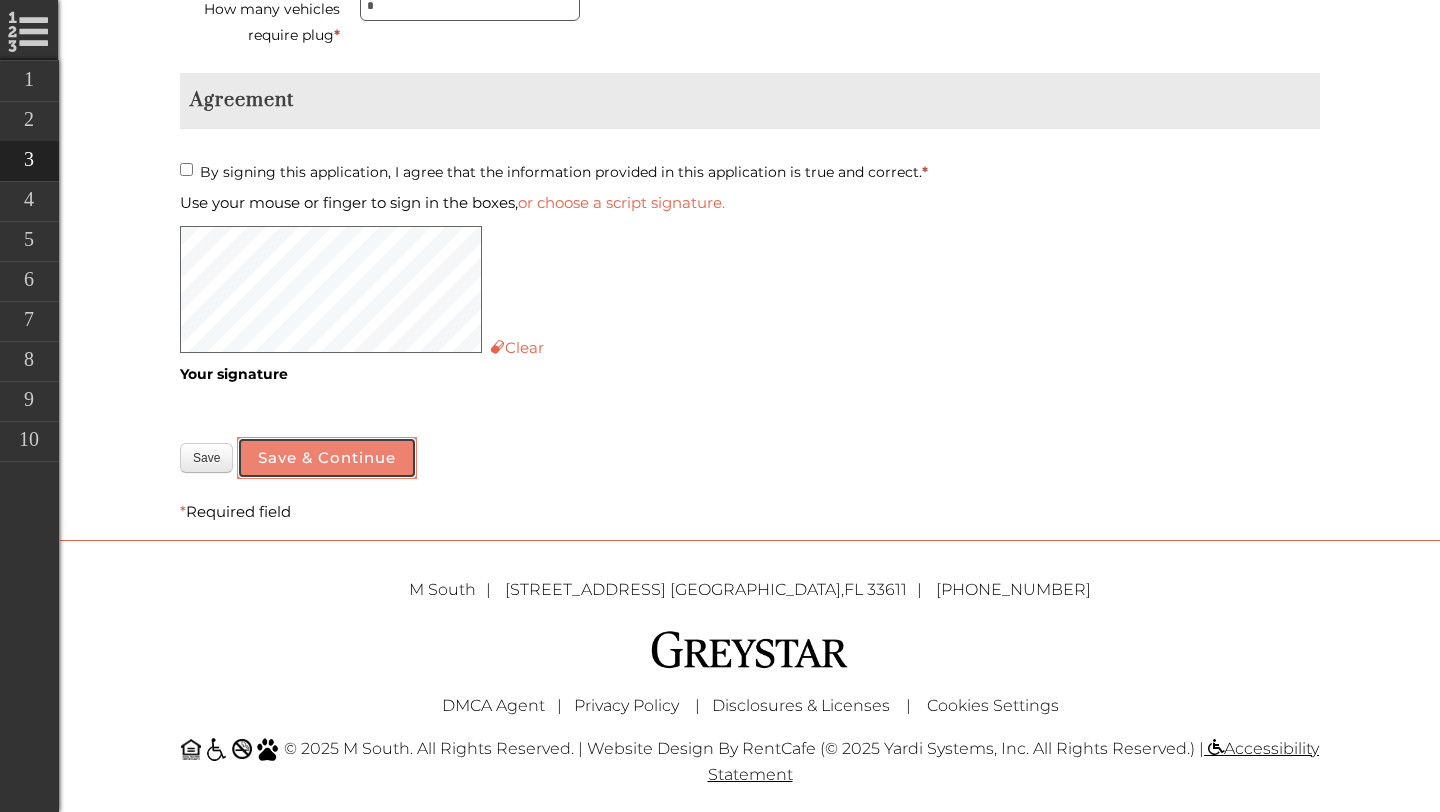 click on "Save & Continue" at bounding box center [327, 458] 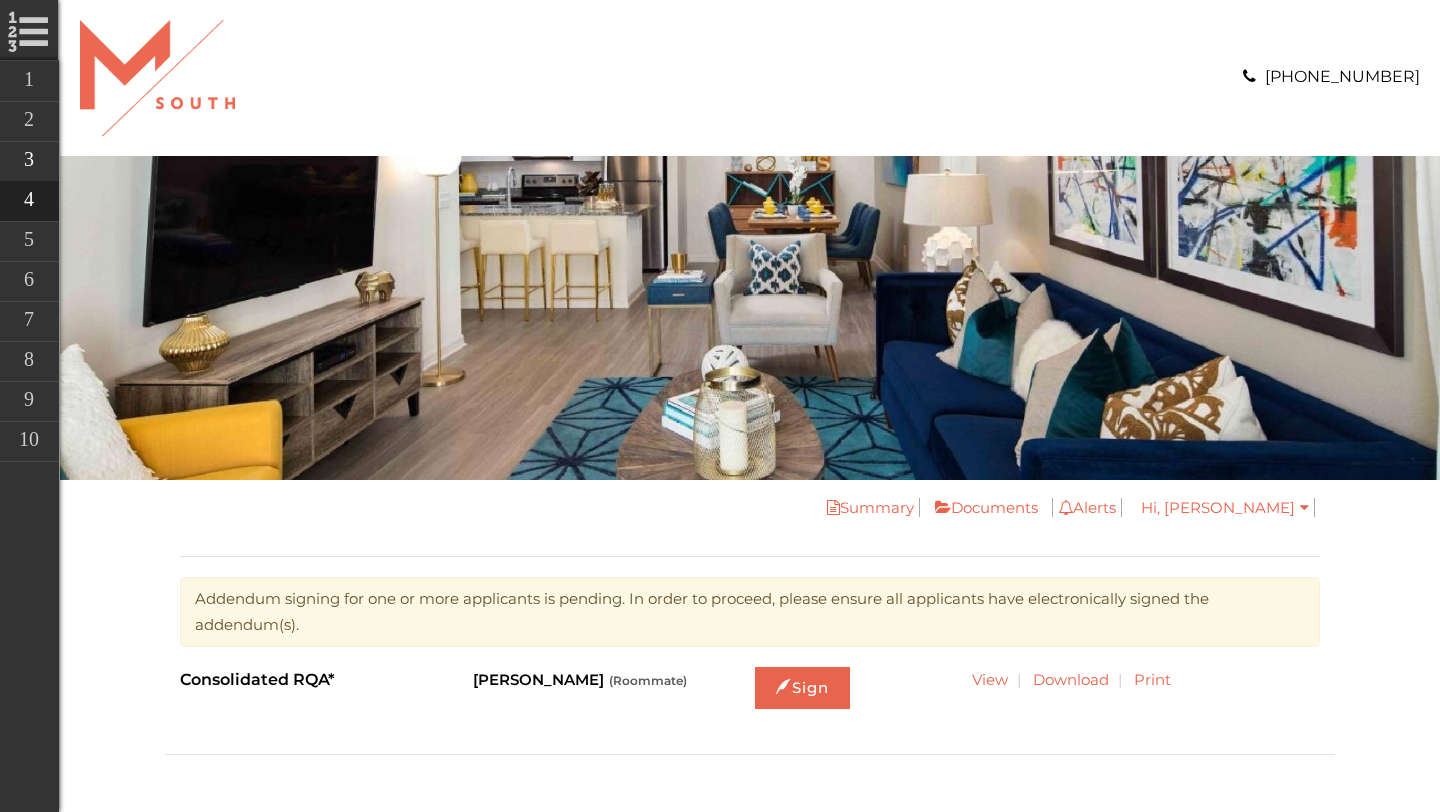 scroll, scrollTop: 0, scrollLeft: 0, axis: both 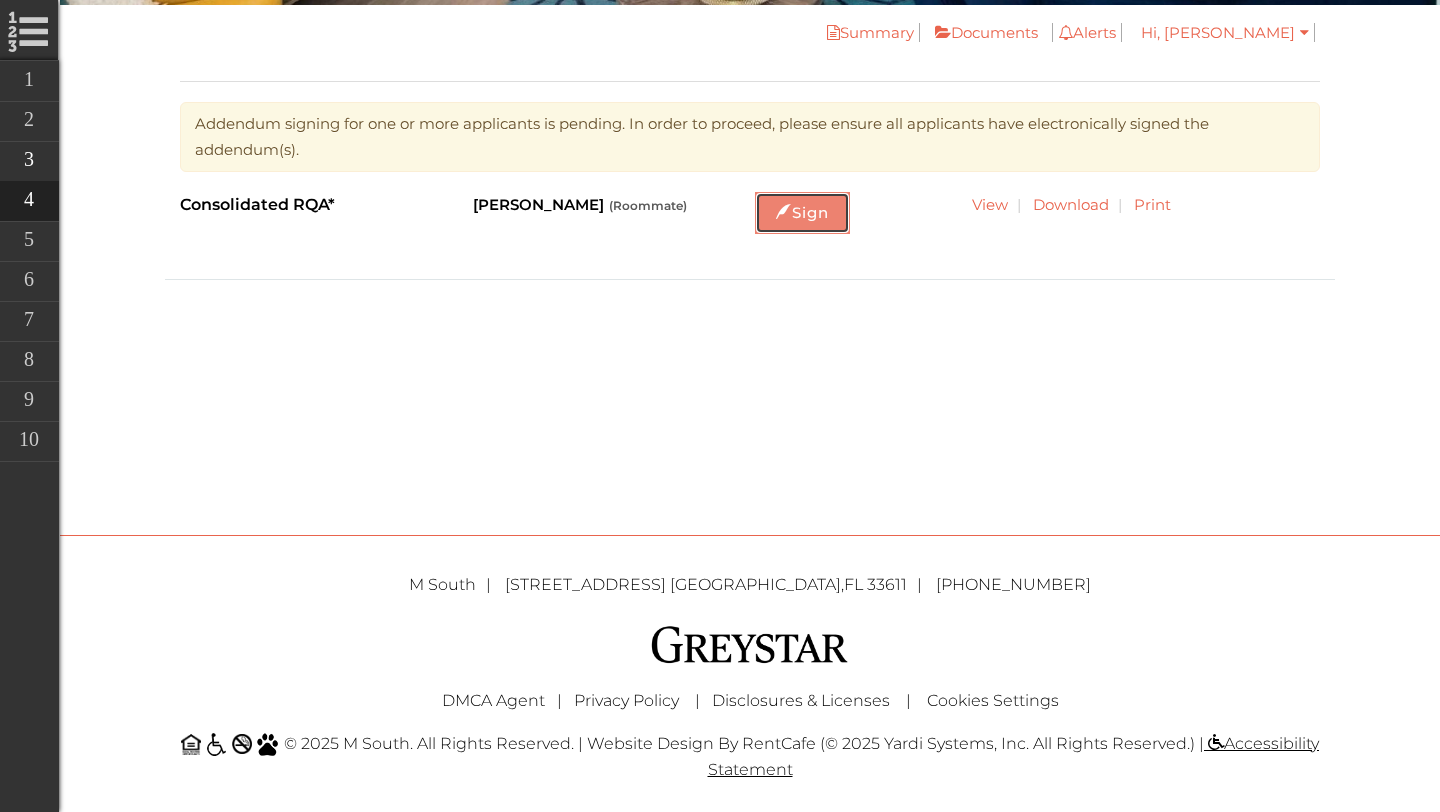 click on "Sign" at bounding box center [802, 213] 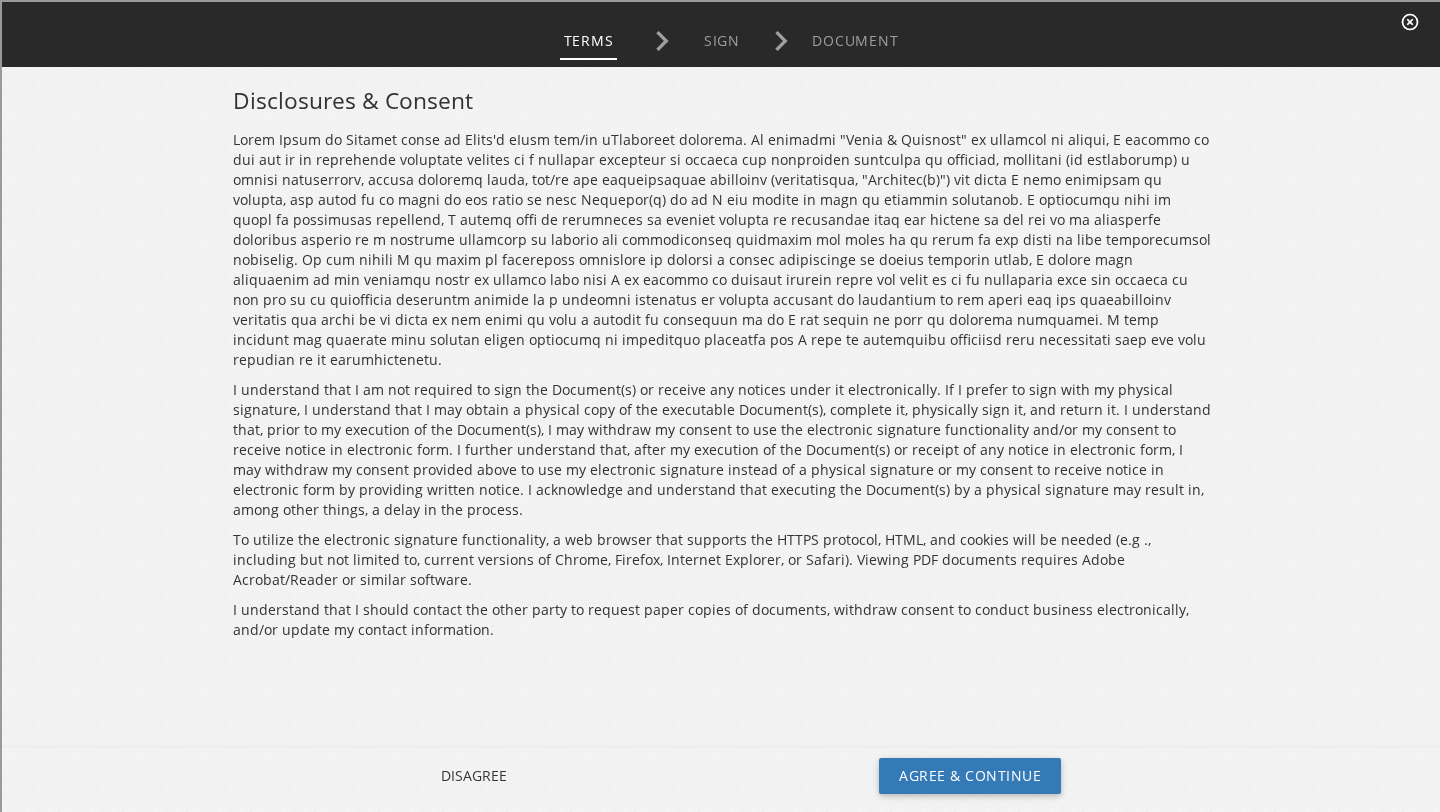 scroll, scrollTop: 0, scrollLeft: 0, axis: both 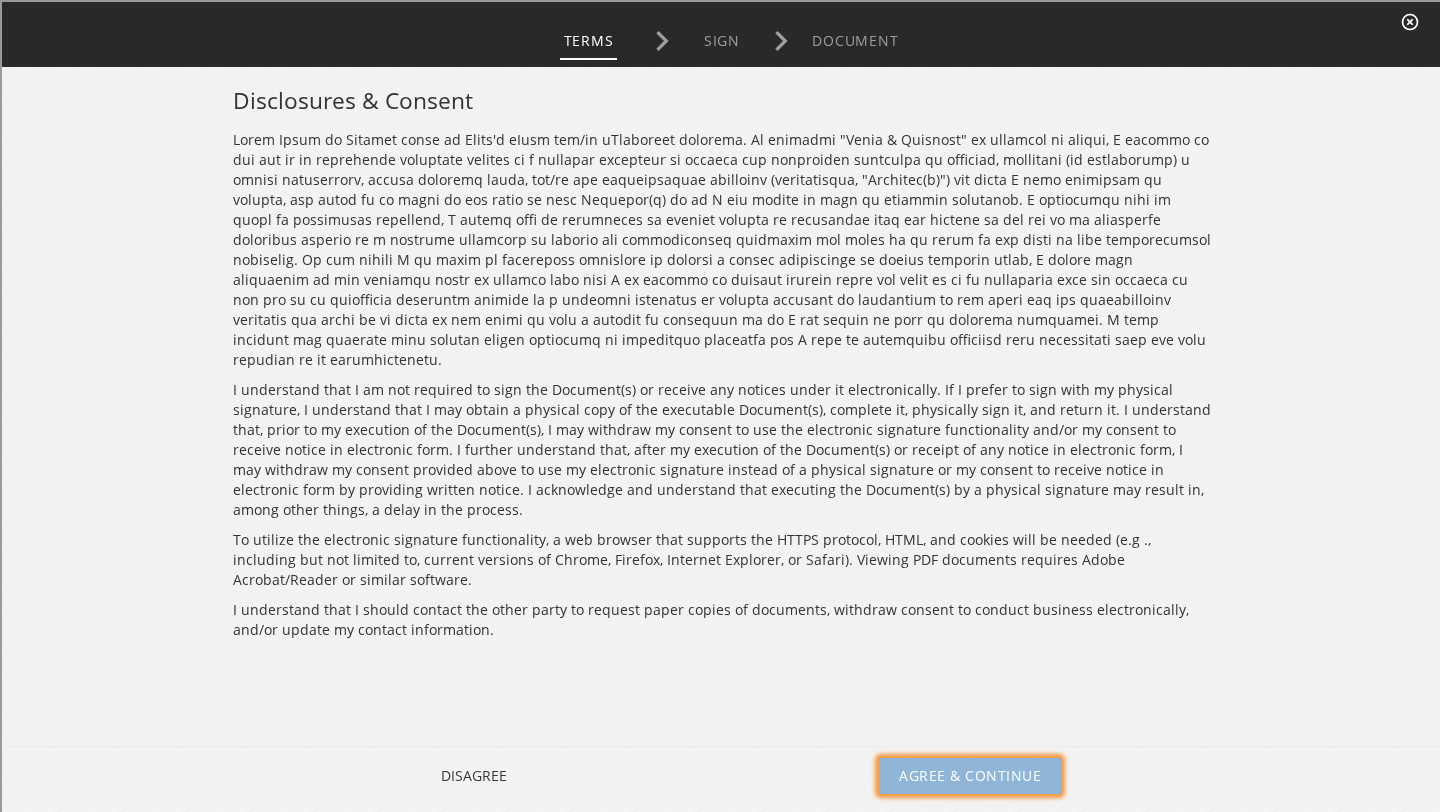 click on "Agree & Continue" at bounding box center [968, 774] 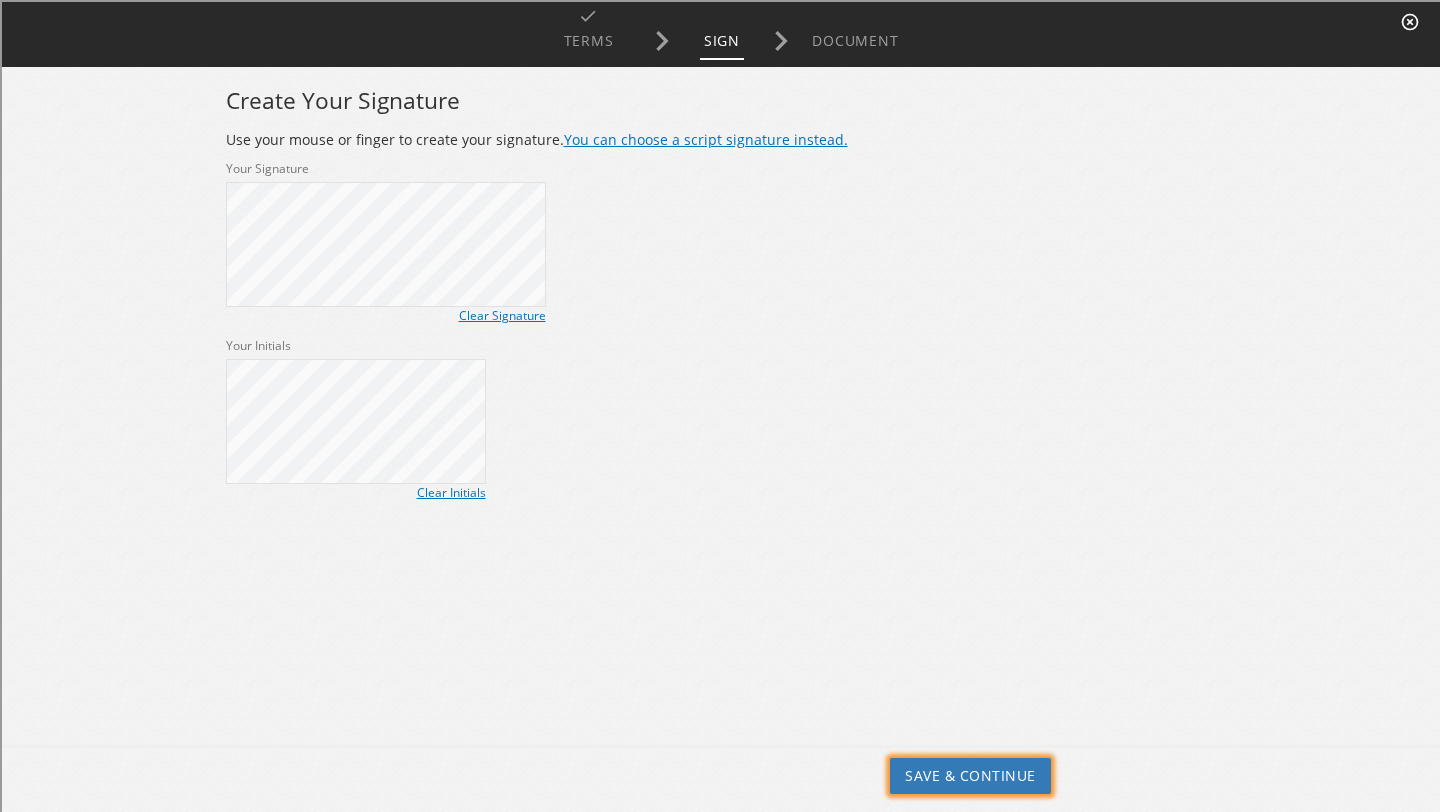 click on "Save & Continue" at bounding box center (968, 774) 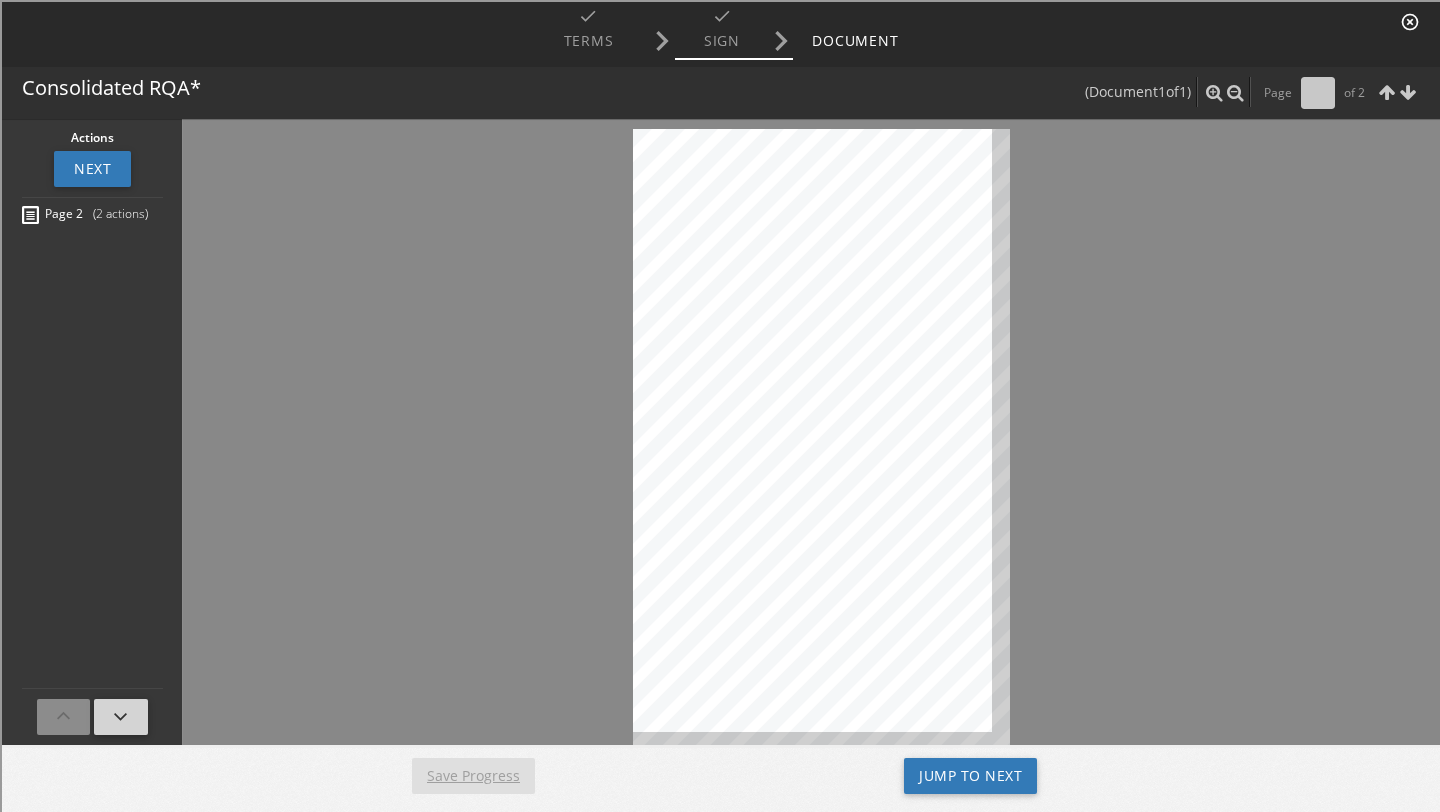 scroll, scrollTop: 10, scrollLeft: 0, axis: vertical 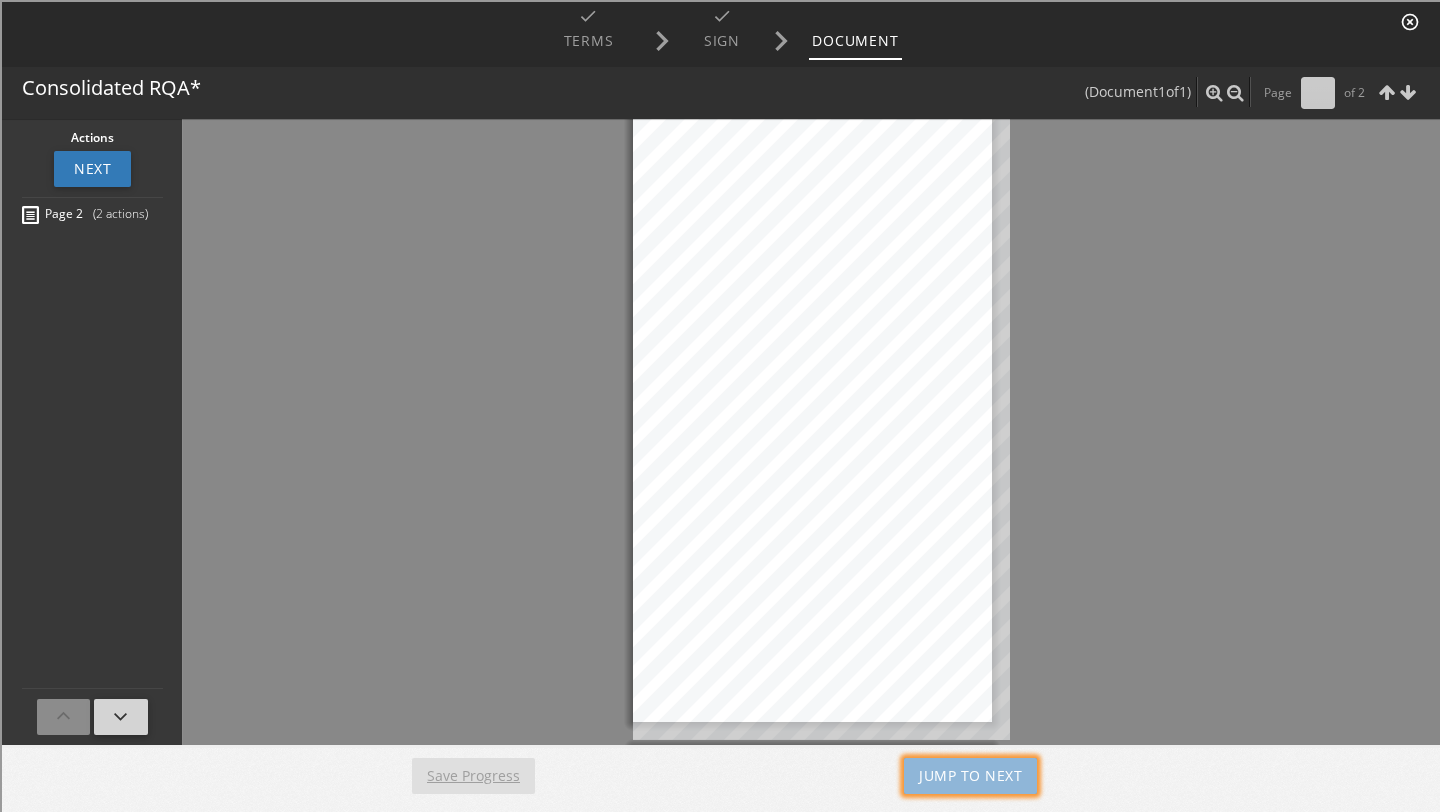click on "Jump to Next" at bounding box center [968, 774] 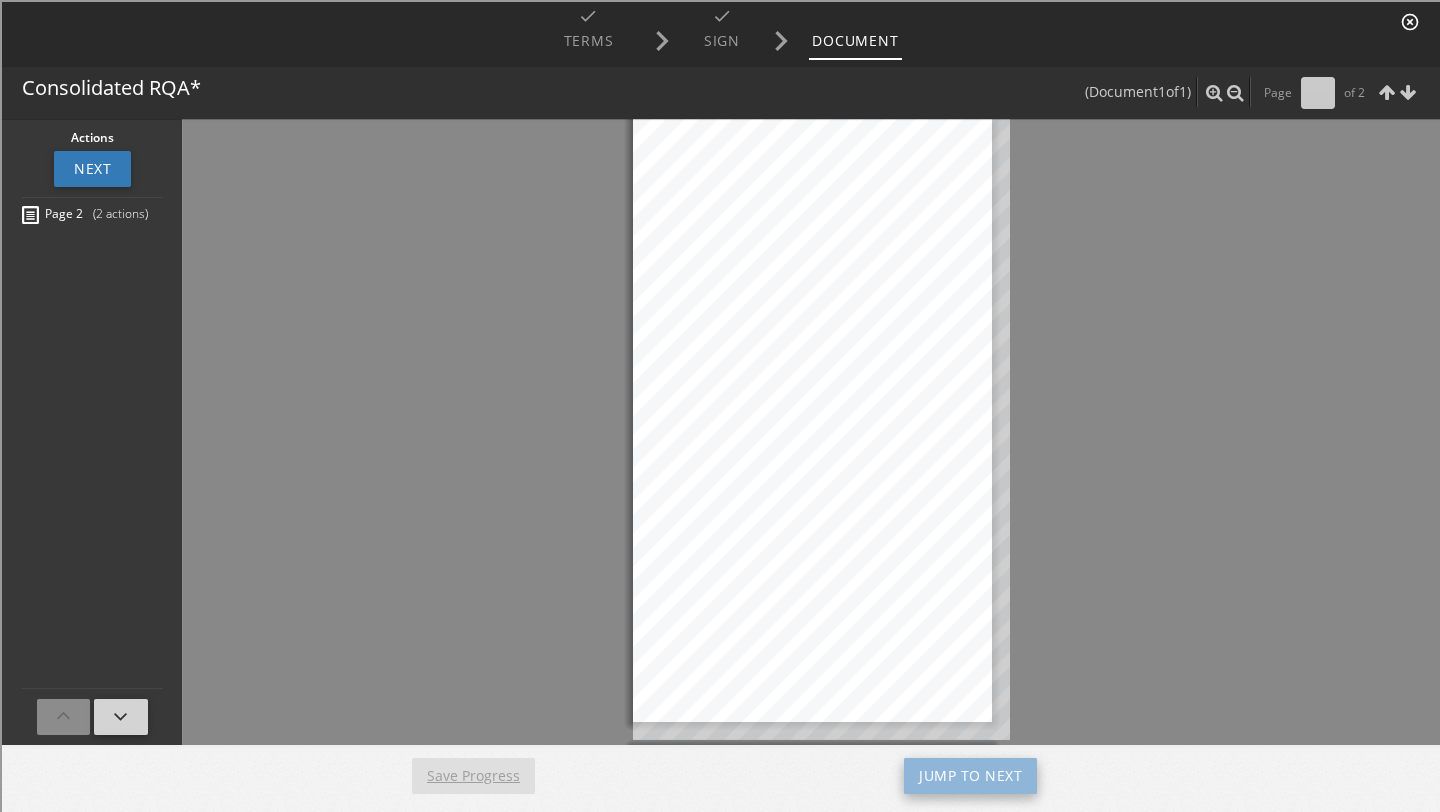 type on "*" 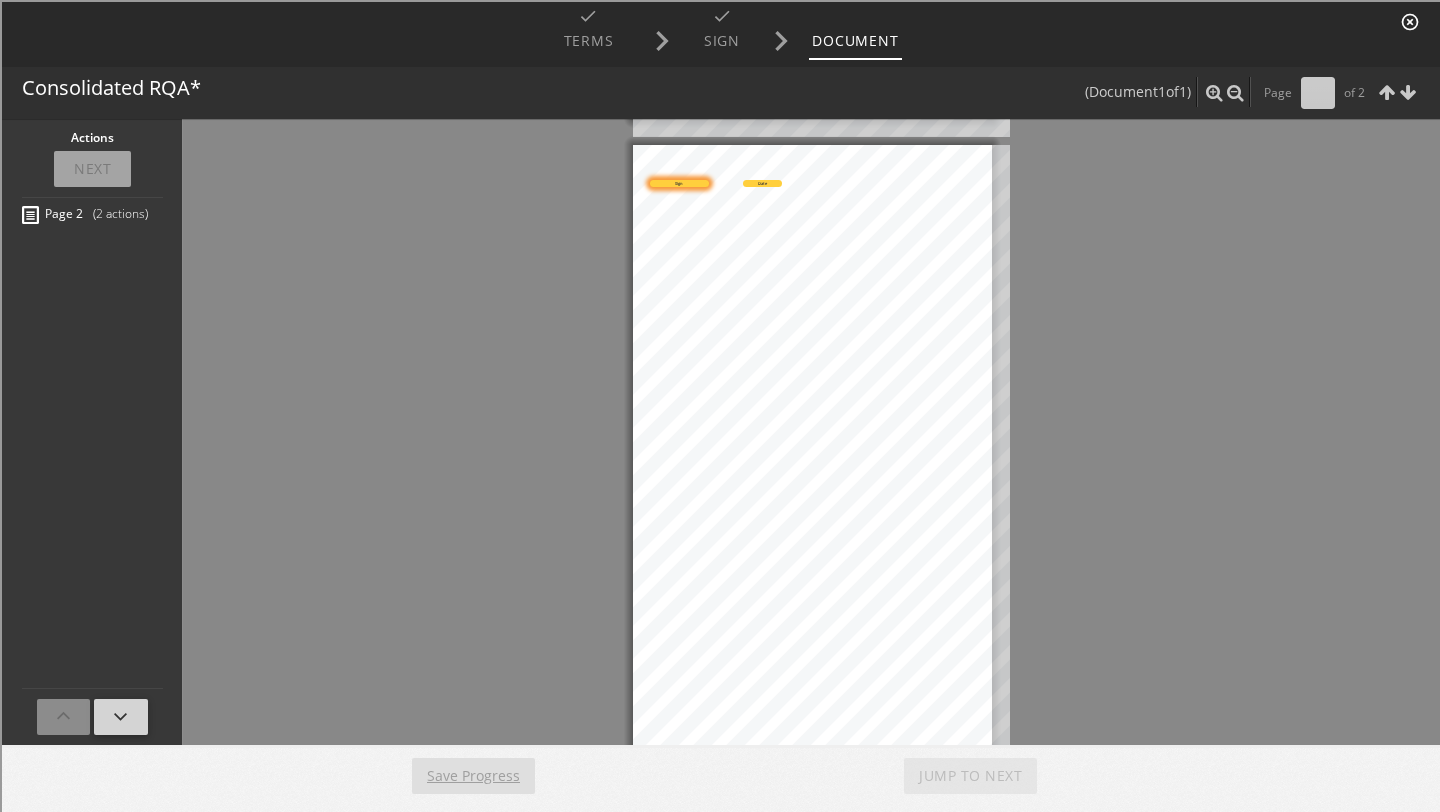 click on "Sign" at bounding box center (677, 181) 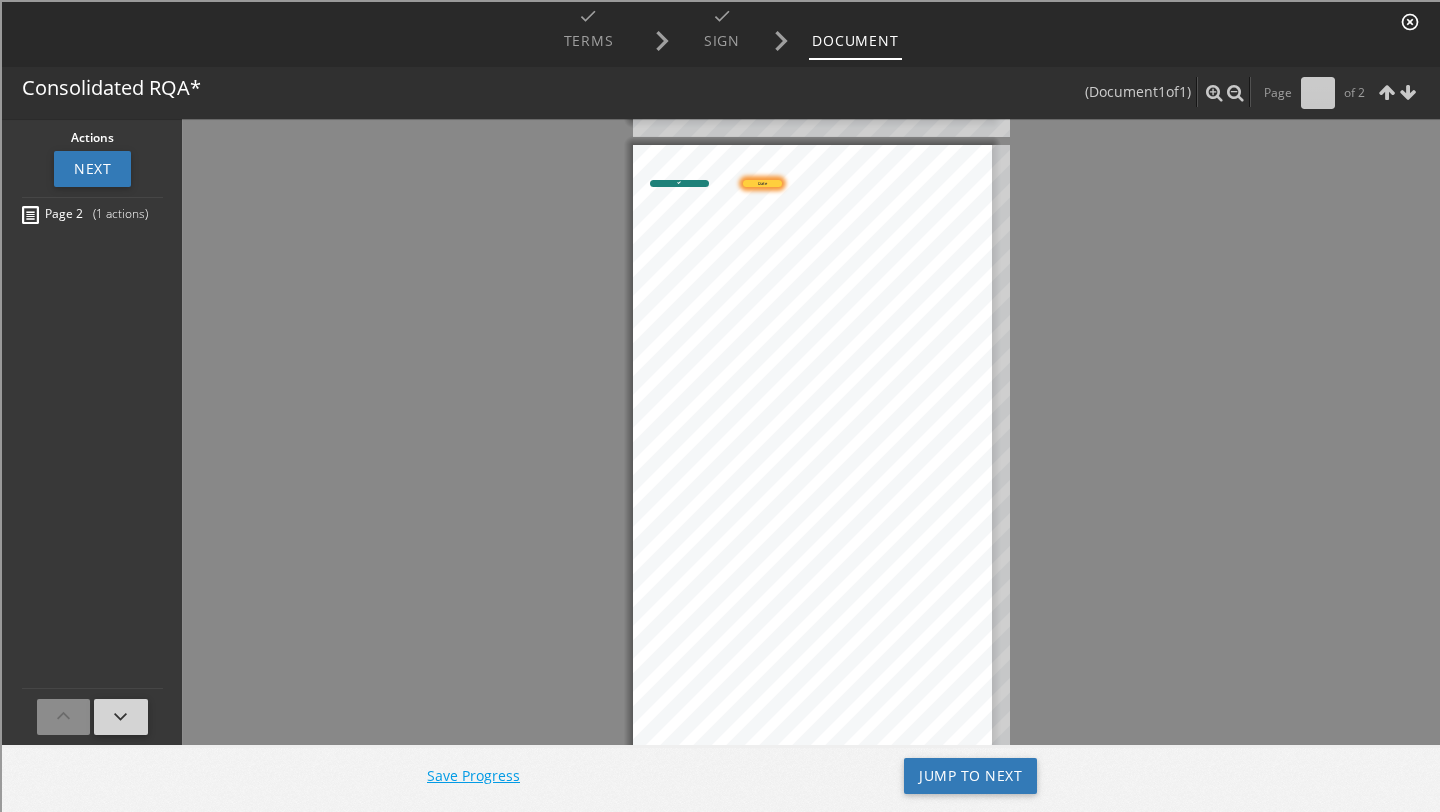 click on "Date" at bounding box center [760, 181] 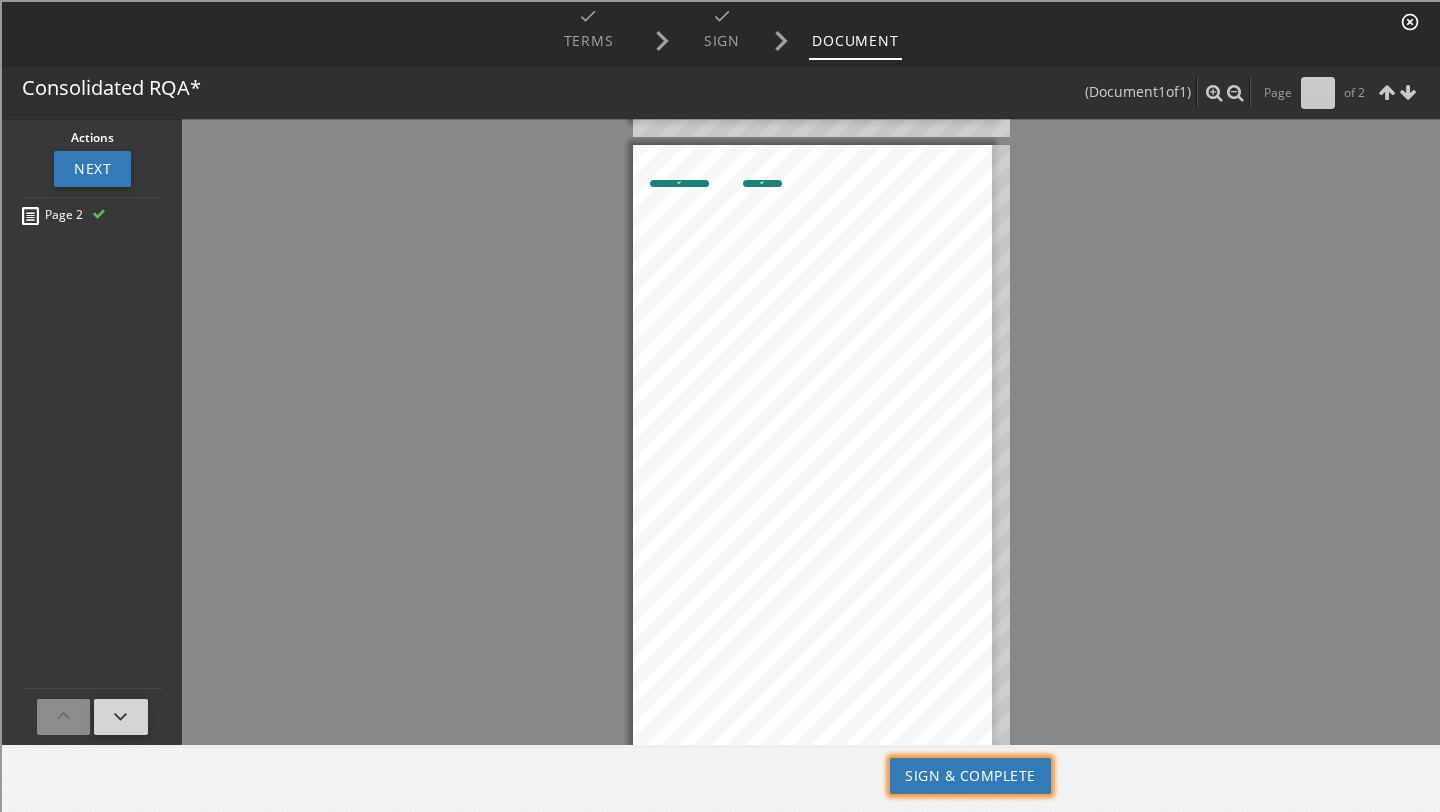 click on "Sign & Complete" at bounding box center (968, 774) 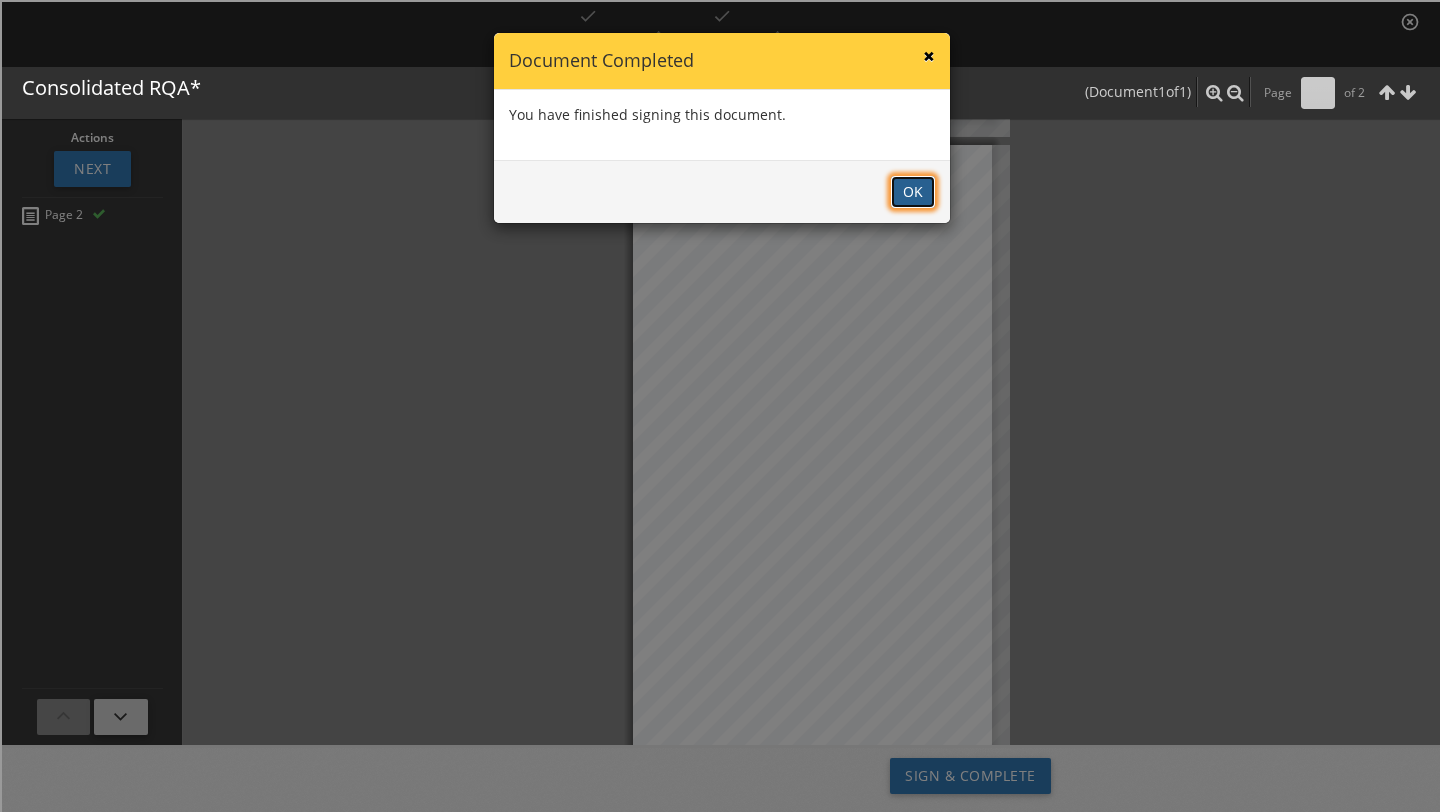 click on "OK" at bounding box center (911, 190) 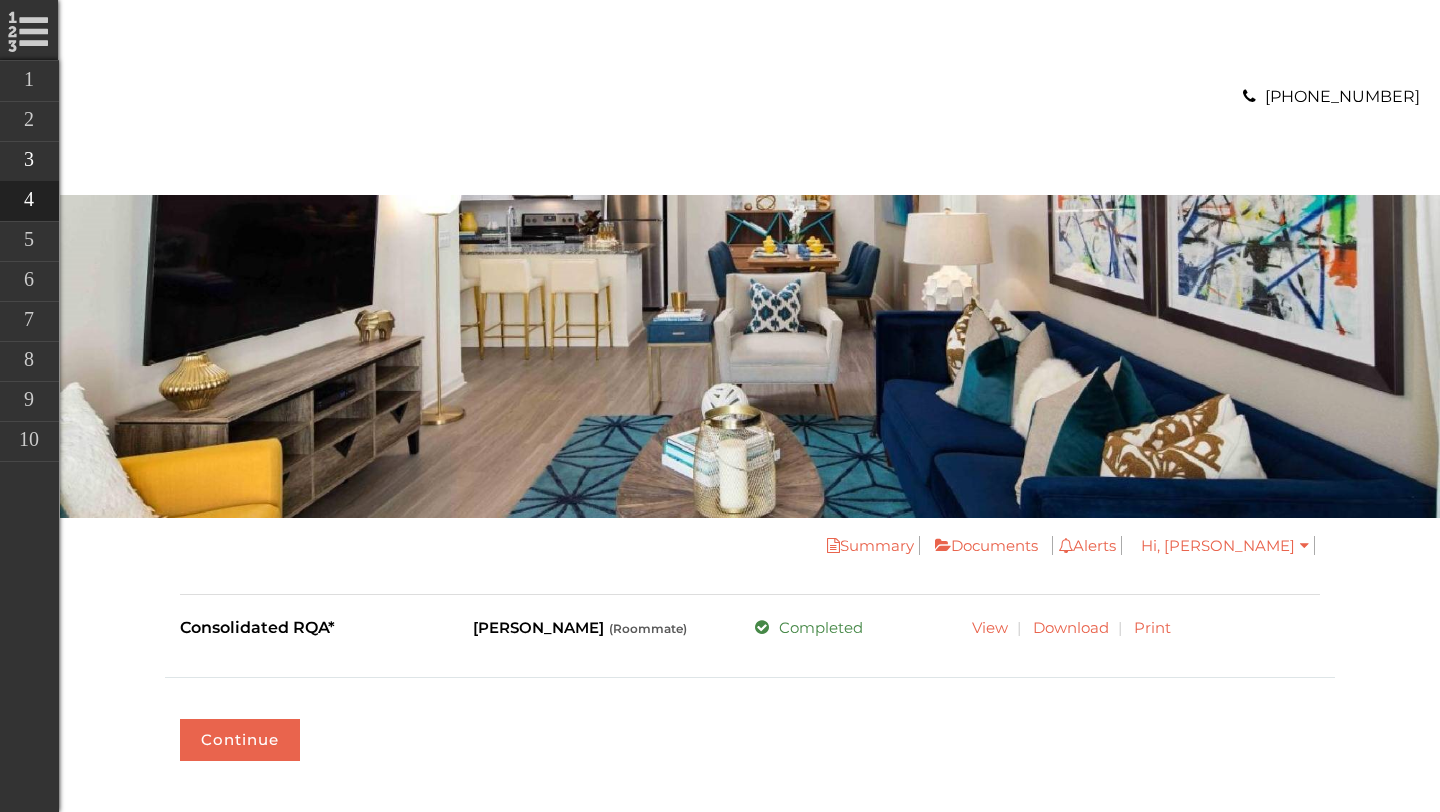 scroll, scrollTop: 415, scrollLeft: 0, axis: vertical 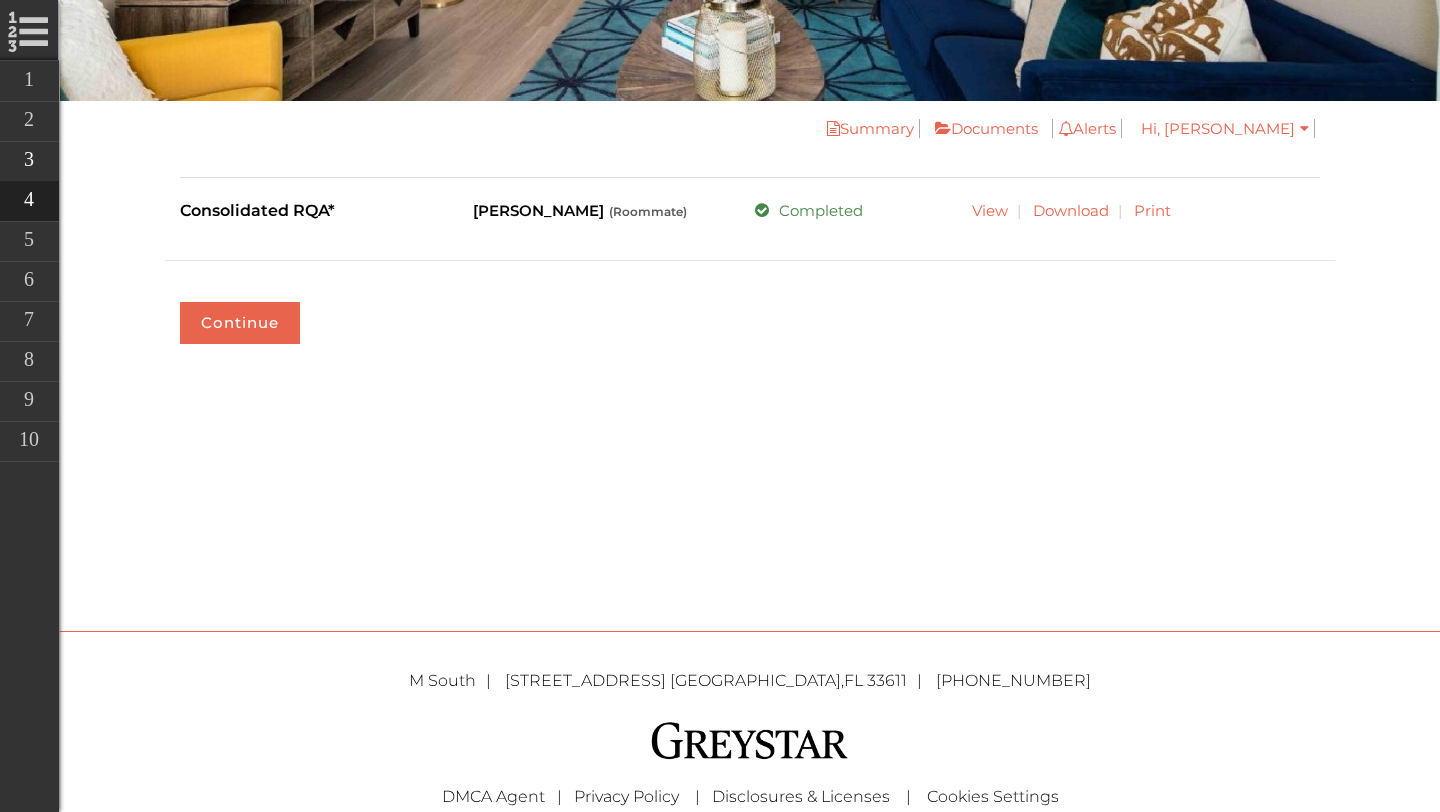 click on "Addendum signing for one or more applicants is pending. In order to proceed, please ensure all applicants have electronically signed the addendum(s).
Consolidated RQA*
[PERSON_NAME] (Roommate)
Completed
Not Started
Started
View
Download
Print
Continue" at bounding box center (750, 271) 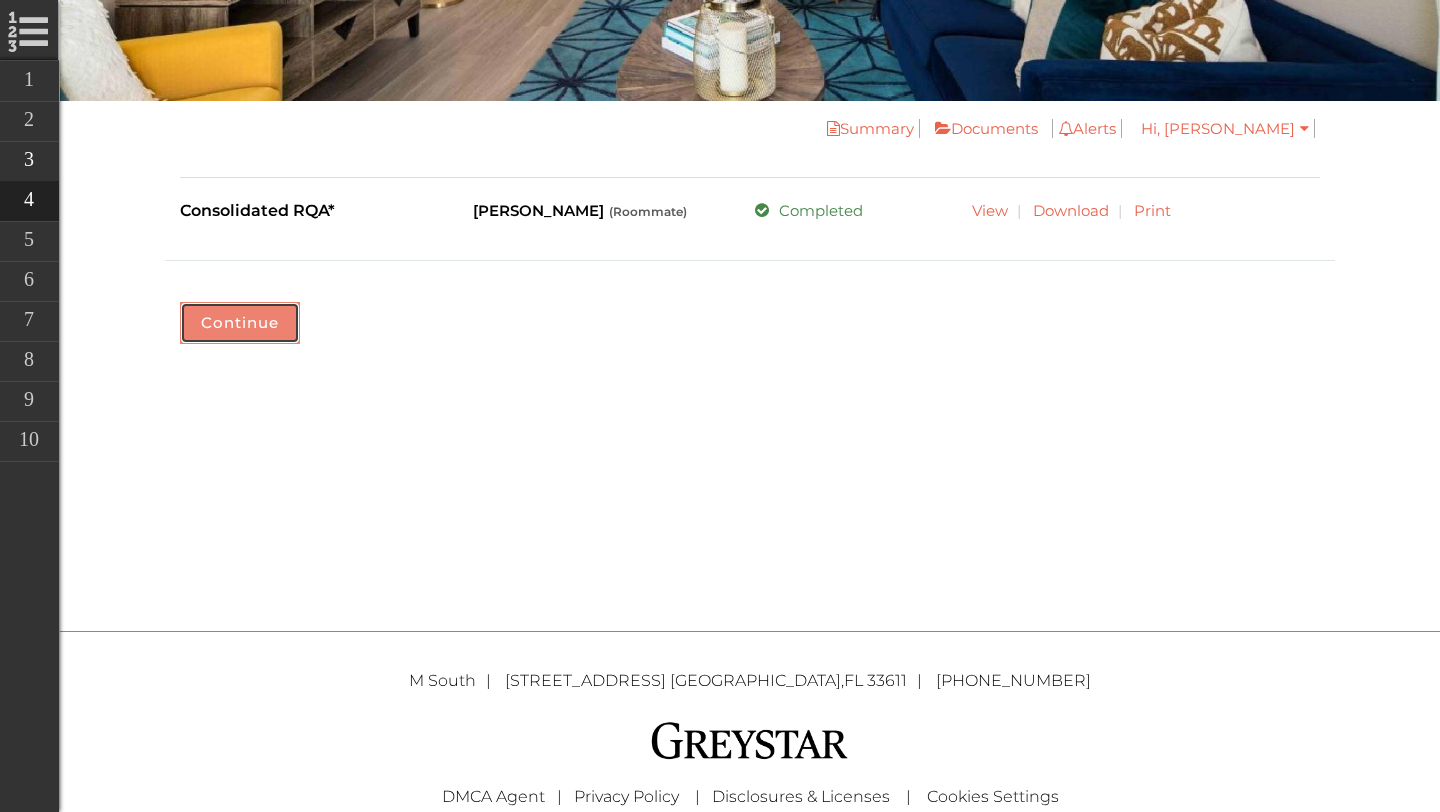 click on "Continue" at bounding box center (240, 323) 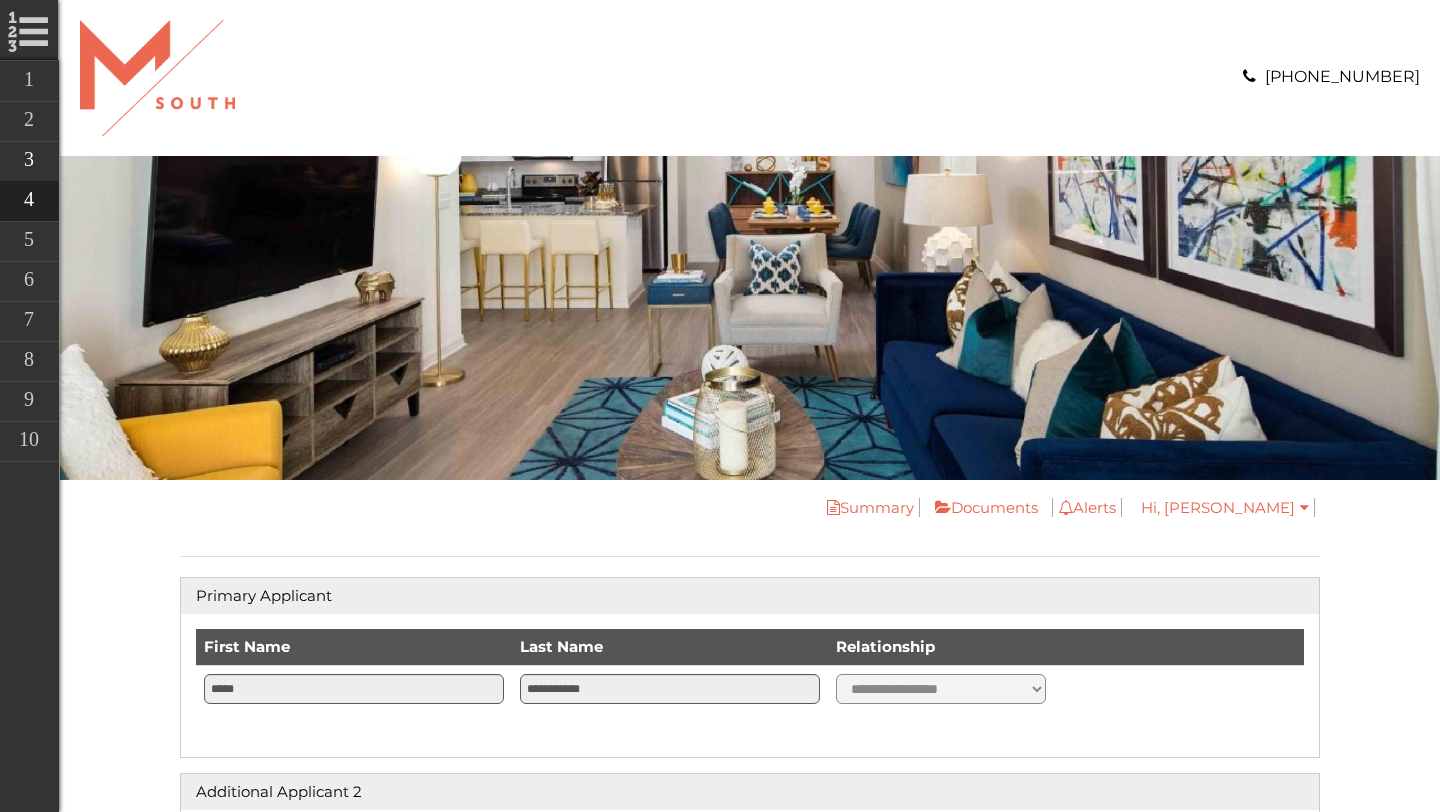 scroll, scrollTop: 0, scrollLeft: 0, axis: both 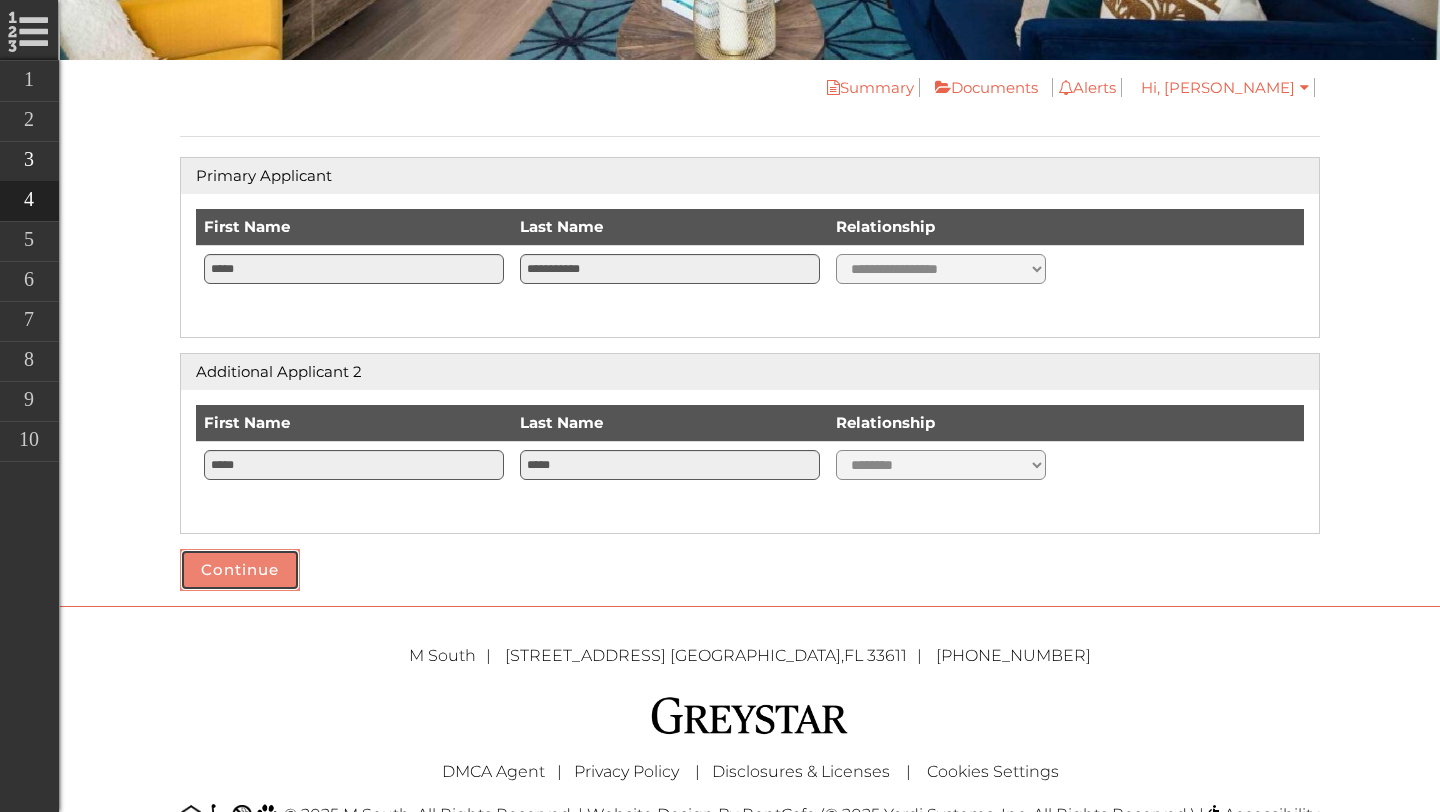 click on "Continue" at bounding box center (240, 570) 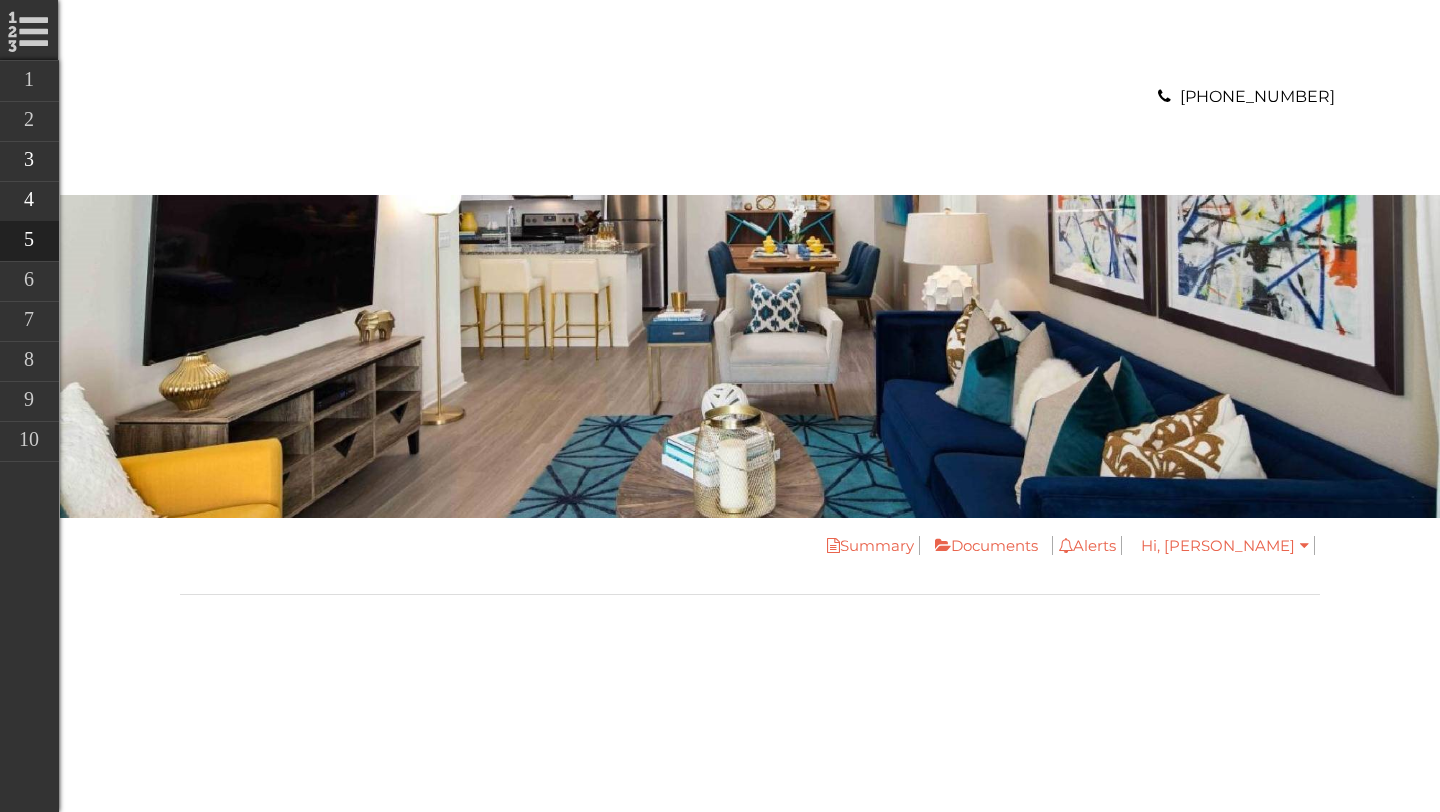 scroll, scrollTop: 0, scrollLeft: 0, axis: both 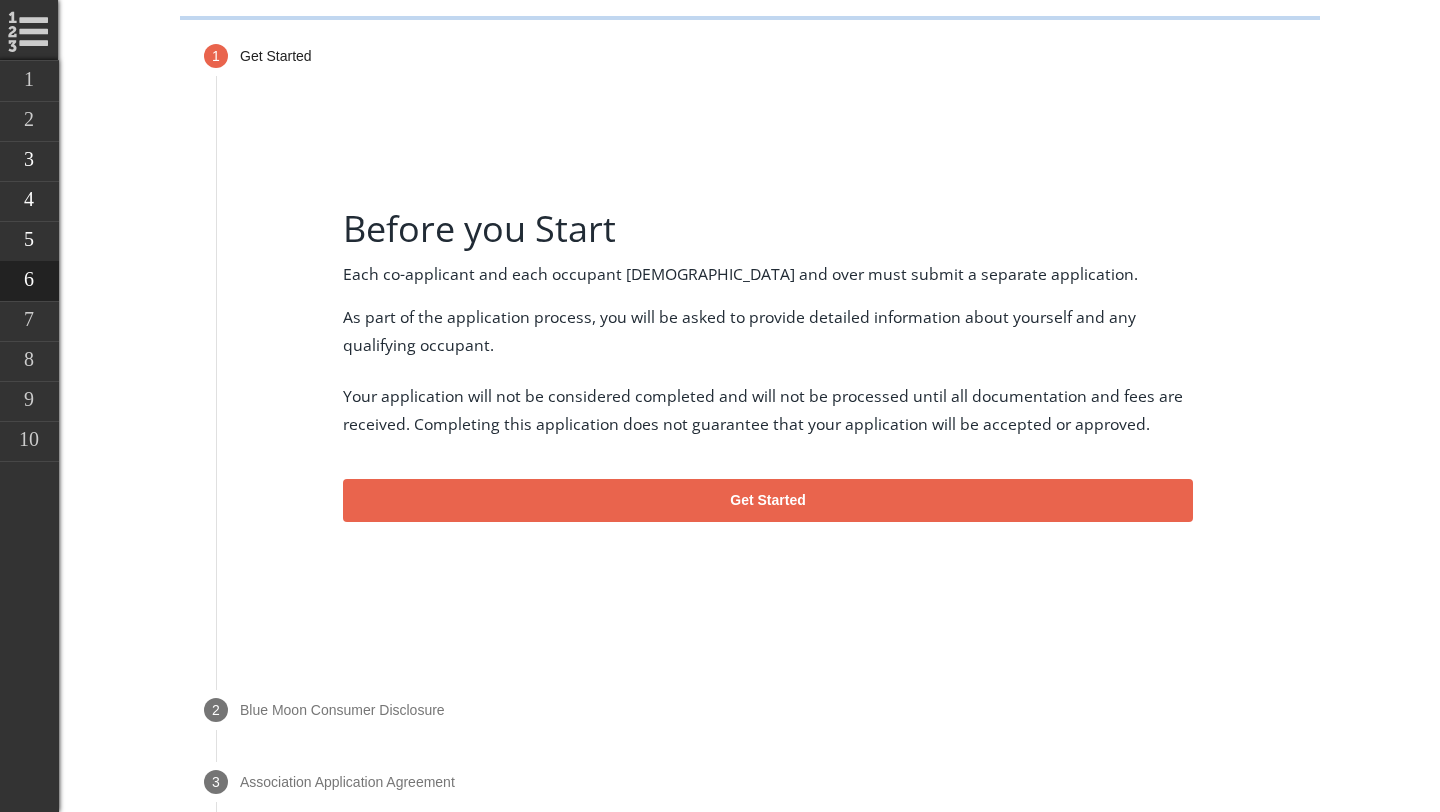 click on "Get Started" at bounding box center (767, 499) 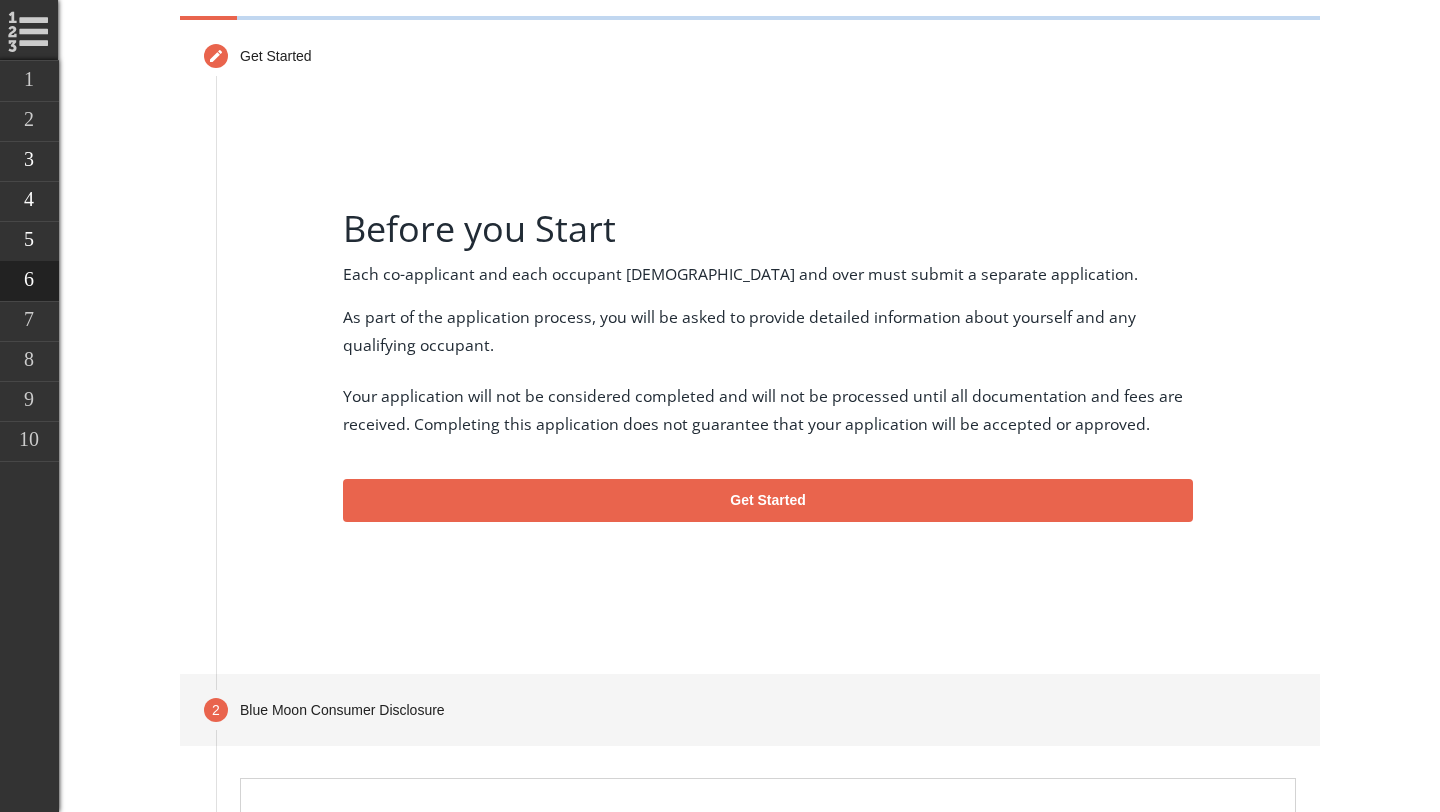 scroll, scrollTop: 708, scrollLeft: 0, axis: vertical 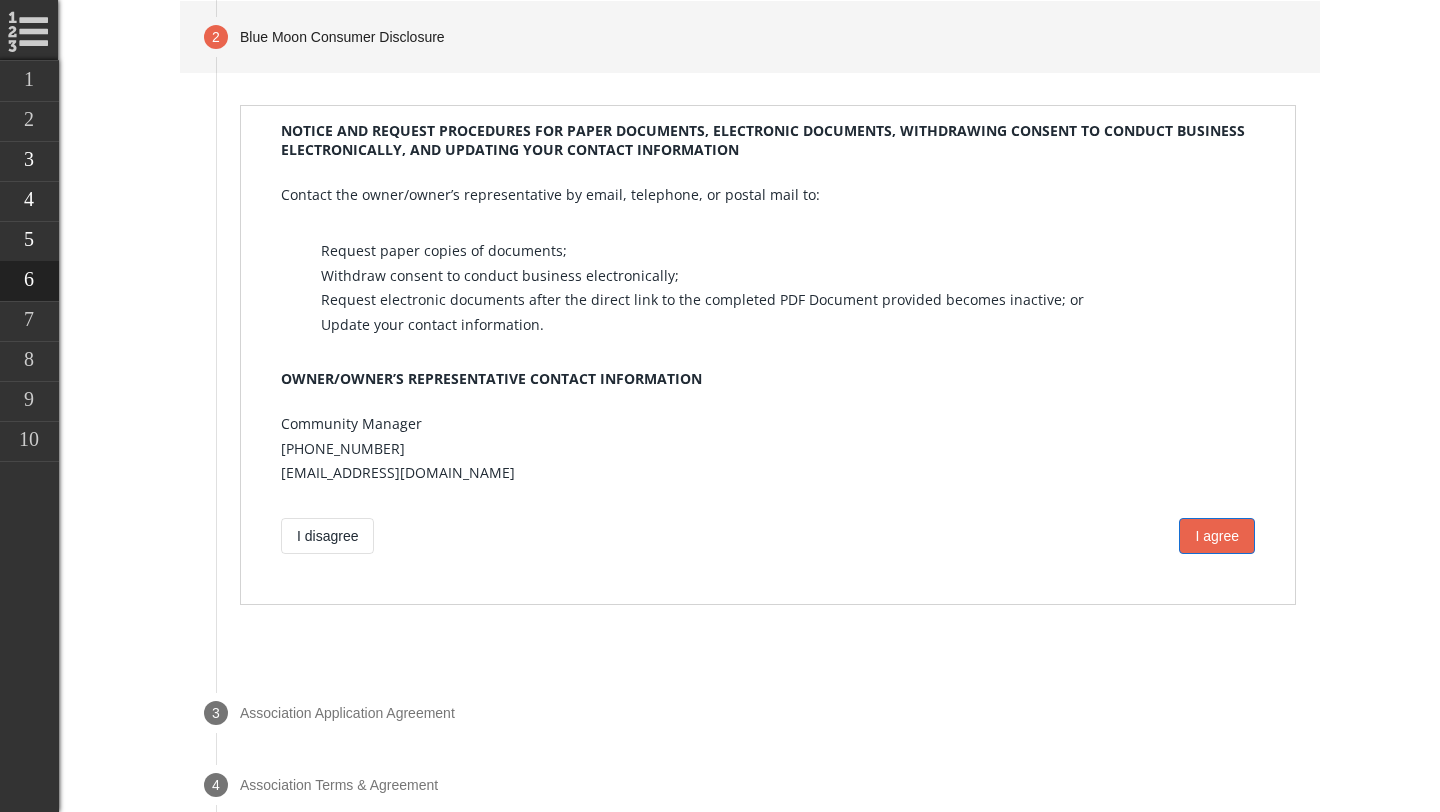 click on "I agree" at bounding box center [1217, 536] 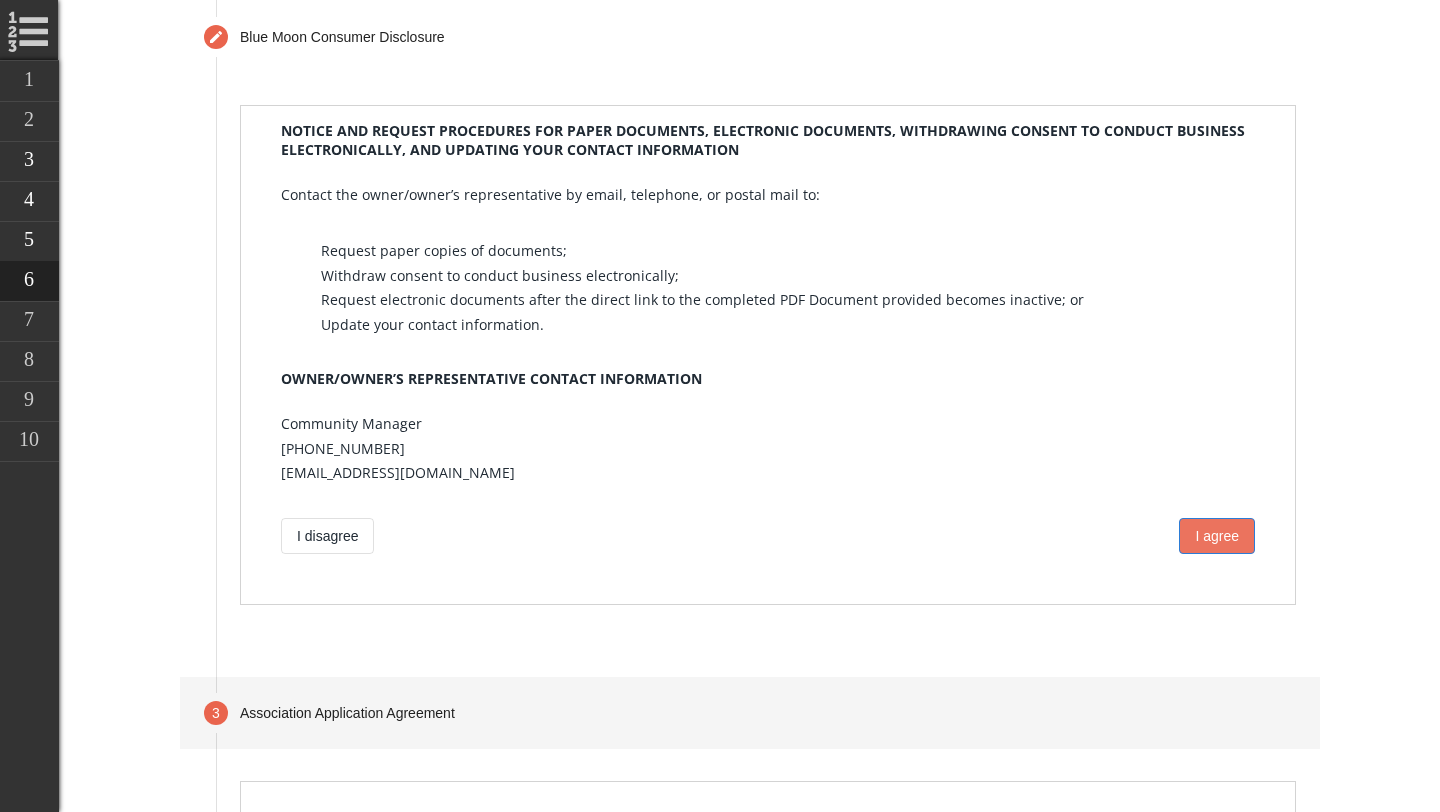 scroll, scrollTop: 780, scrollLeft: 0, axis: vertical 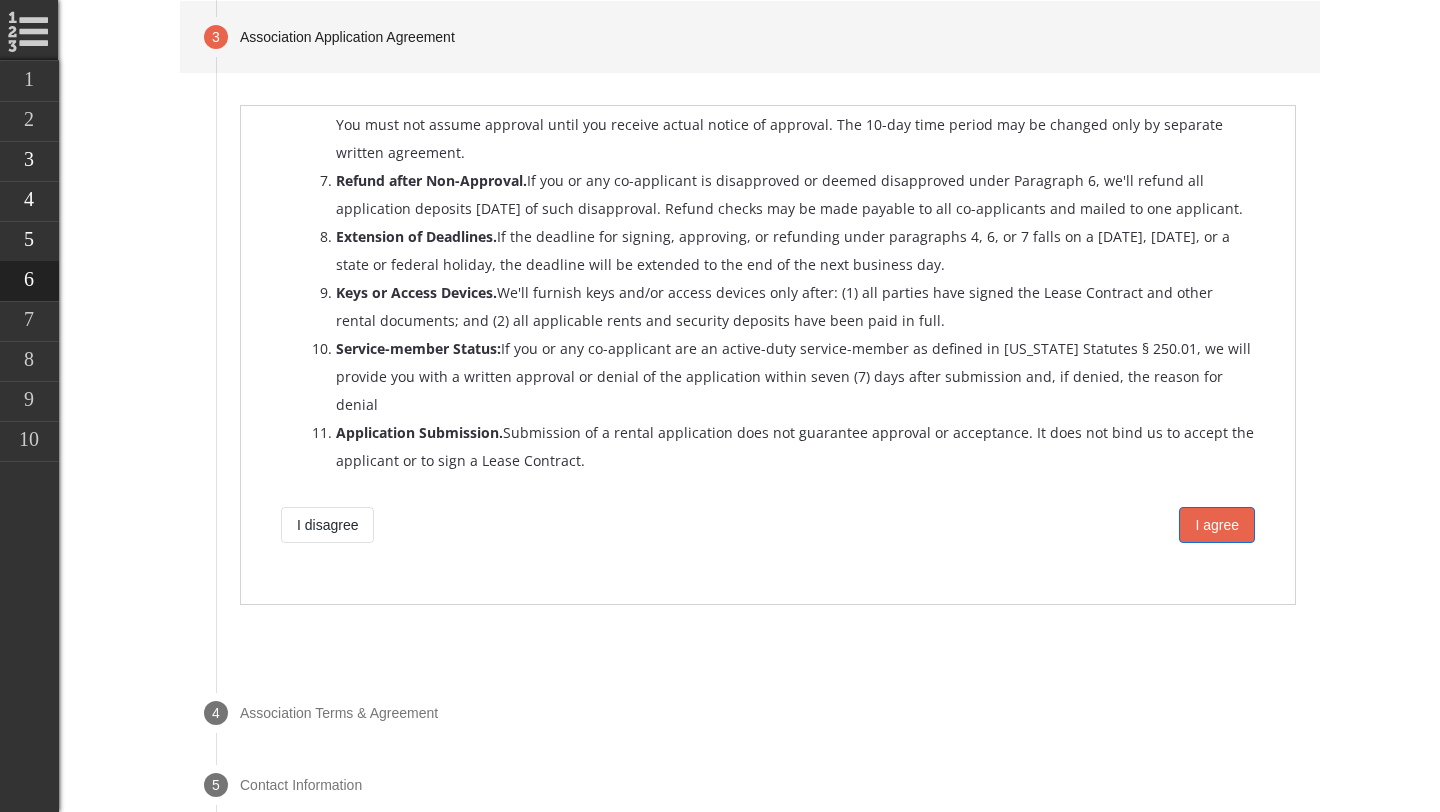 click on "I agree" at bounding box center (1217, 525) 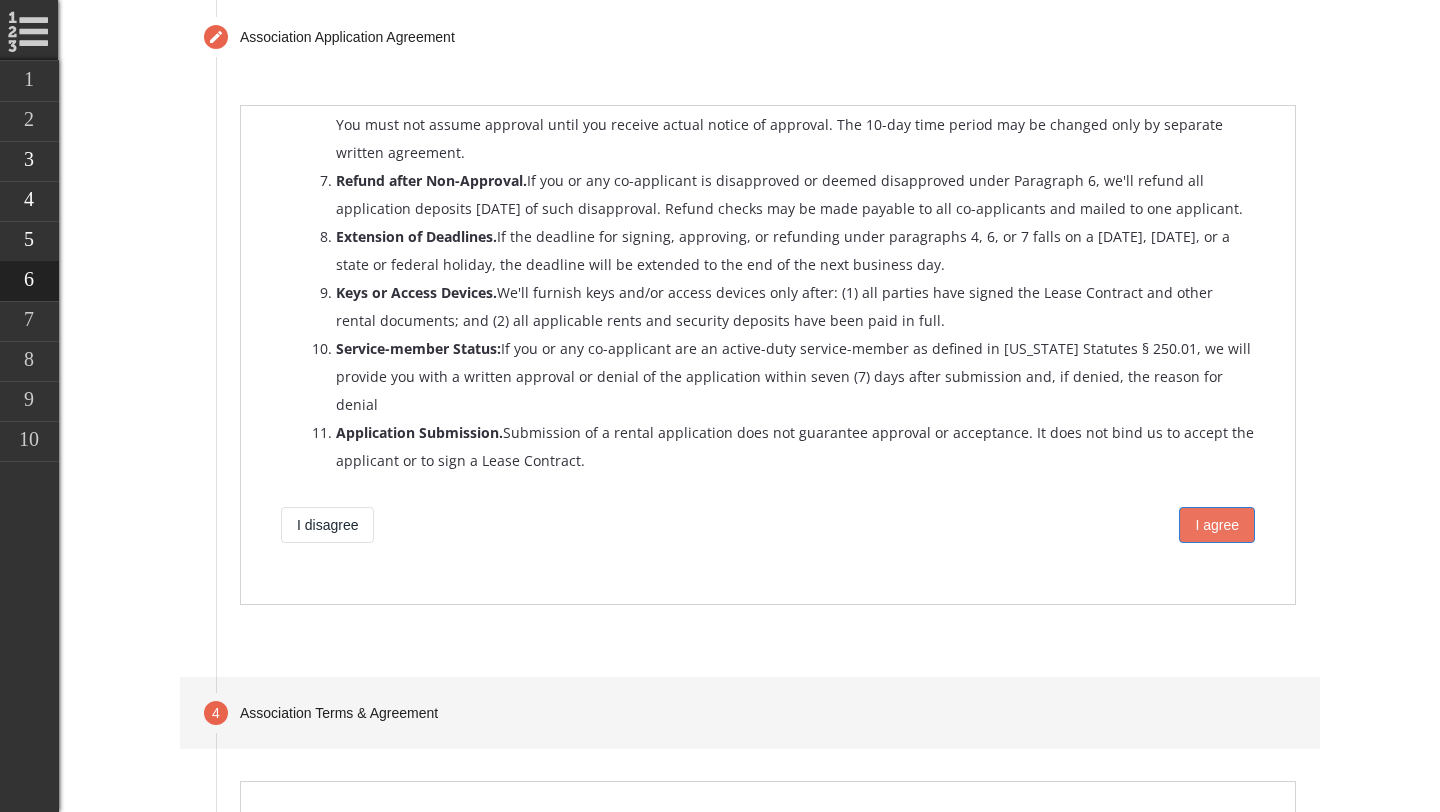 scroll, scrollTop: 852, scrollLeft: 0, axis: vertical 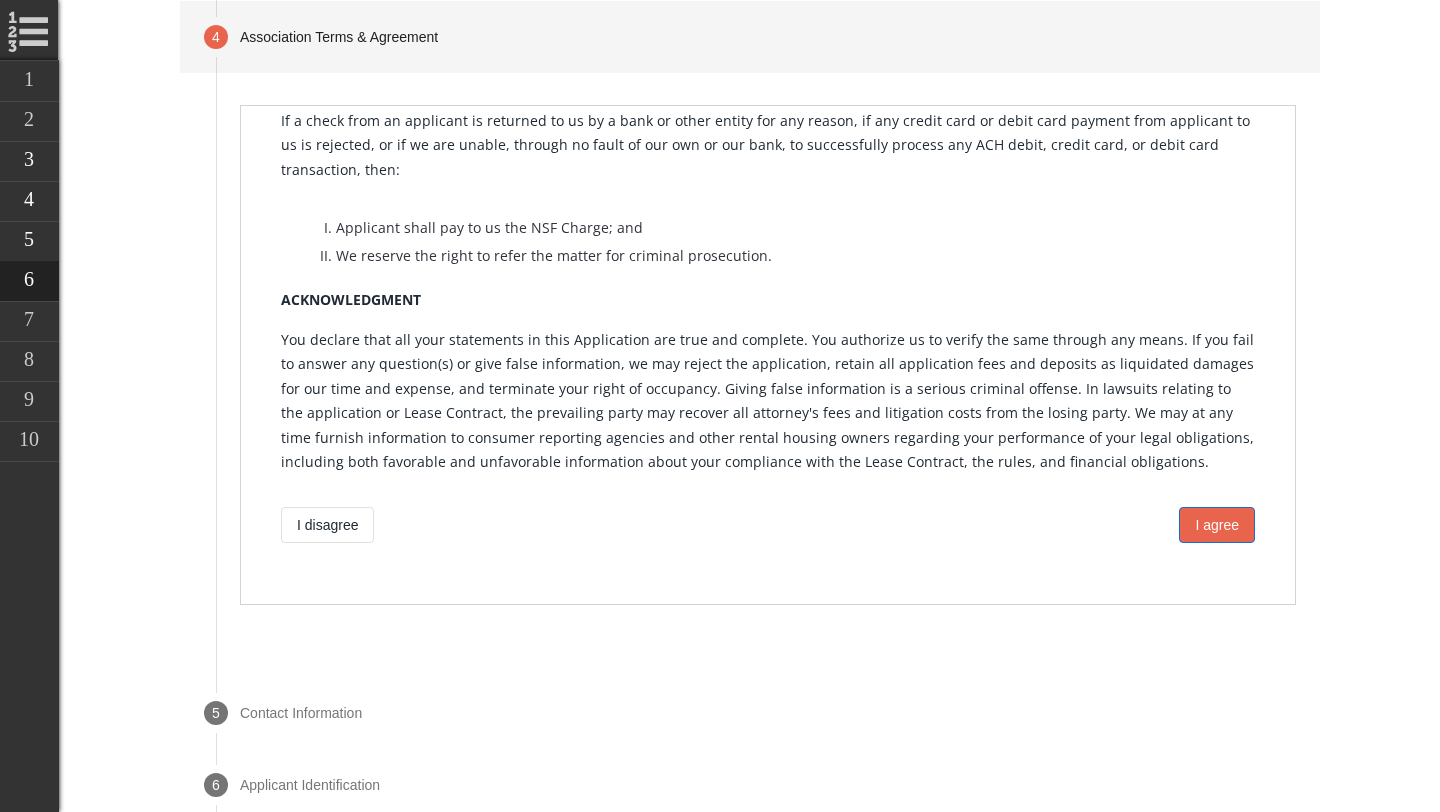 click on "I agree" at bounding box center (1217, 525) 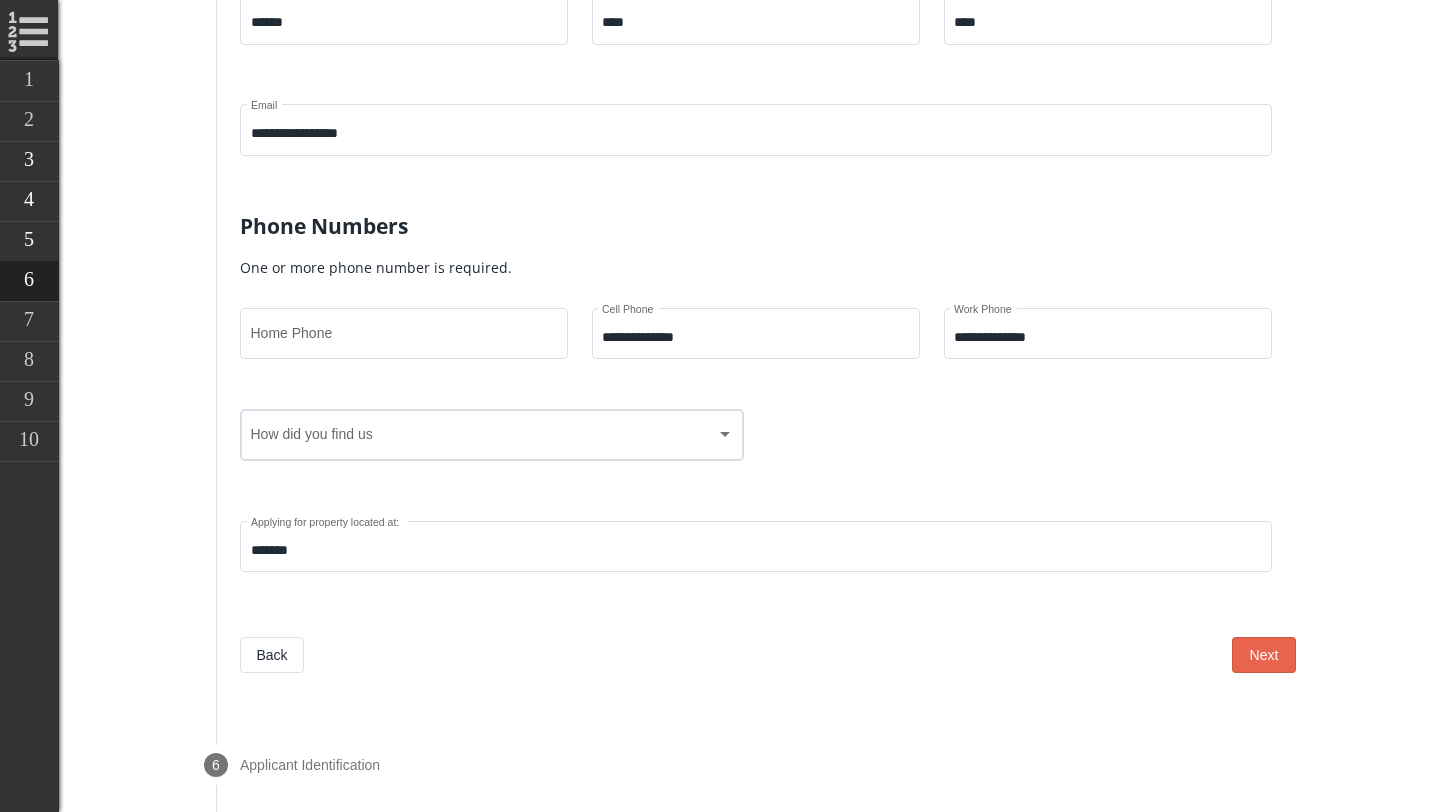 scroll, scrollTop: 1172, scrollLeft: 0, axis: vertical 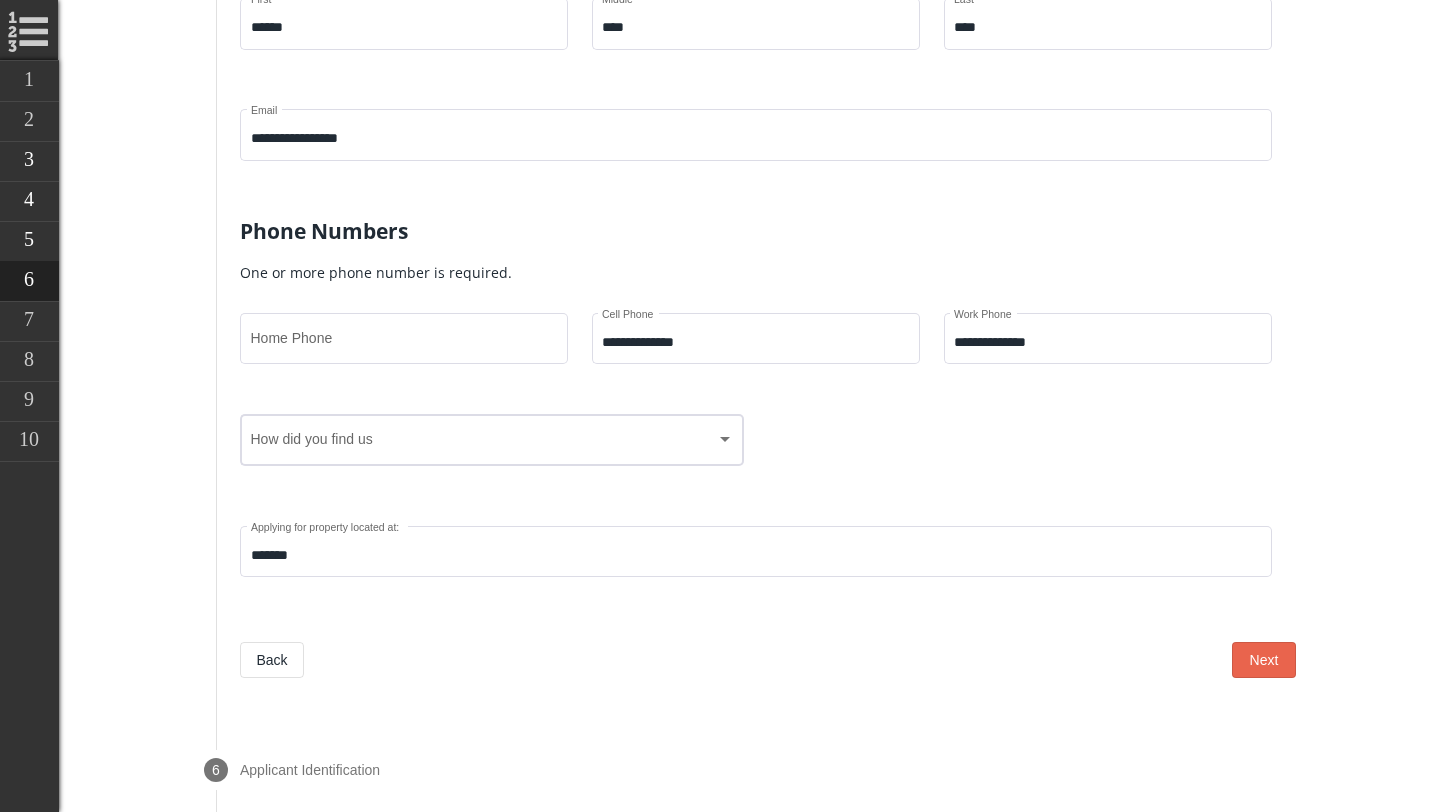 click at bounding box center [483, 444] 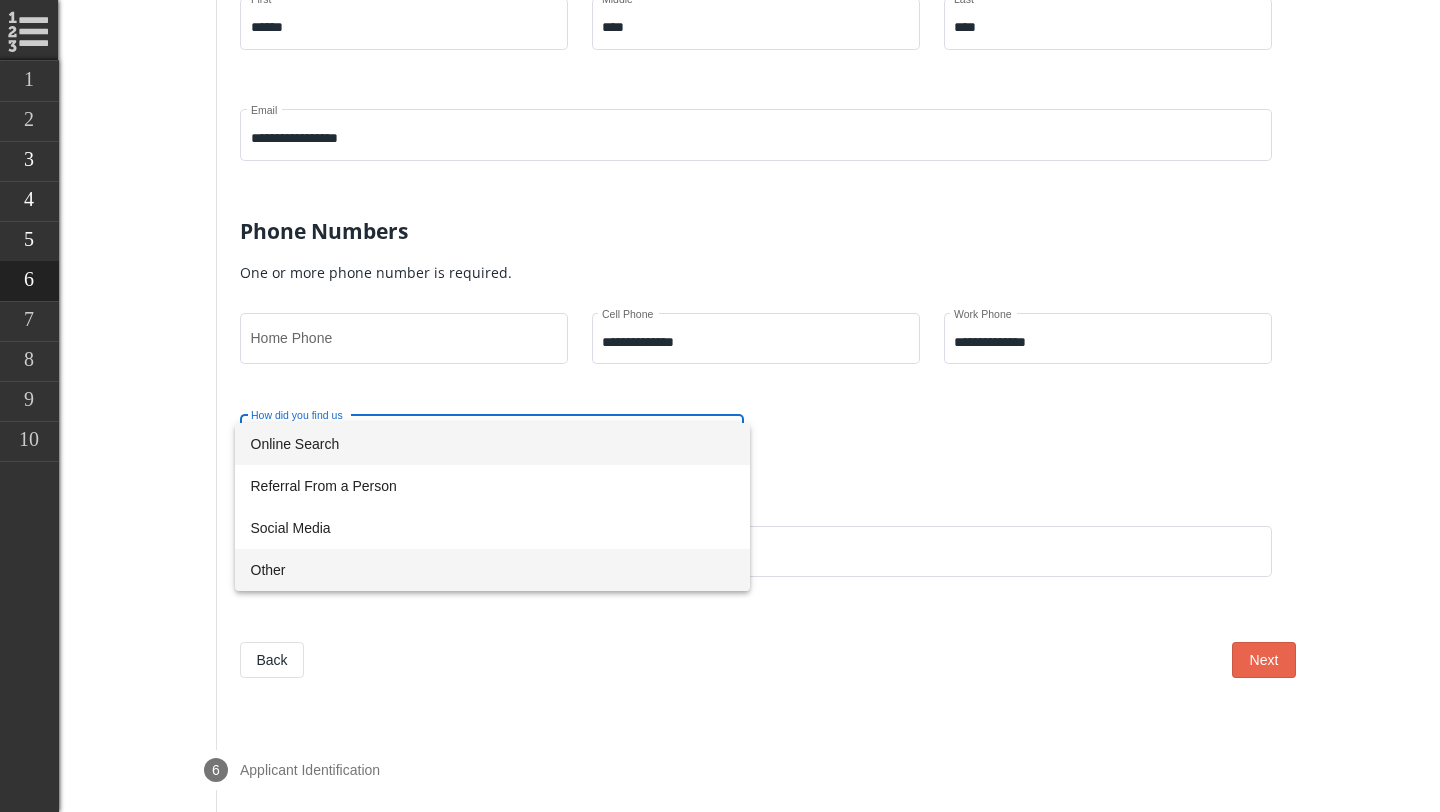 click on "Other" at bounding box center [492, 570] 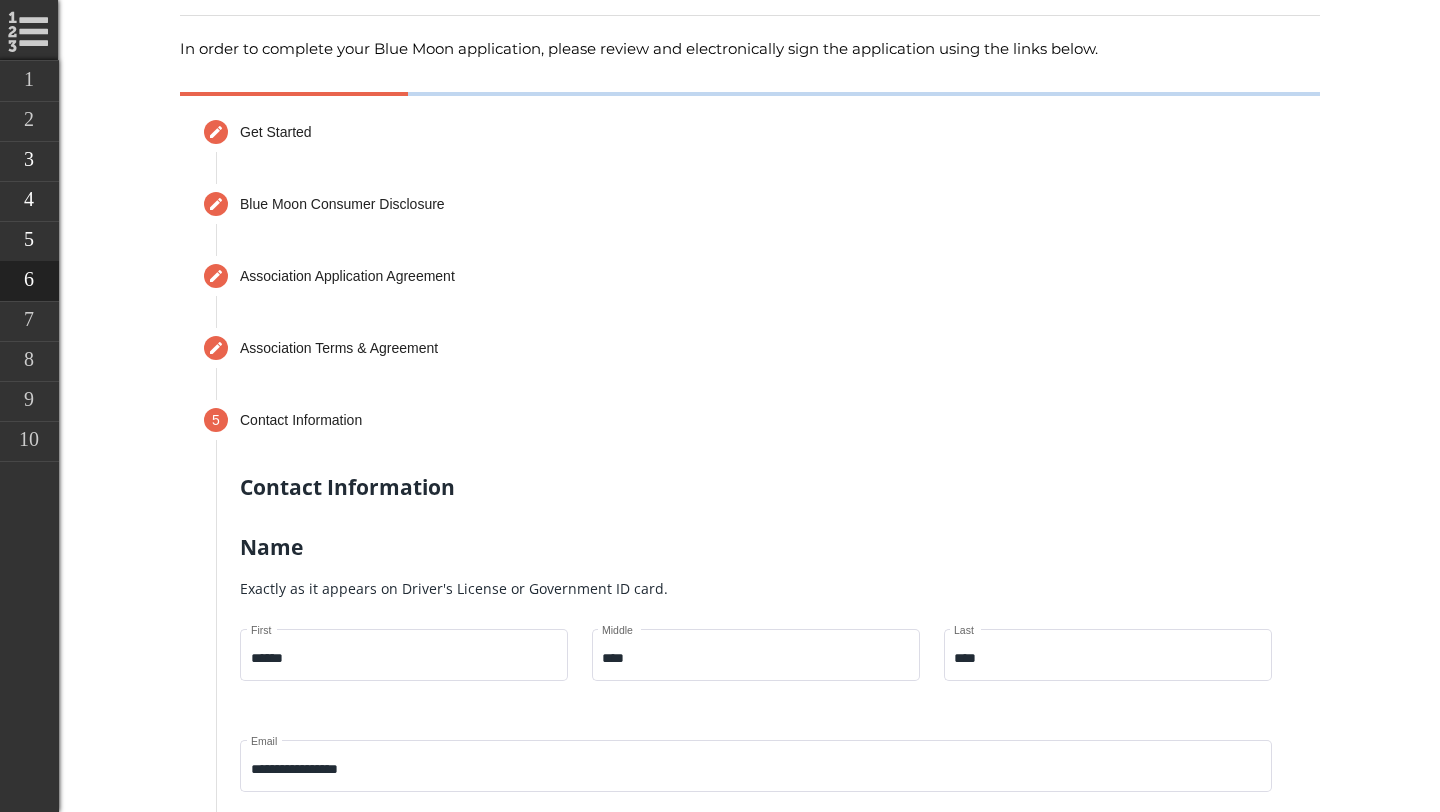 scroll, scrollTop: 538, scrollLeft: 0, axis: vertical 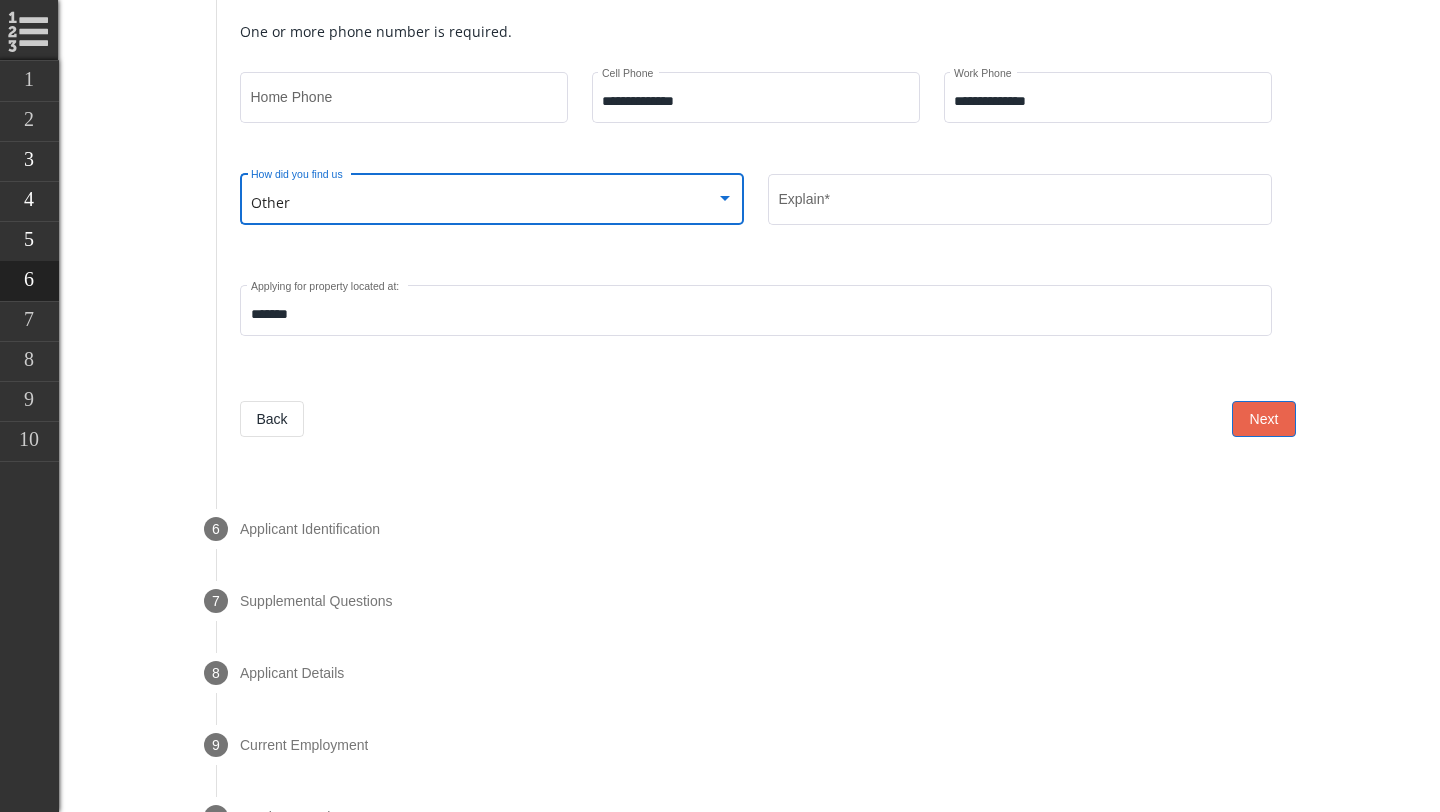click on "Next" at bounding box center [1264, 419] 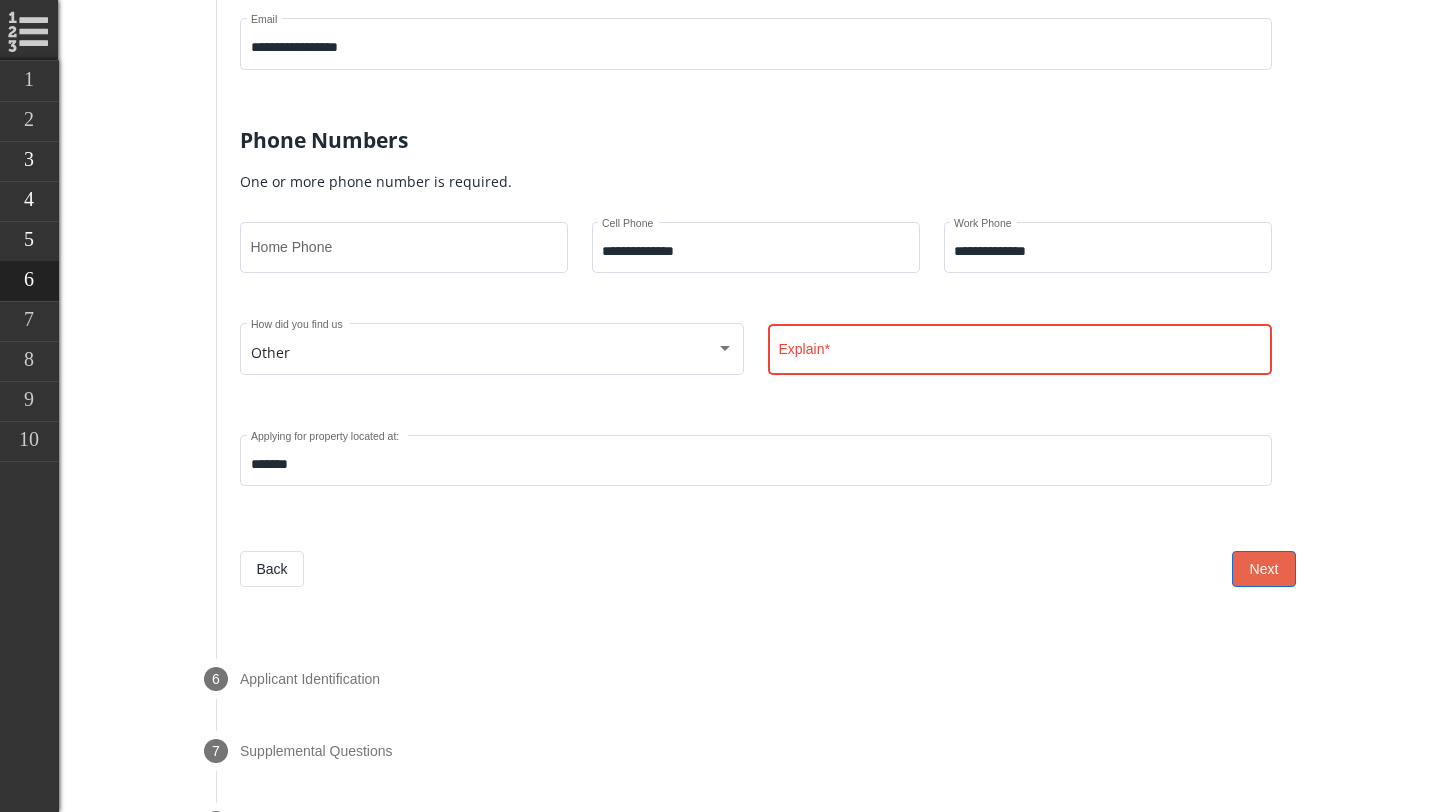 scroll, scrollTop: 1209, scrollLeft: 0, axis: vertical 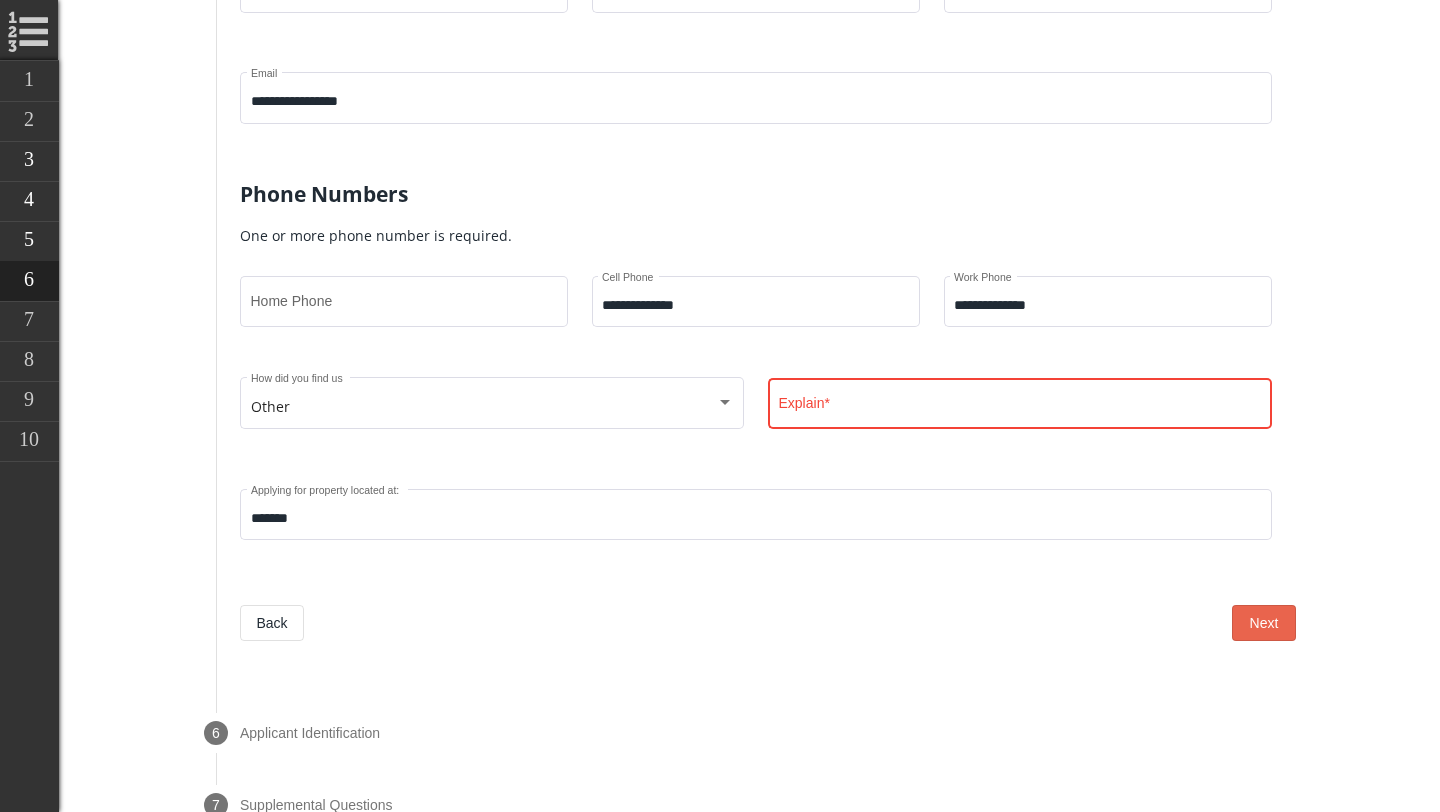 click on "Explain  *" at bounding box center (1020, 408) 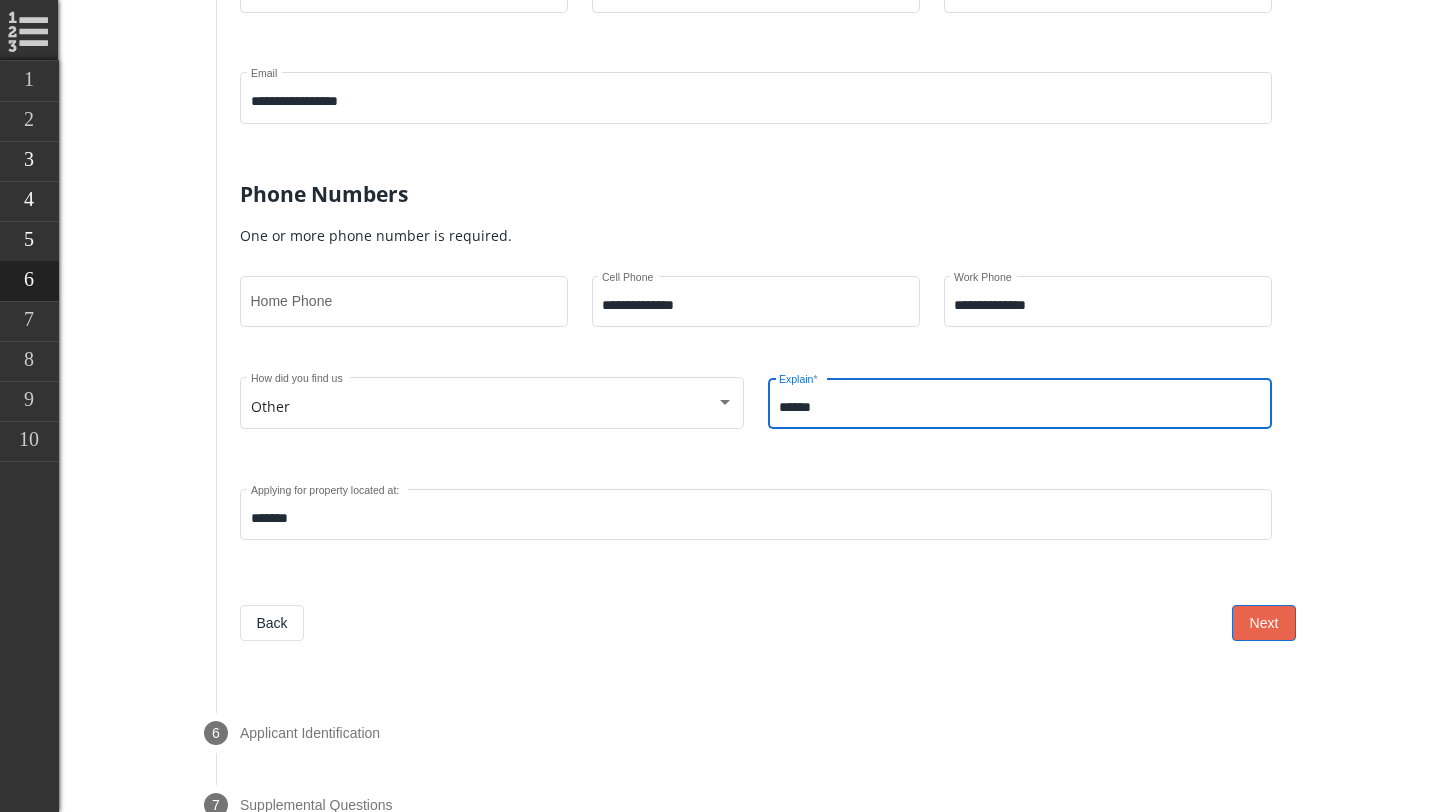 type on "******" 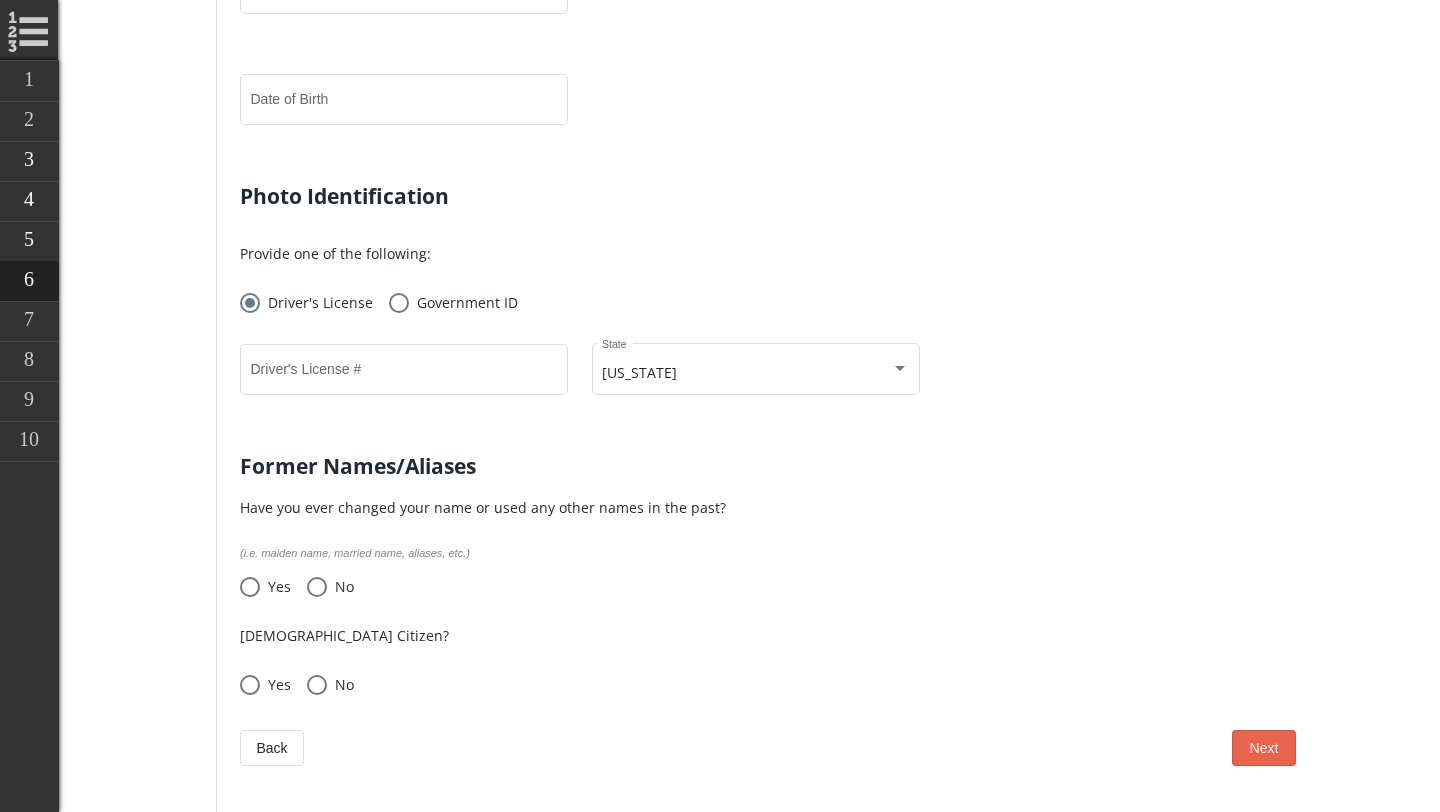scroll, scrollTop: 1203, scrollLeft: 0, axis: vertical 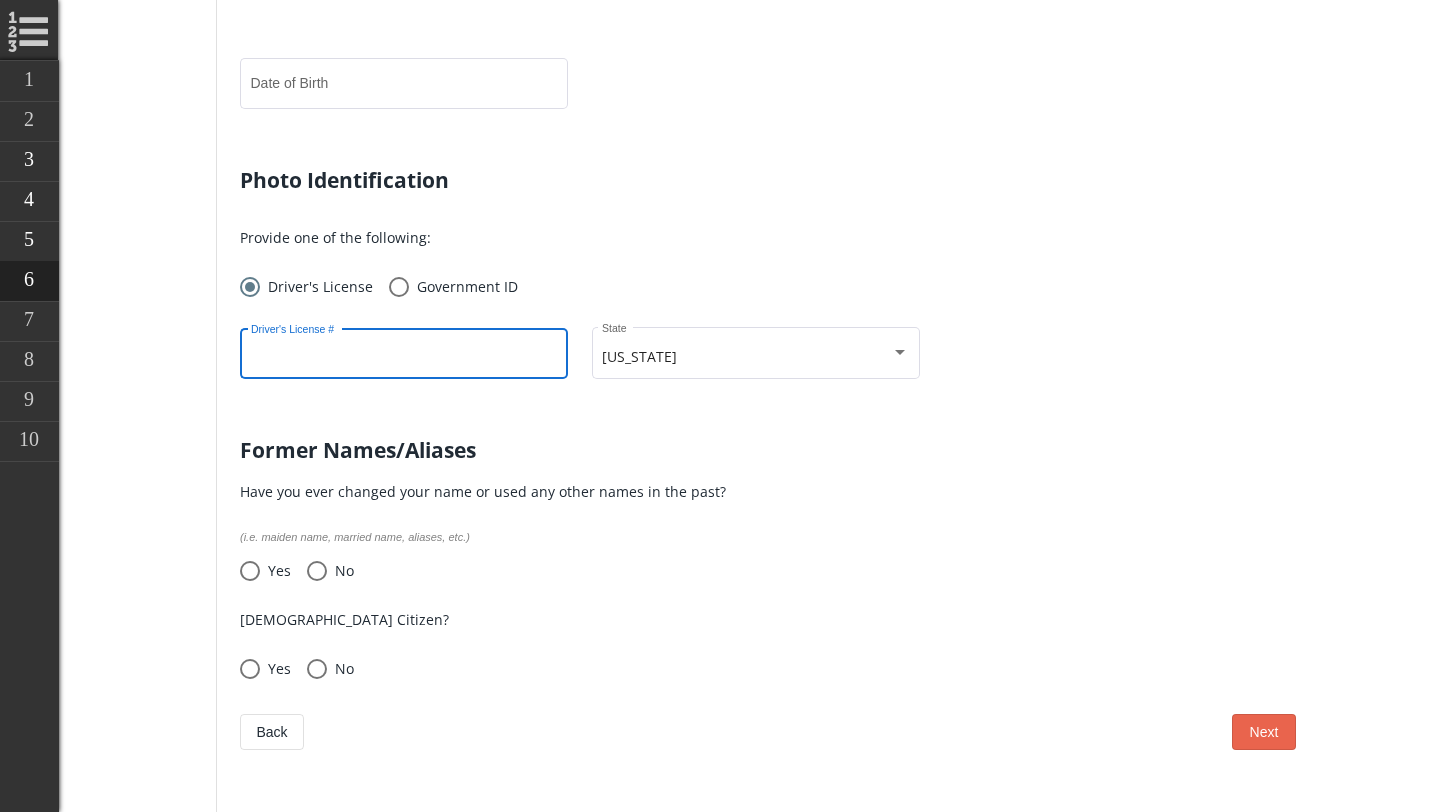 click on "Driver's License #" at bounding box center (404, 358) 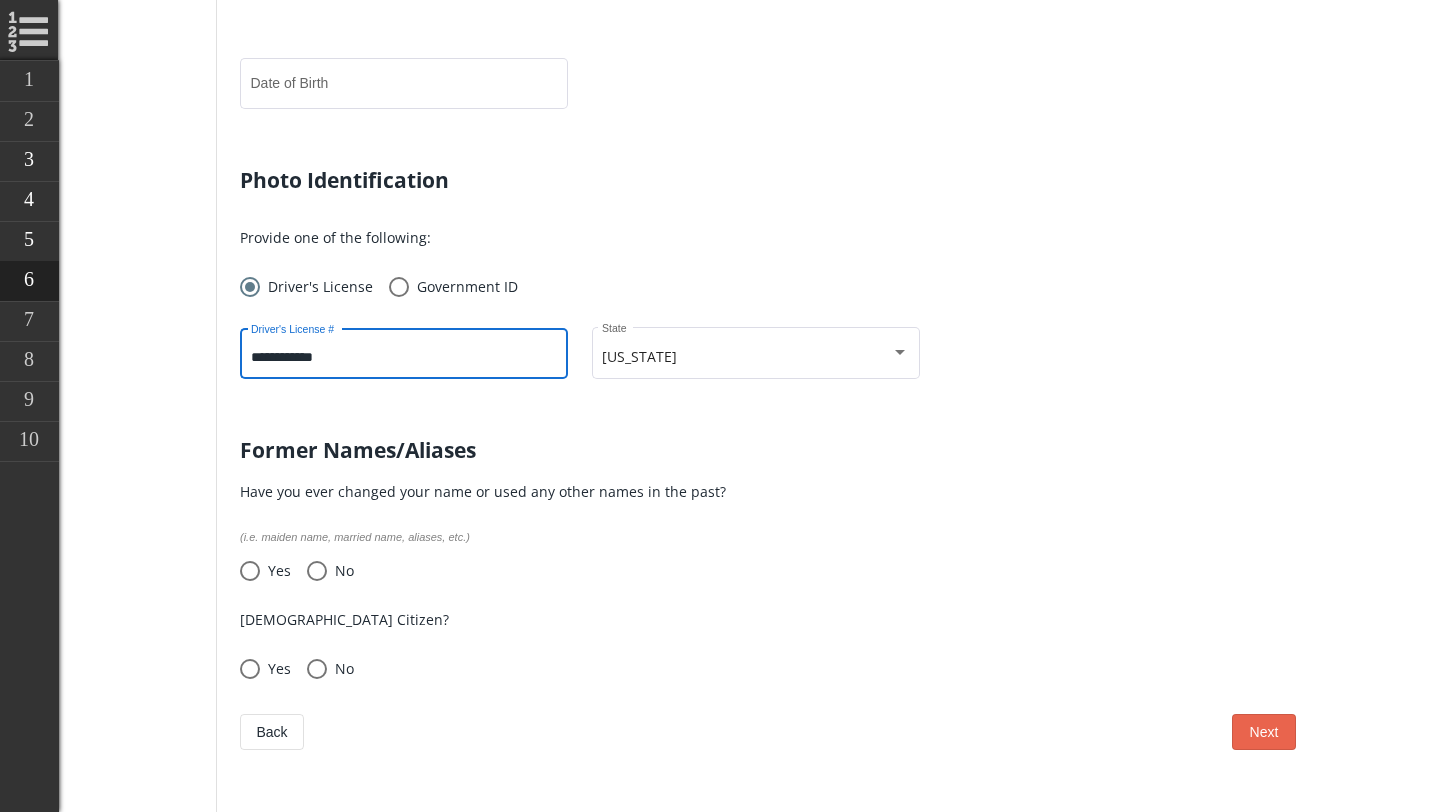 type on "**********" 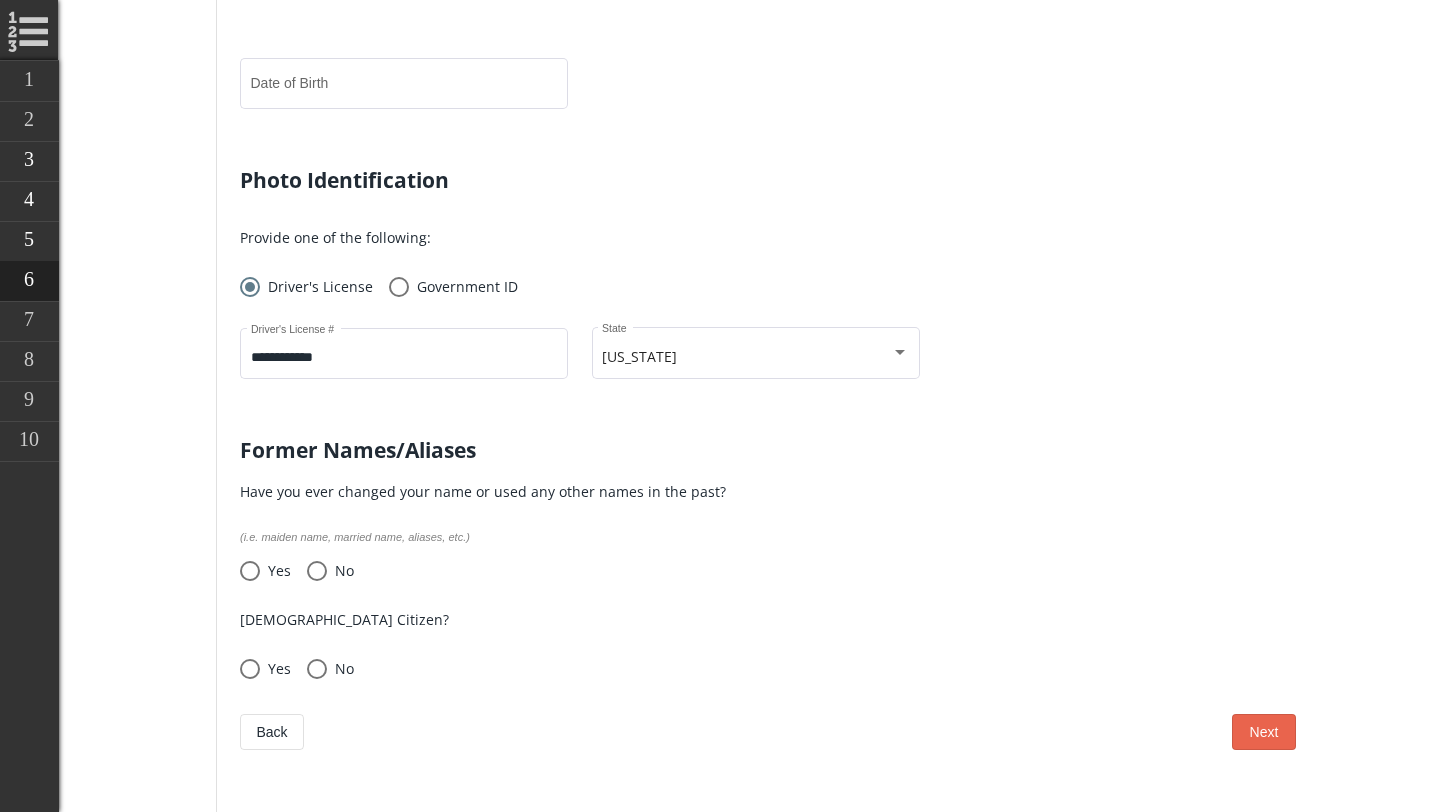 click on "**********" at bounding box center (768, 346) 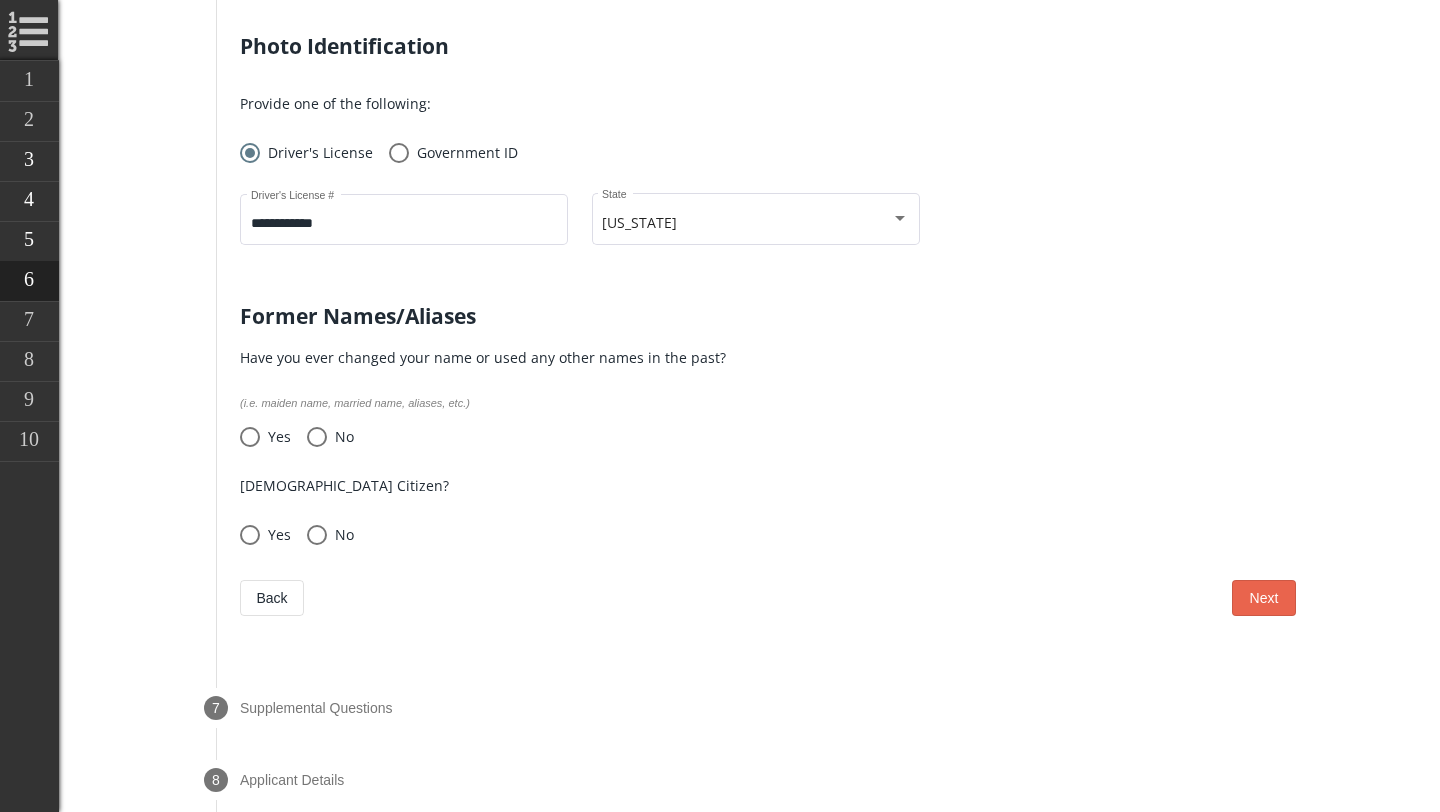 scroll, scrollTop: 1340, scrollLeft: 0, axis: vertical 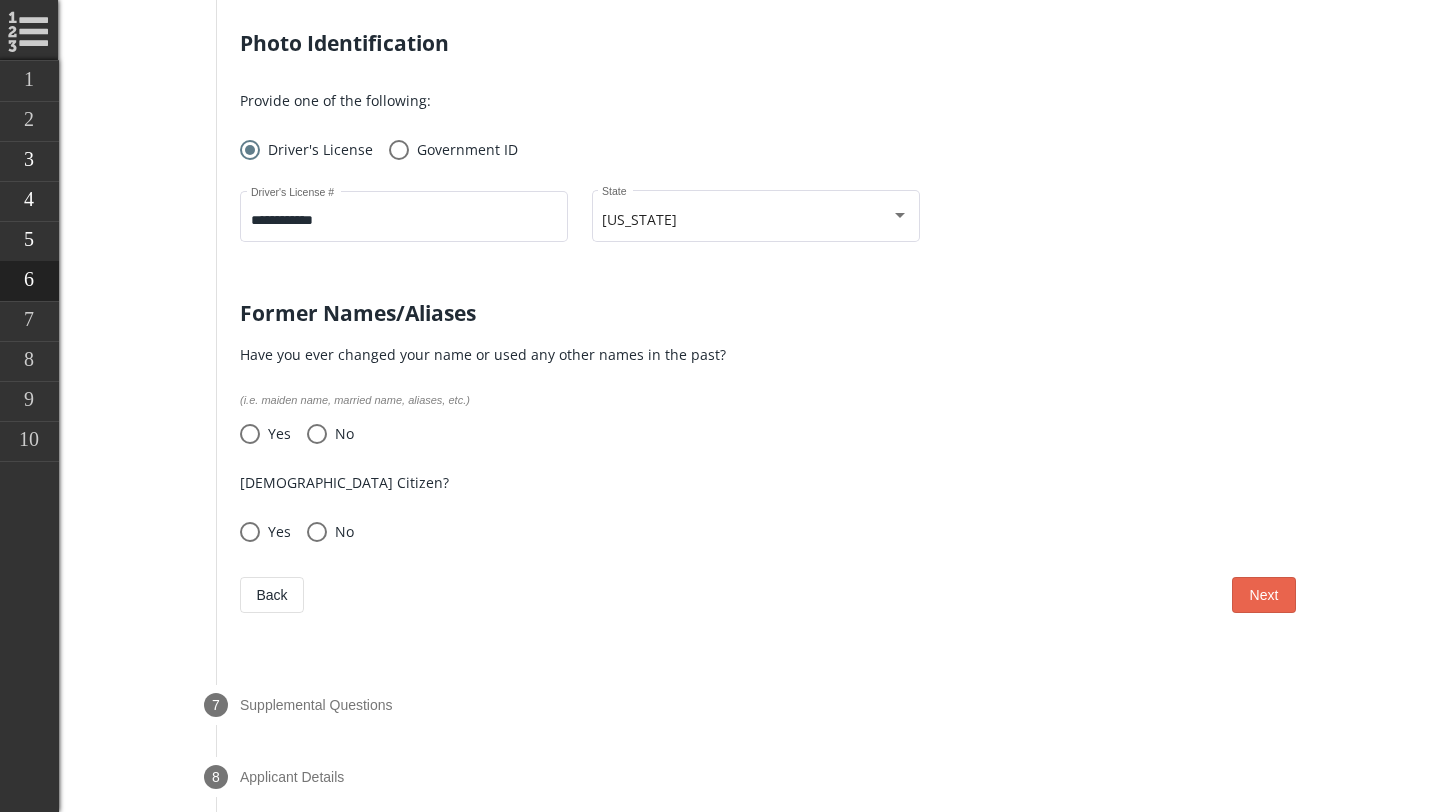 click at bounding box center (317, 434) 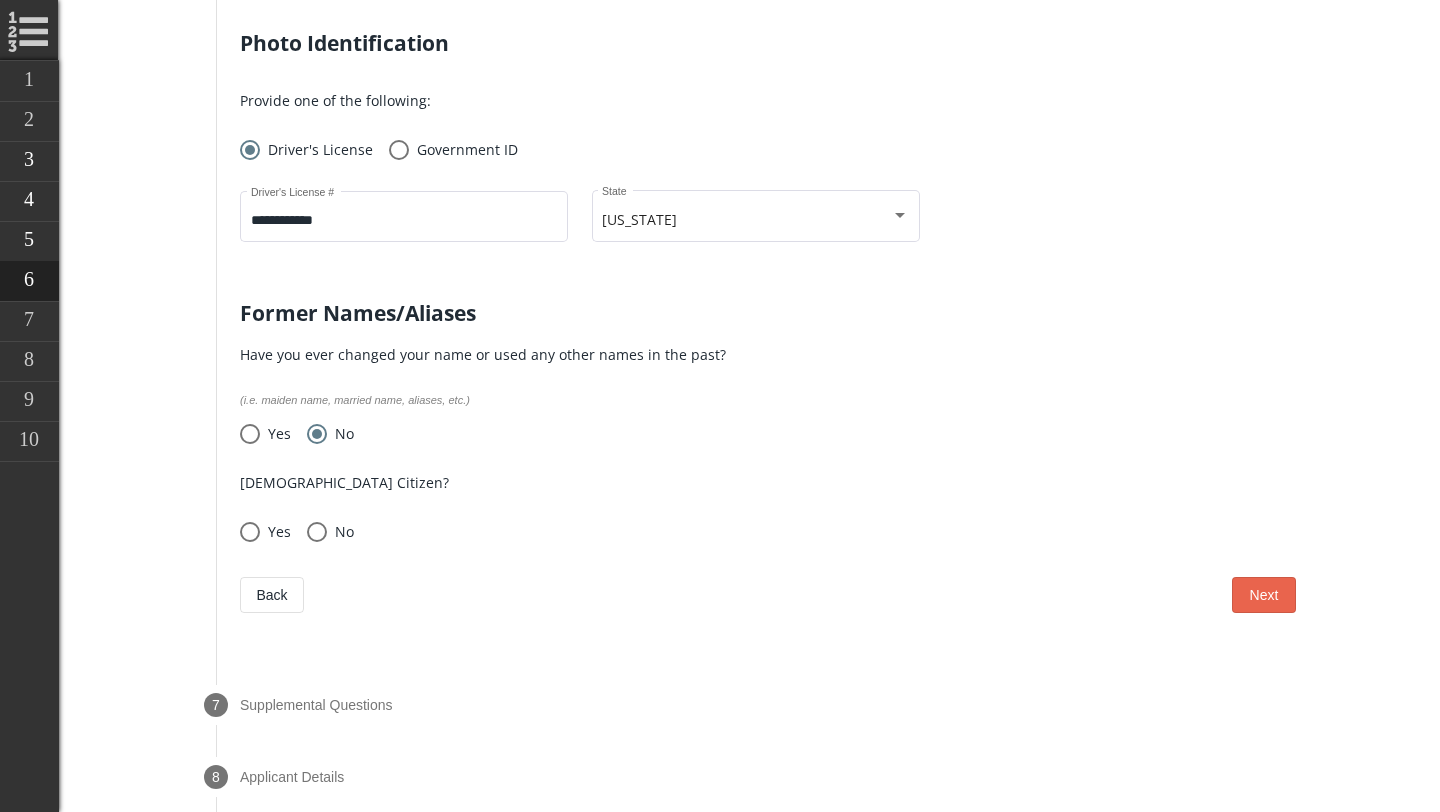 click at bounding box center (317, 532) 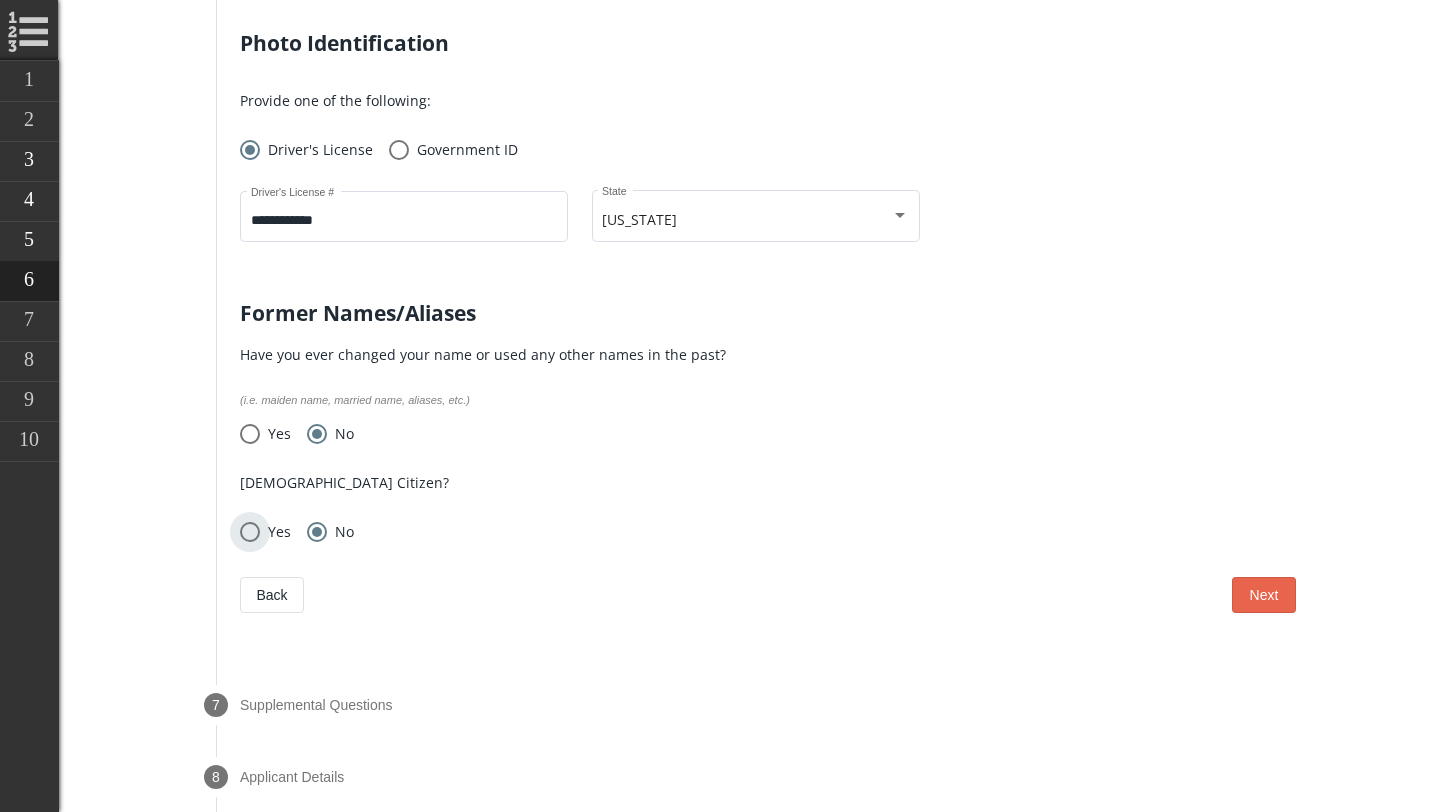 click at bounding box center [250, 532] 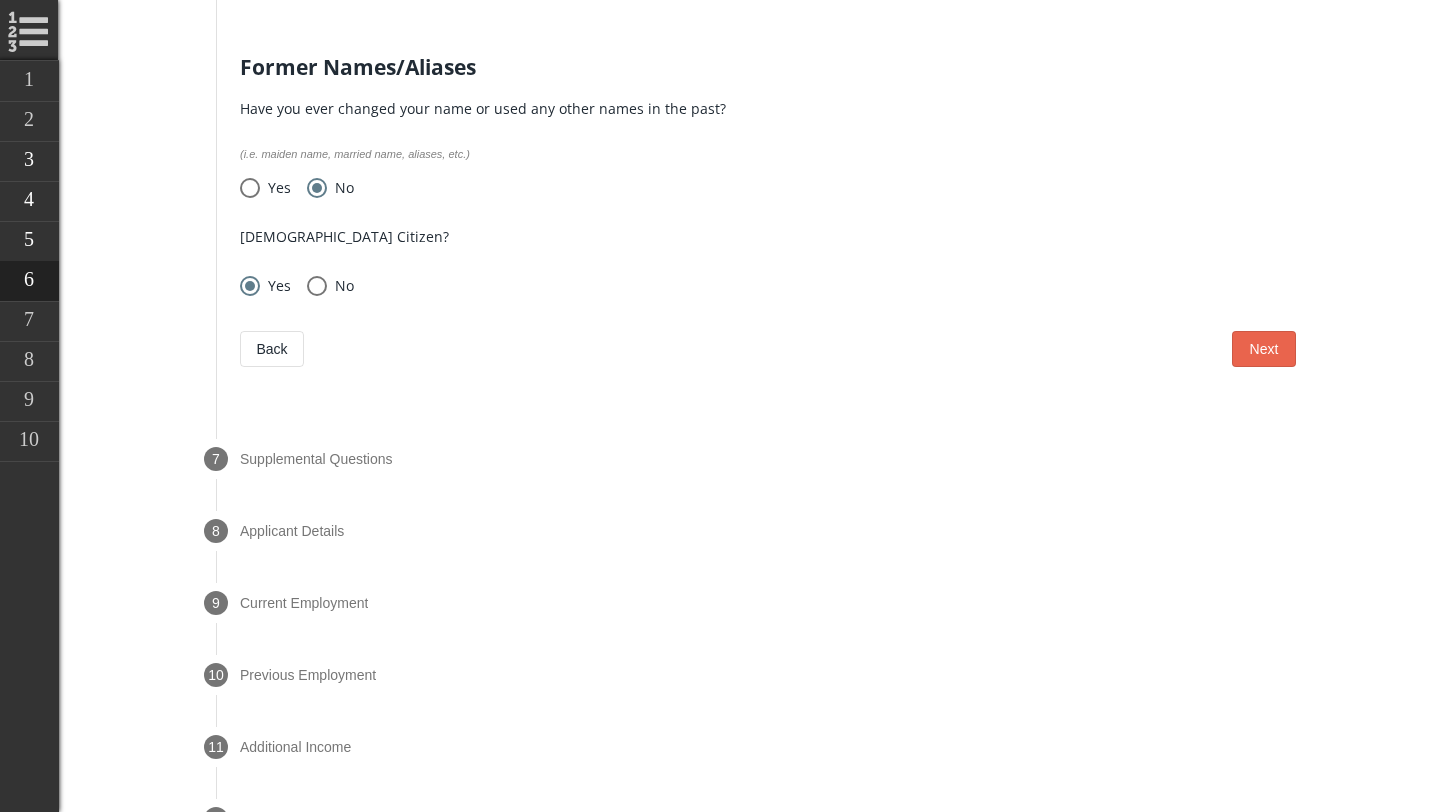 scroll, scrollTop: 1595, scrollLeft: 0, axis: vertical 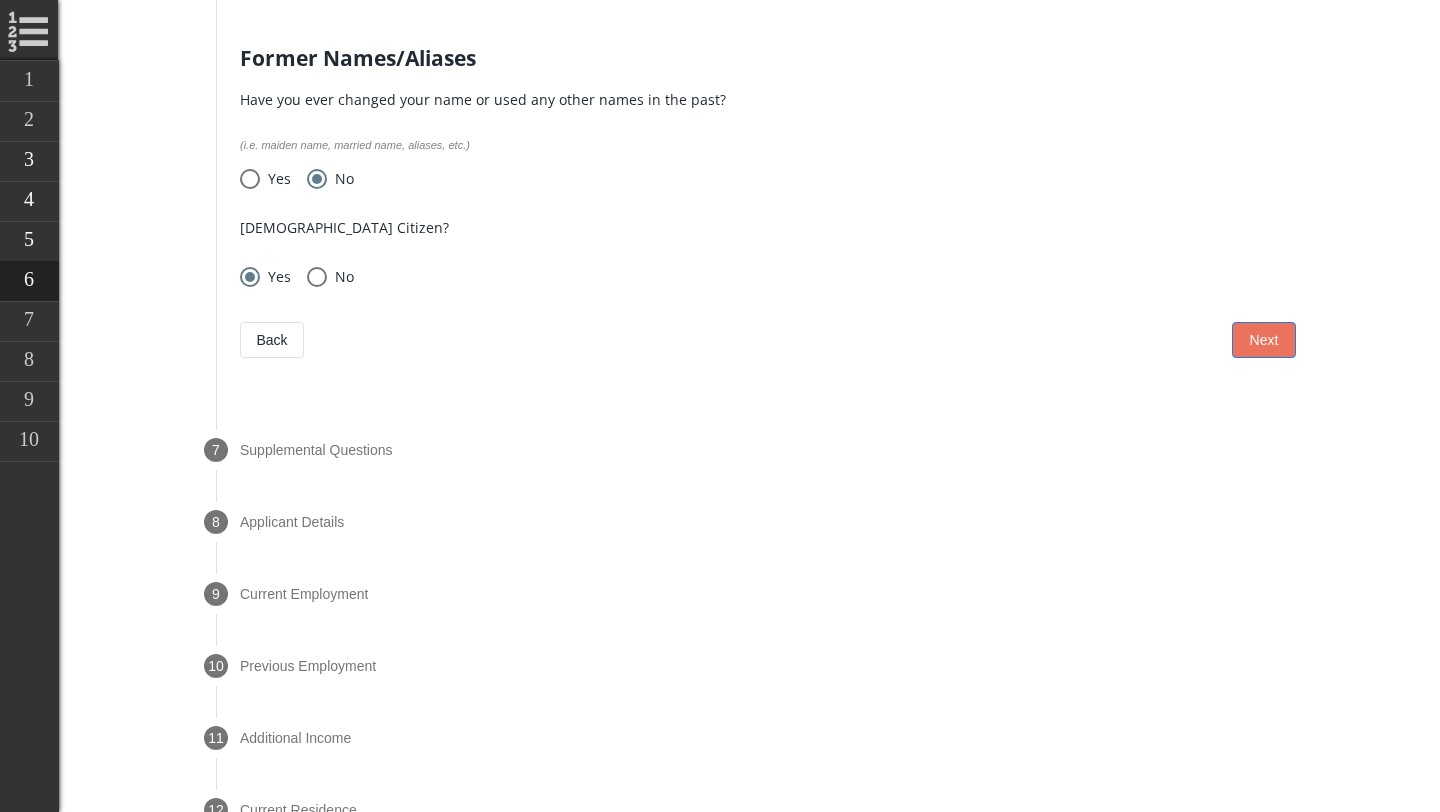 click on "Next" at bounding box center (1264, 340) 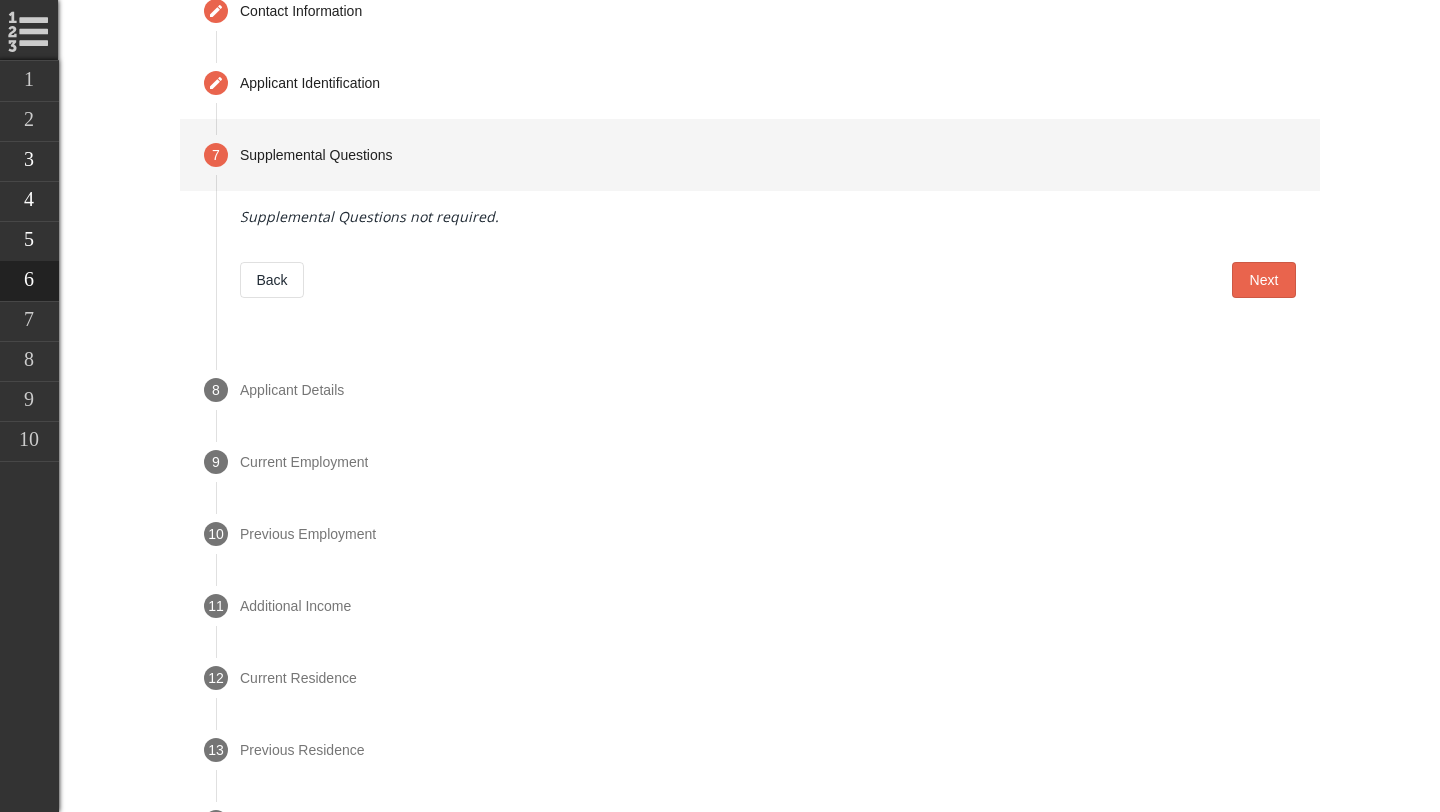 scroll, scrollTop: 948, scrollLeft: 0, axis: vertical 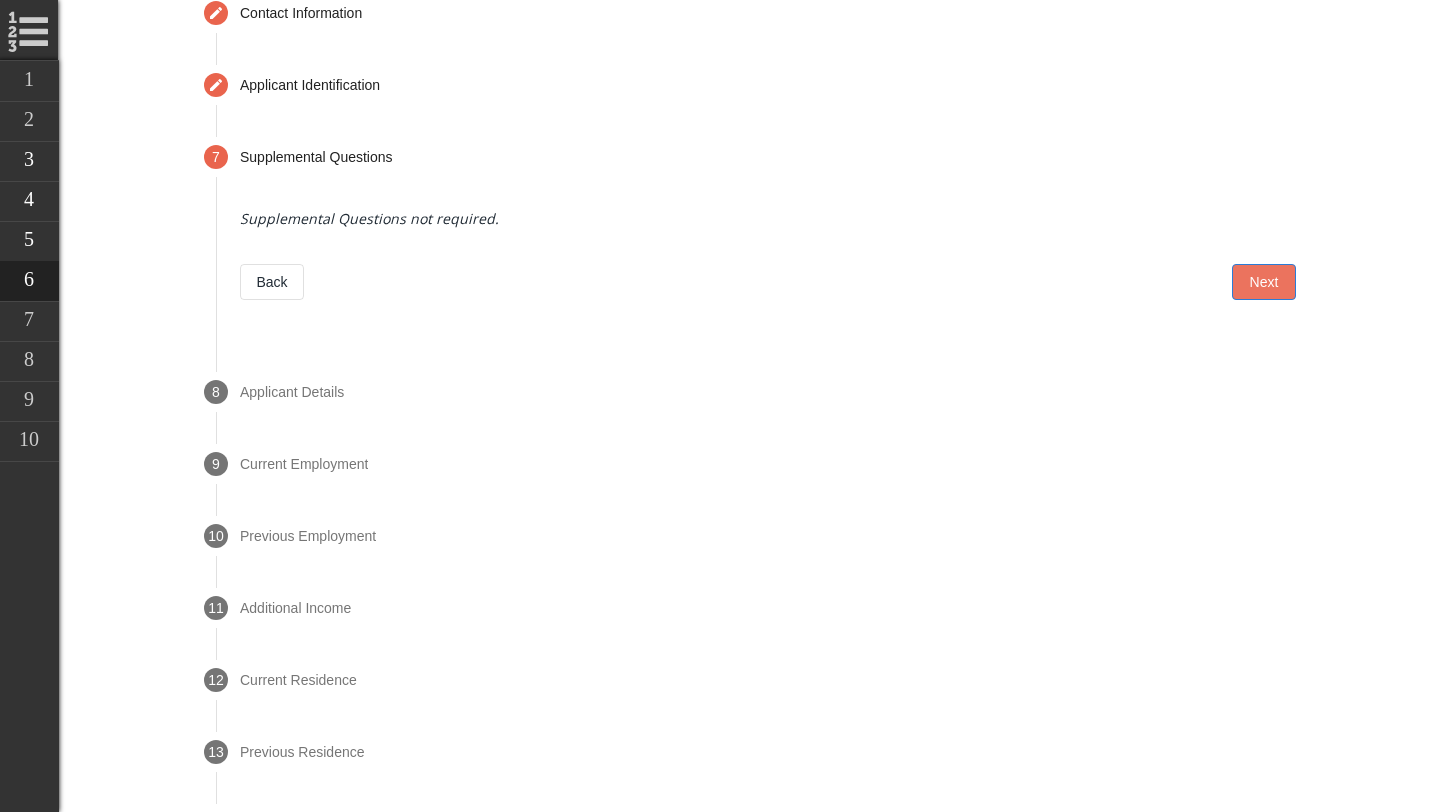 click on "Next" at bounding box center (1264, 282) 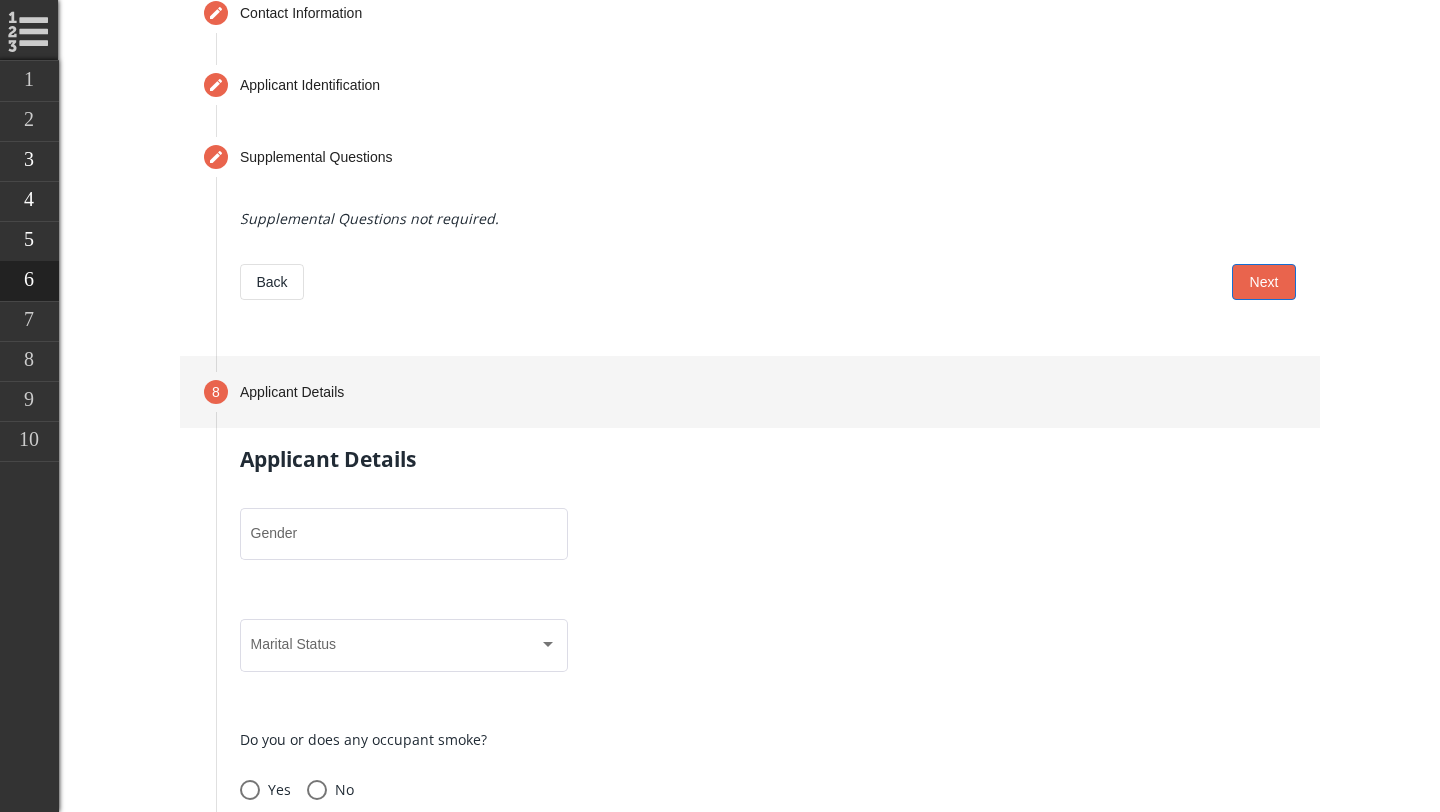 scroll, scrollTop: 1140, scrollLeft: 0, axis: vertical 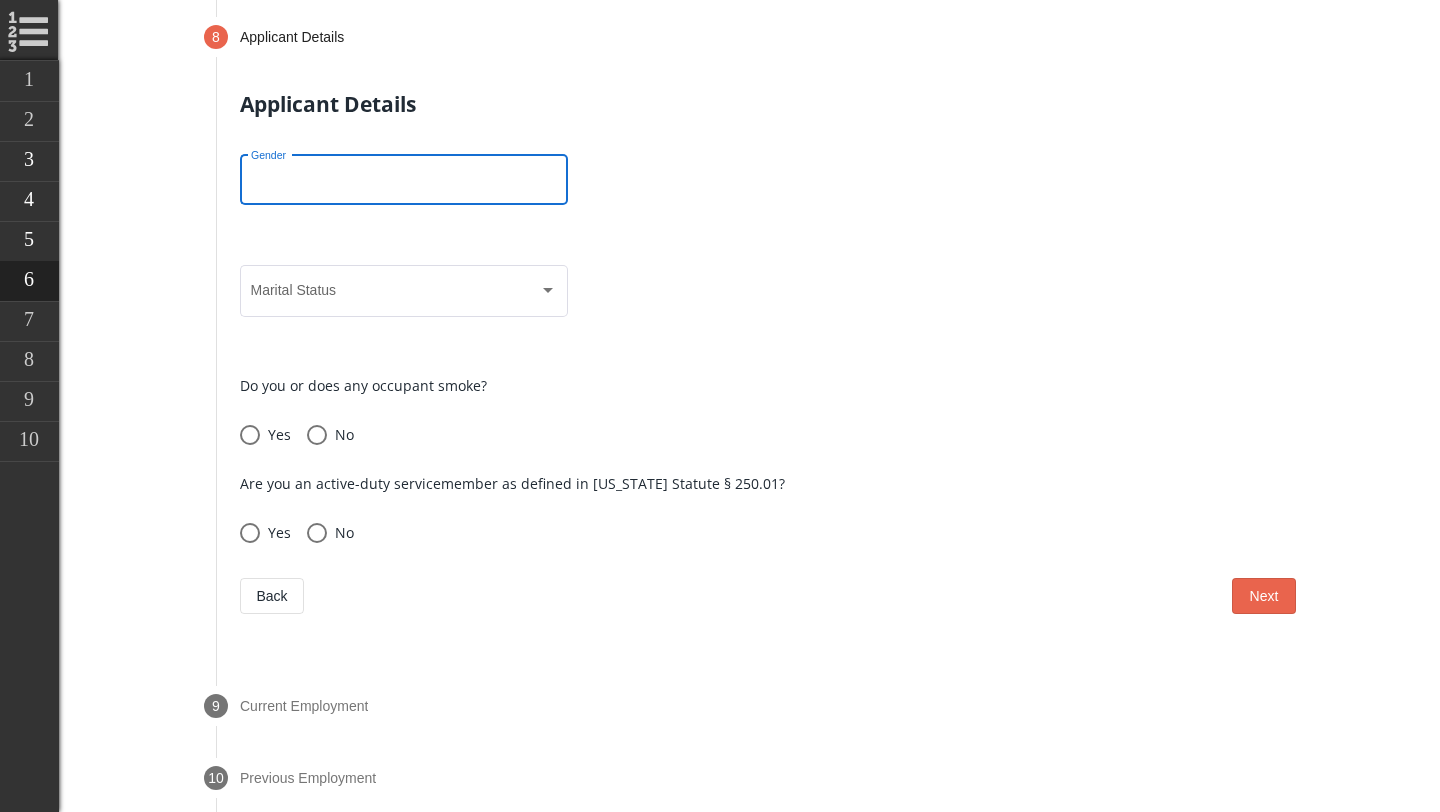 click on "Gender" at bounding box center (404, 183) 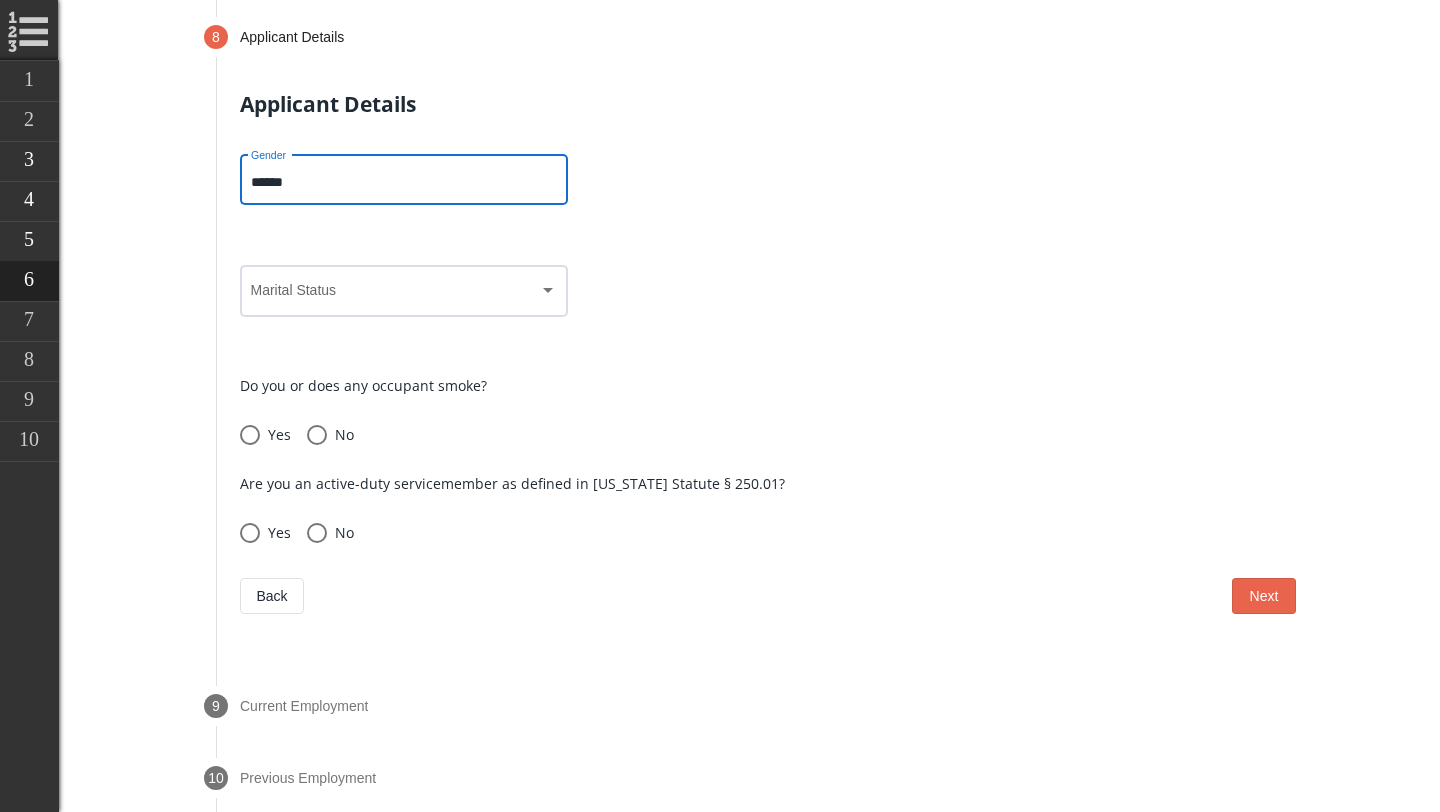 type on "******" 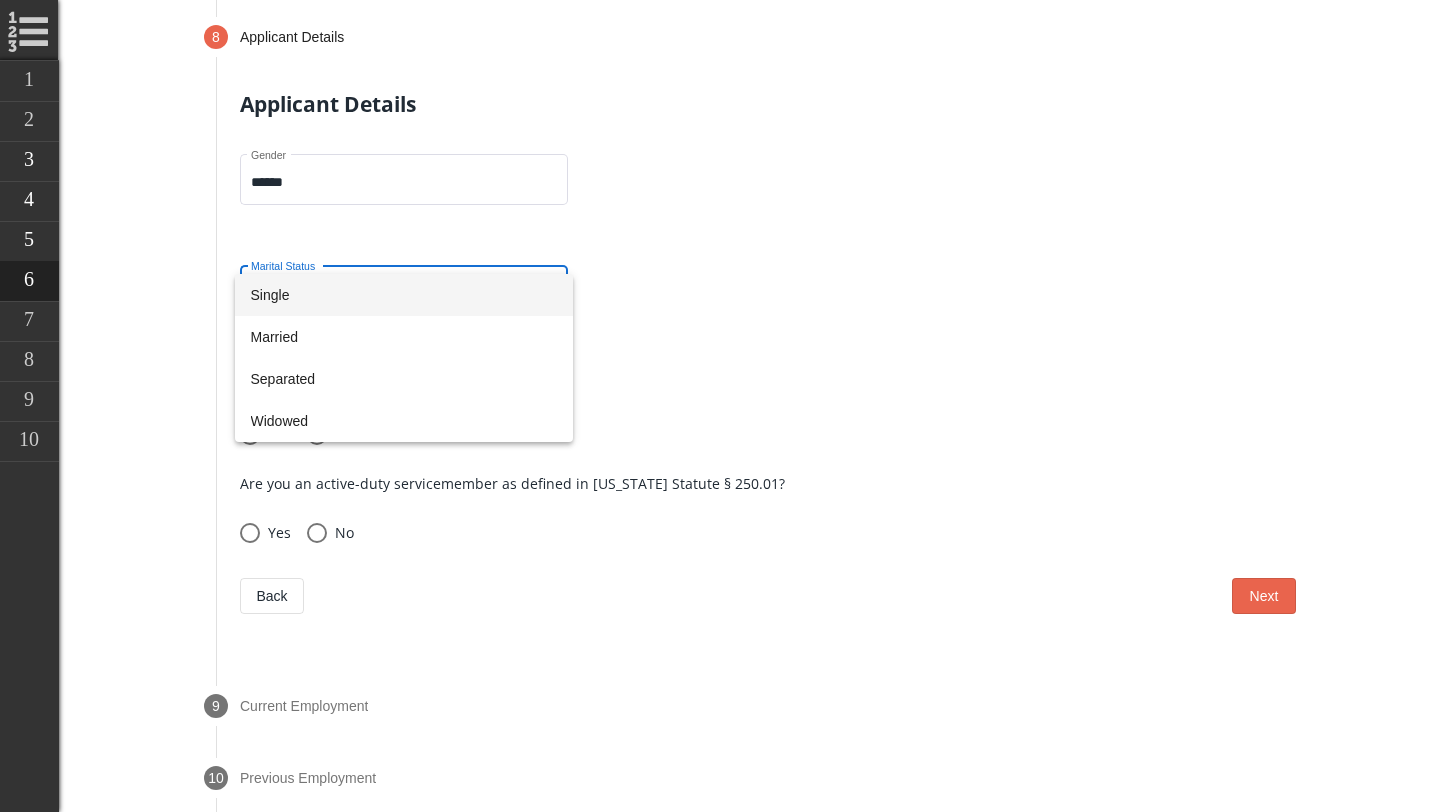 click at bounding box center (750, 520) 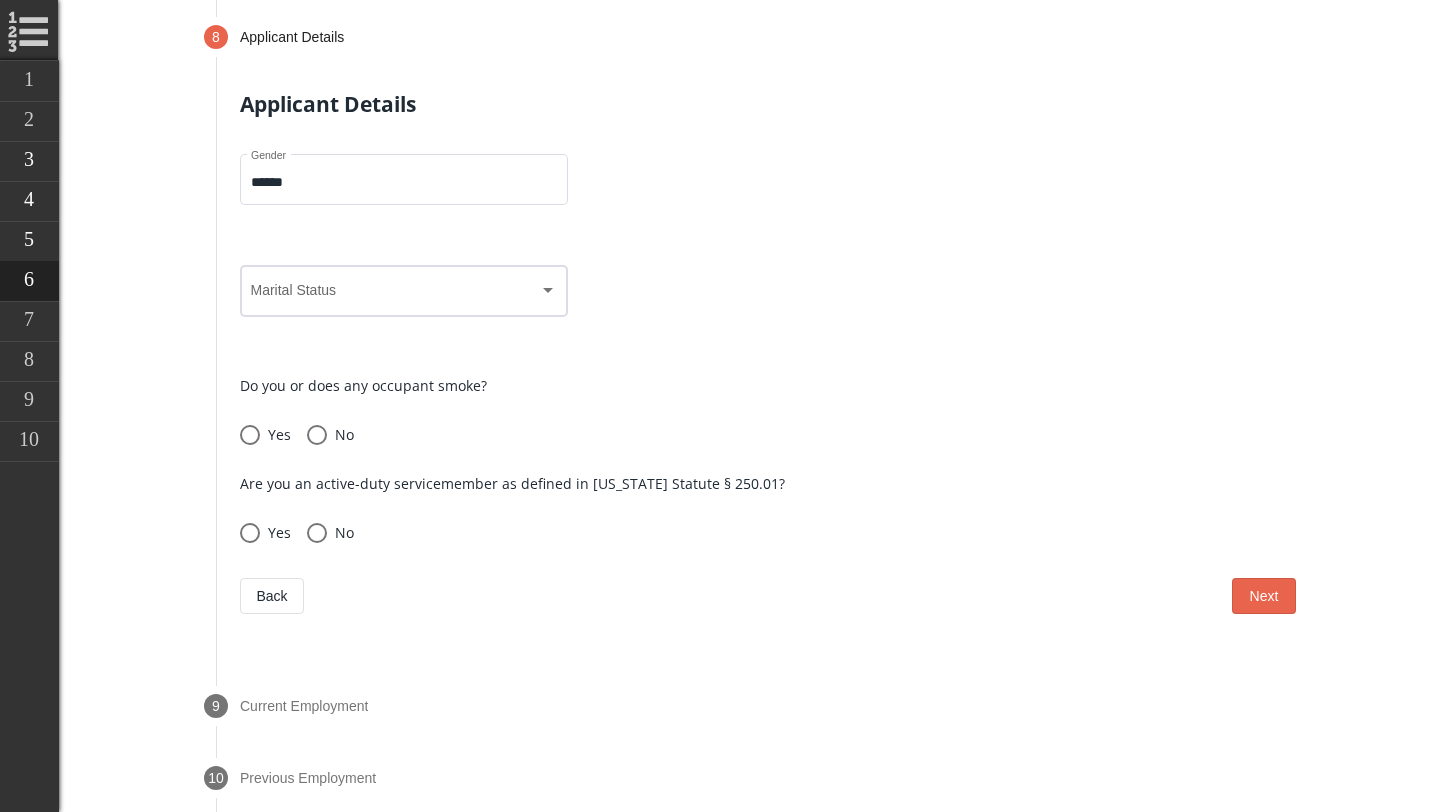 click on "Marital Status" at bounding box center (404, 289) 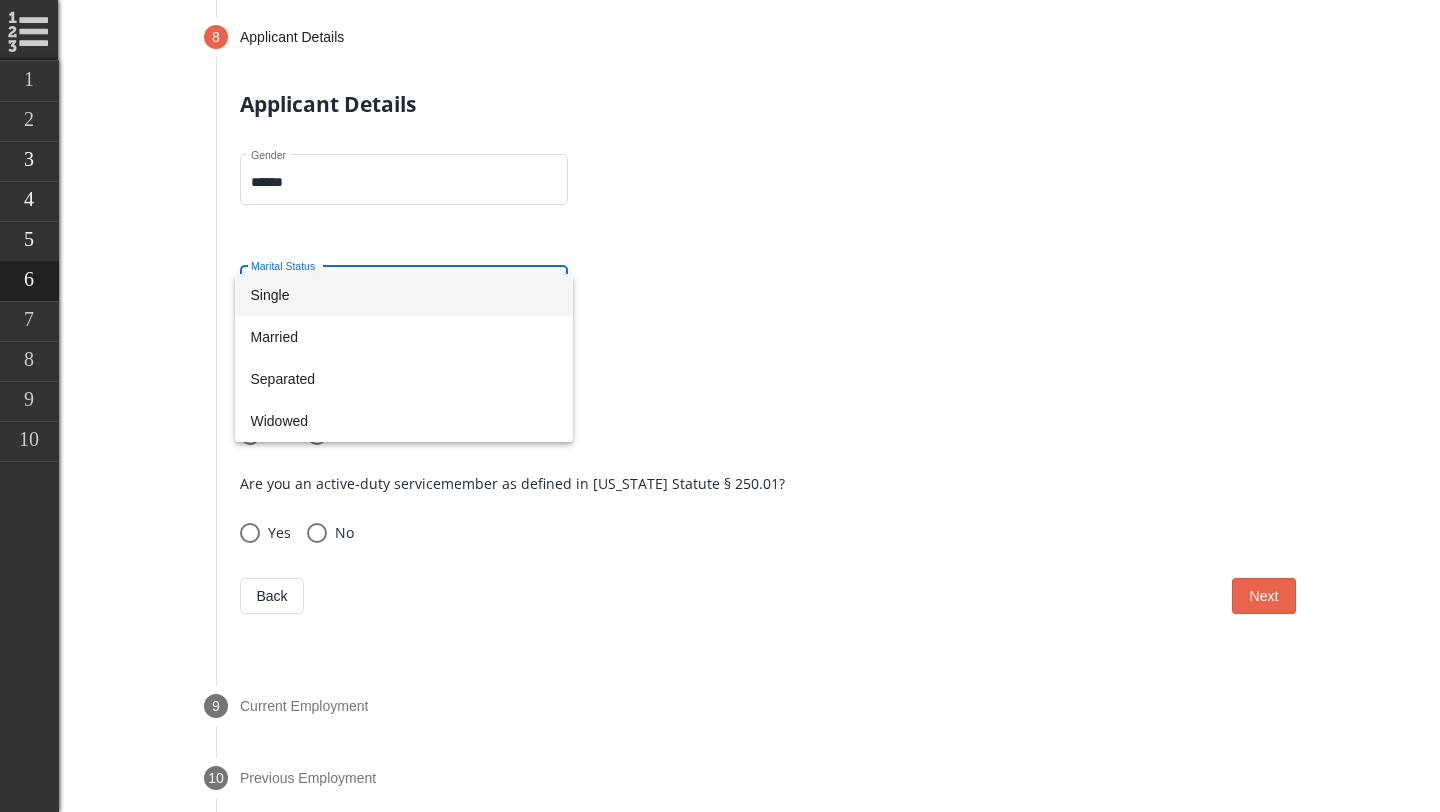 click on "Single" at bounding box center (404, 295) 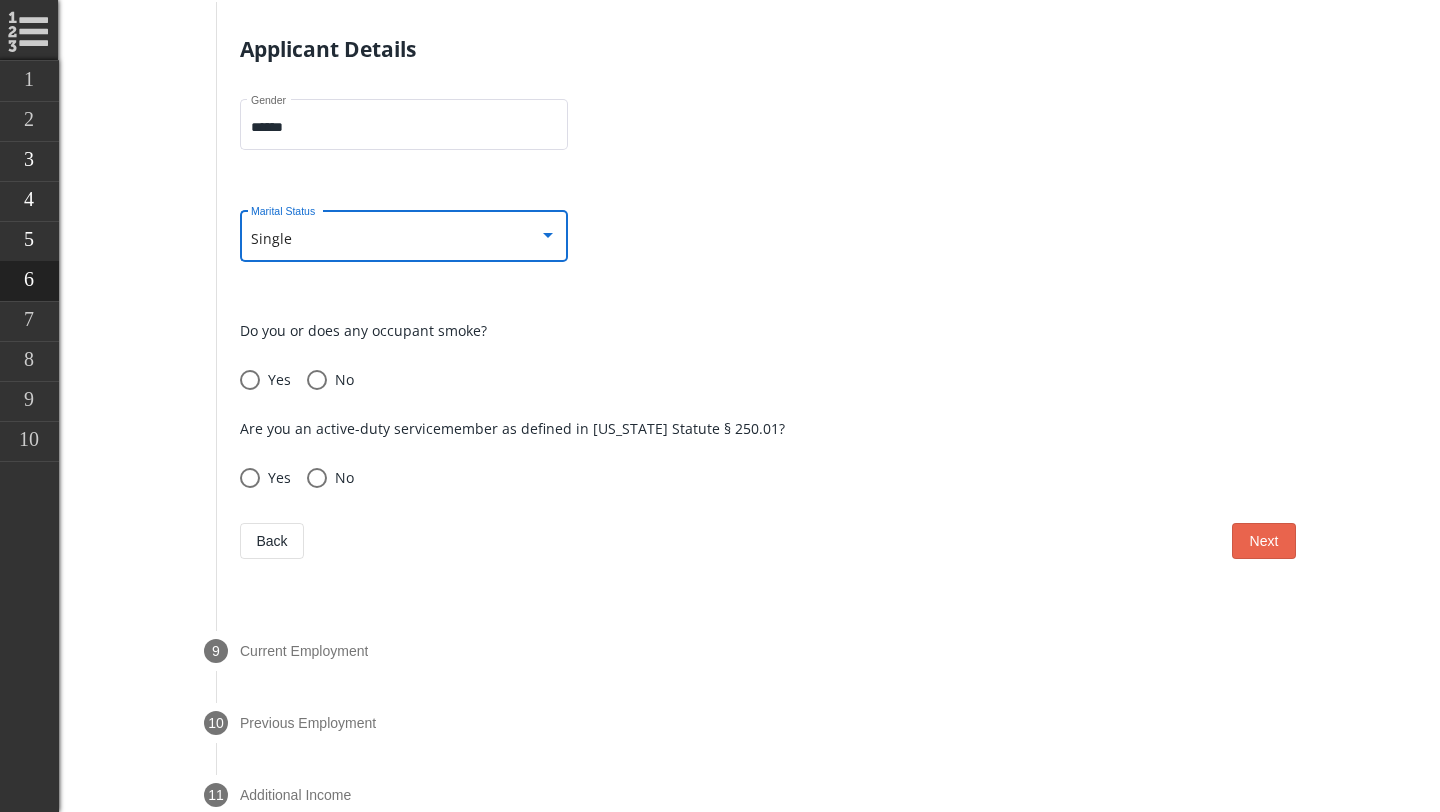 scroll, scrollTop: 1214, scrollLeft: 0, axis: vertical 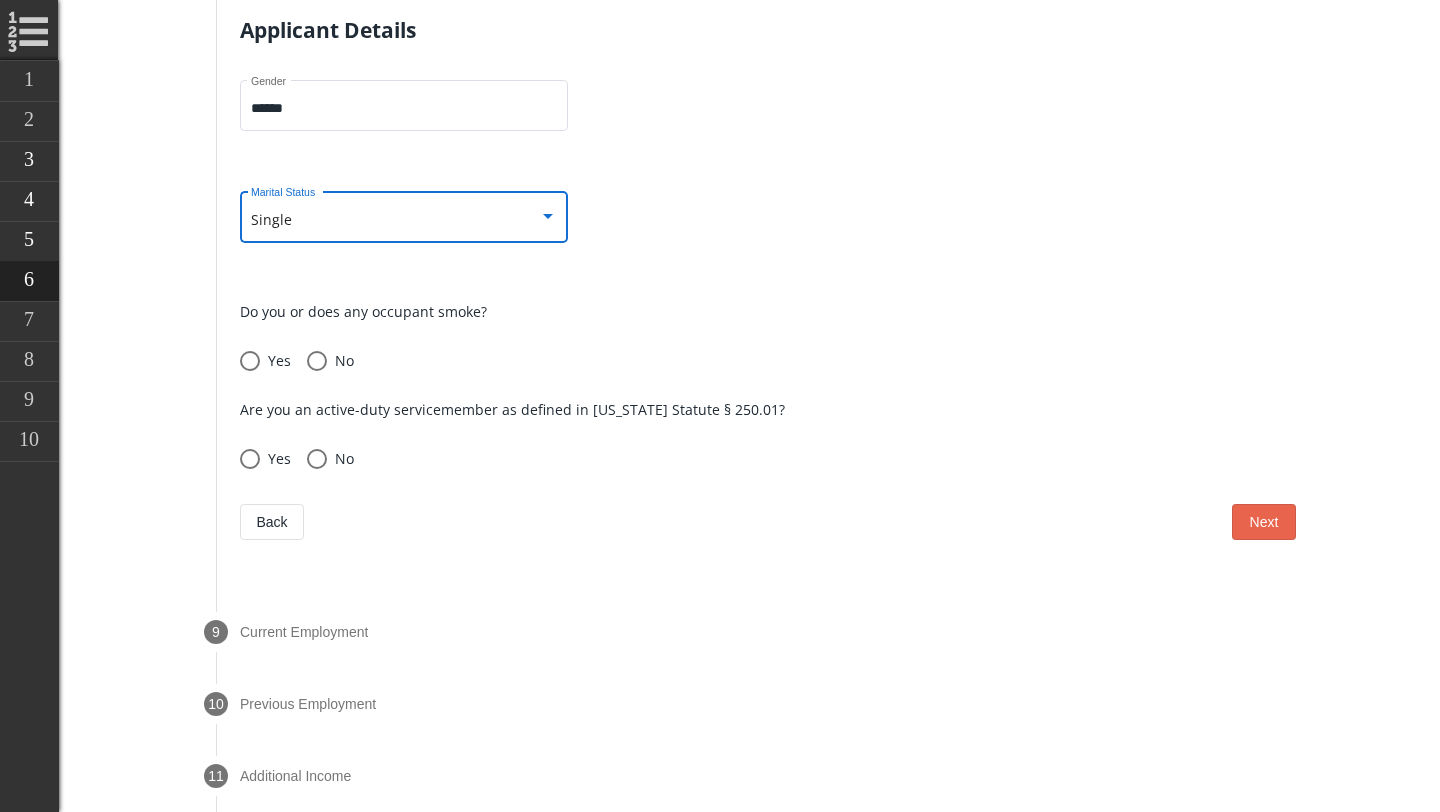 click at bounding box center (317, 361) 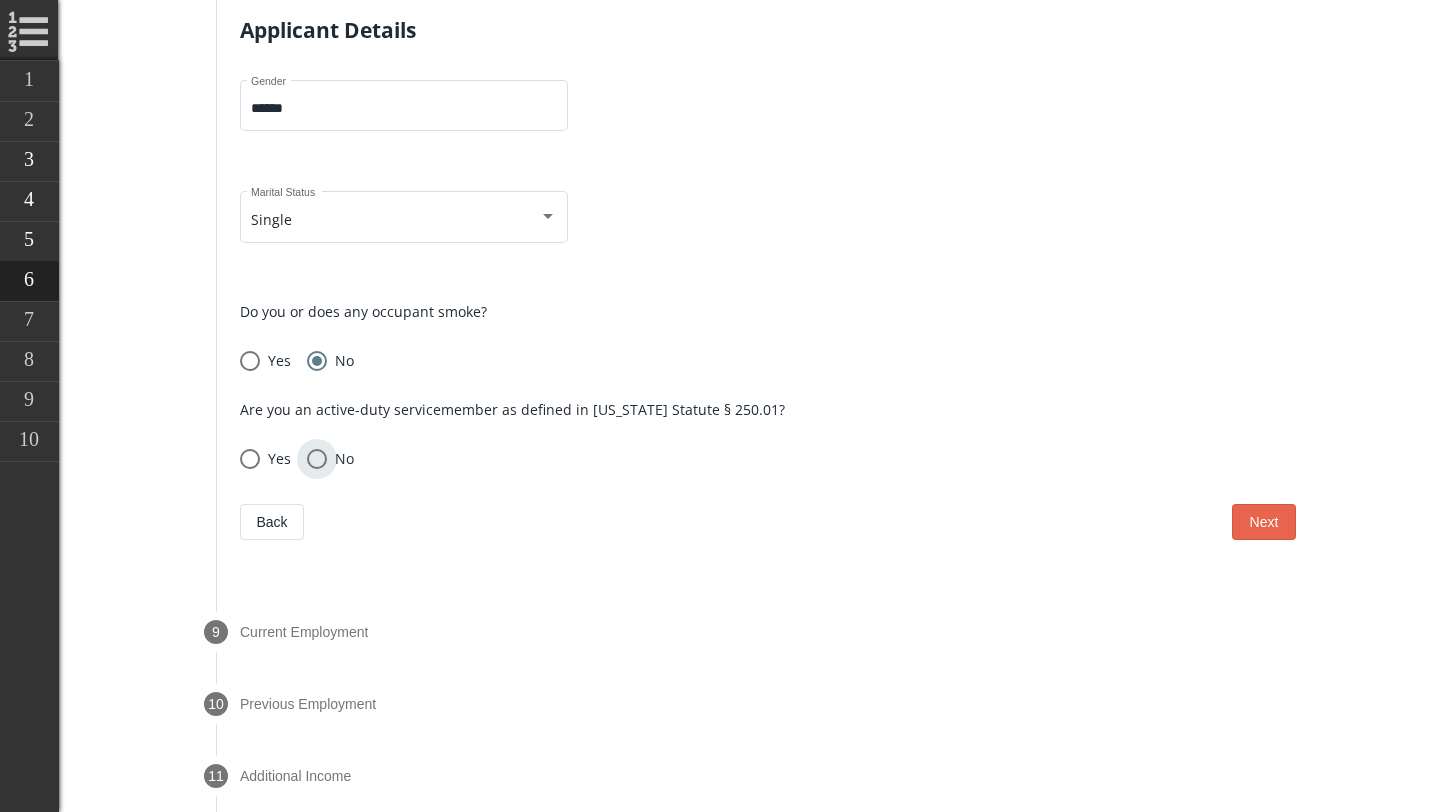 click at bounding box center [317, 459] 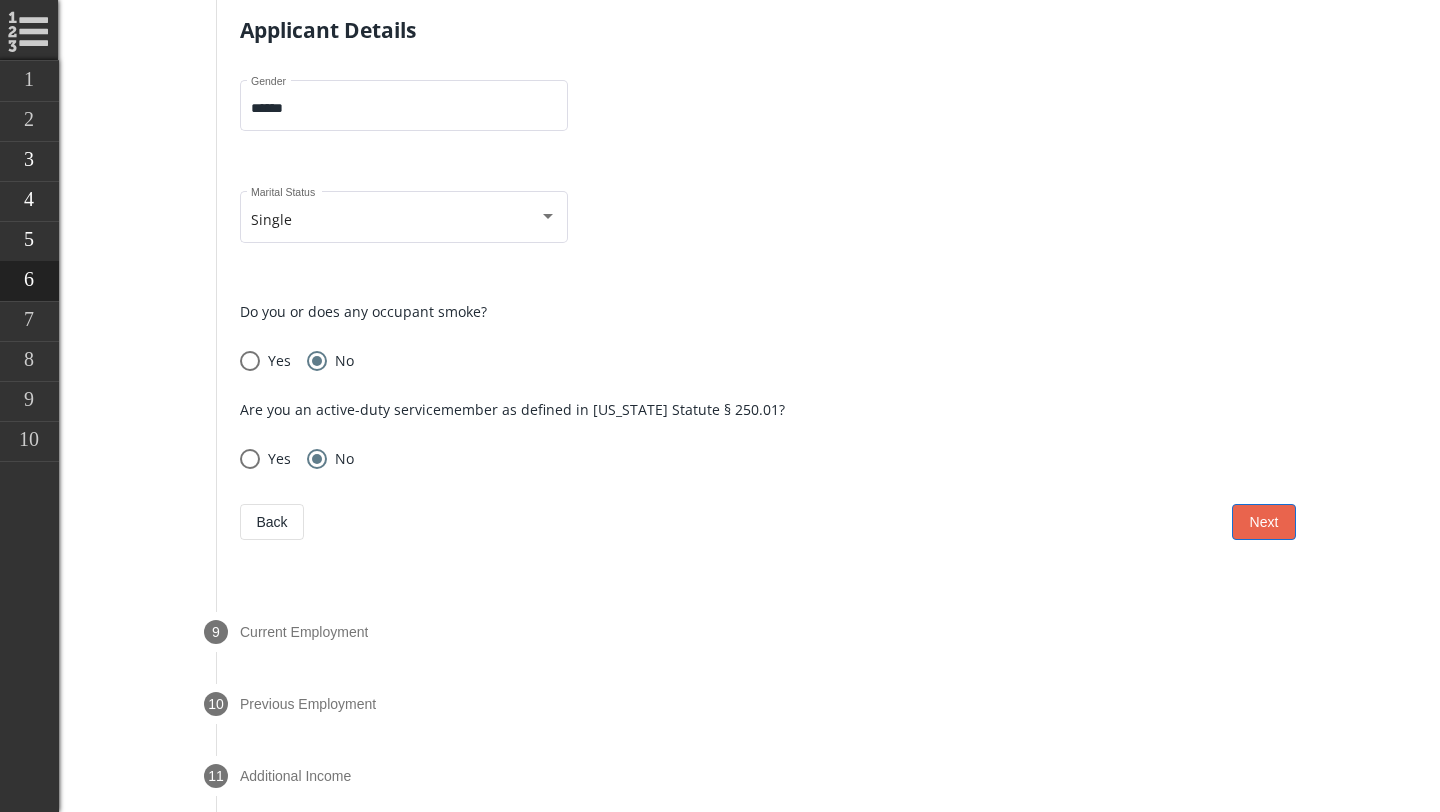 click on "Next" at bounding box center (1264, 522) 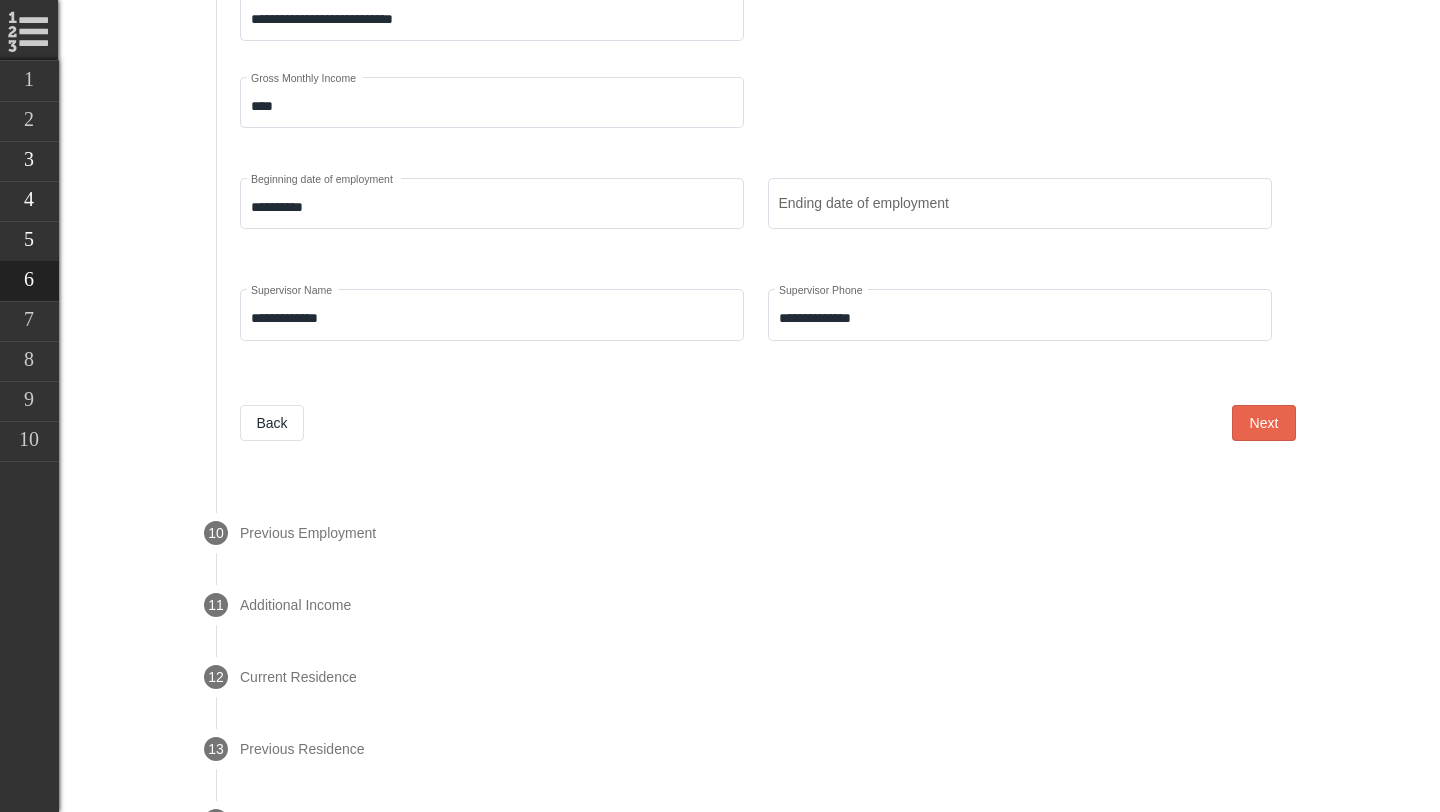 scroll, scrollTop: 1821, scrollLeft: 0, axis: vertical 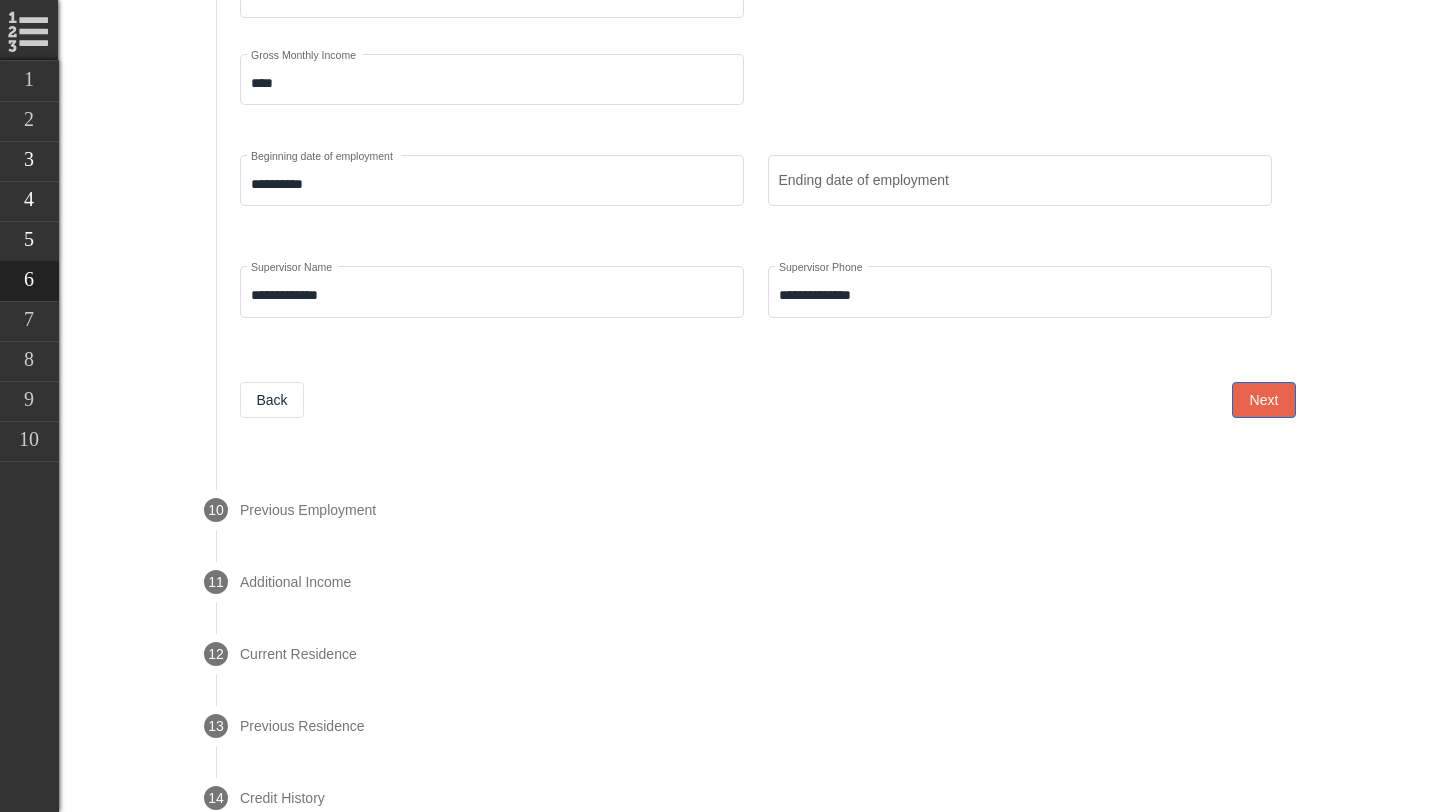 click on "Next" at bounding box center (1264, 400) 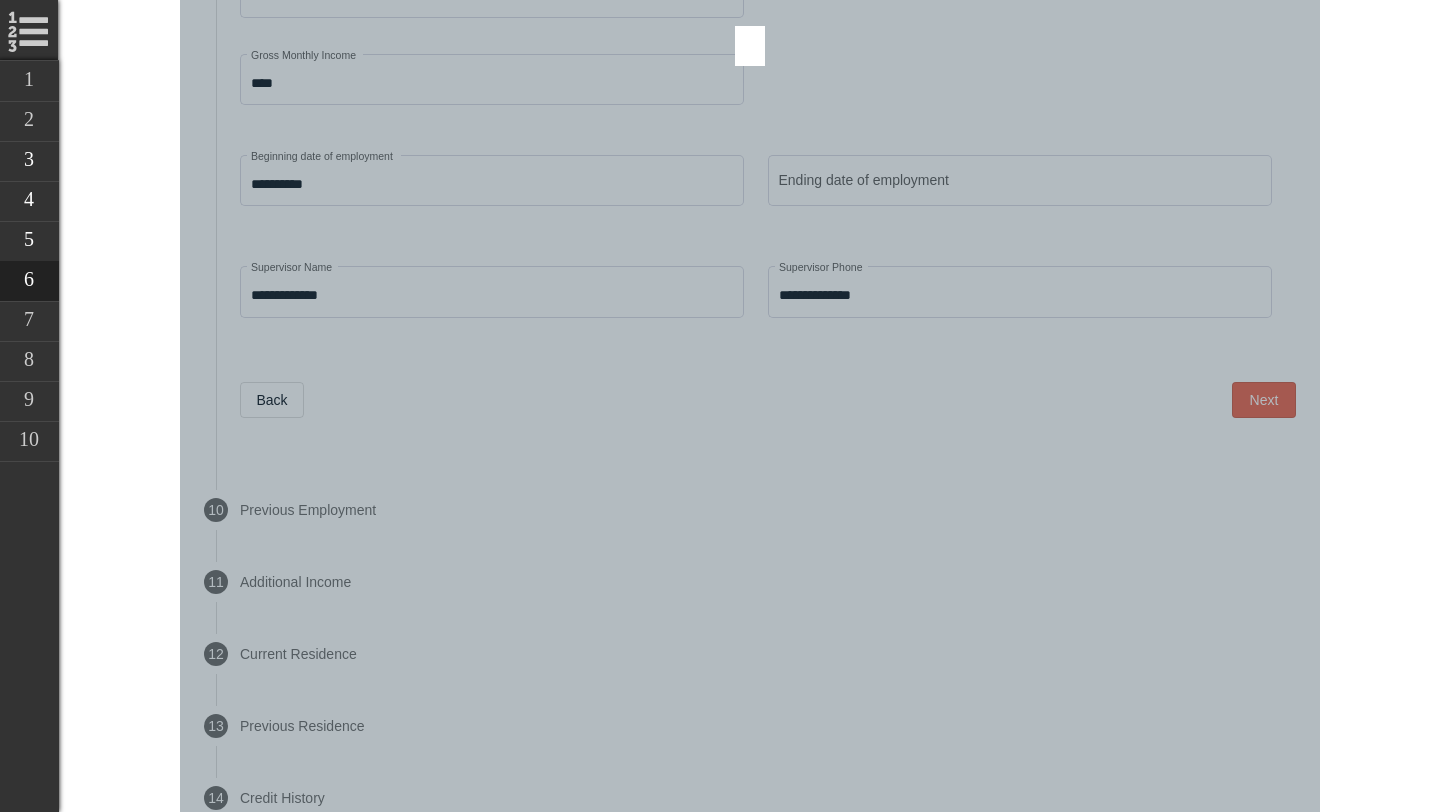 drag, startPoint x: 1269, startPoint y: 382, endPoint x: 926, endPoint y: 322, distance: 348.20828 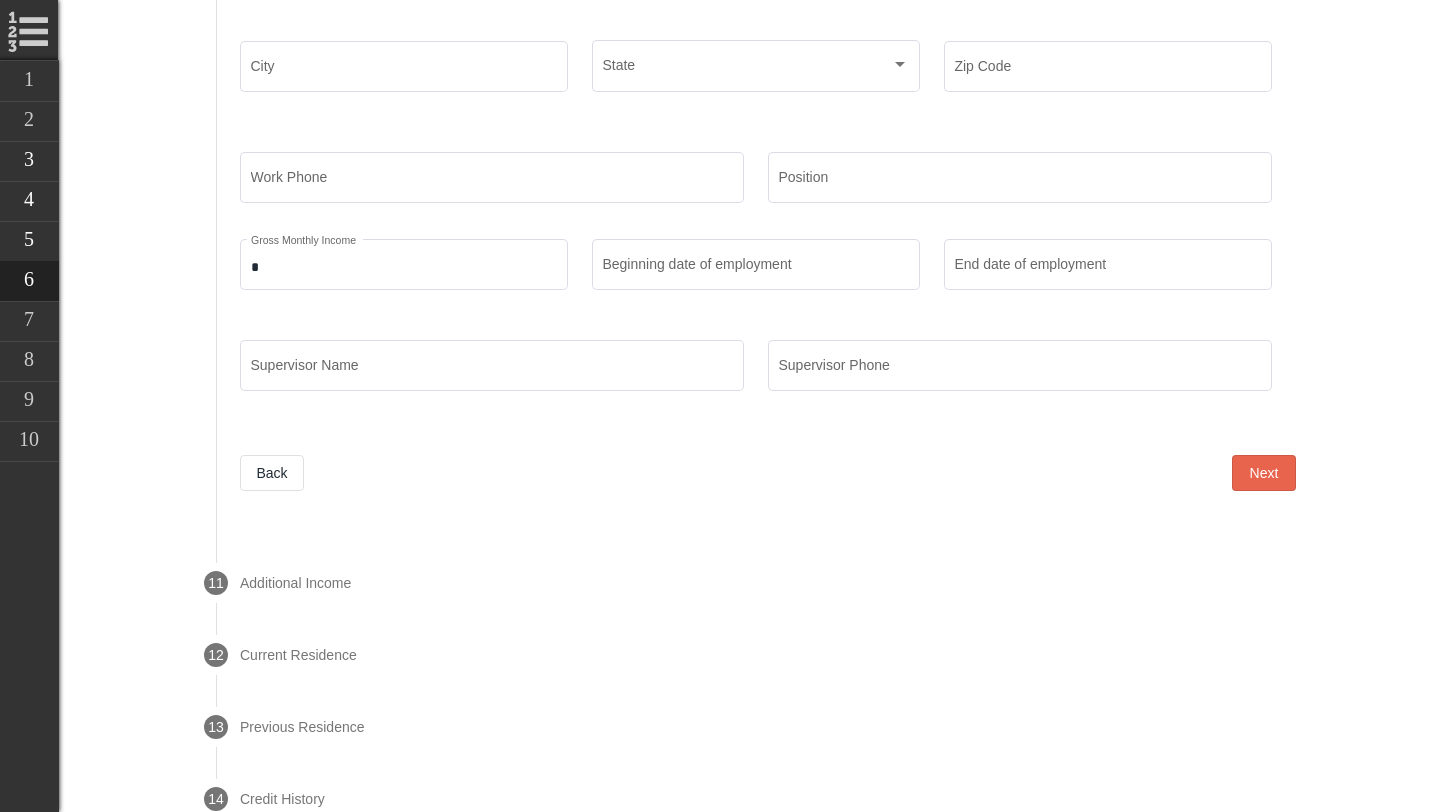 scroll, scrollTop: 1763, scrollLeft: 0, axis: vertical 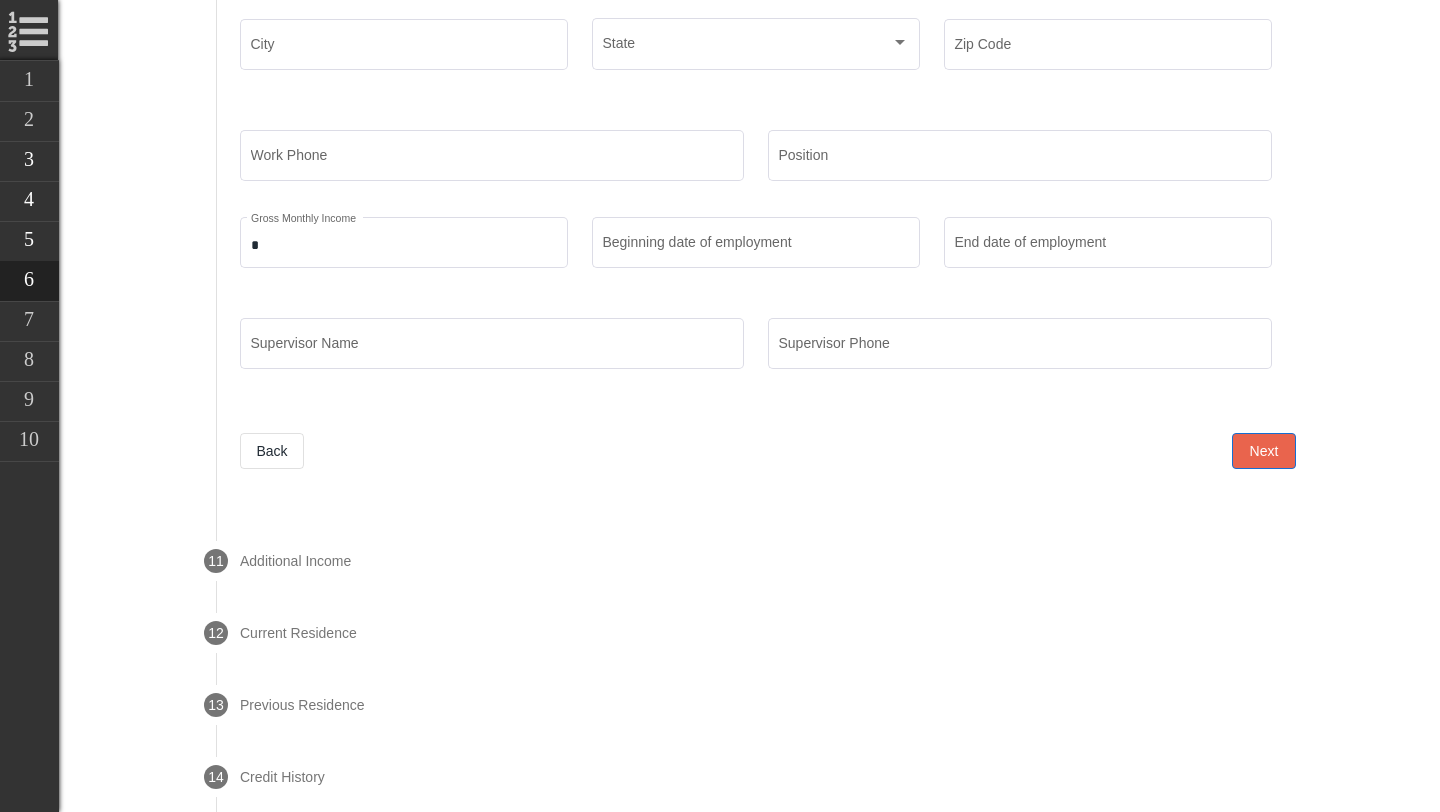 click on "Next" at bounding box center (1264, 451) 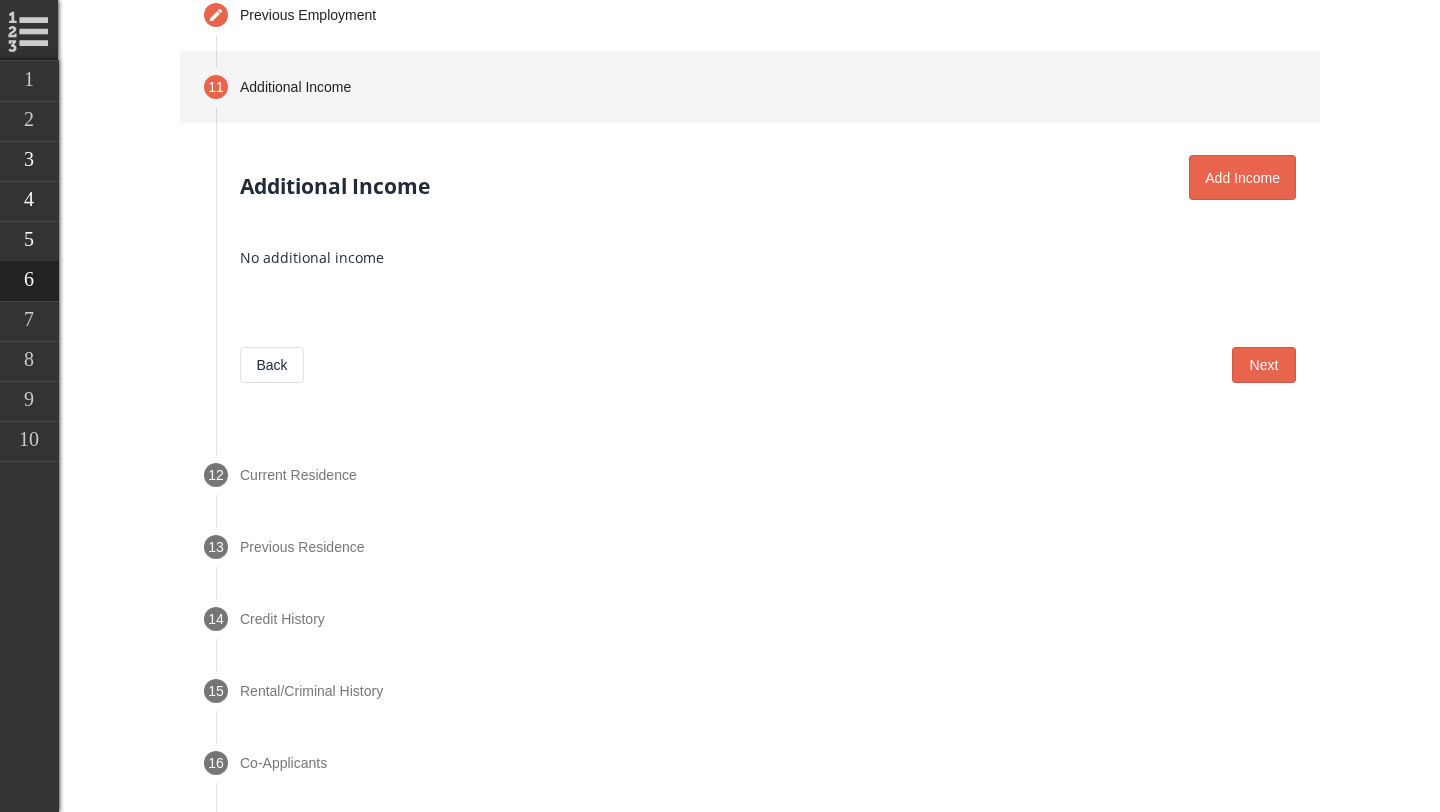scroll, scrollTop: 1302, scrollLeft: 0, axis: vertical 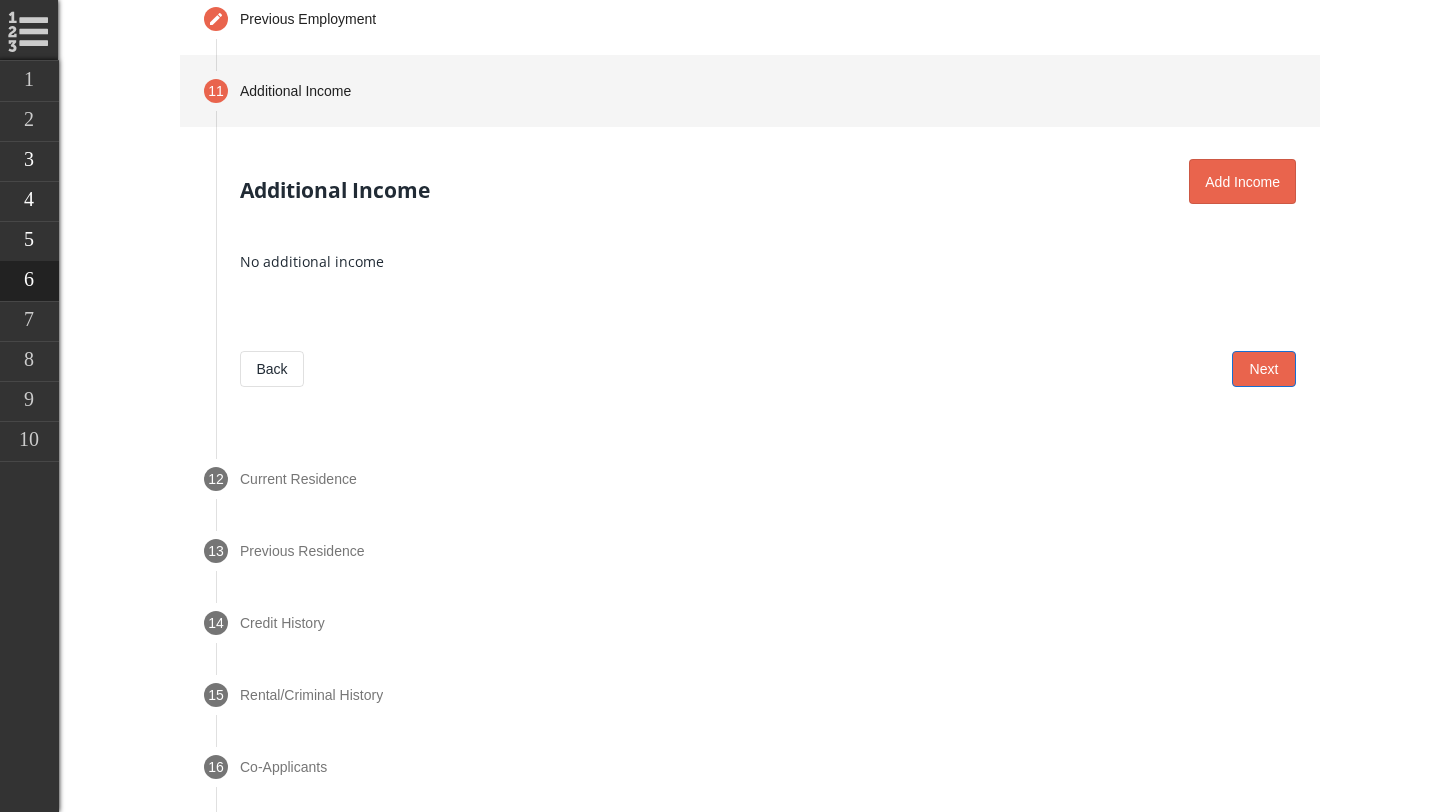 click on "Next" at bounding box center [1264, 369] 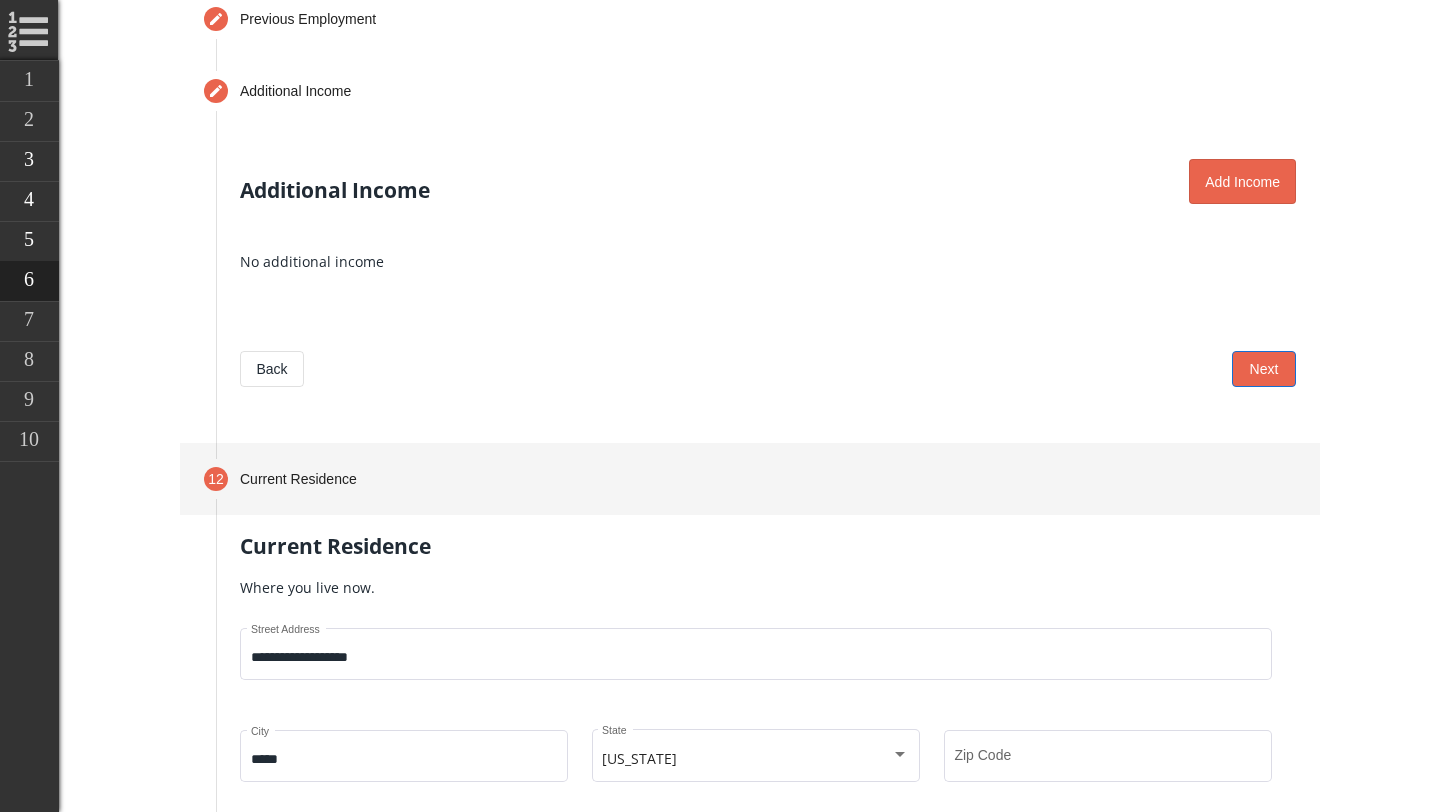 scroll, scrollTop: 1428, scrollLeft: 0, axis: vertical 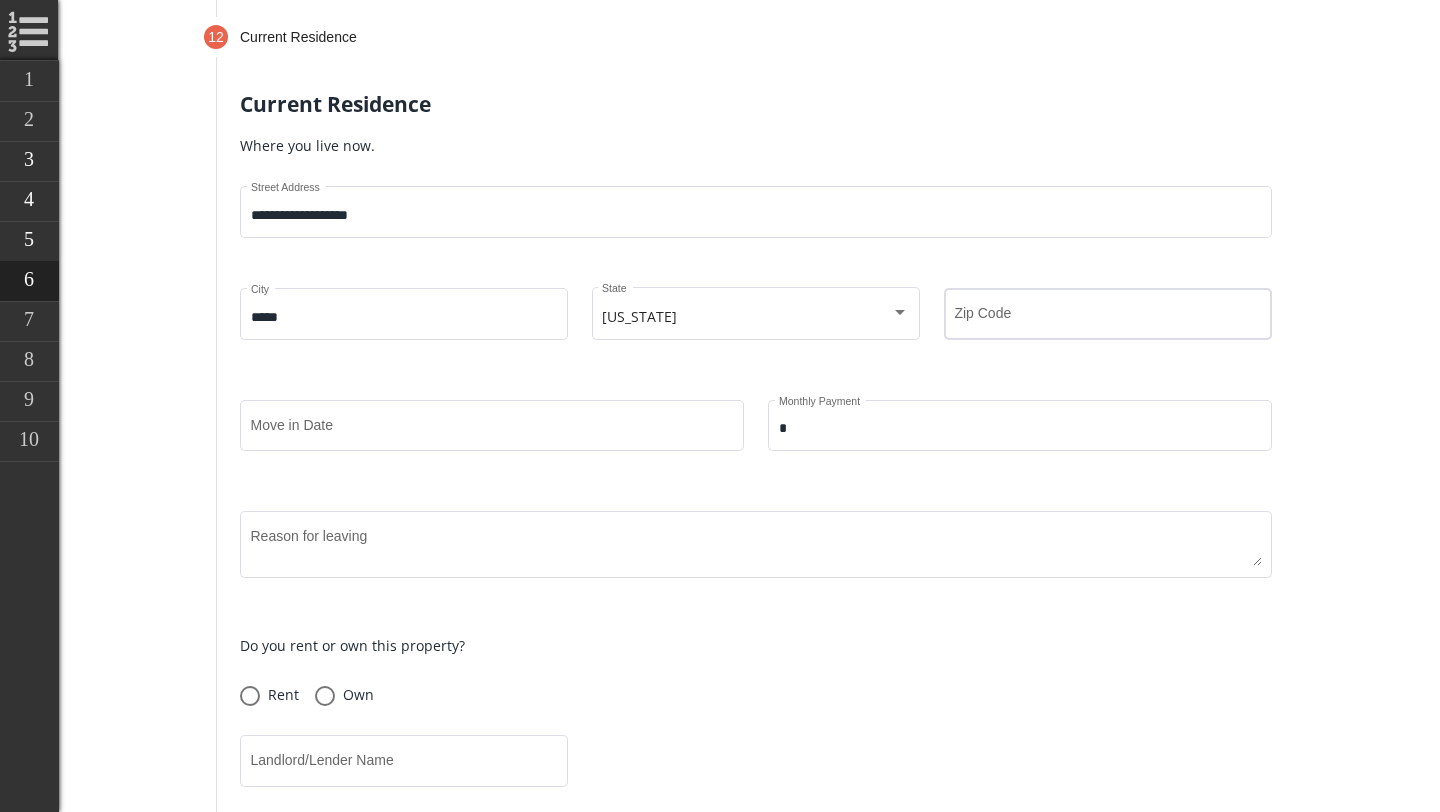 click on "Zip Code" at bounding box center [1107, 312] 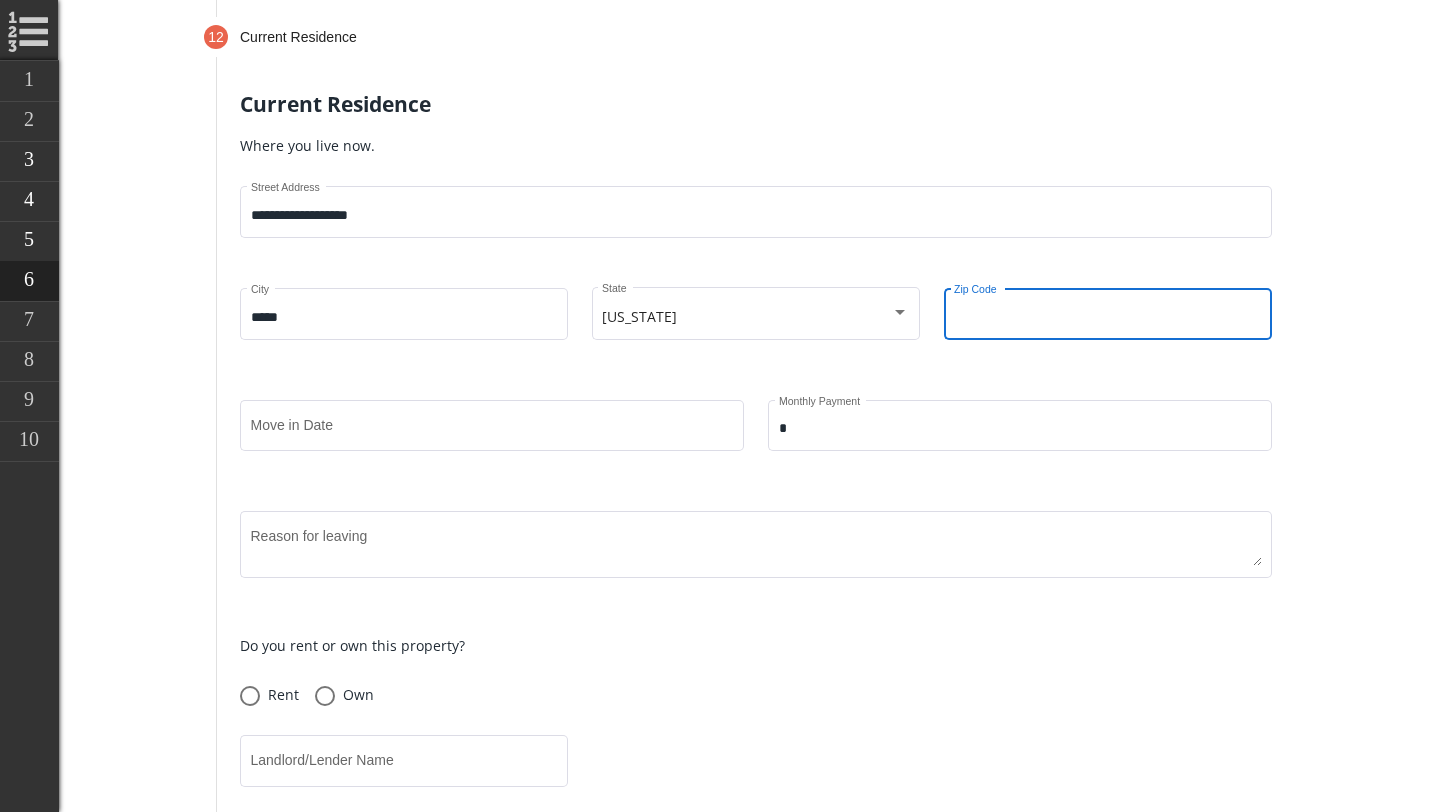 type on "*****" 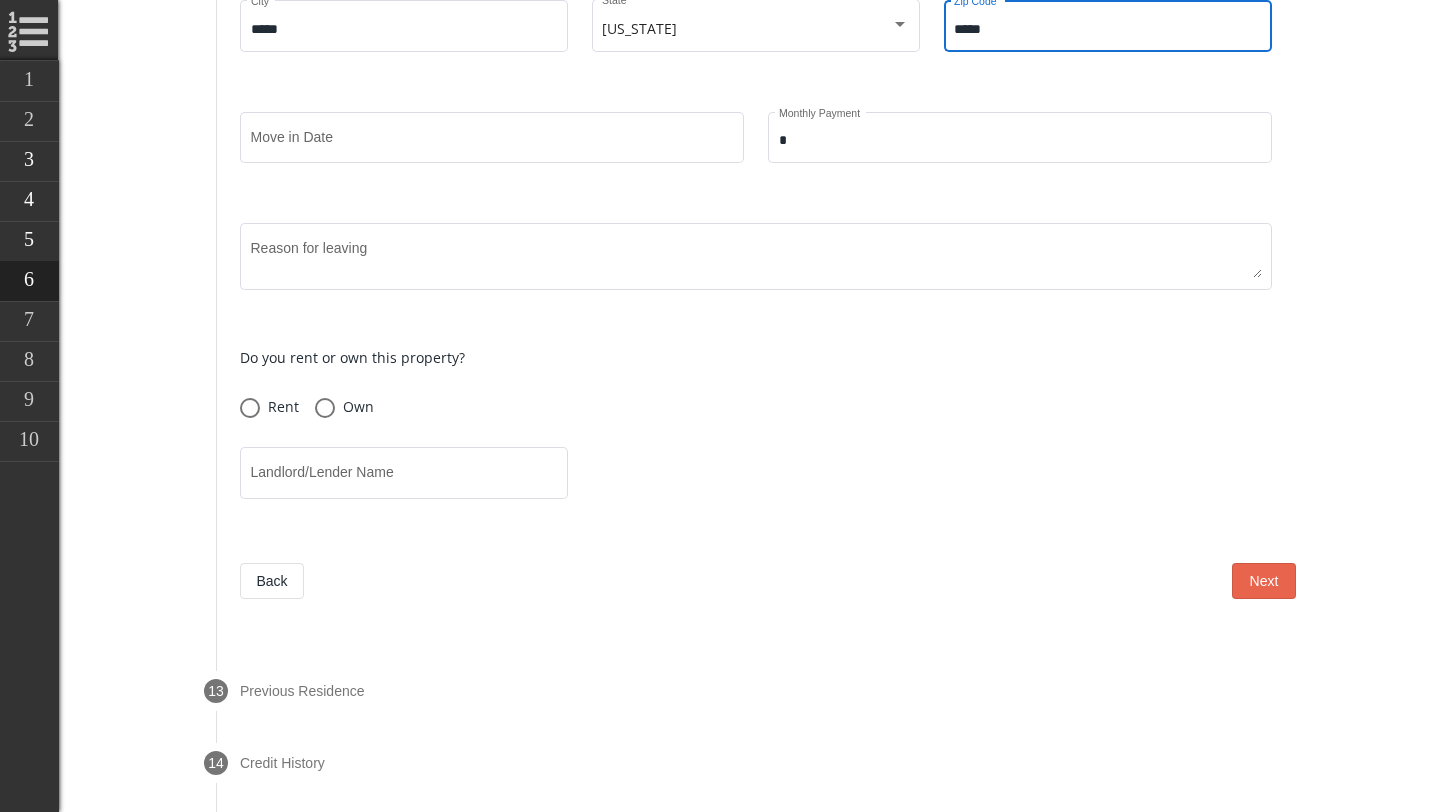 scroll, scrollTop: 1792, scrollLeft: 0, axis: vertical 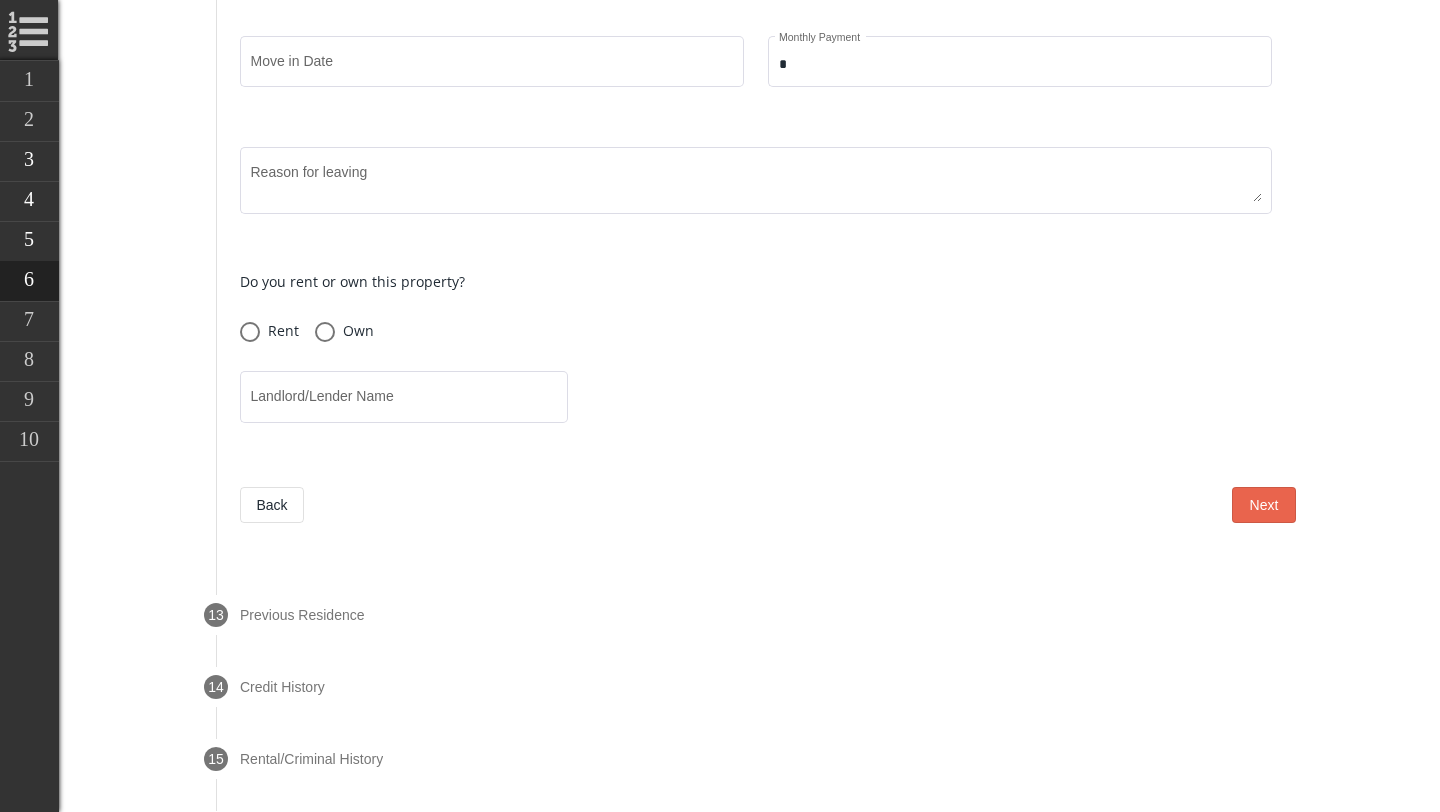 click on "Rent" at bounding box center (279, 331) 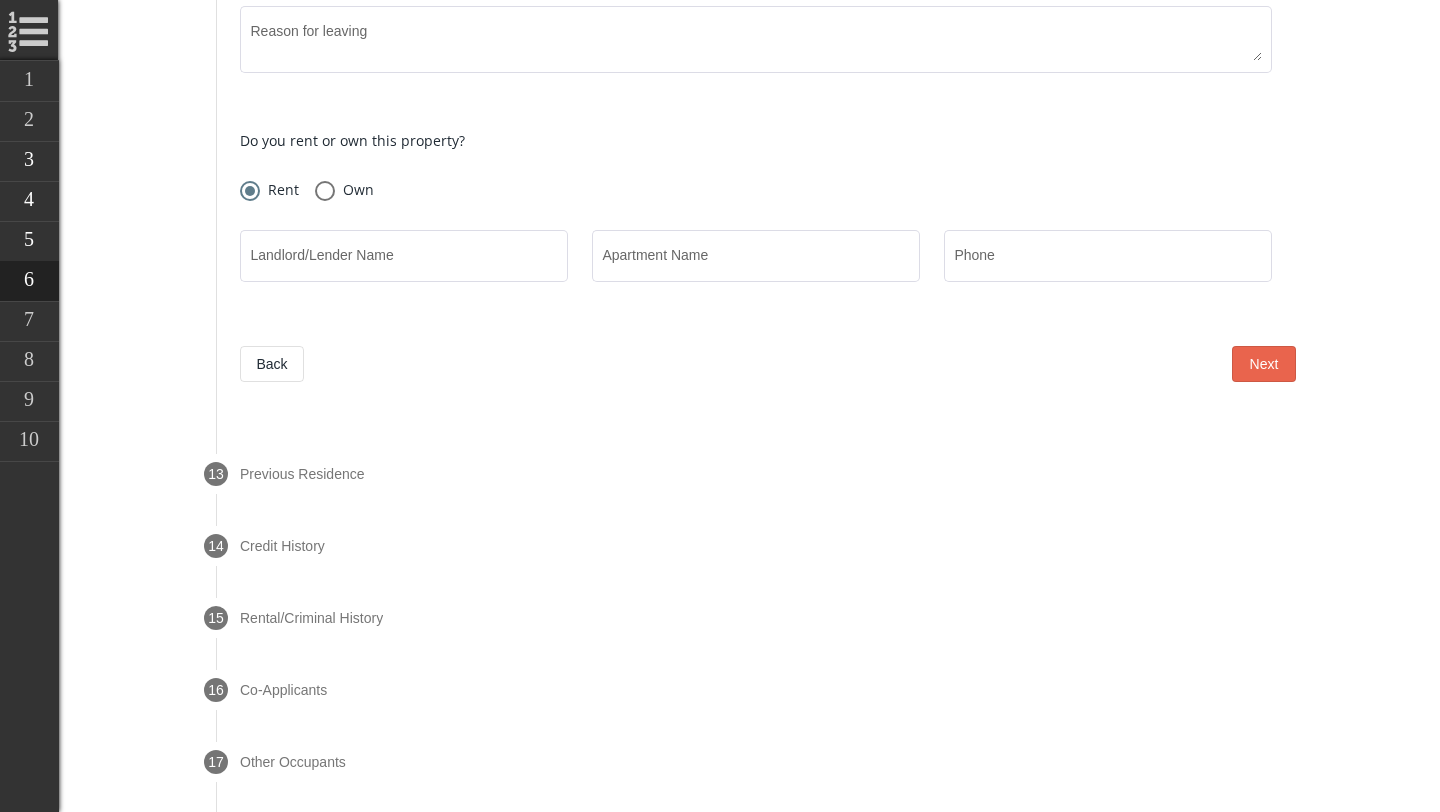 scroll, scrollTop: 1957, scrollLeft: 0, axis: vertical 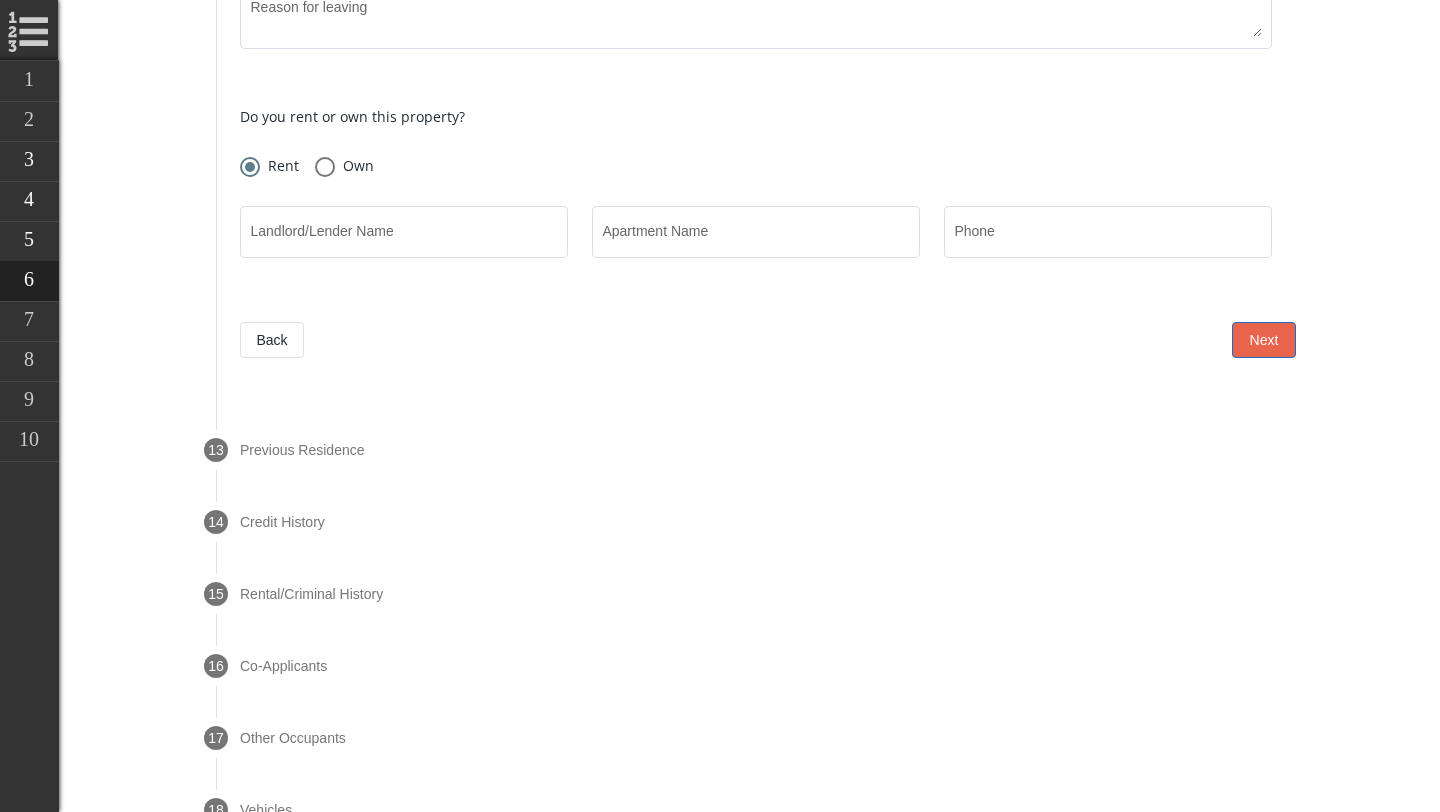 click on "Next" at bounding box center [1264, 340] 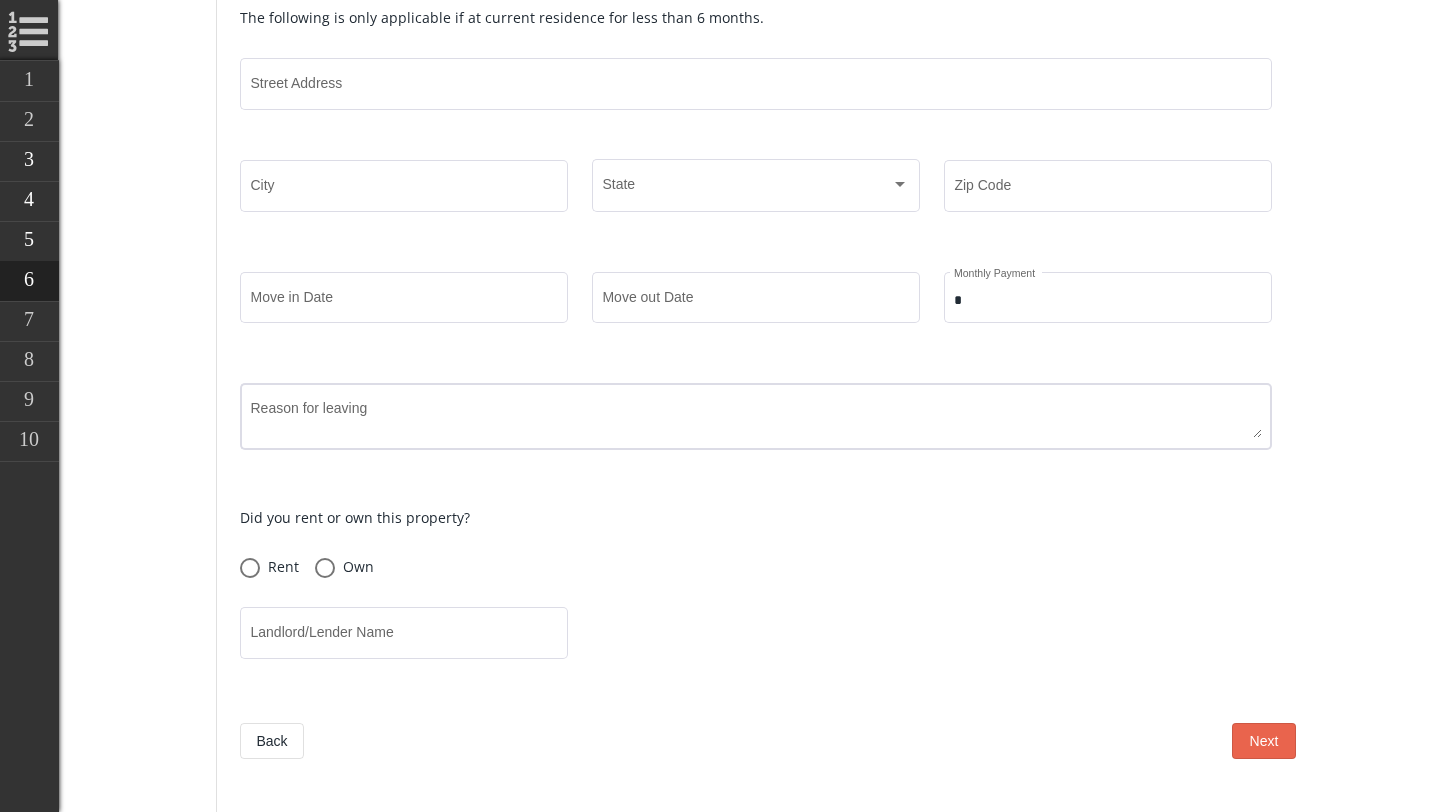 scroll, scrollTop: 1759, scrollLeft: 0, axis: vertical 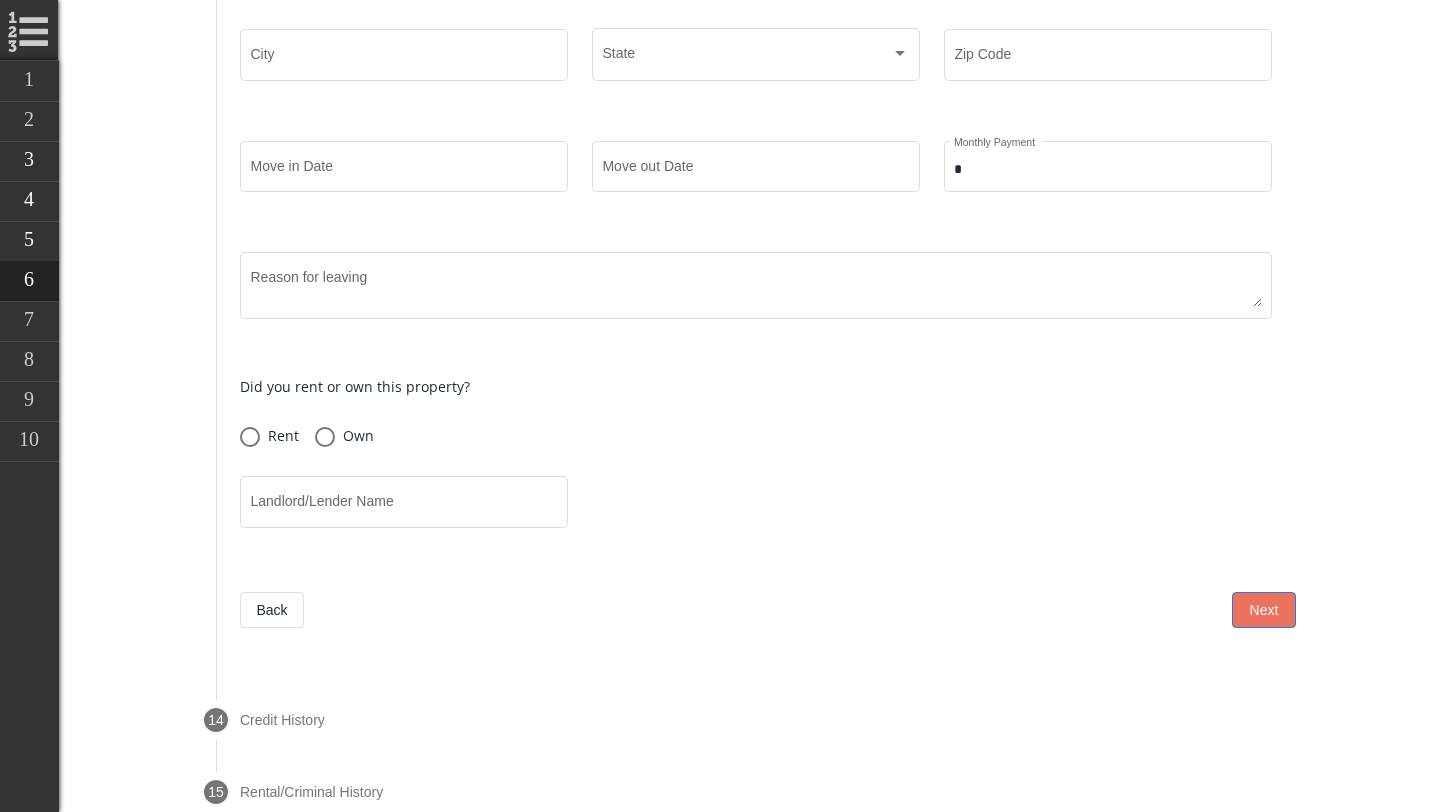 click on "Next" at bounding box center [1264, 610] 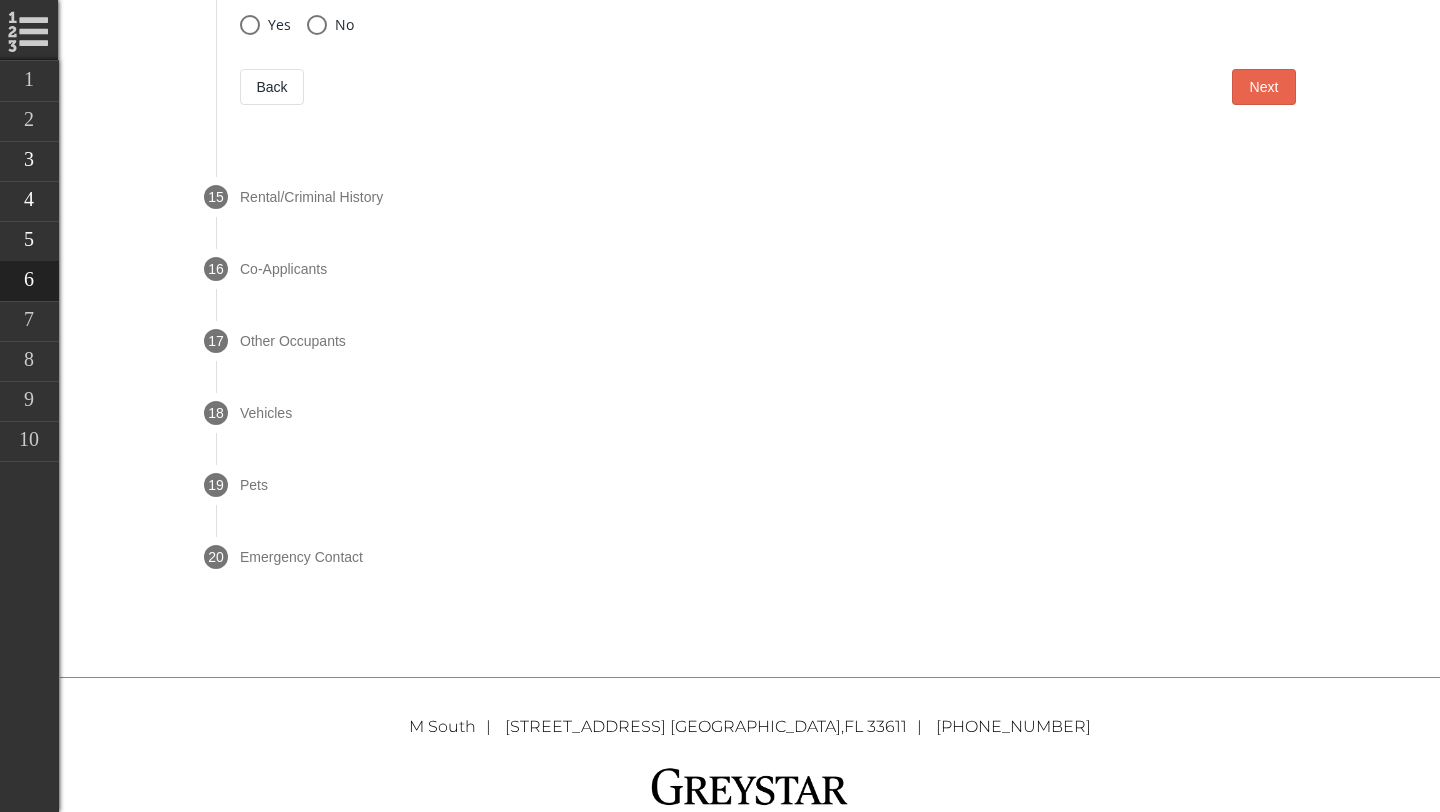 scroll, scrollTop: 1572, scrollLeft: 0, axis: vertical 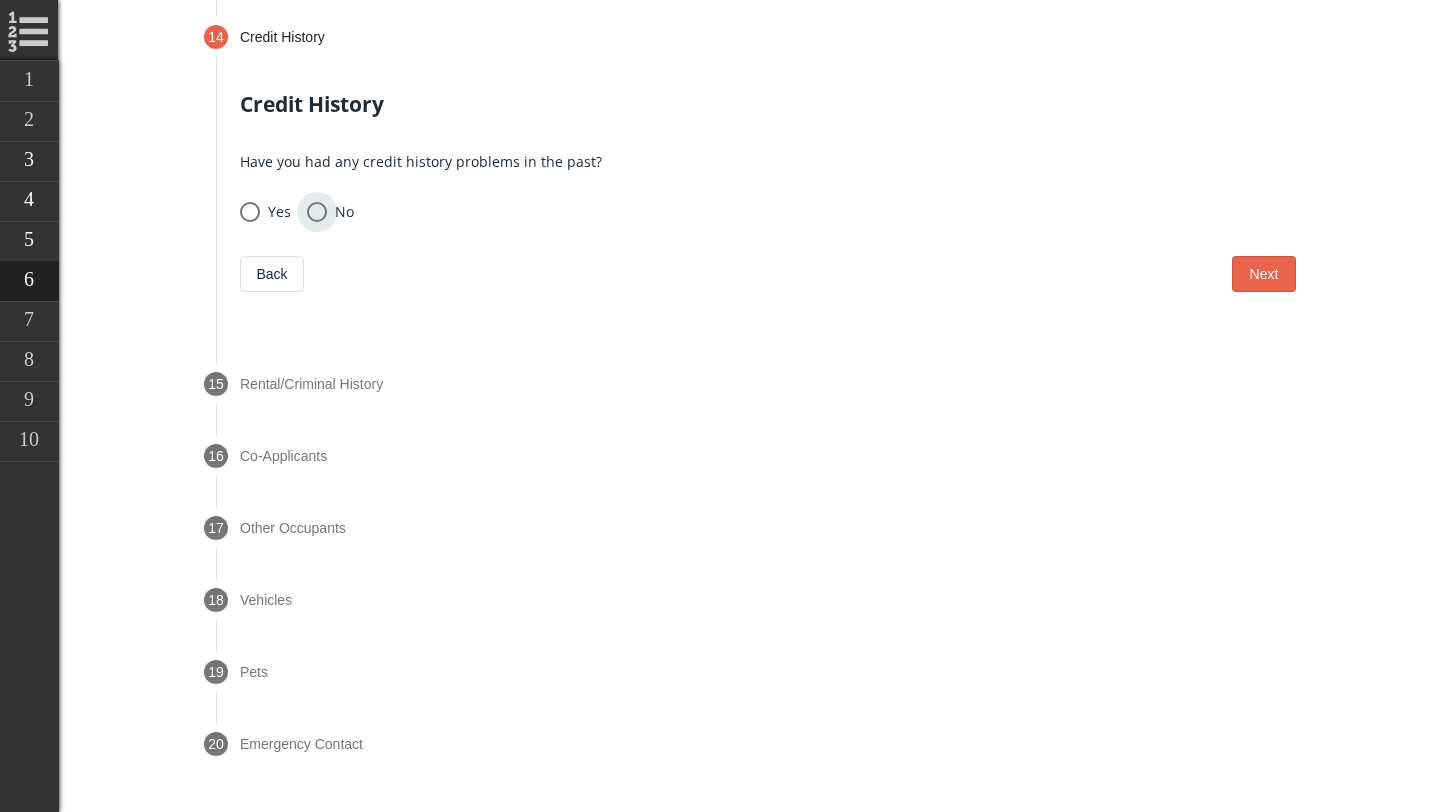 click at bounding box center (317, 212) 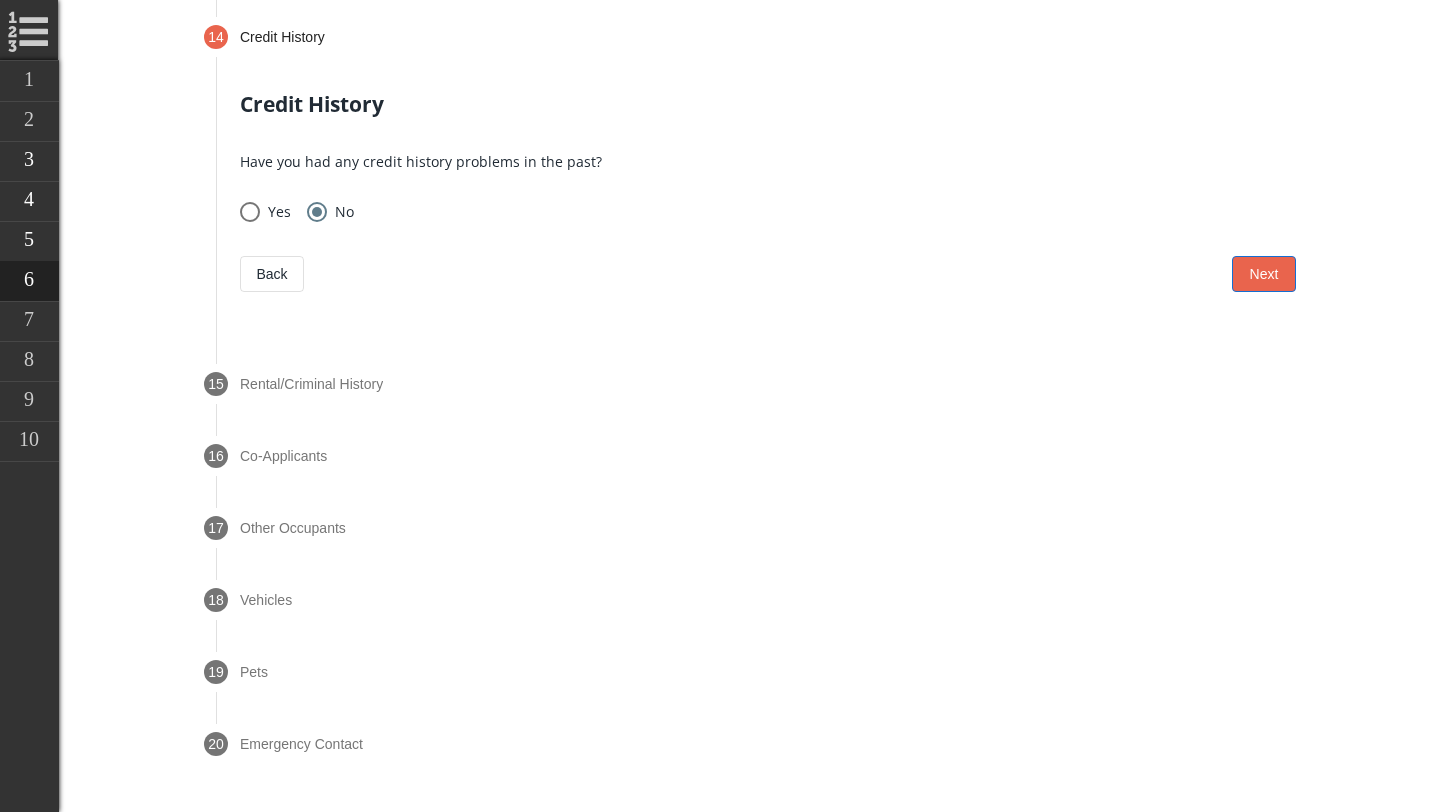 click on "Next" at bounding box center [1264, 274] 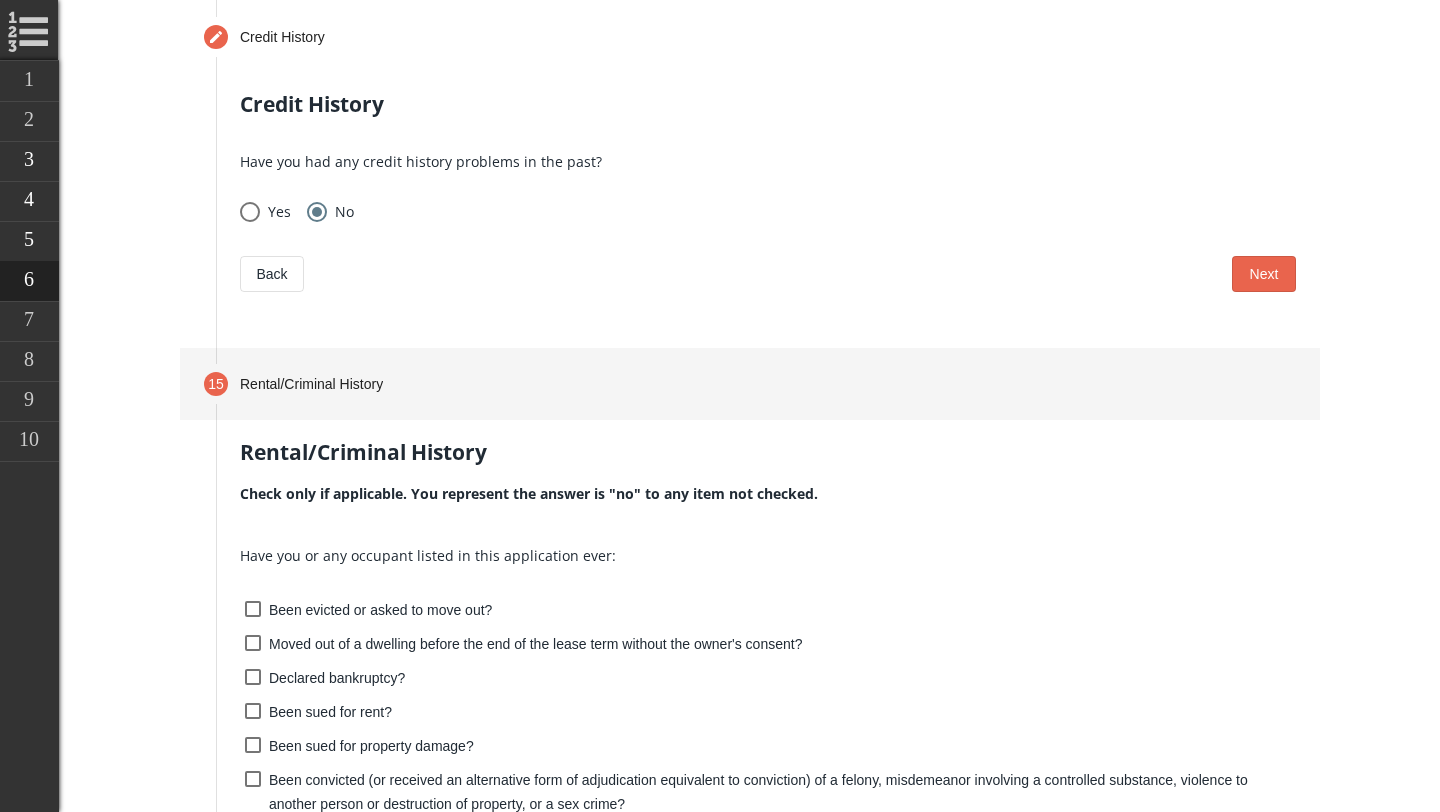 scroll, scrollTop: 1644, scrollLeft: 0, axis: vertical 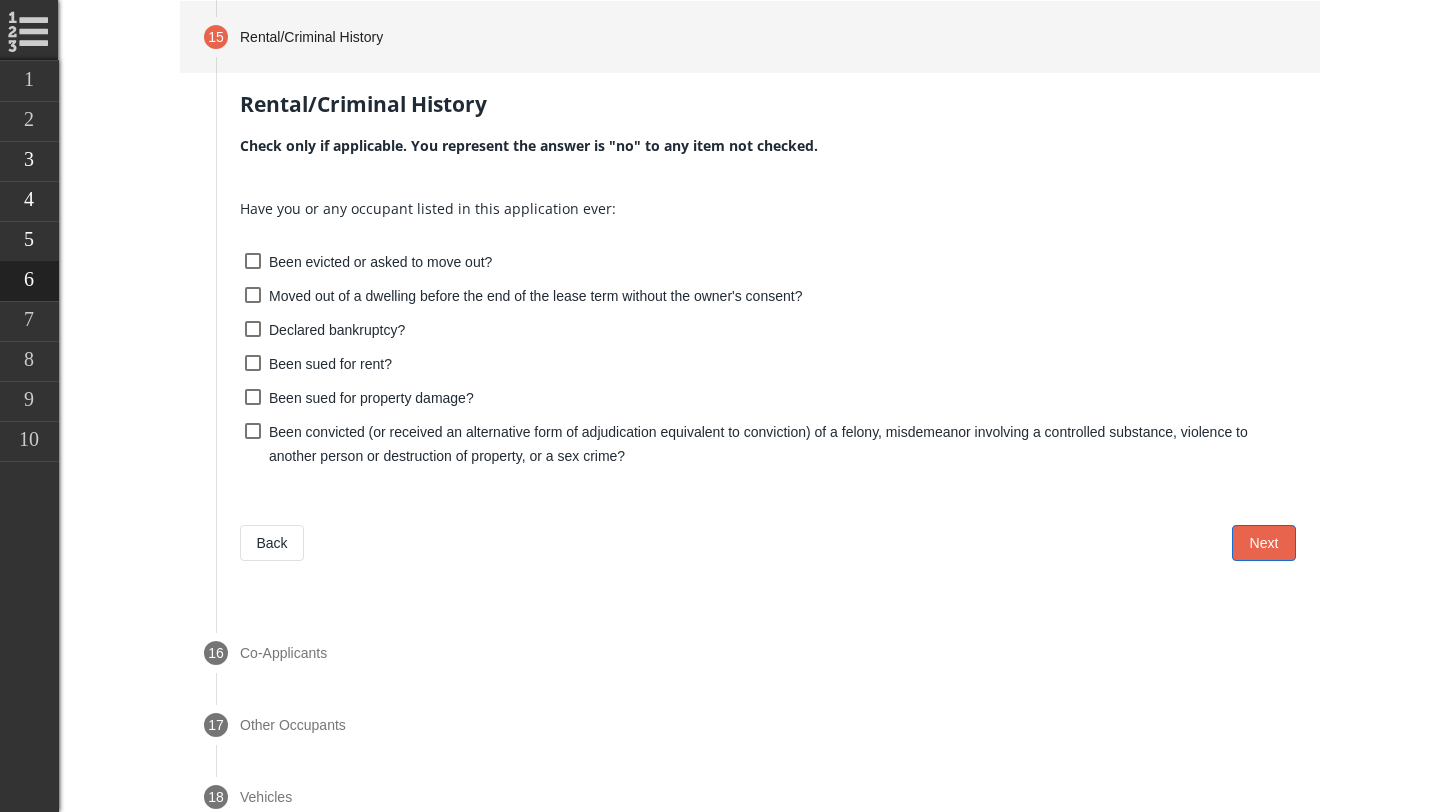 click on "Next" at bounding box center [1264, 543] 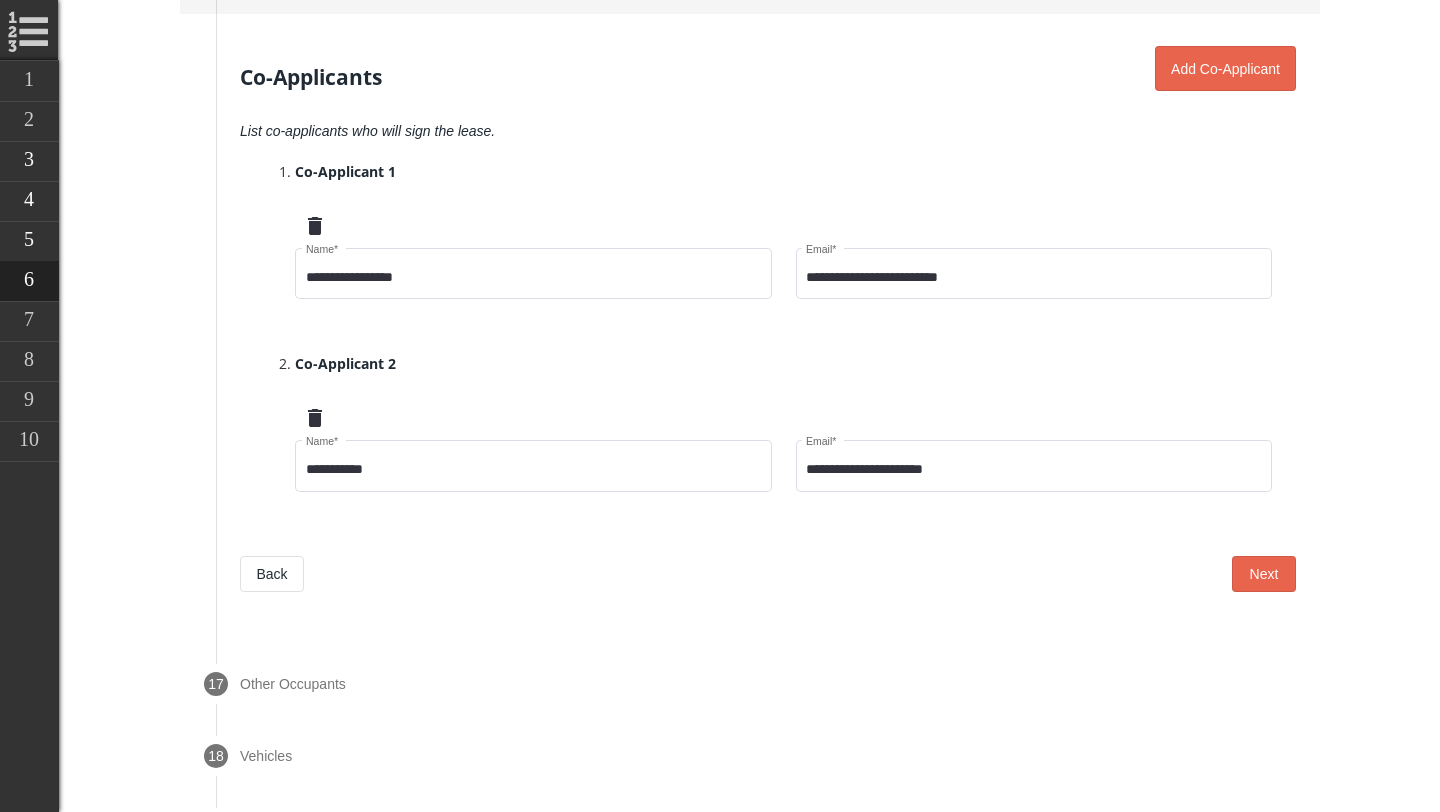 scroll, scrollTop: 1791, scrollLeft: 0, axis: vertical 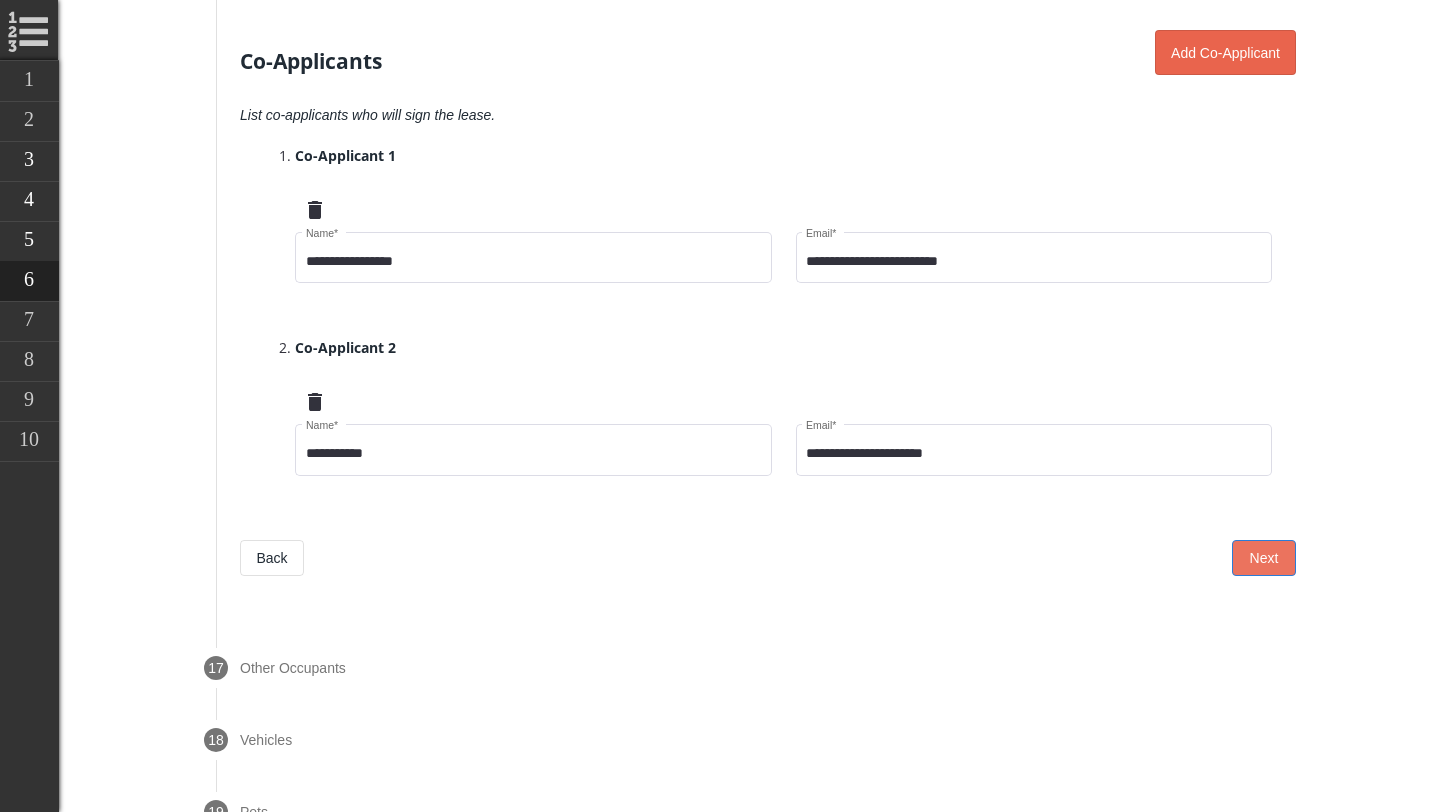 click on "Next" at bounding box center (1264, 558) 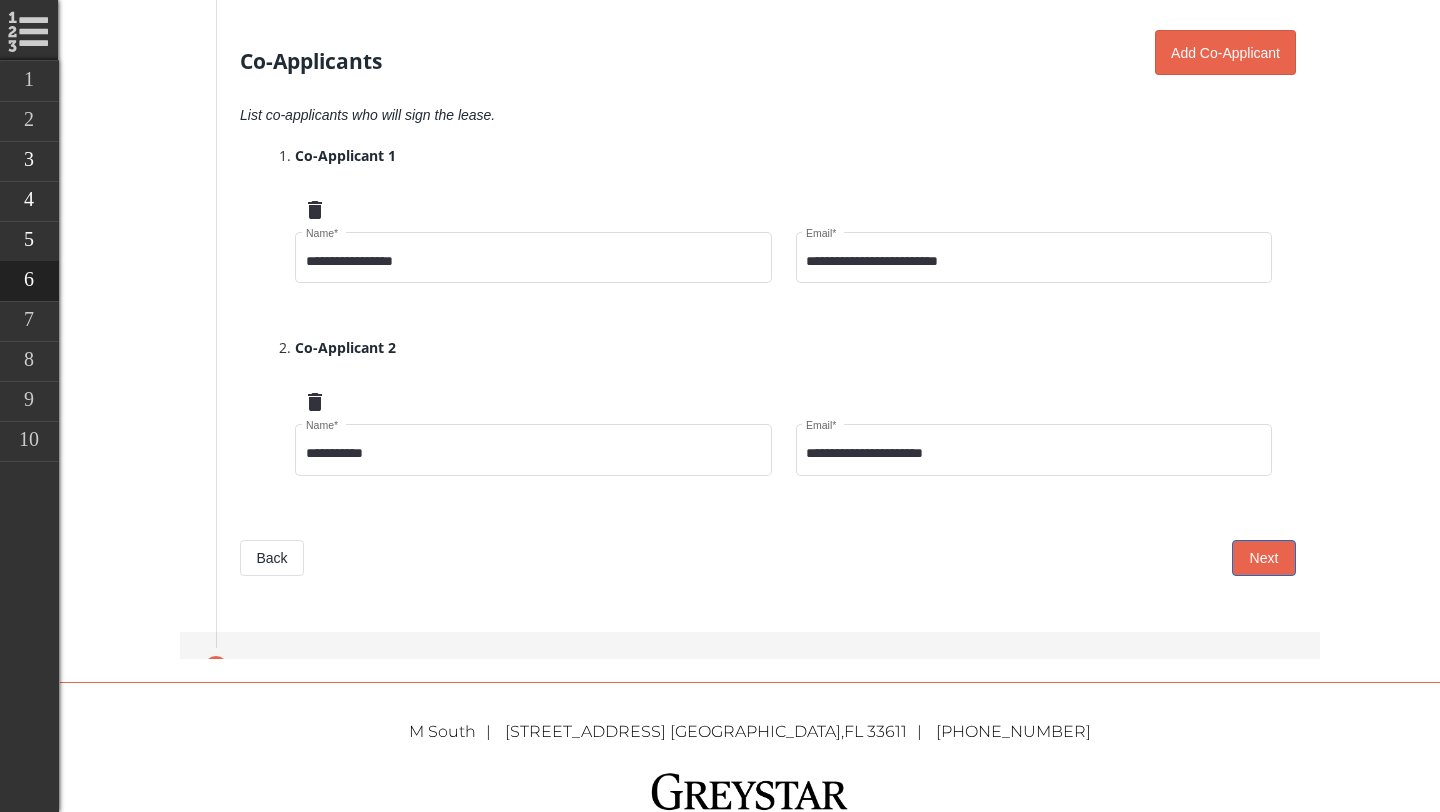 scroll, scrollTop: 1788, scrollLeft: 0, axis: vertical 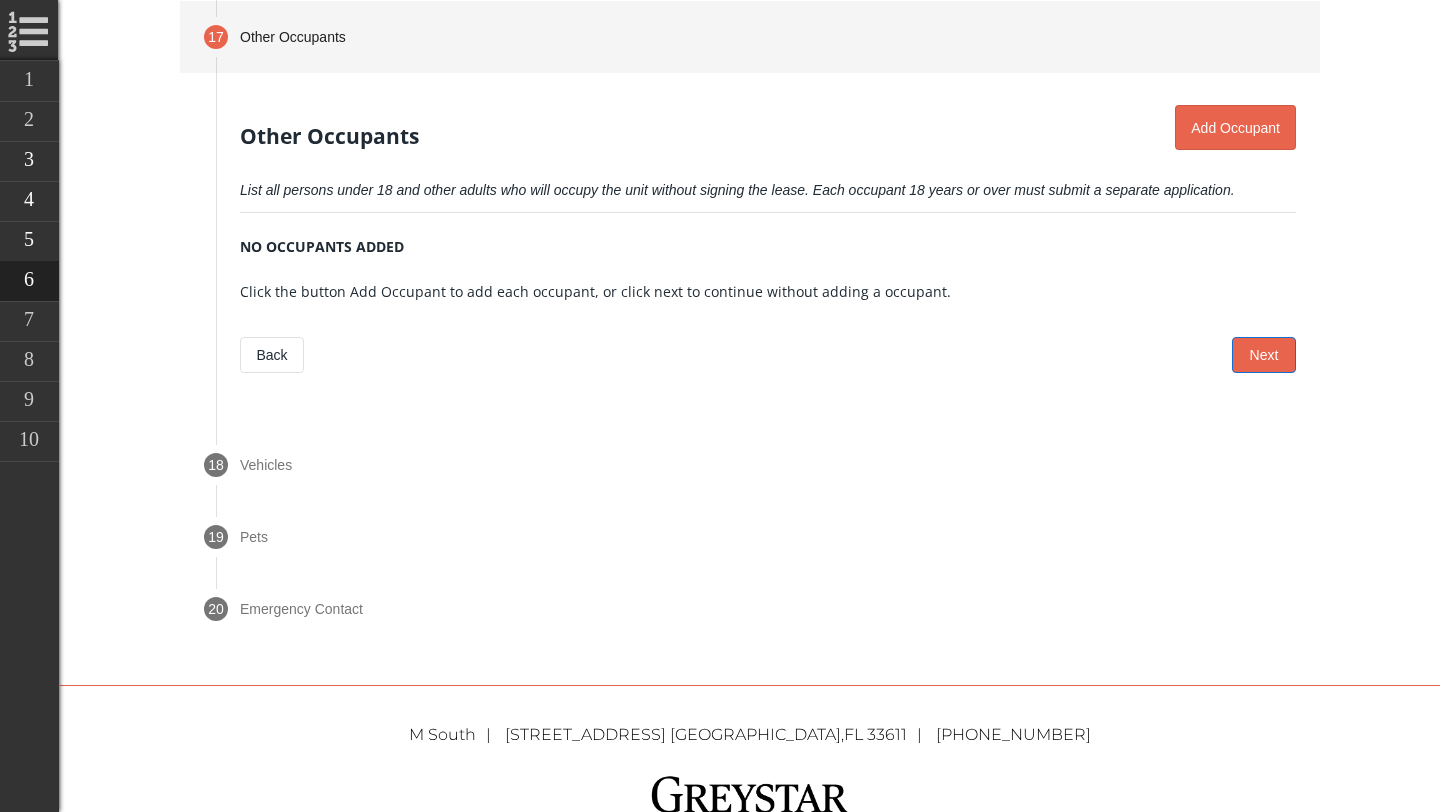 click on "Next" at bounding box center [1264, 355] 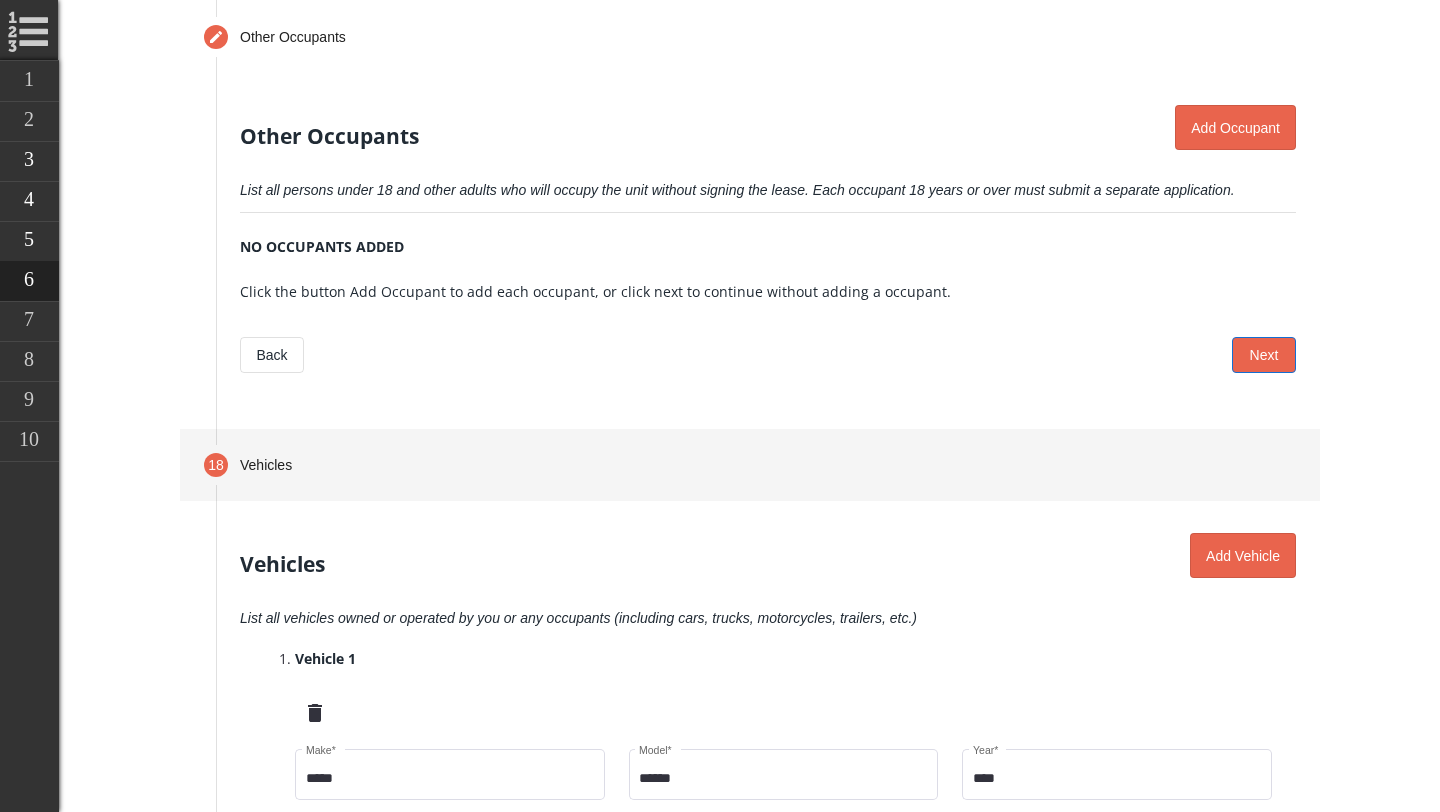 scroll, scrollTop: 1860, scrollLeft: 0, axis: vertical 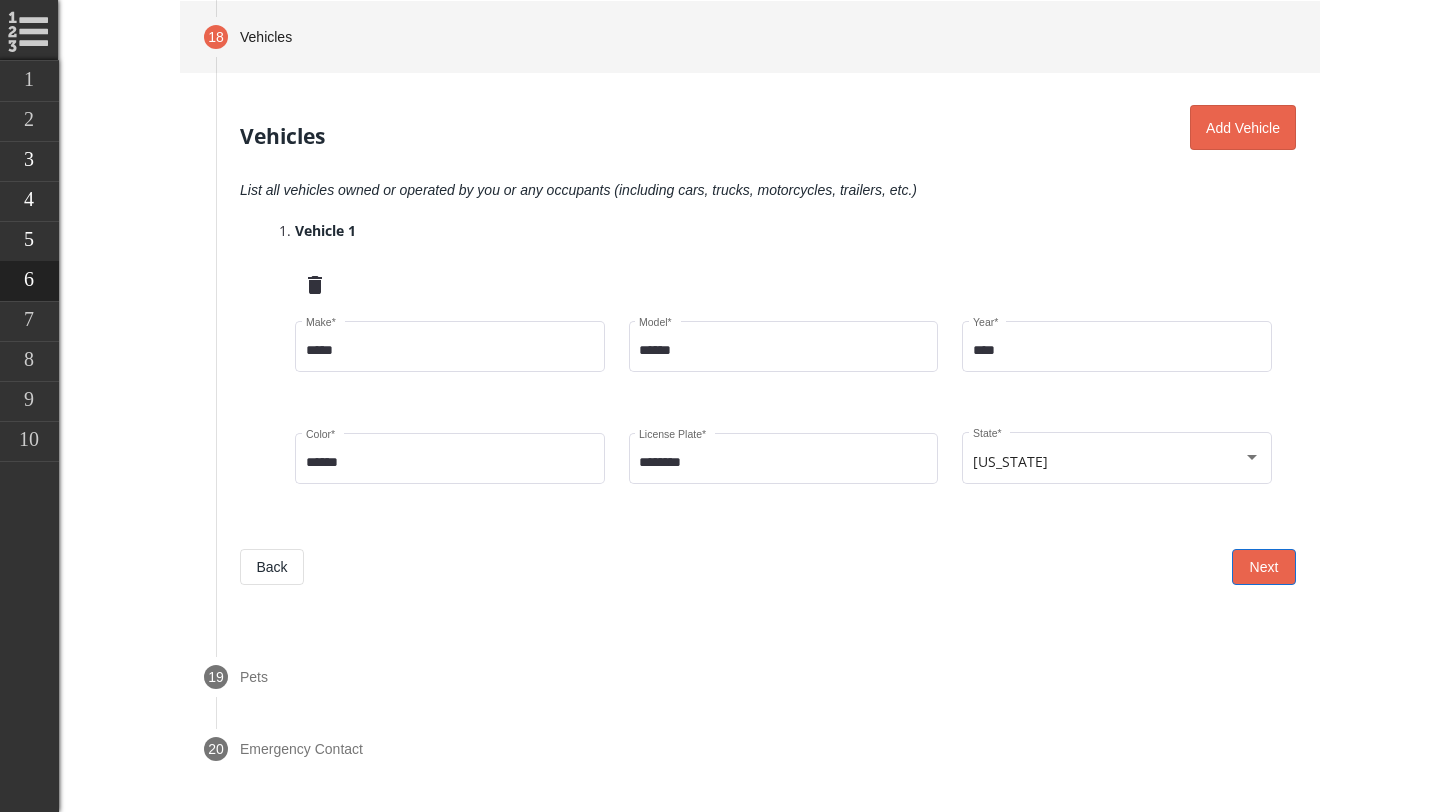 click on "Next" at bounding box center [1264, 567] 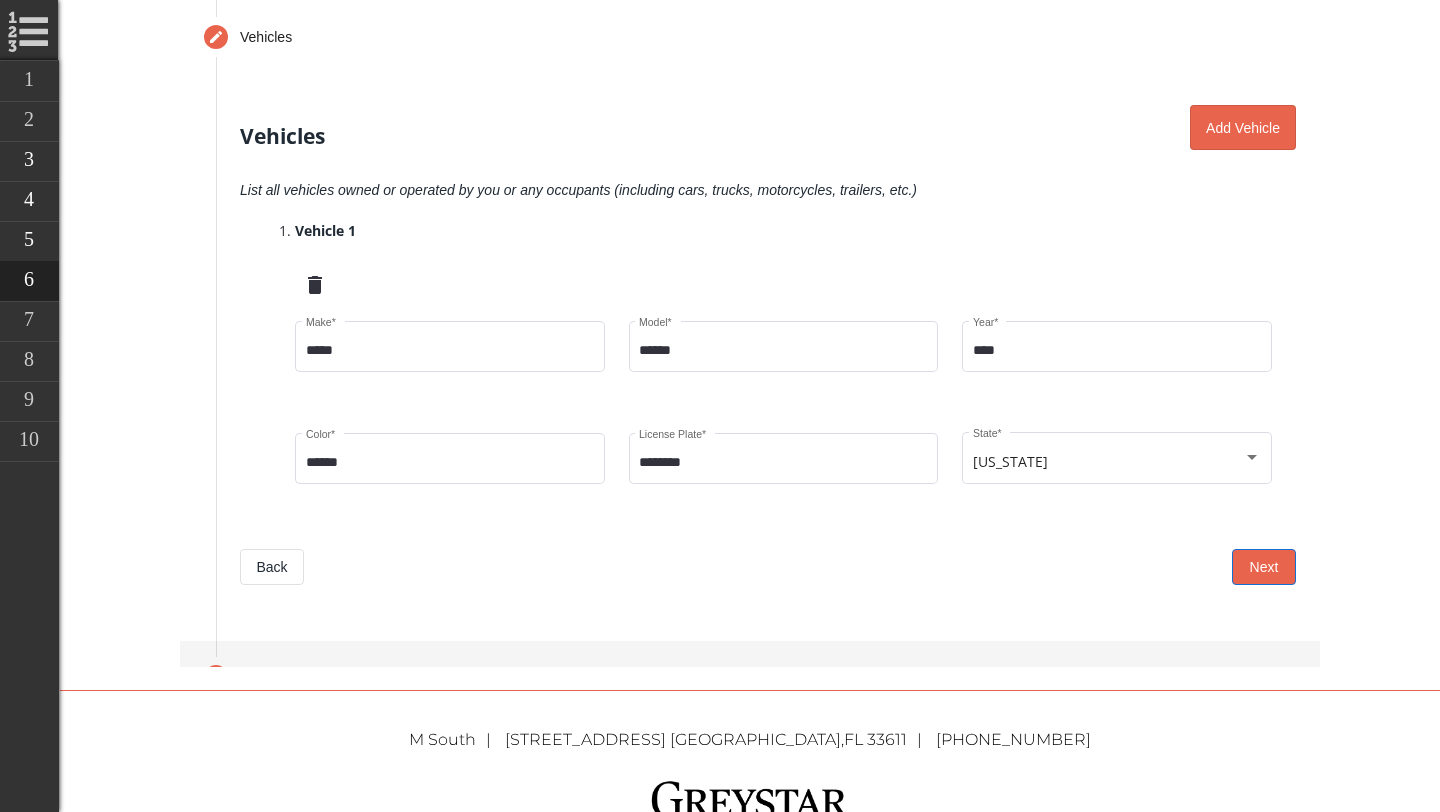 scroll, scrollTop: 1932, scrollLeft: 0, axis: vertical 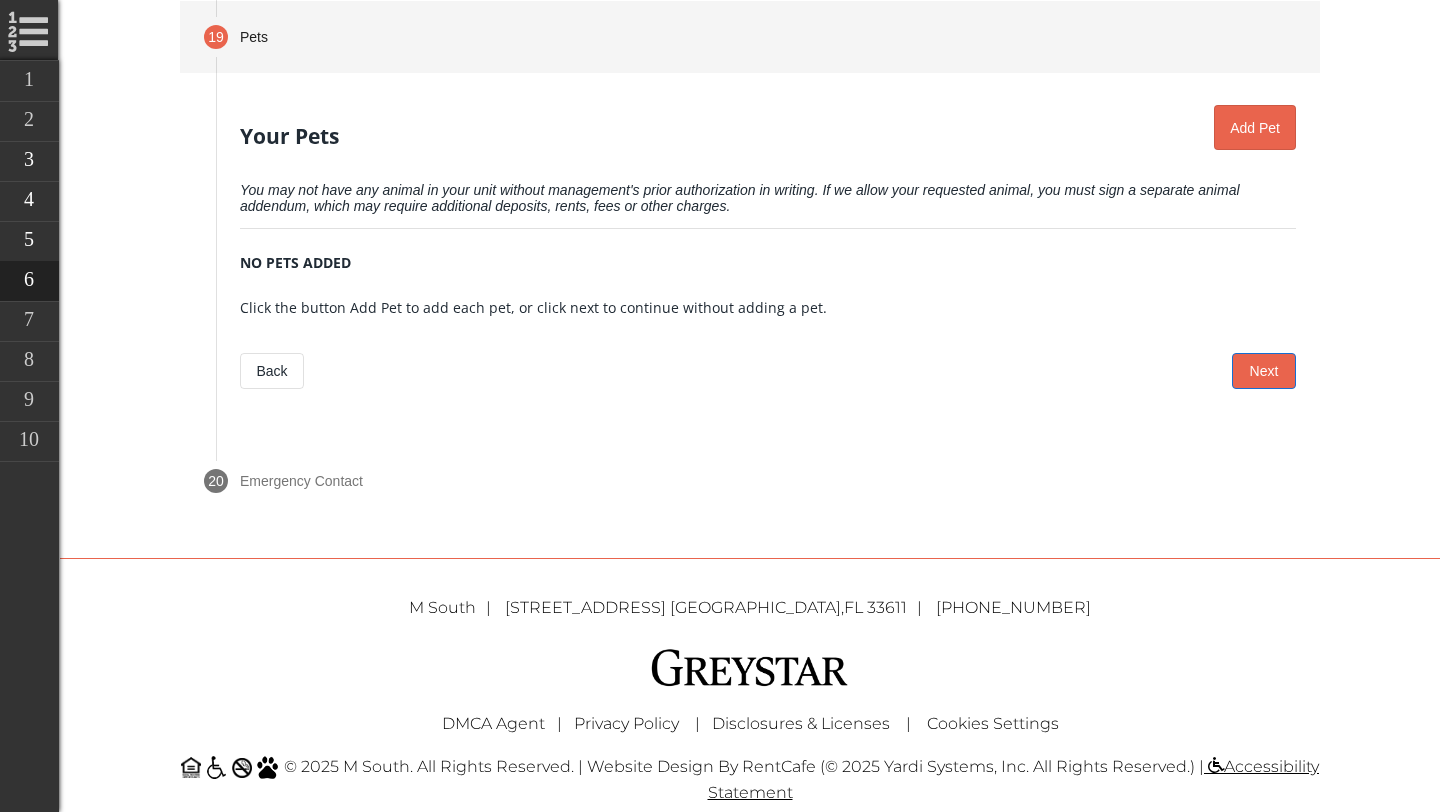 click on "Next" at bounding box center [1264, 371] 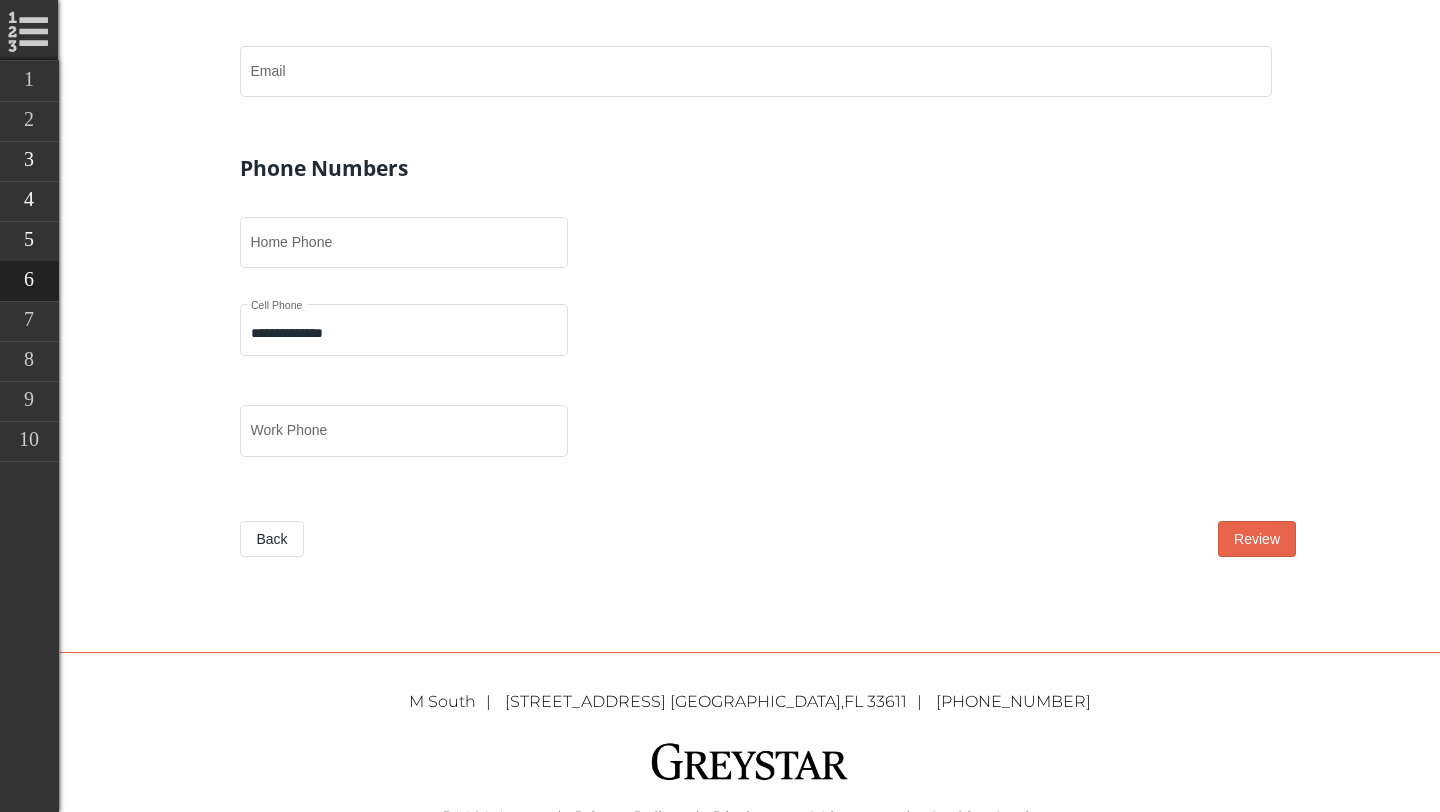 scroll, scrollTop: 2619, scrollLeft: 0, axis: vertical 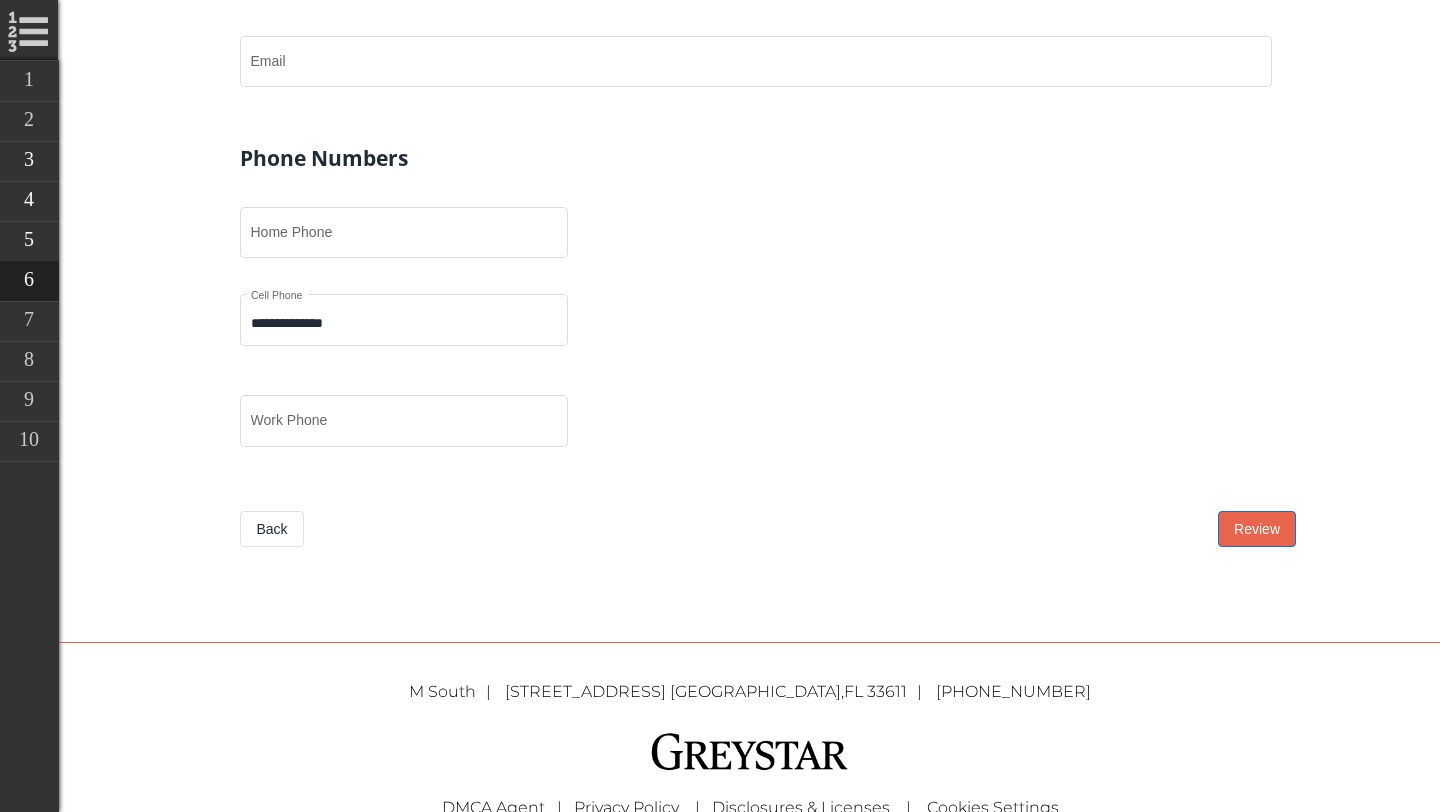 click on "Review" at bounding box center (1257, 529) 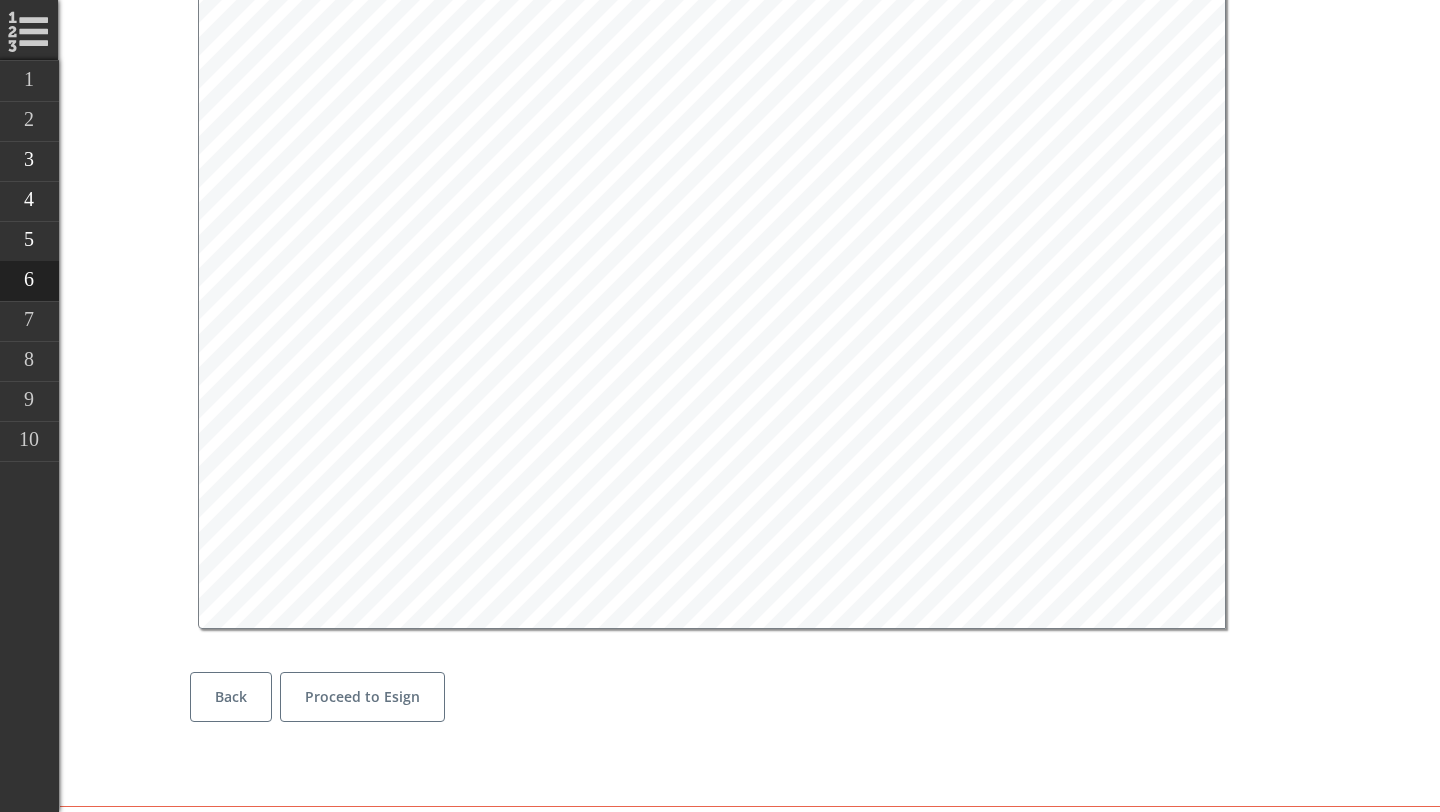 scroll, scrollTop: 12463, scrollLeft: 0, axis: vertical 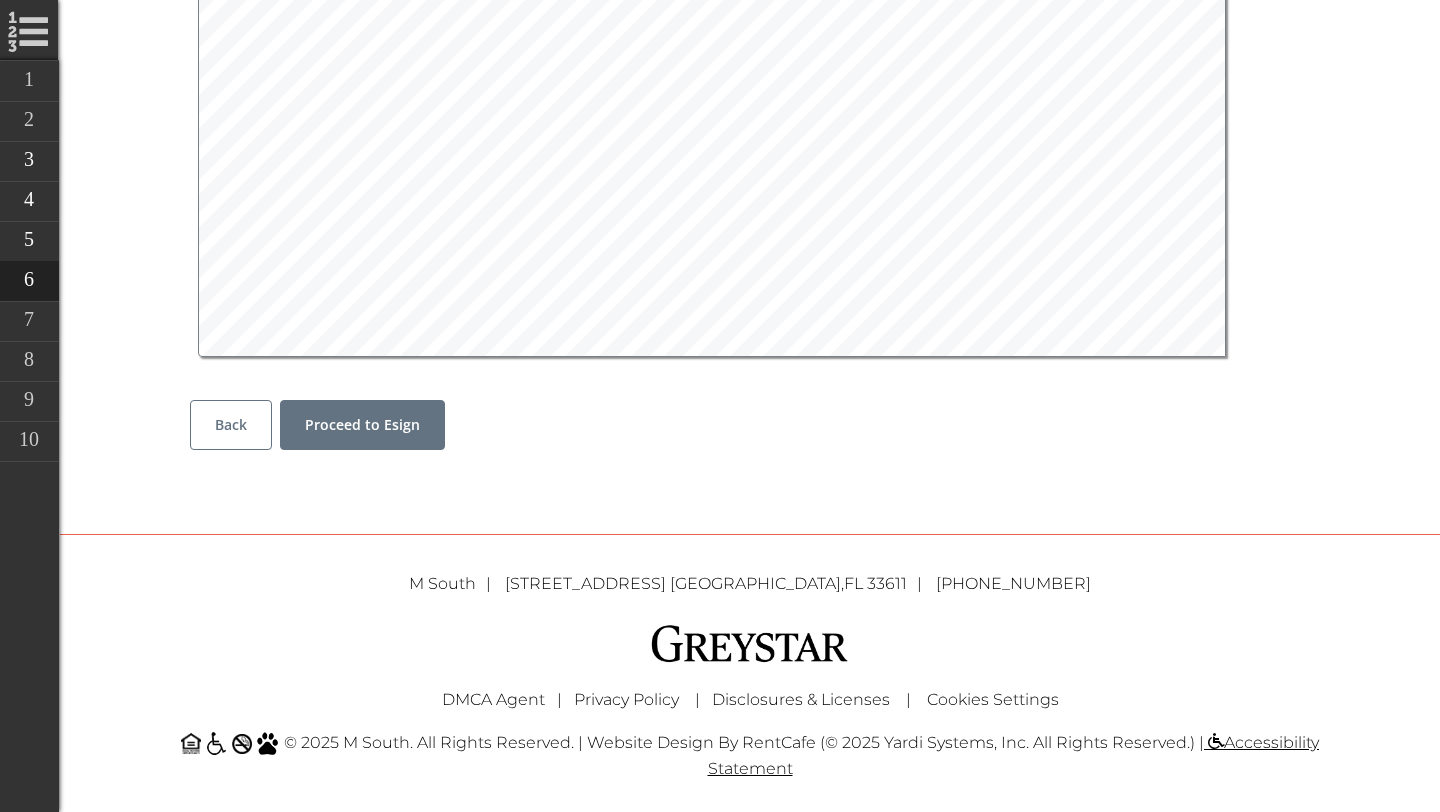 click on "Proceed to Esign" at bounding box center [362, 425] 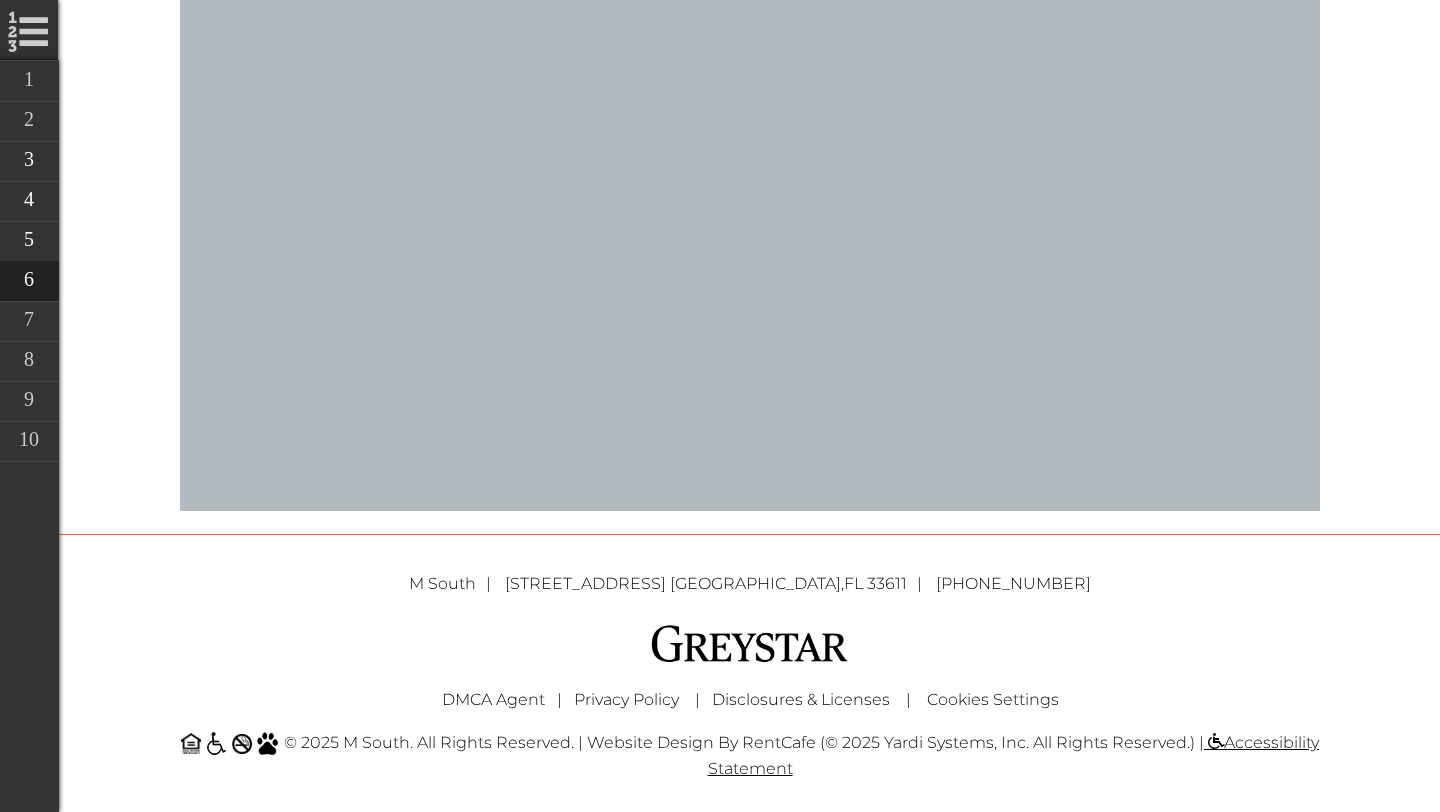 scroll, scrollTop: 885, scrollLeft: 0, axis: vertical 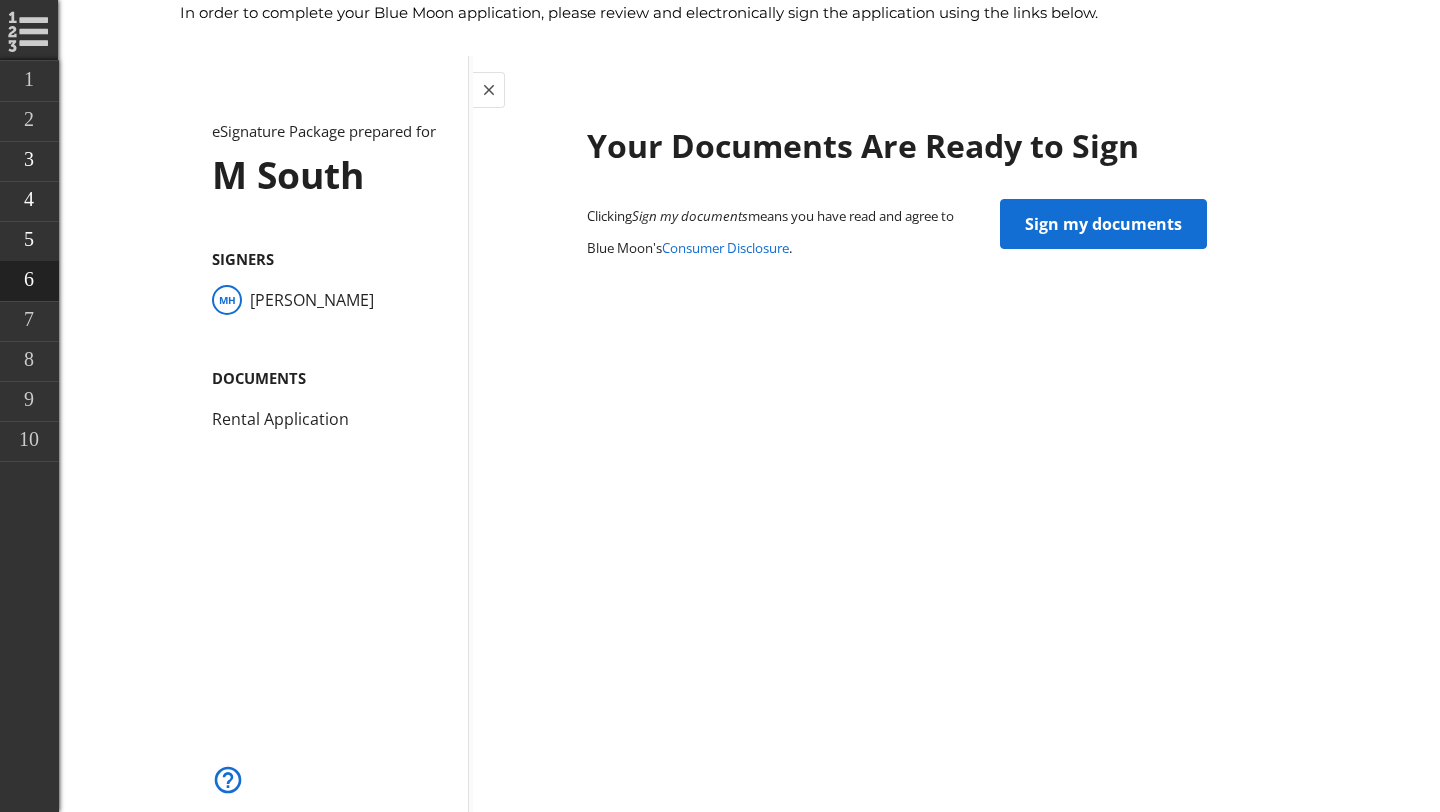 click on "Sign my documents" 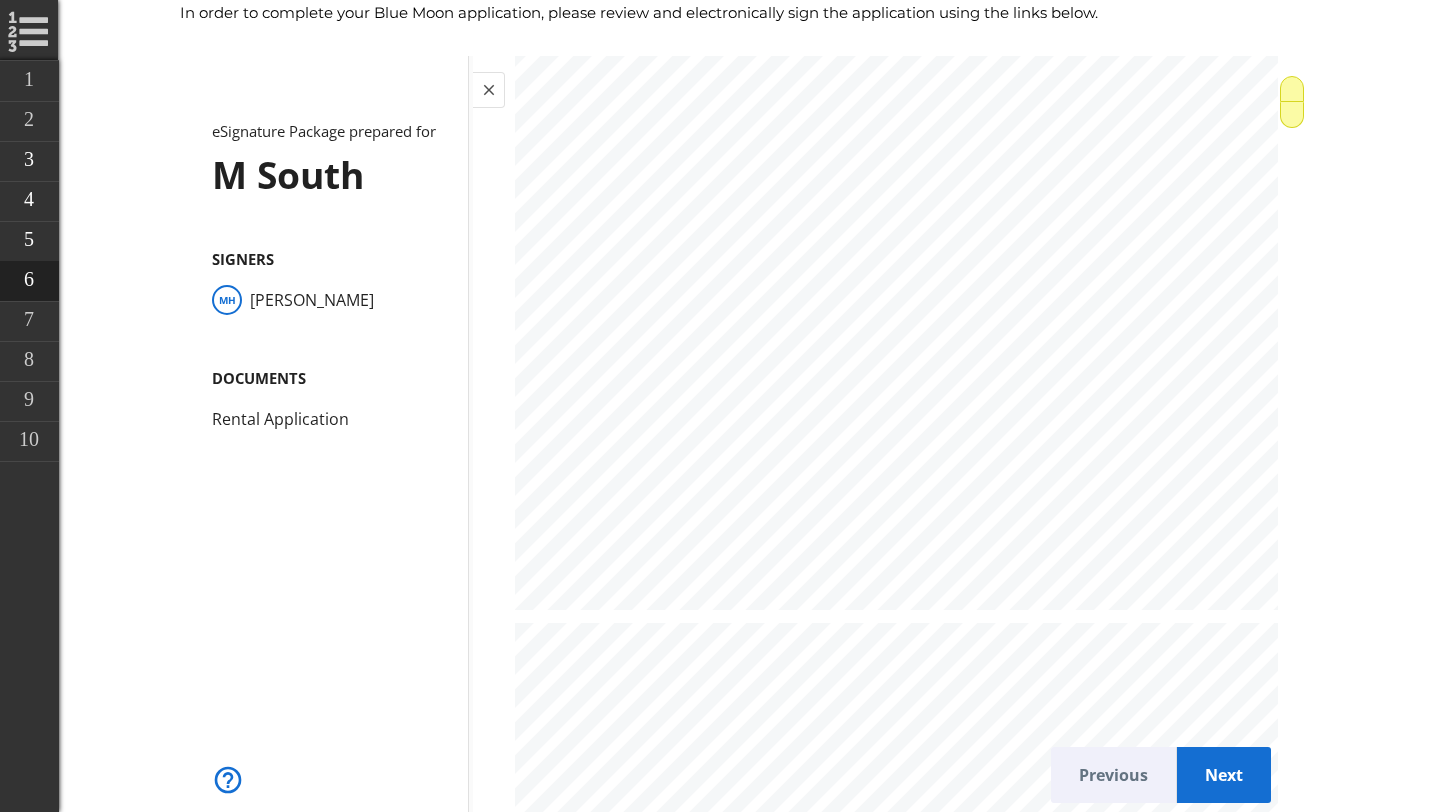 scroll, scrollTop: 2170, scrollLeft: 0, axis: vertical 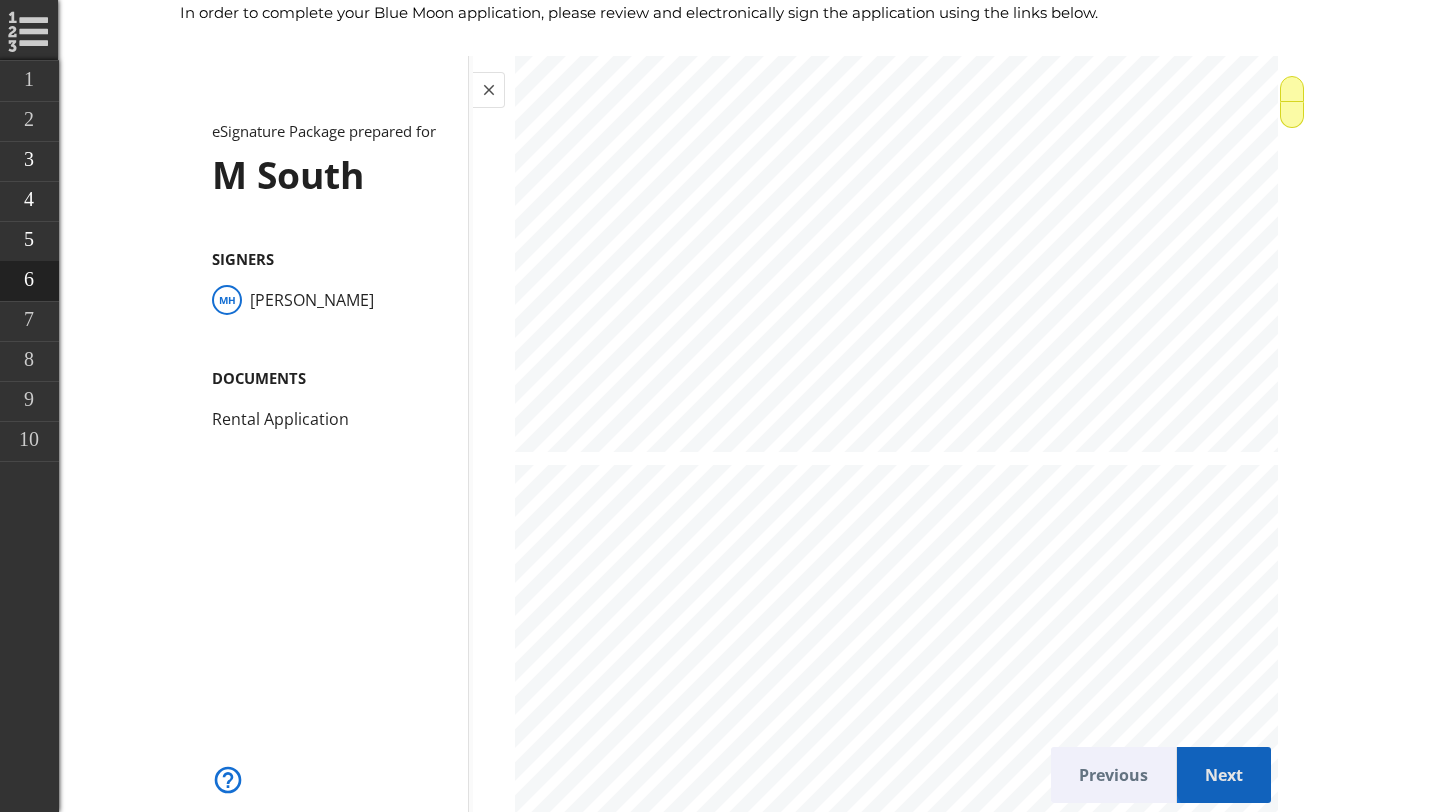 click on "Next" at bounding box center (1224, 774) 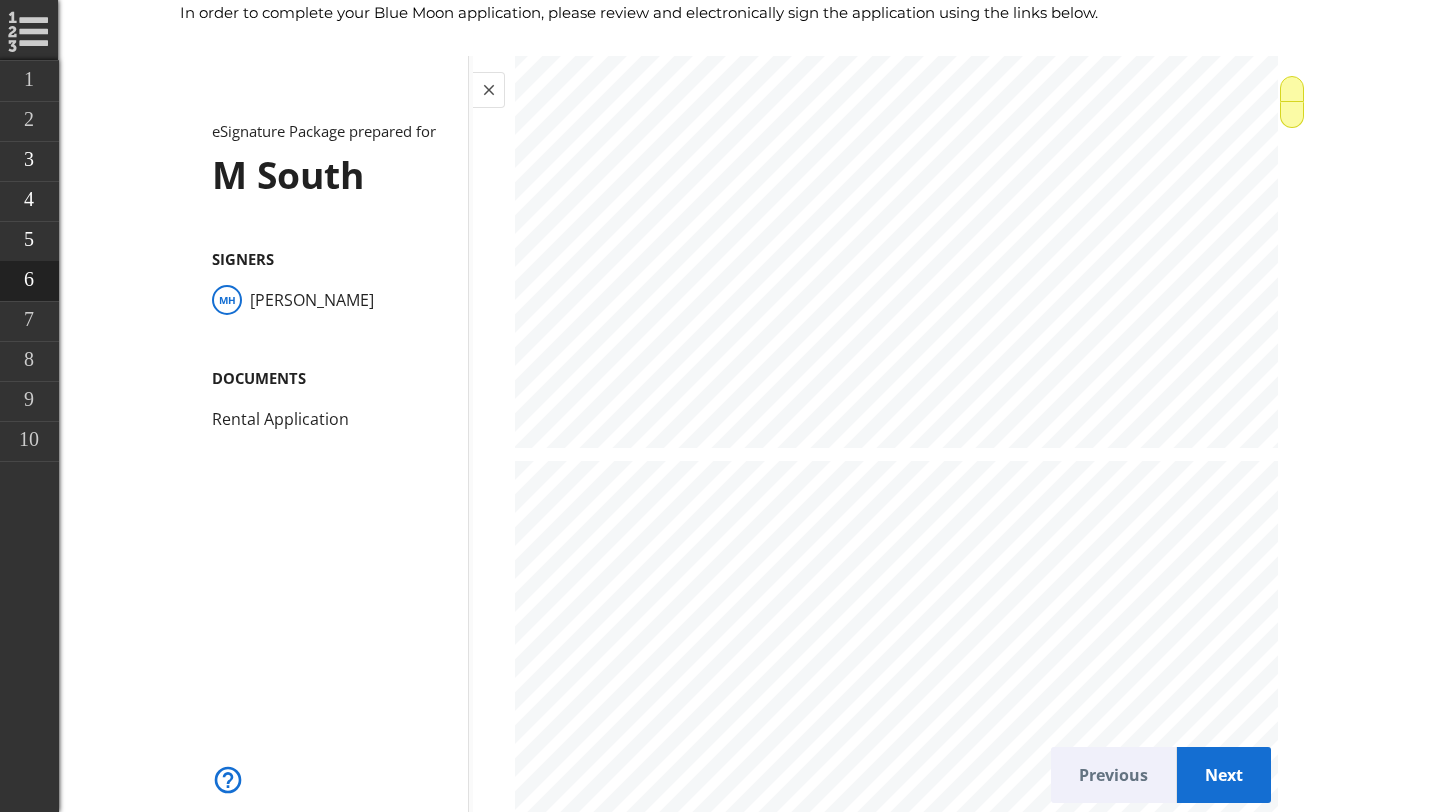 scroll, scrollTop: 608, scrollLeft: 0, axis: vertical 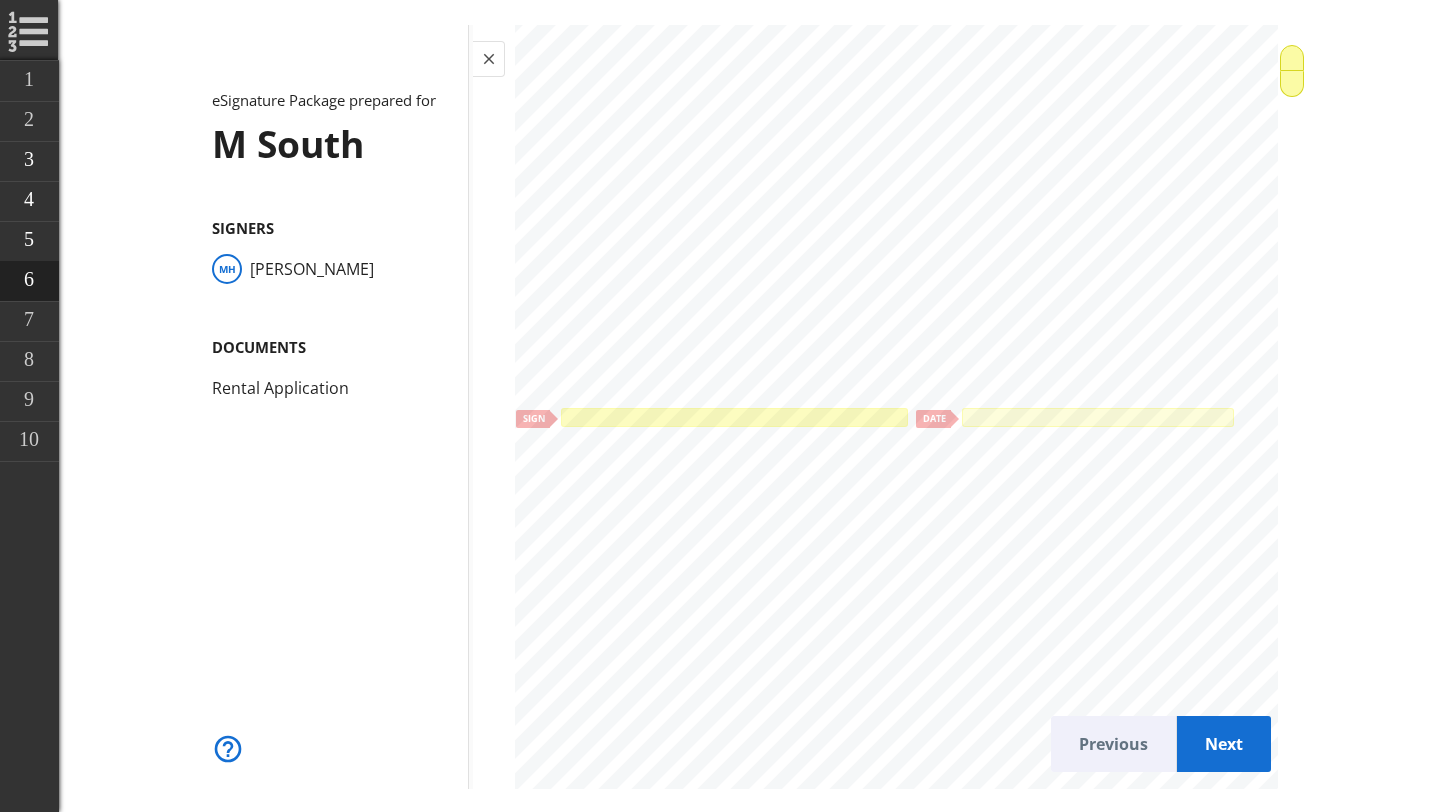 click 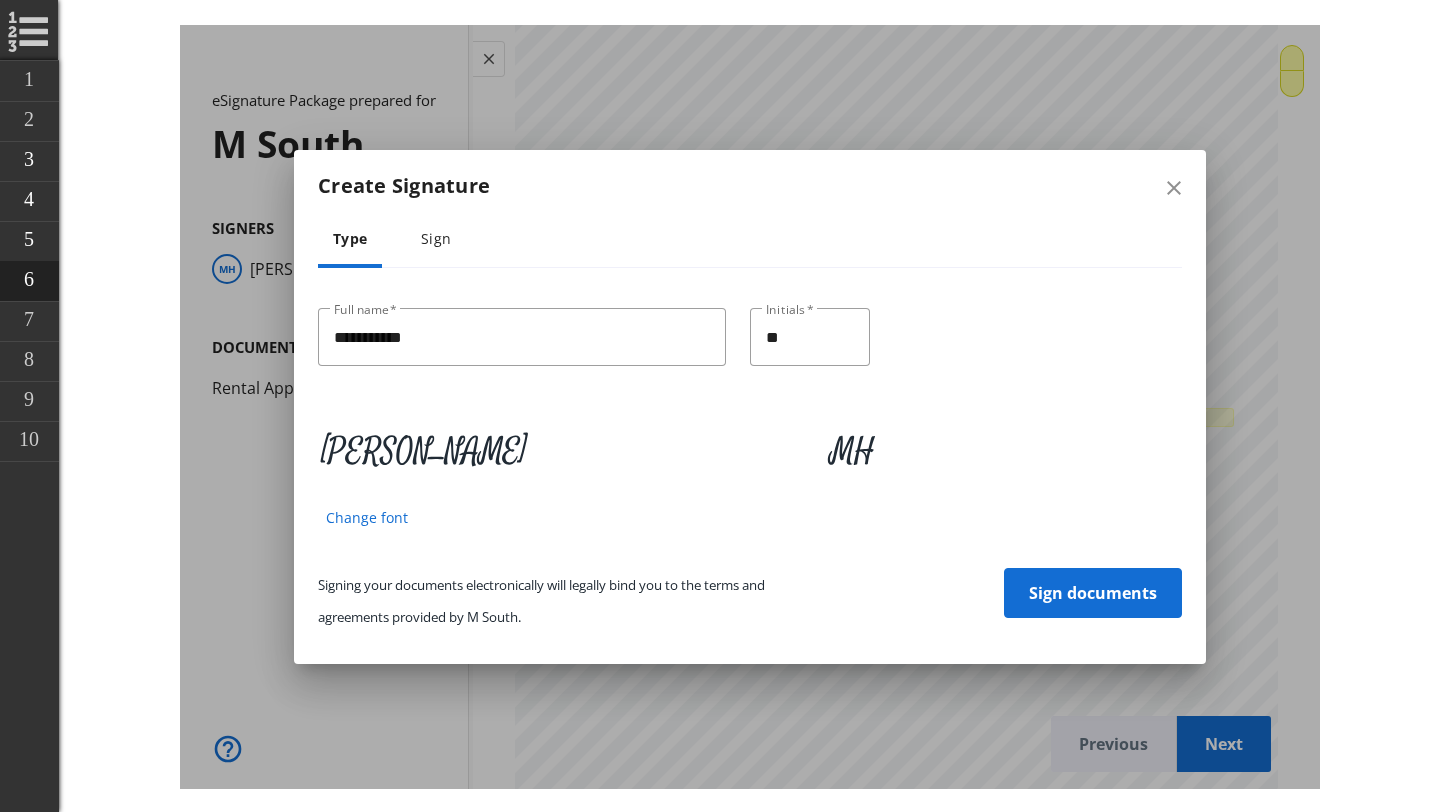 click on "Sign documents" at bounding box center [1093, 592] 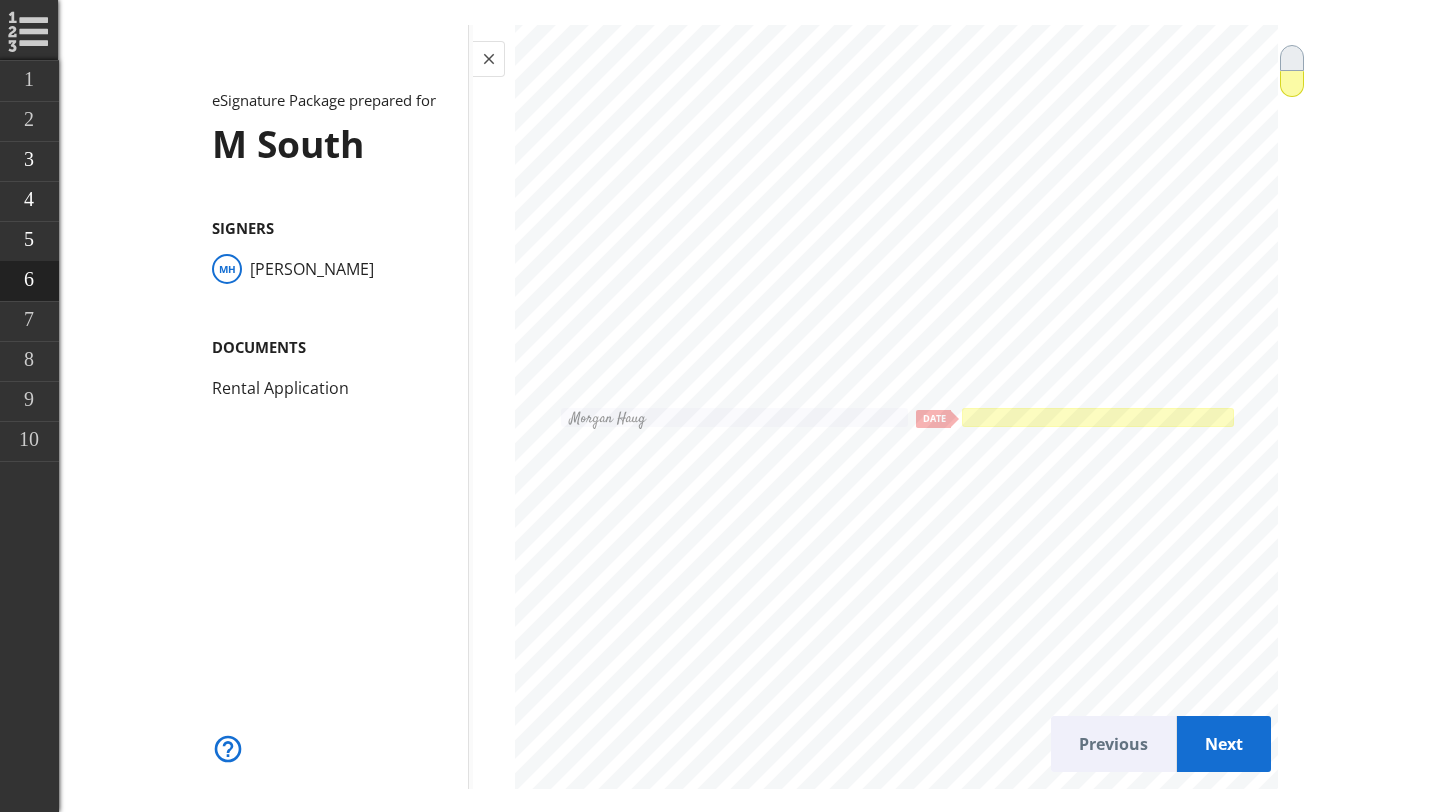 click 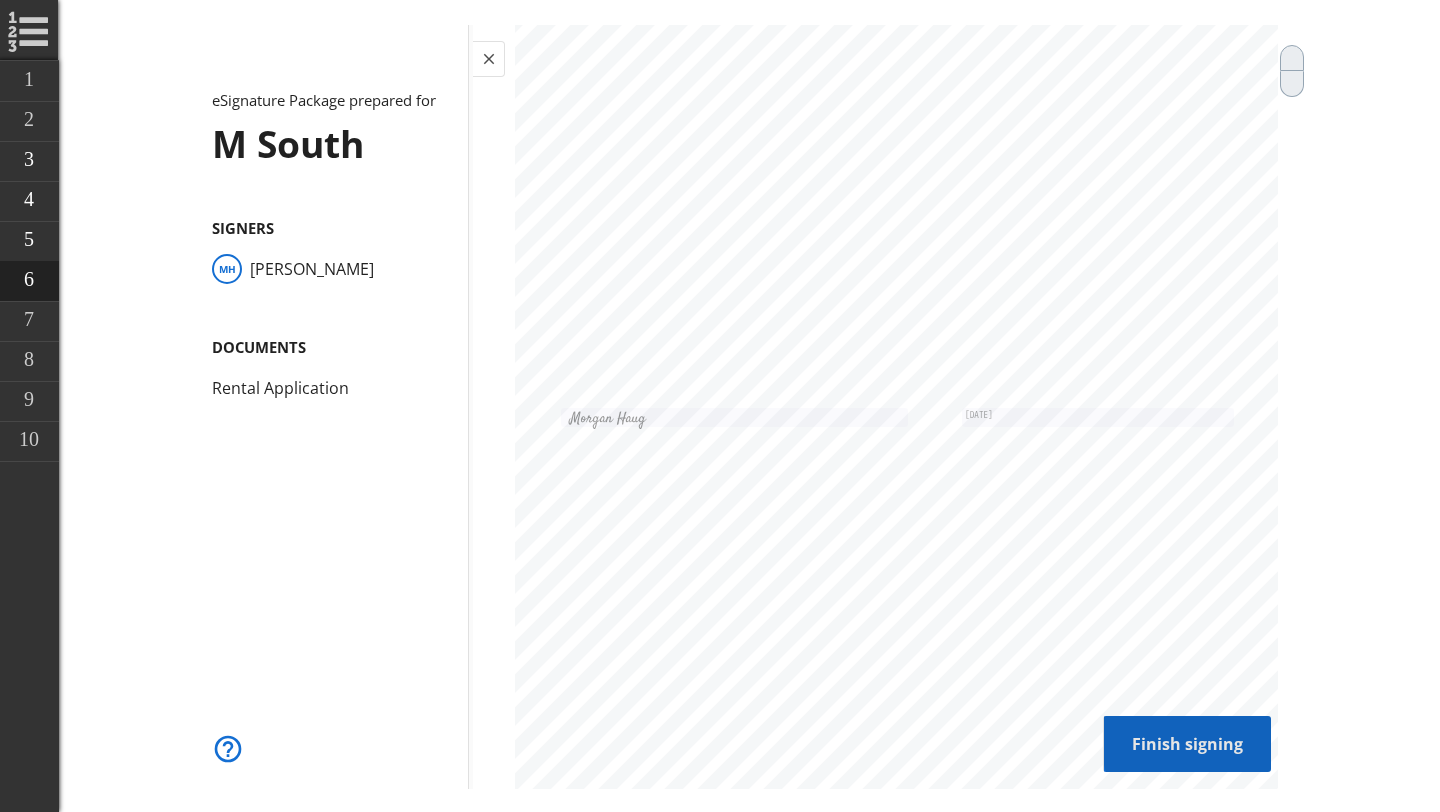 click on "Finish signing" at bounding box center (1187, 743) 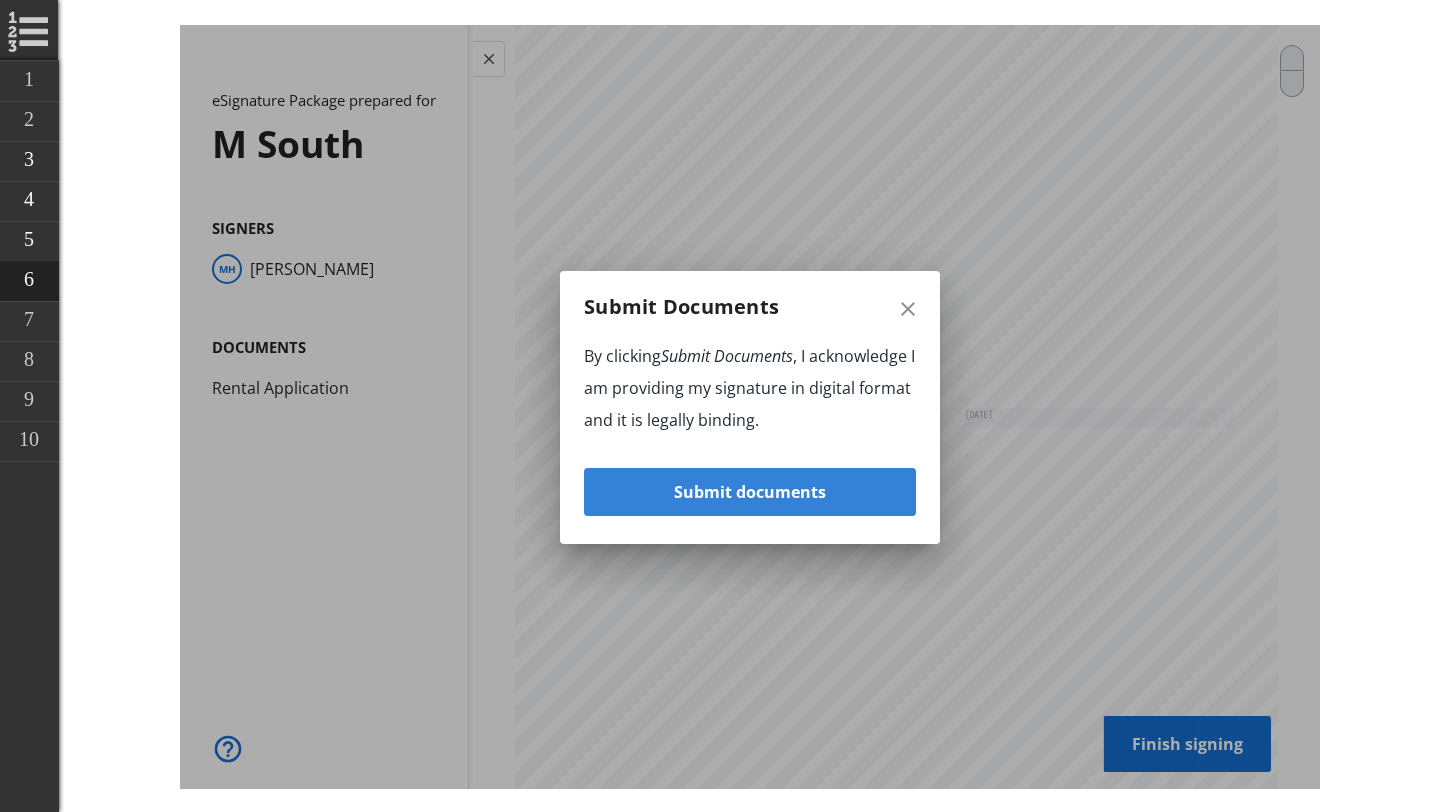 click on "Submit documents" at bounding box center (750, 491) 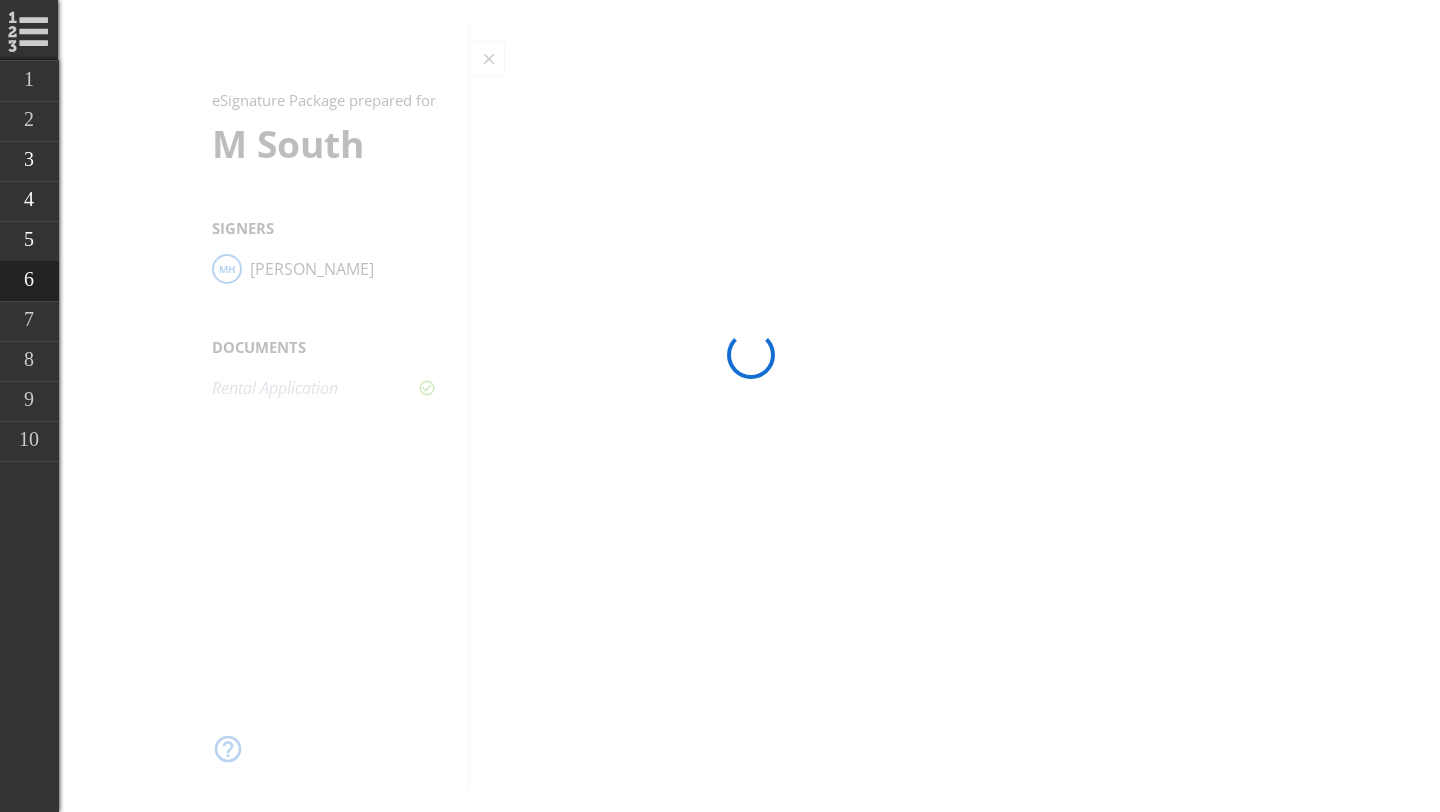 scroll, scrollTop: 0, scrollLeft: 0, axis: both 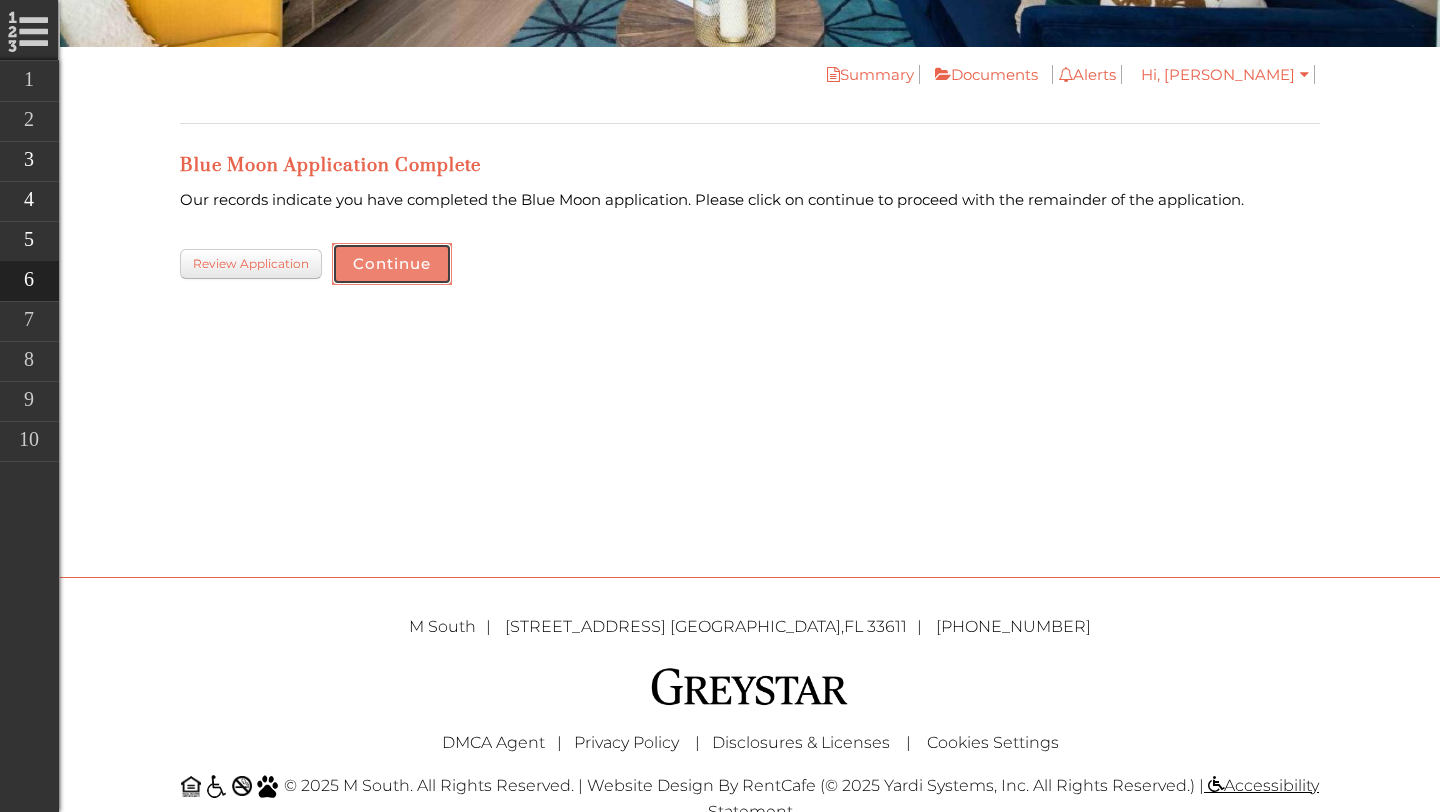 click on "Continue" at bounding box center (392, 264) 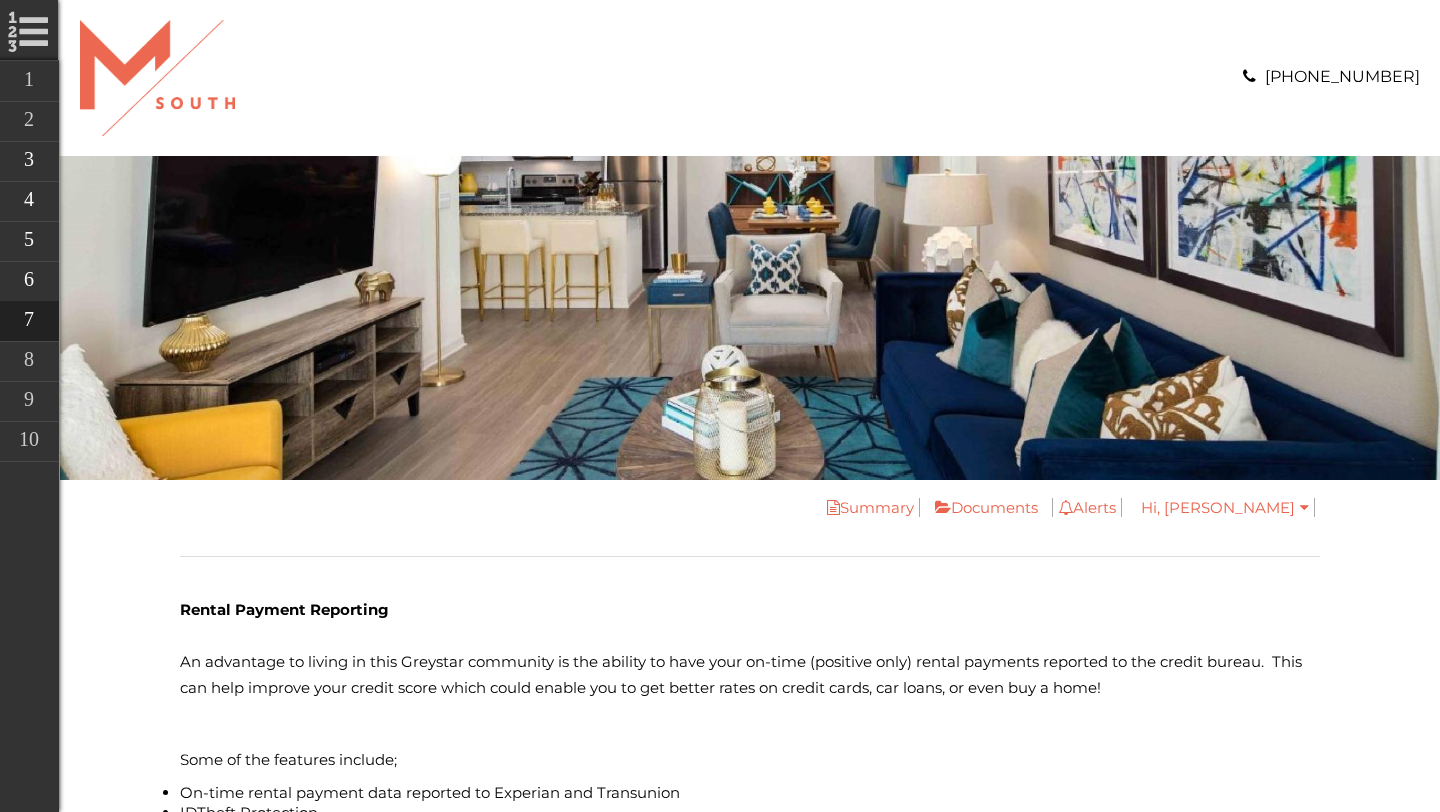 scroll, scrollTop: 0, scrollLeft: 0, axis: both 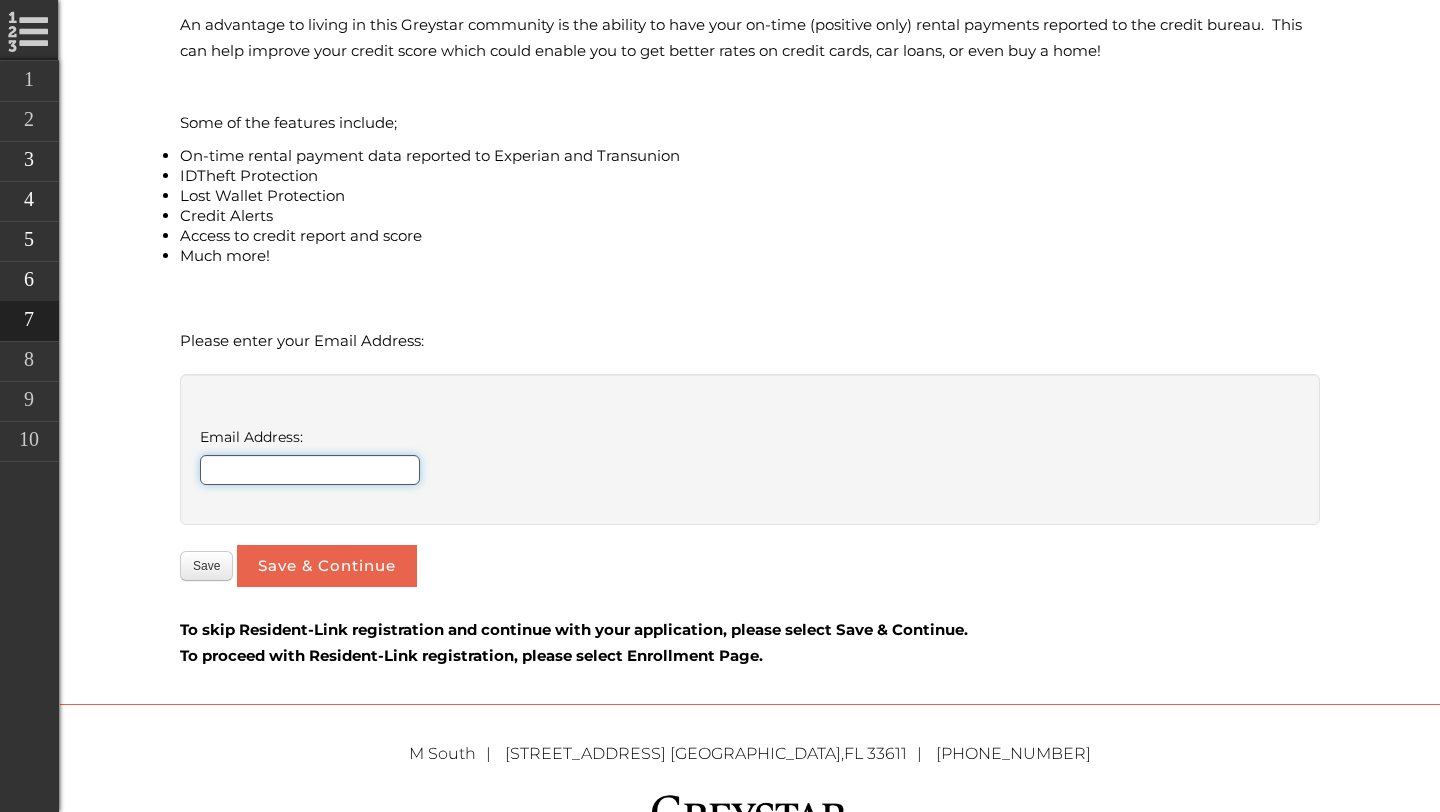 click on "Email Address:" at bounding box center [310, 470] 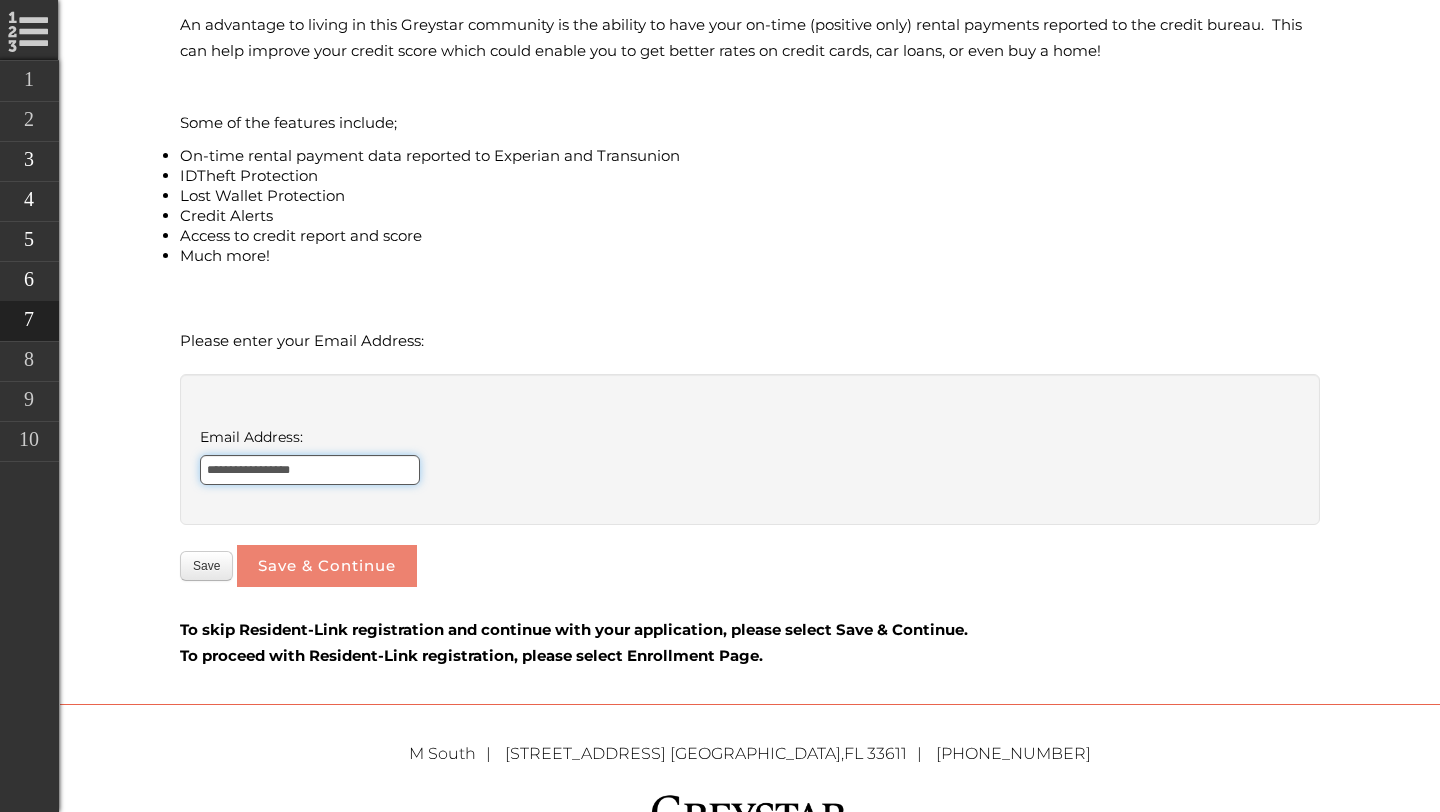 type on "**********" 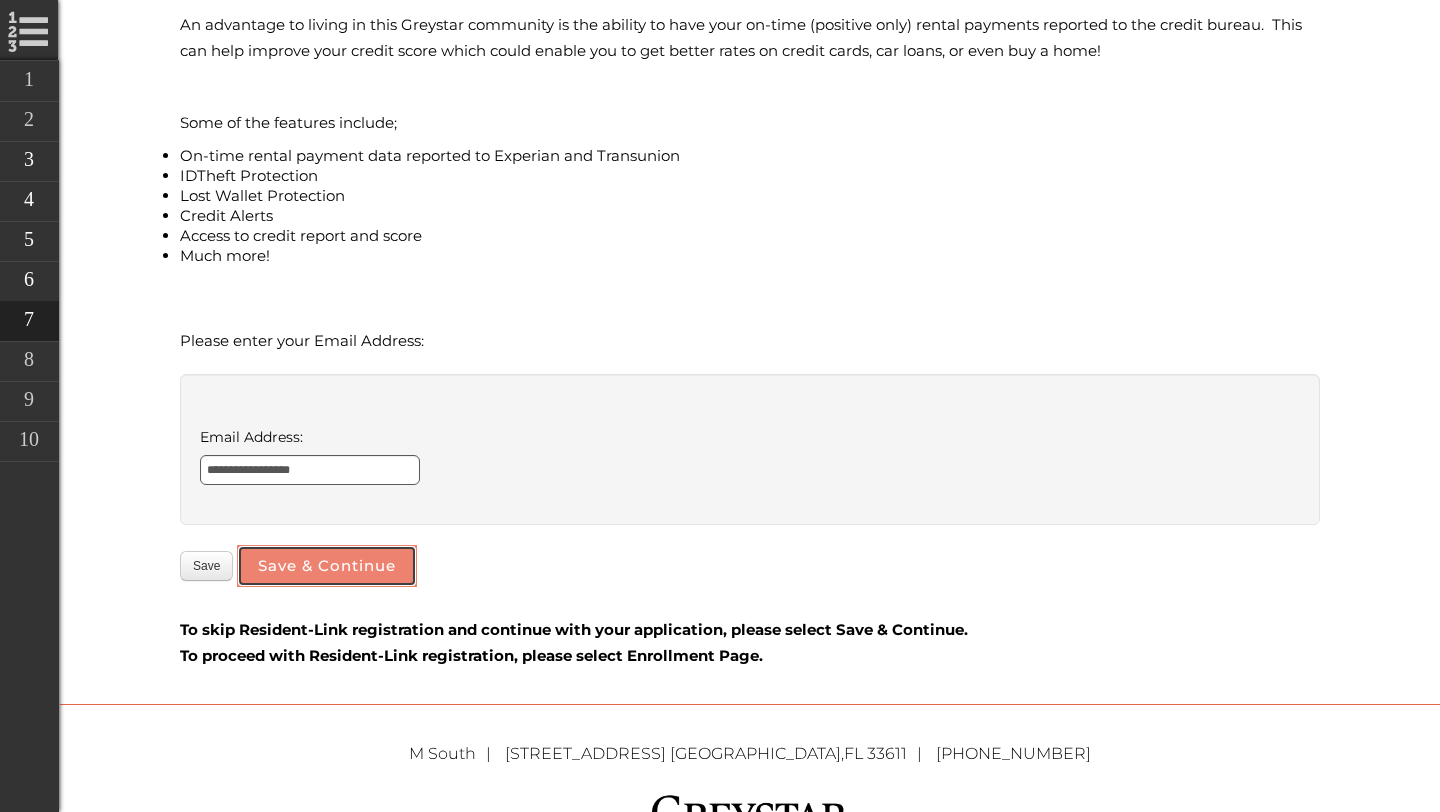 click on "Save & Continue" at bounding box center [327, 566] 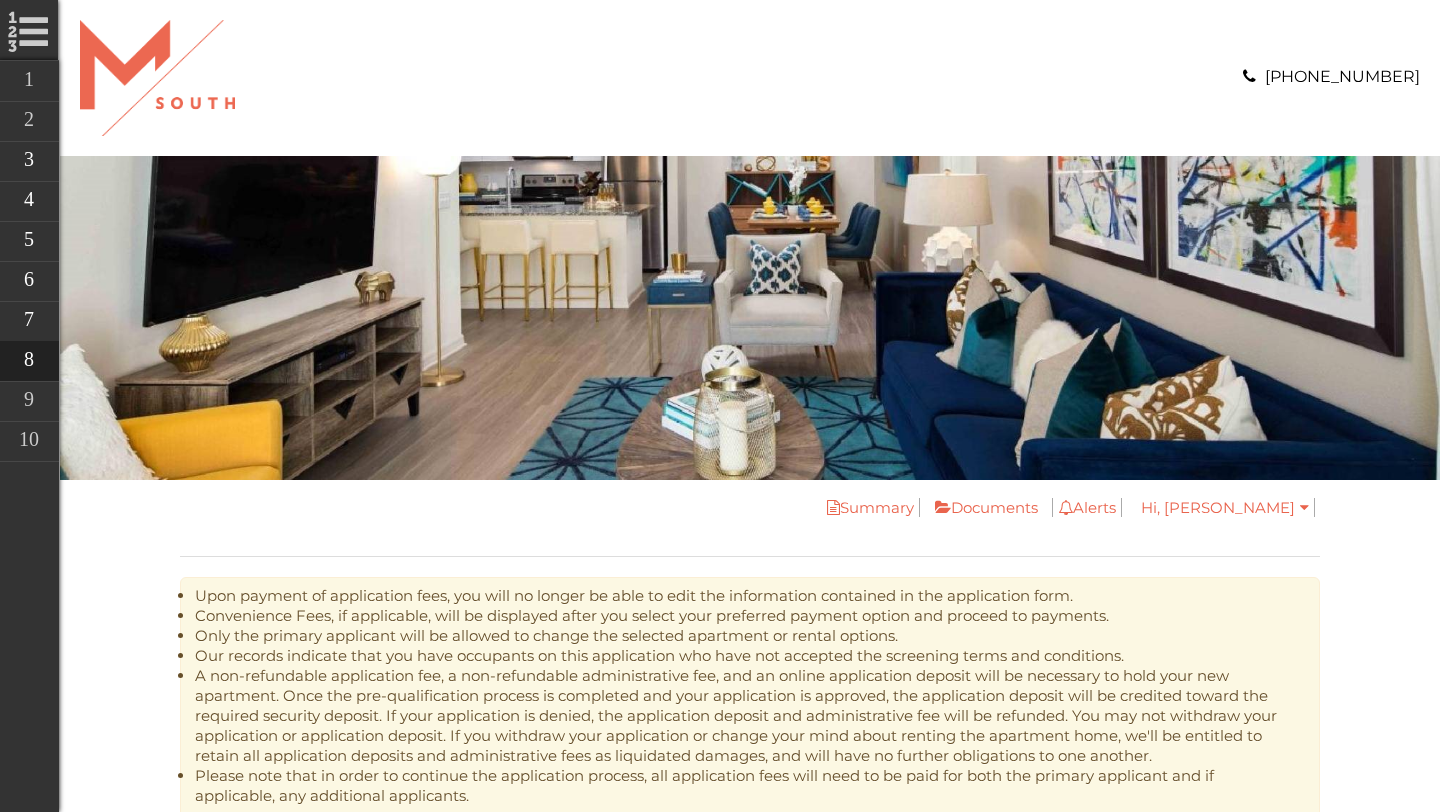 scroll, scrollTop: 0, scrollLeft: 0, axis: both 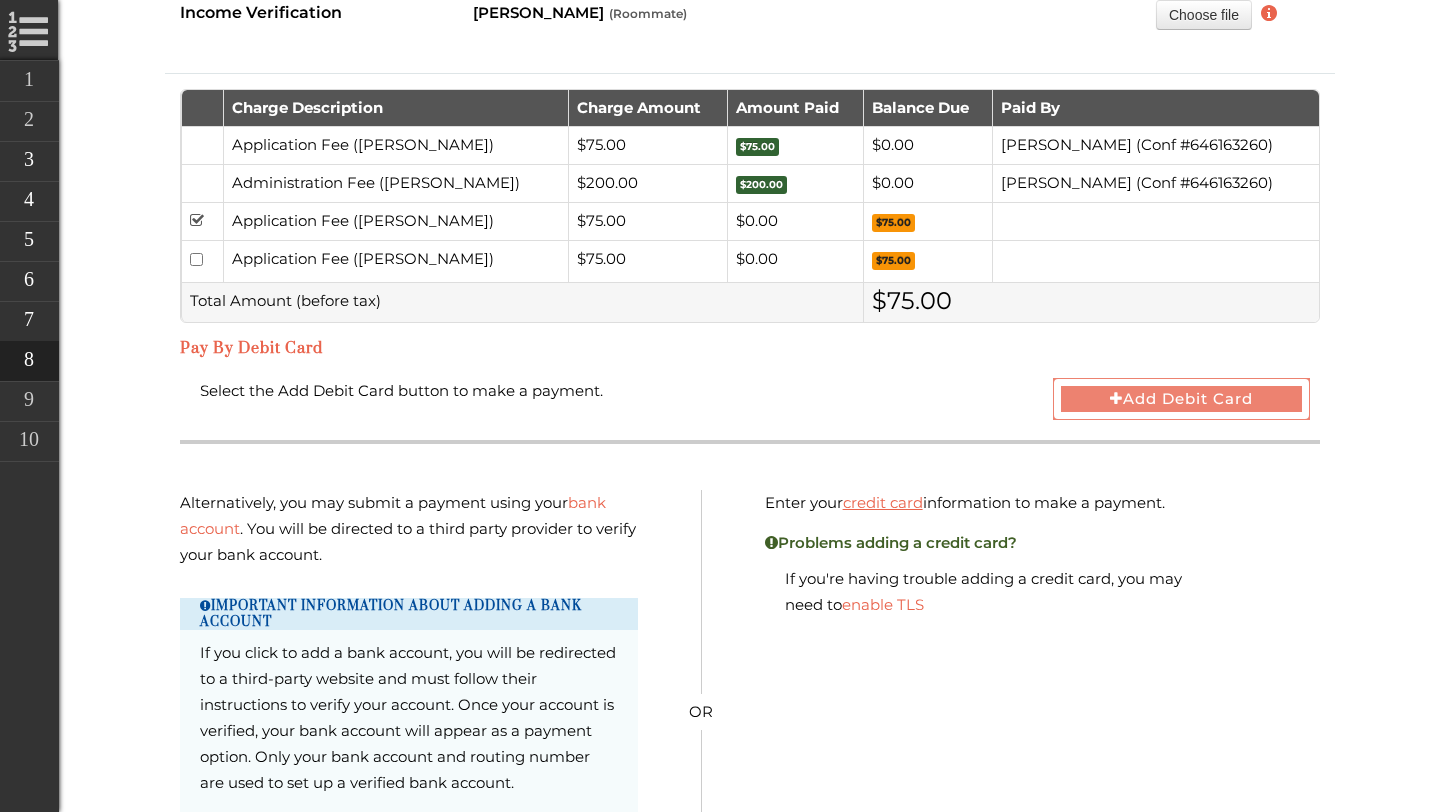 click on "Add Debit Card" at bounding box center [1182, 399] 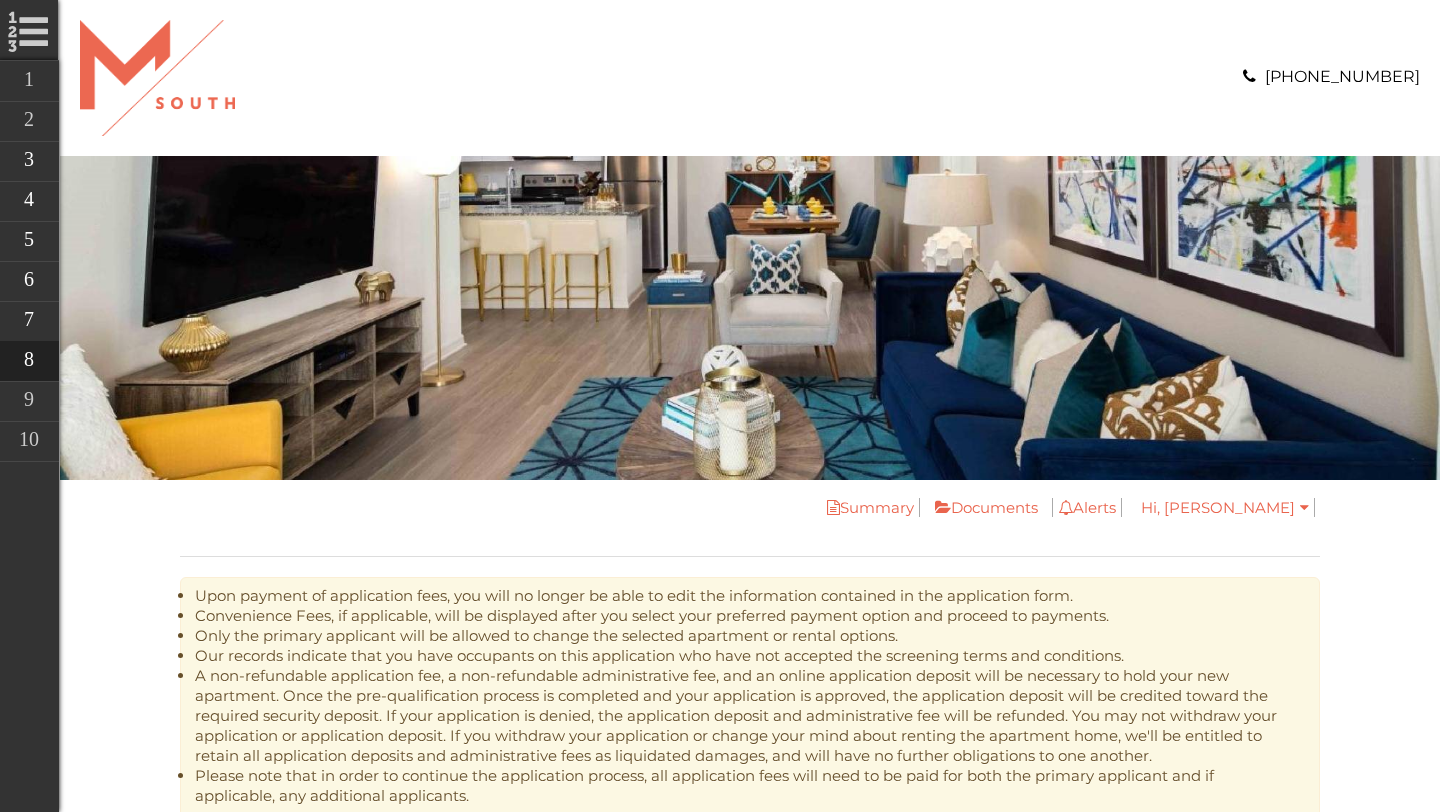 scroll, scrollTop: 0, scrollLeft: 0, axis: both 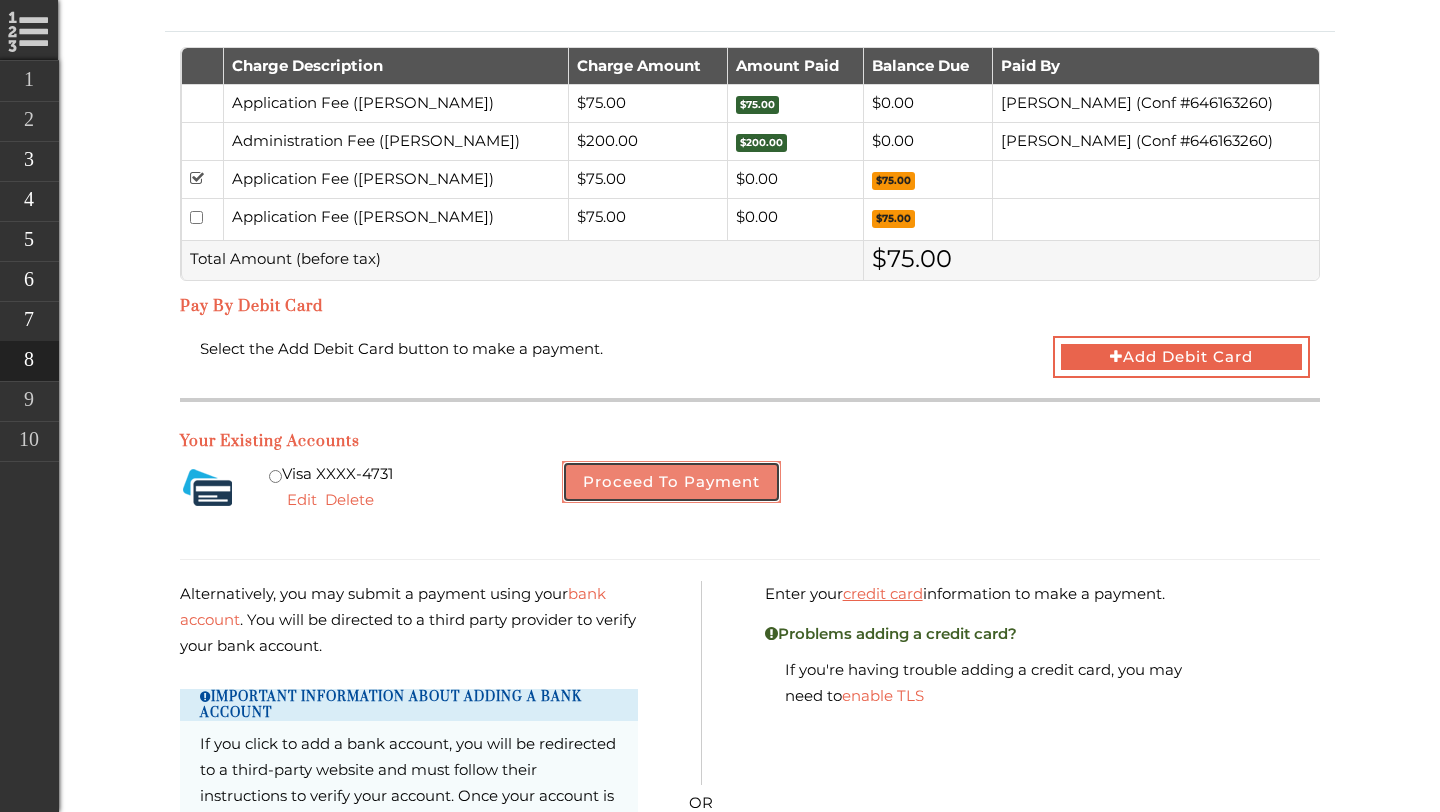 click on "Proceed to Payment" at bounding box center (671, 482) 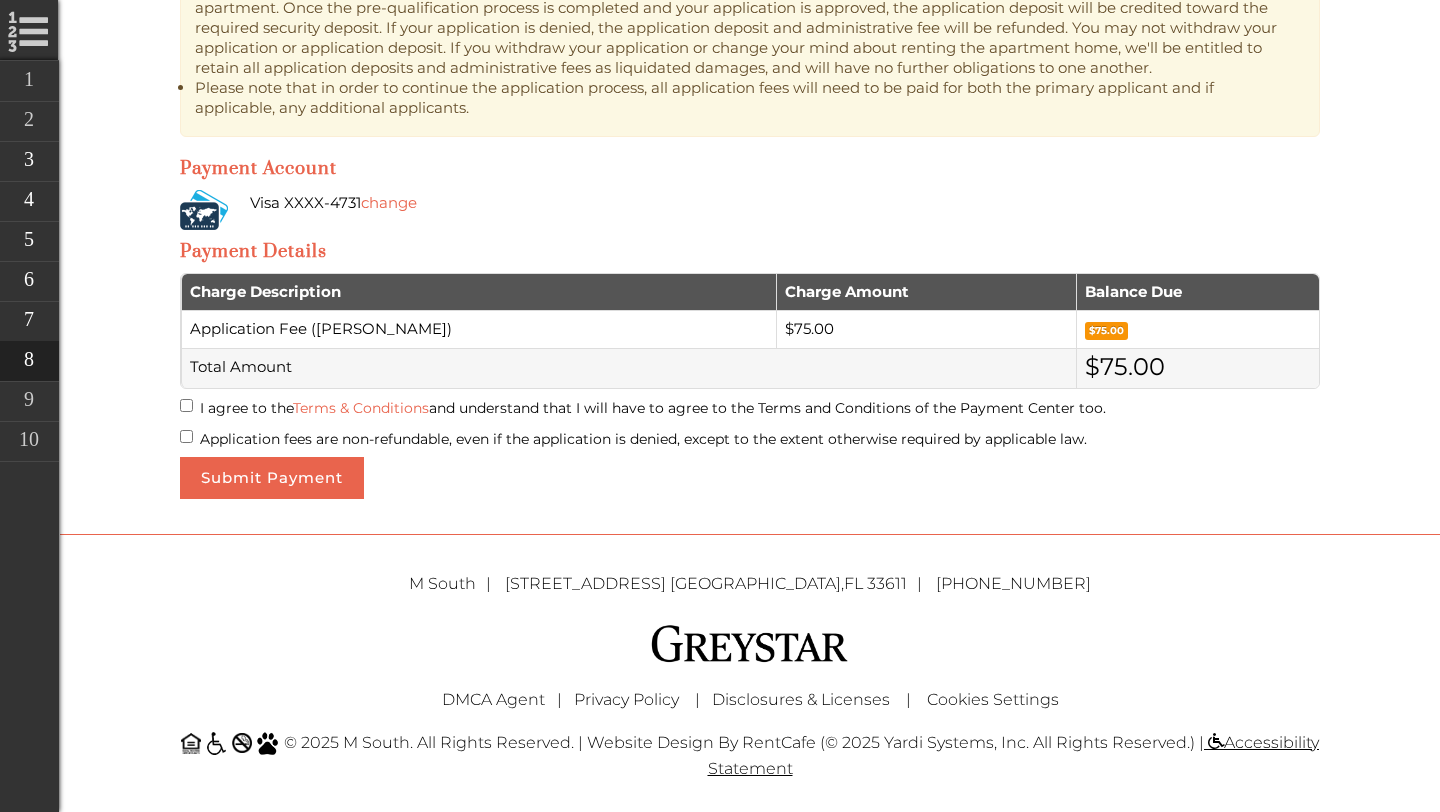 scroll, scrollTop: 686, scrollLeft: 0, axis: vertical 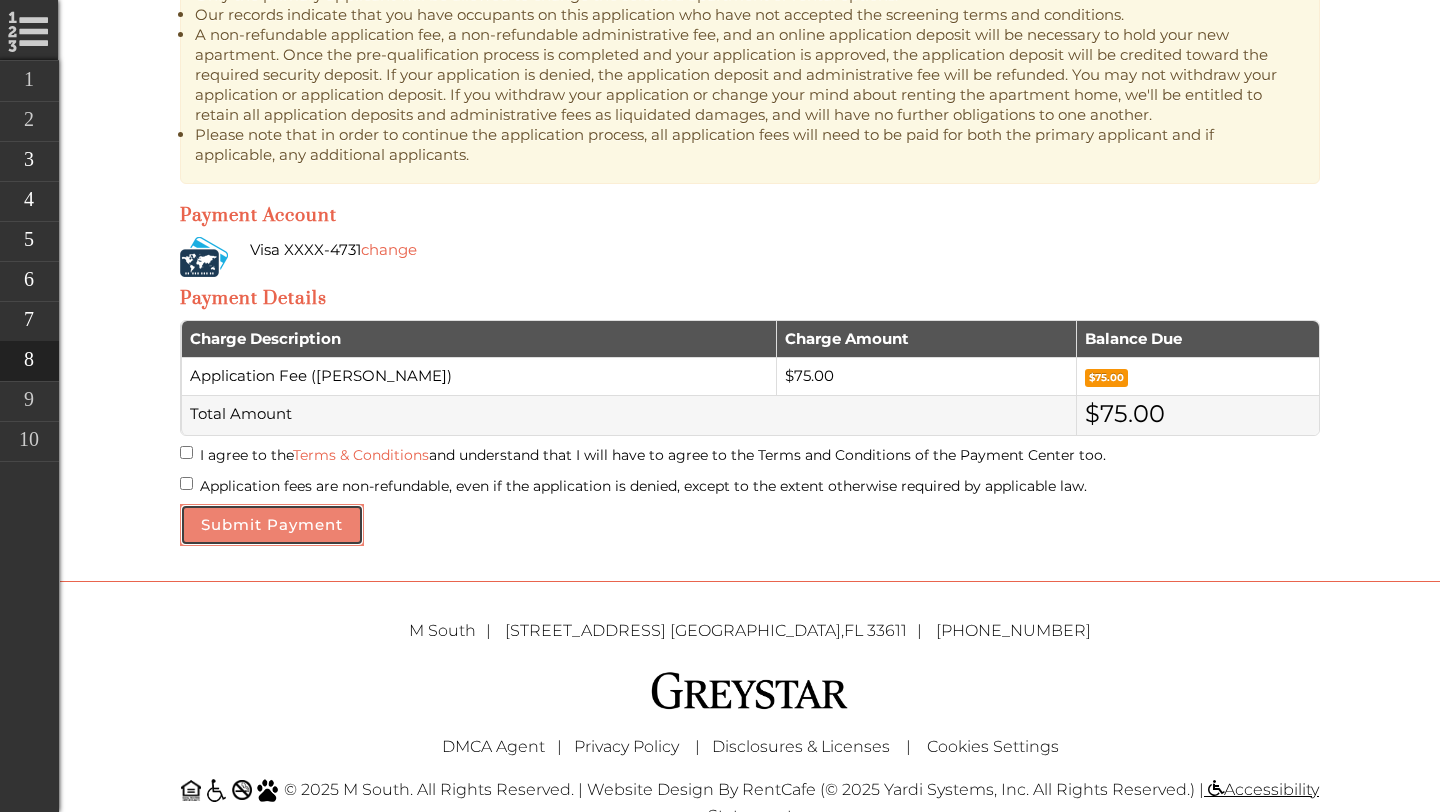 click on "Submit Payment" at bounding box center (272, 525) 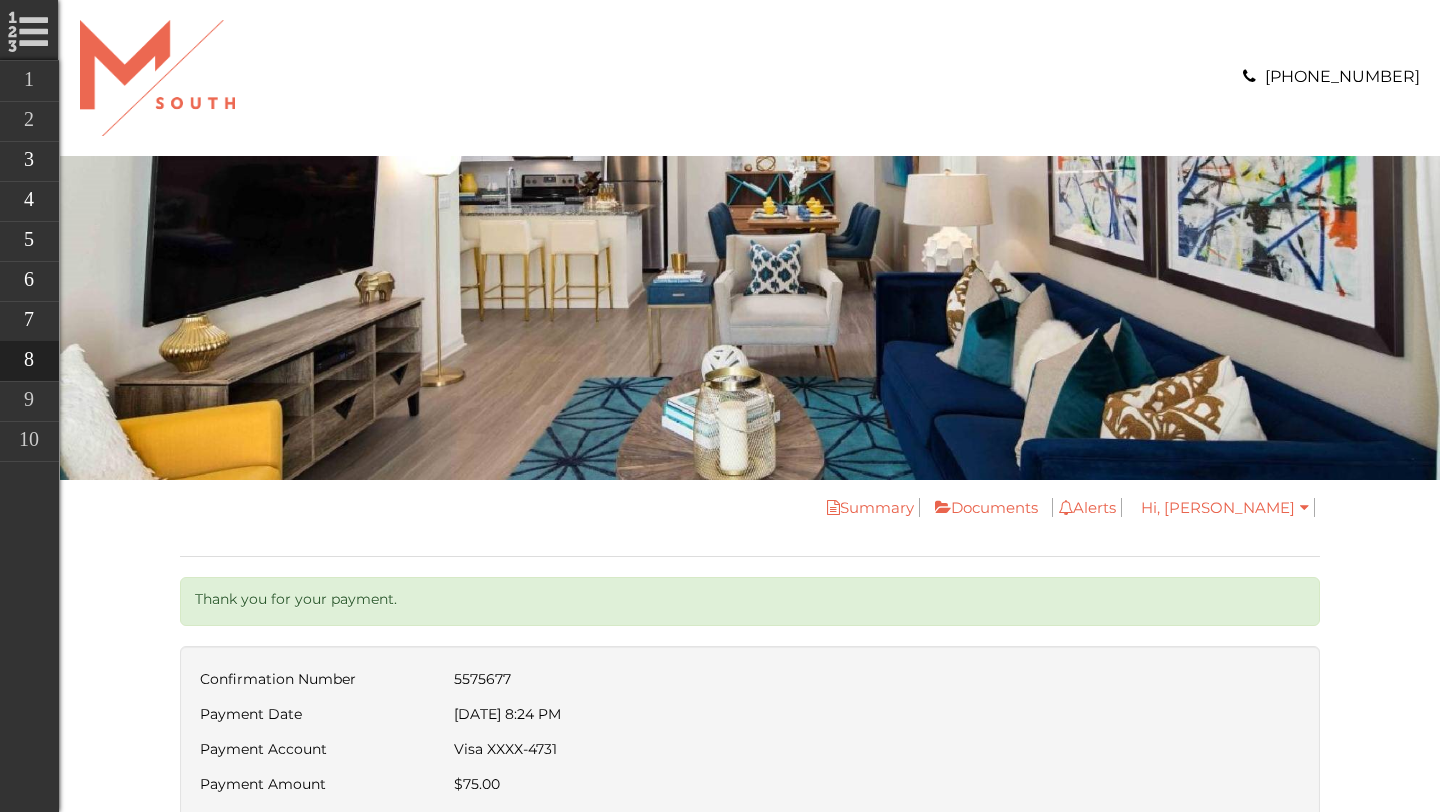 scroll, scrollTop: 0, scrollLeft: 0, axis: both 